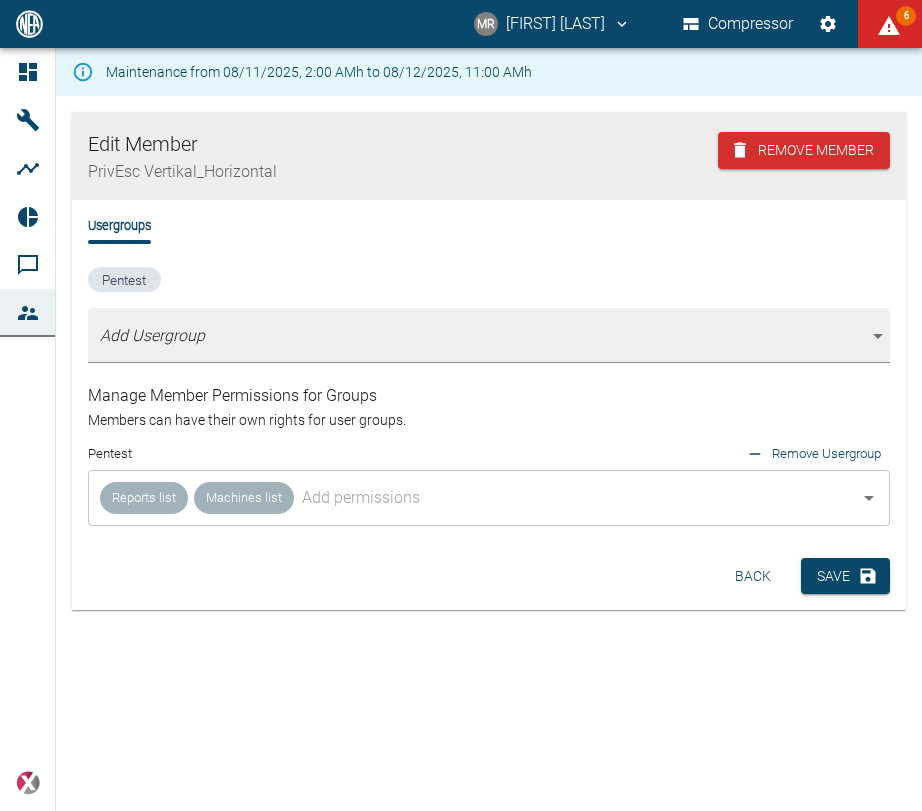 scroll, scrollTop: 0, scrollLeft: 0, axis: both 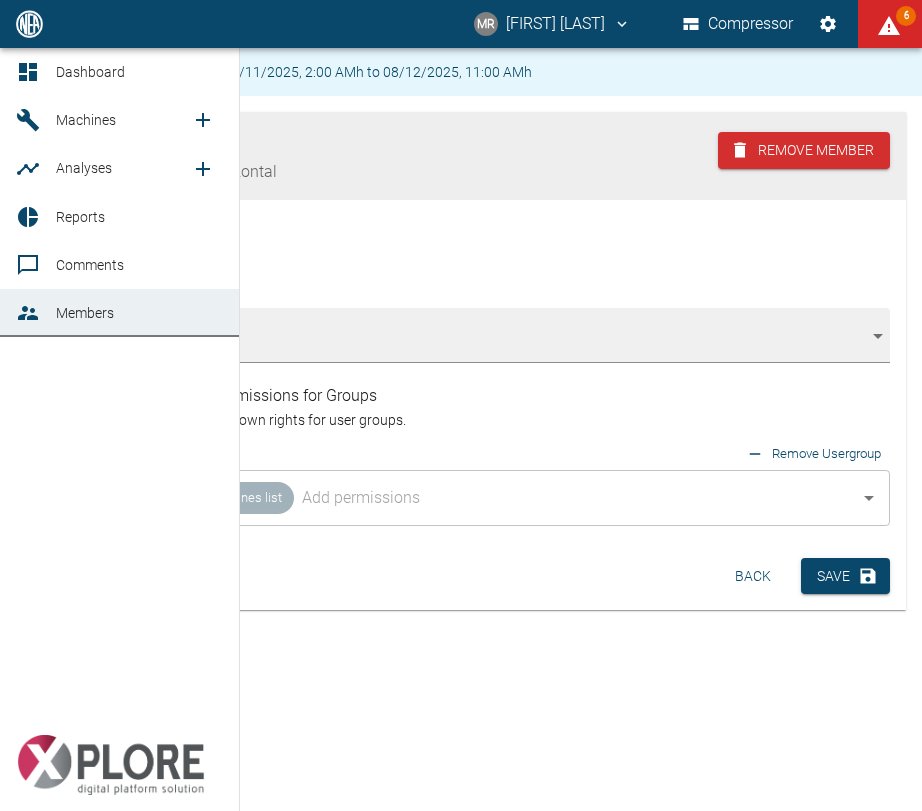 click at bounding box center (31, 313) 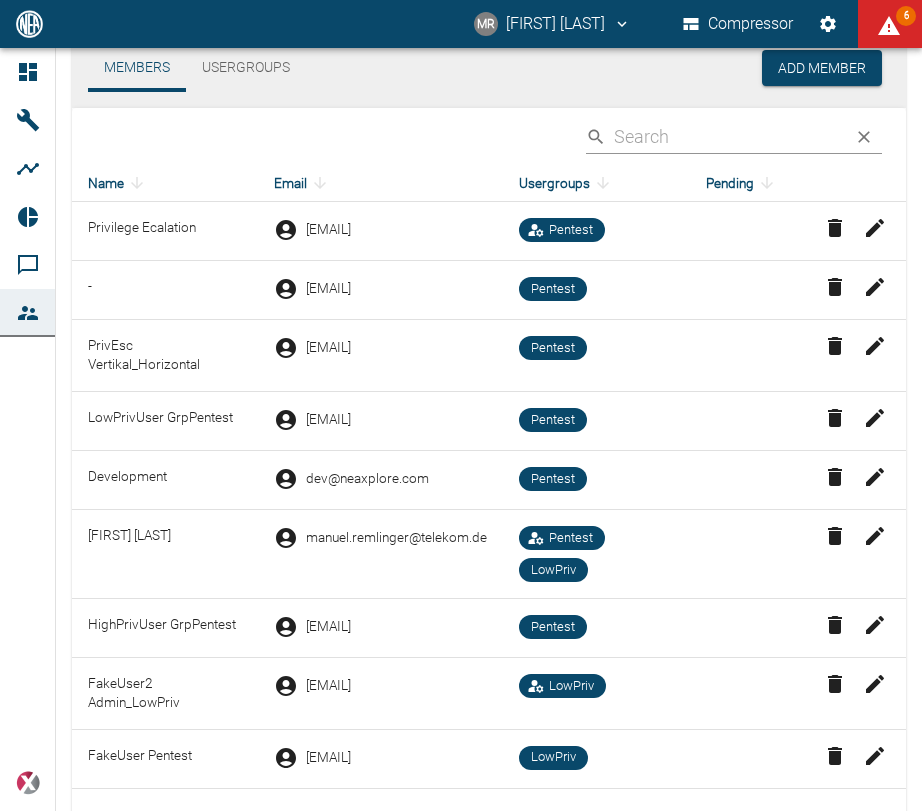 scroll, scrollTop: 196, scrollLeft: 0, axis: vertical 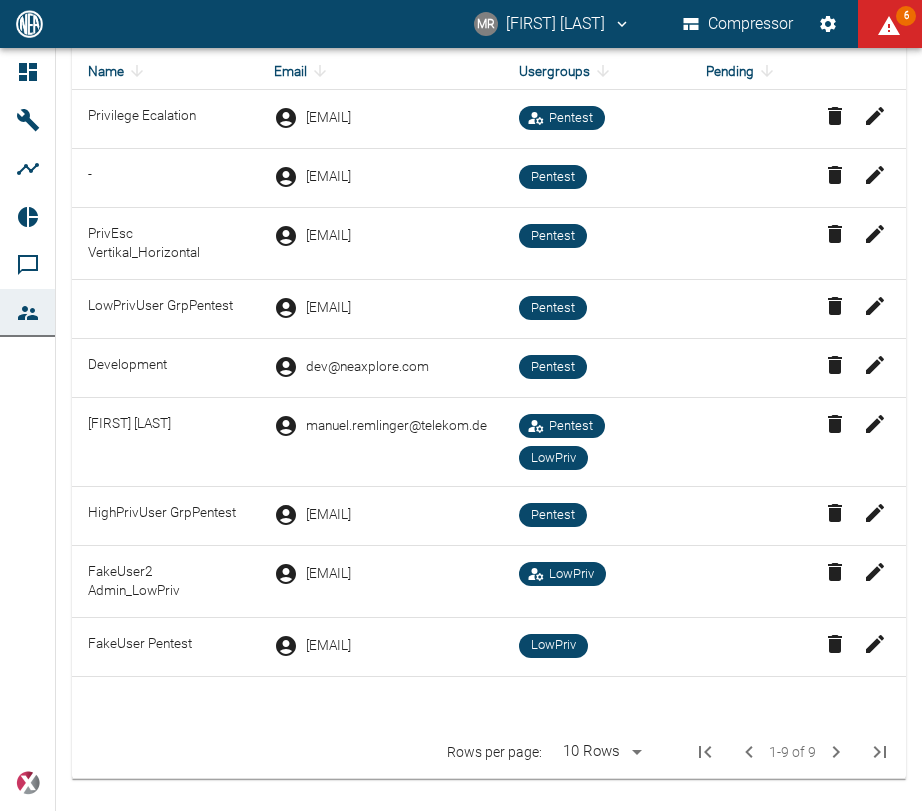 click on "Name Email Usergroups Pending Privilege Ecalation mexec96694@percyfx.com Pentest  -  abc@dtsec.dedyn.io Pentest PrivEsc Vertikal_Horizontal fahokom267@nicext.com Pentest LowPrivUser GrpPentest kimine2253@hostbyt.com Pentest Development dev@neaxplore.com Pentest [FIRST] [LAST] manuel.remlinger@telekom.de Pentest LowPriv HighPrivUser GrpPentest wopom17404@percyfx.com Pentest FakeUser2 Admin_LowPriv rejaci1821@im5z.com LowPriv FakeUser Pentest locewek453@foboxs.com LowPriv" at bounding box center (489, 389) 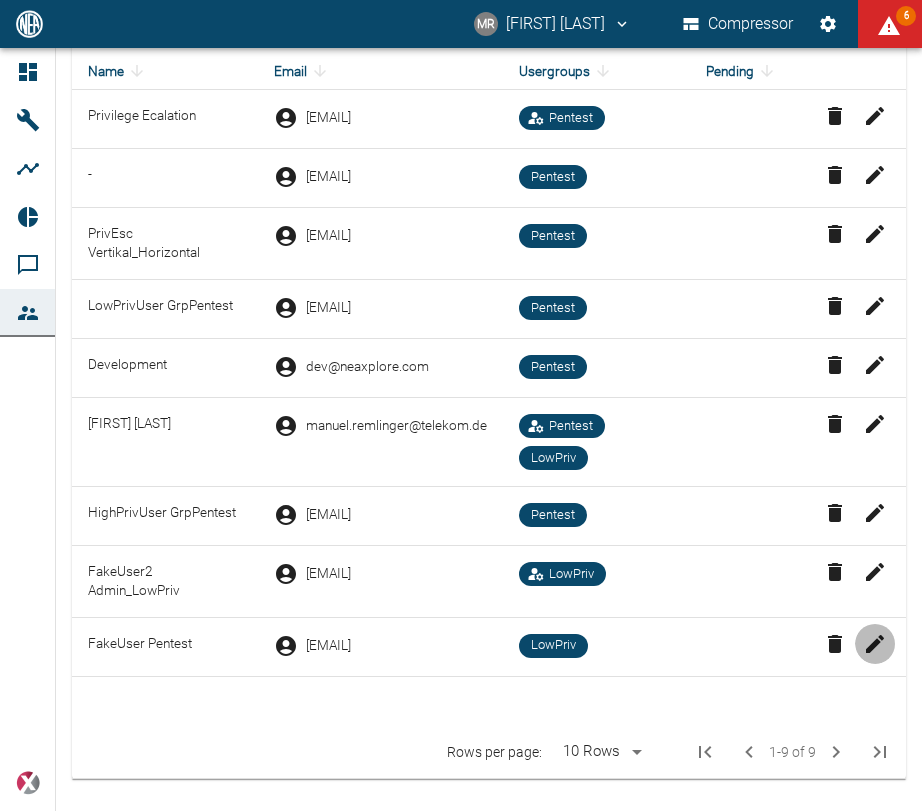 click 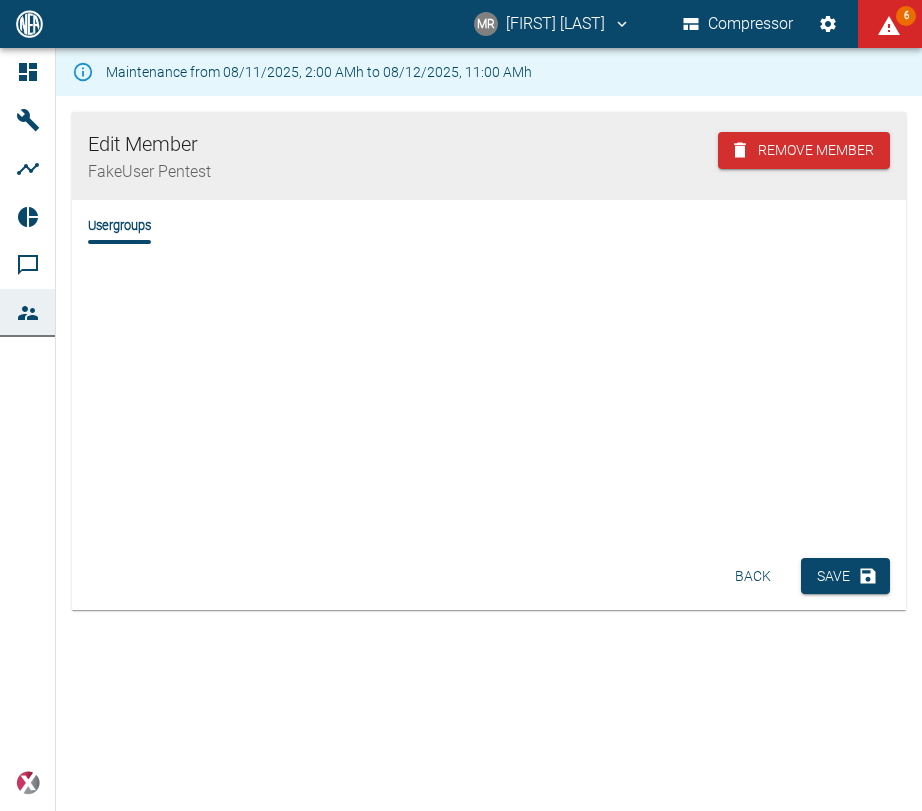 scroll, scrollTop: 0, scrollLeft: 0, axis: both 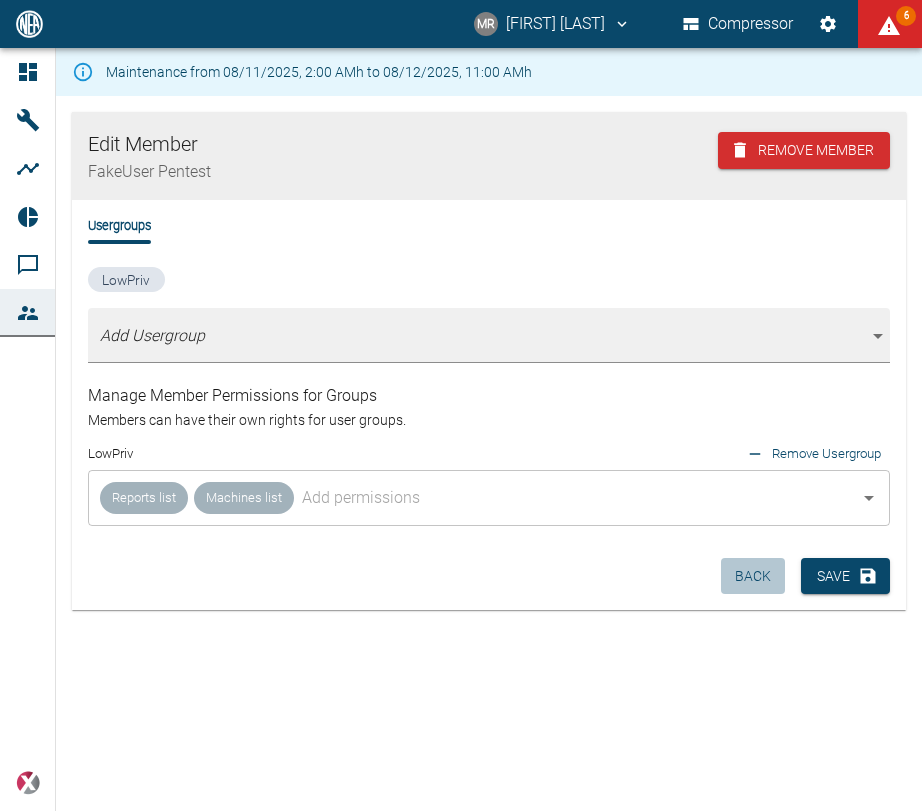 click on "Back" at bounding box center (753, 576) 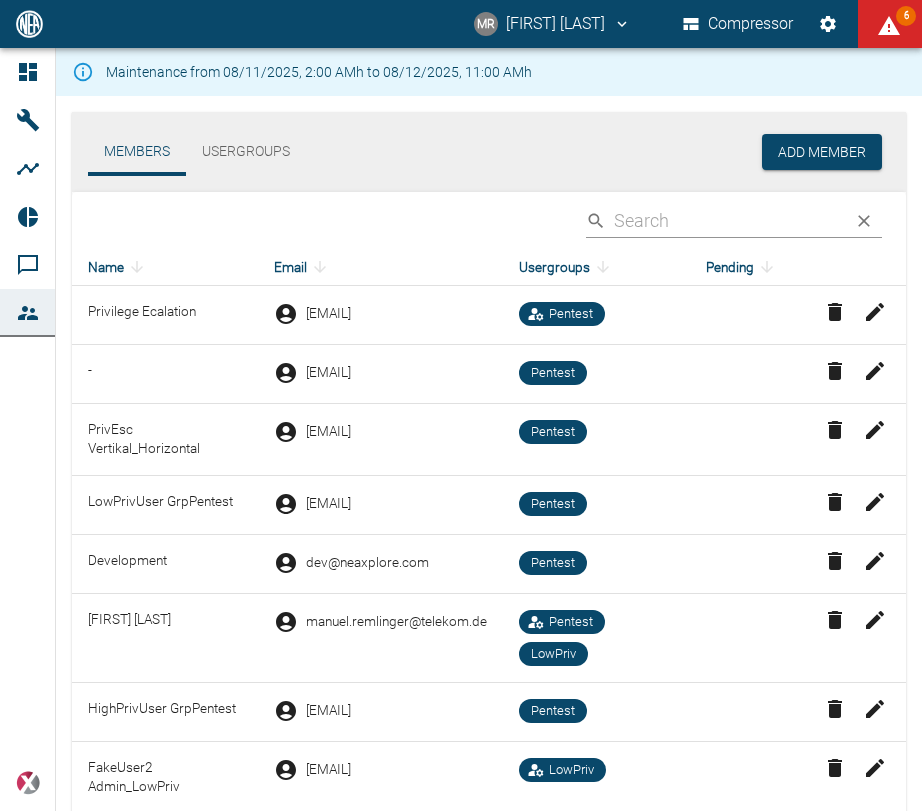 scroll, scrollTop: 196, scrollLeft: 0, axis: vertical 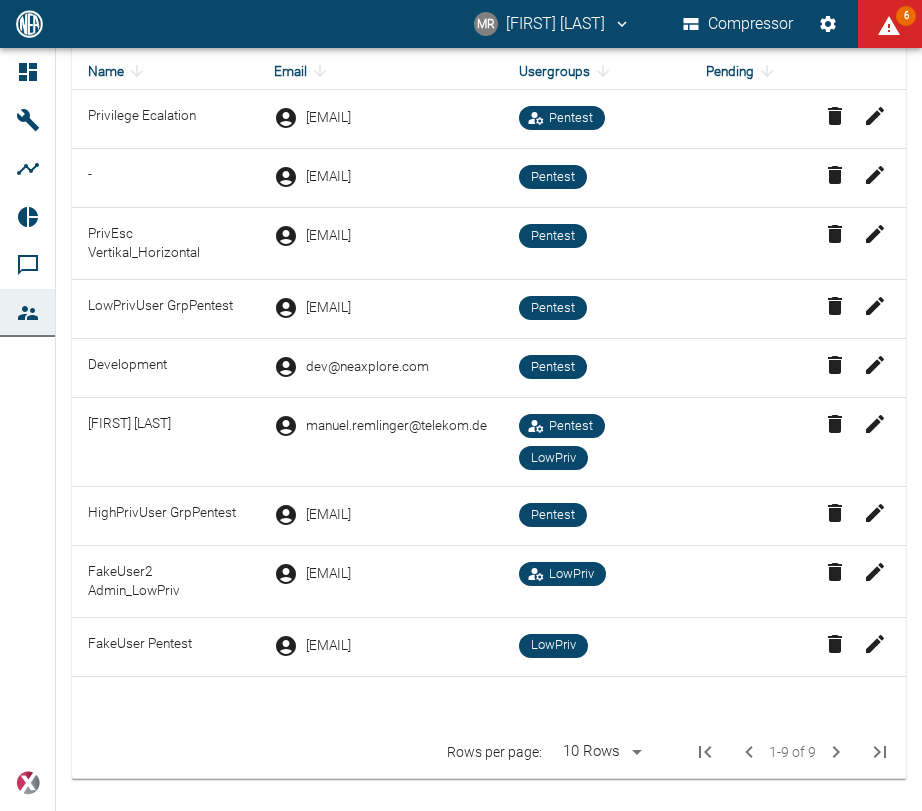drag, startPoint x: 164, startPoint y: 633, endPoint x: 80, endPoint y: 638, distance: 84.14868 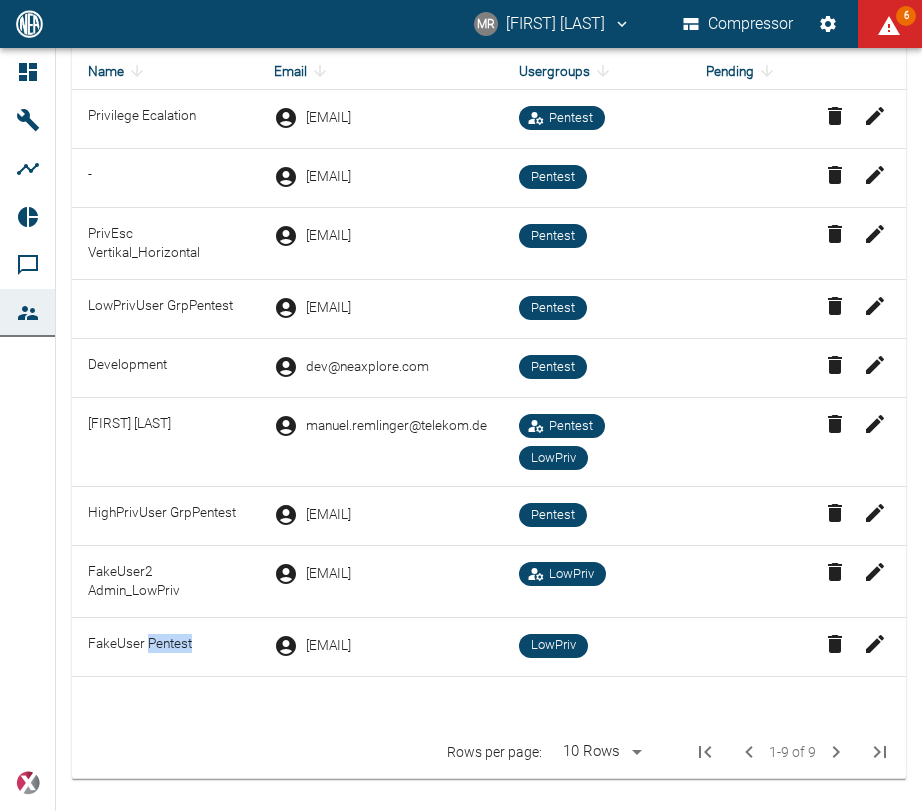 click on "FakeUser Pentest" at bounding box center [165, 646] 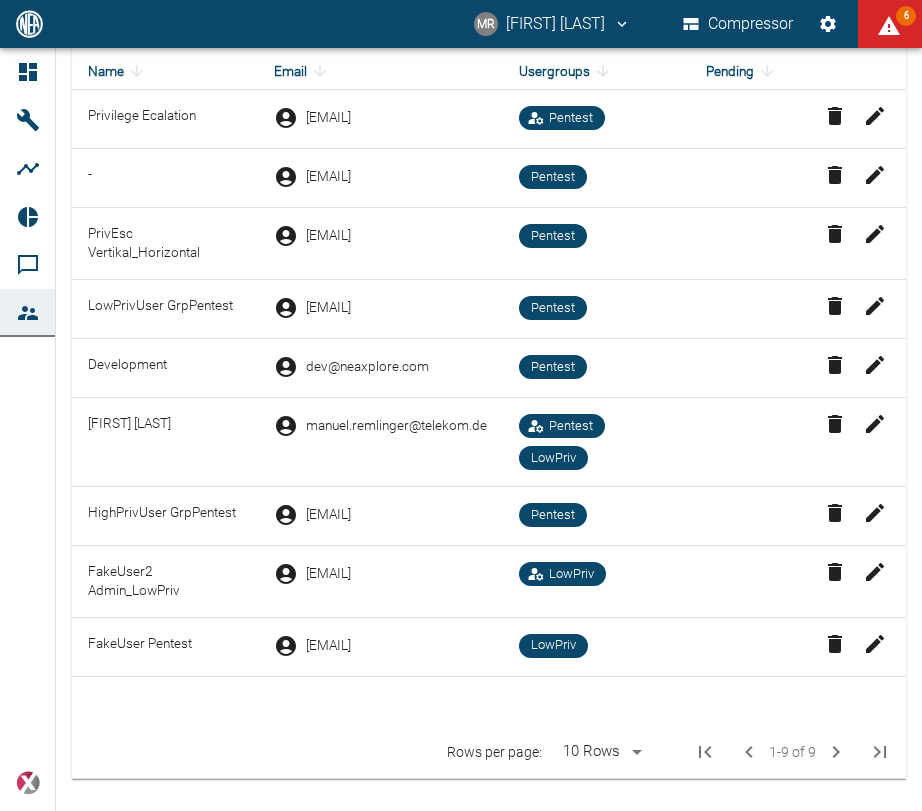 click on "FakeUser Pentest" at bounding box center (165, 646) 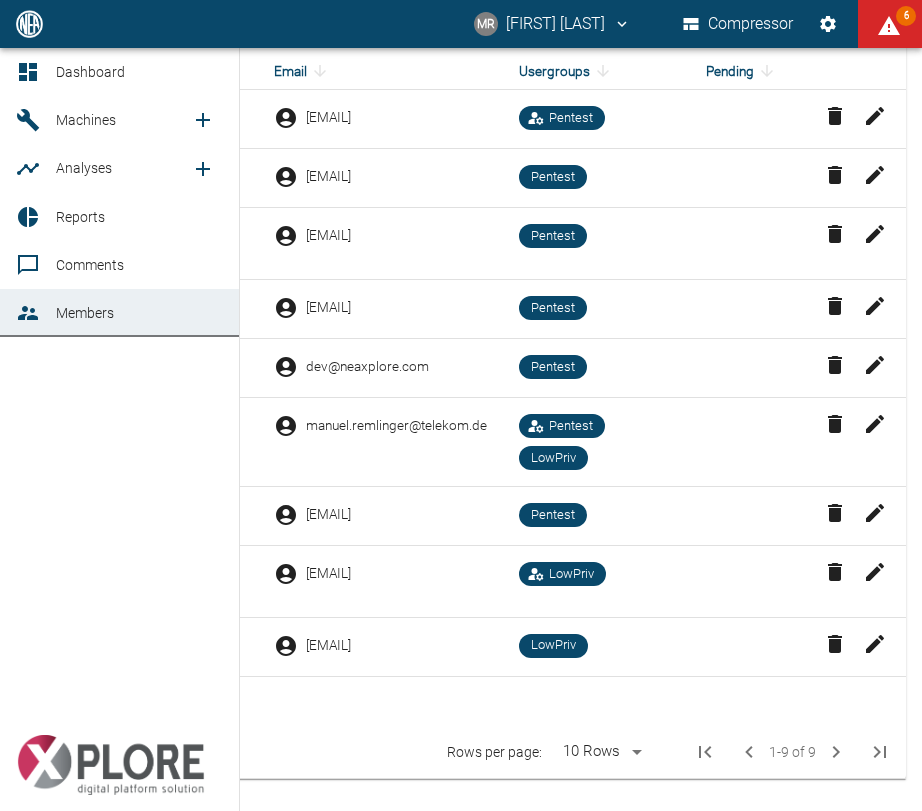 scroll, scrollTop: 0, scrollLeft: 0, axis: both 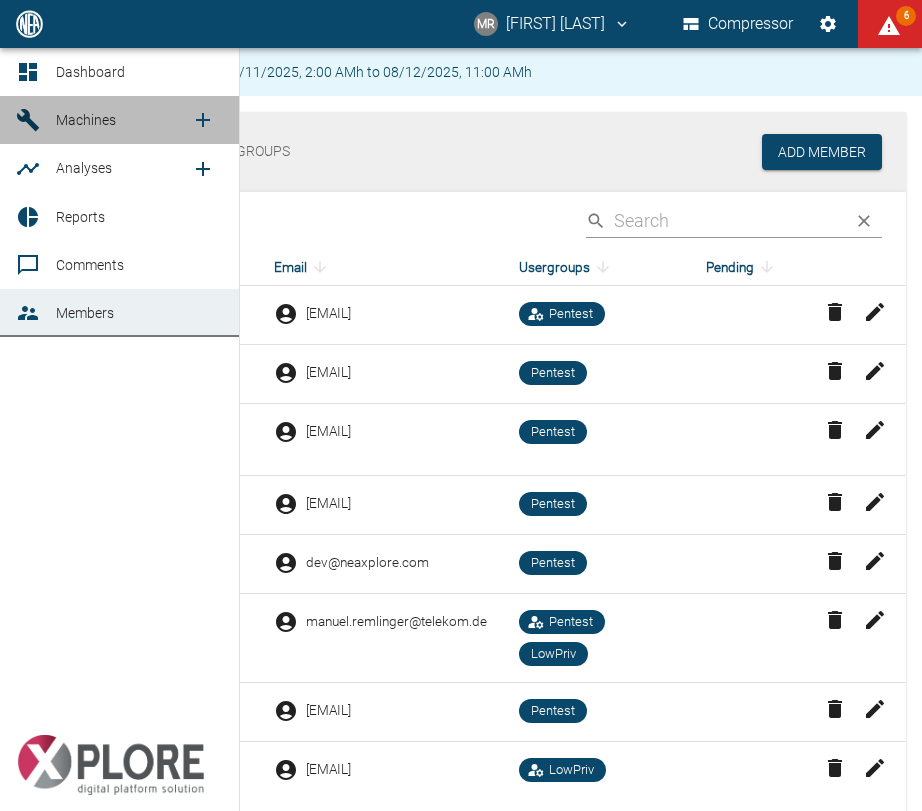 click on "Machines" at bounding box center (86, 120) 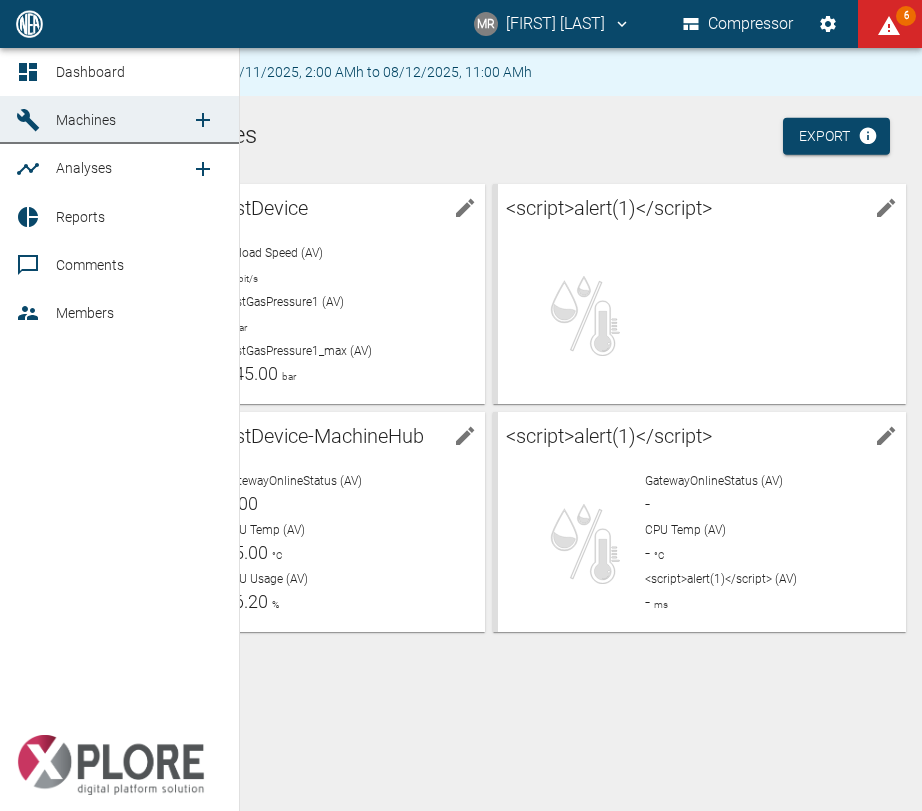 click 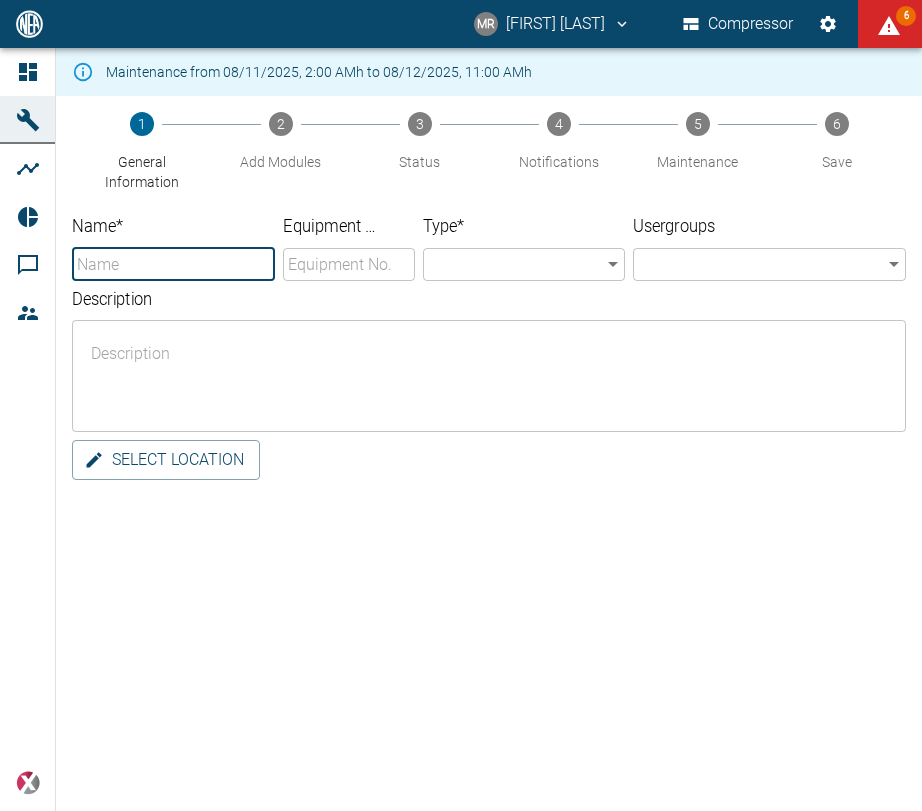 click on "Name *" at bounding box center (173, 264) 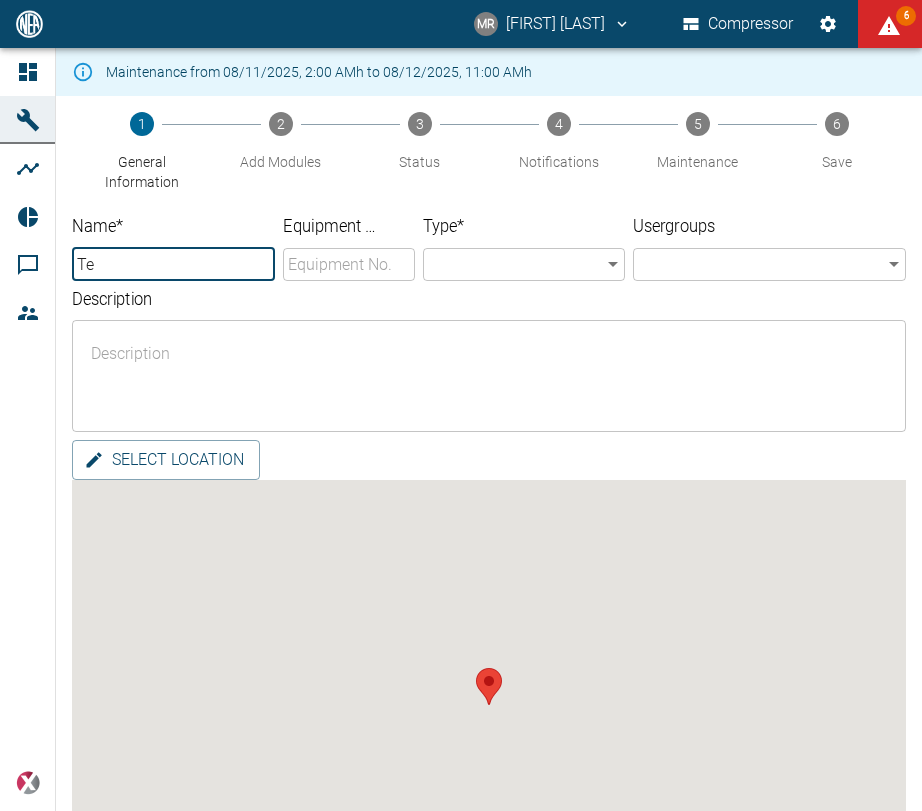 type on "T" 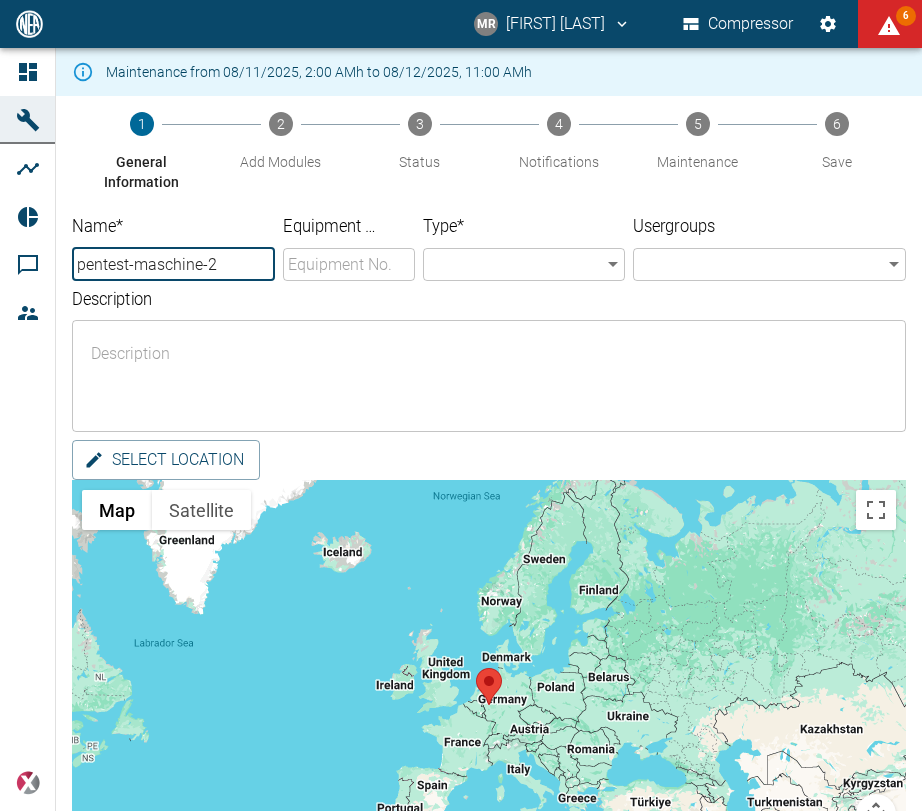 type on "pentest-maschine-2" 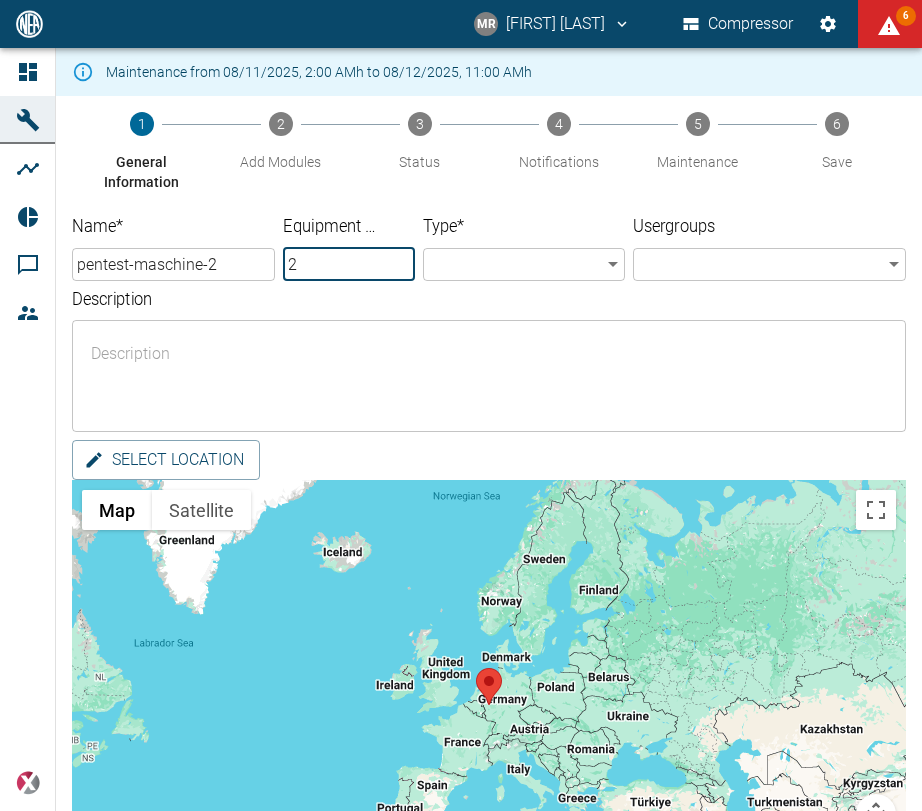 type on "2" 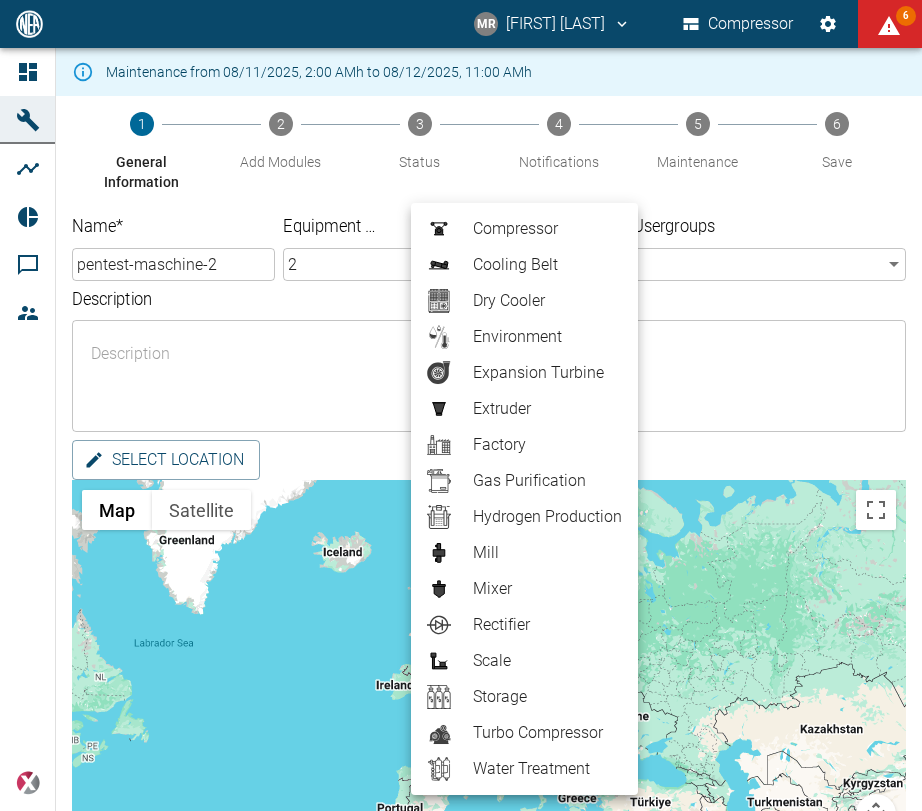 click on "Dry Cooler" at bounding box center [547, 301] 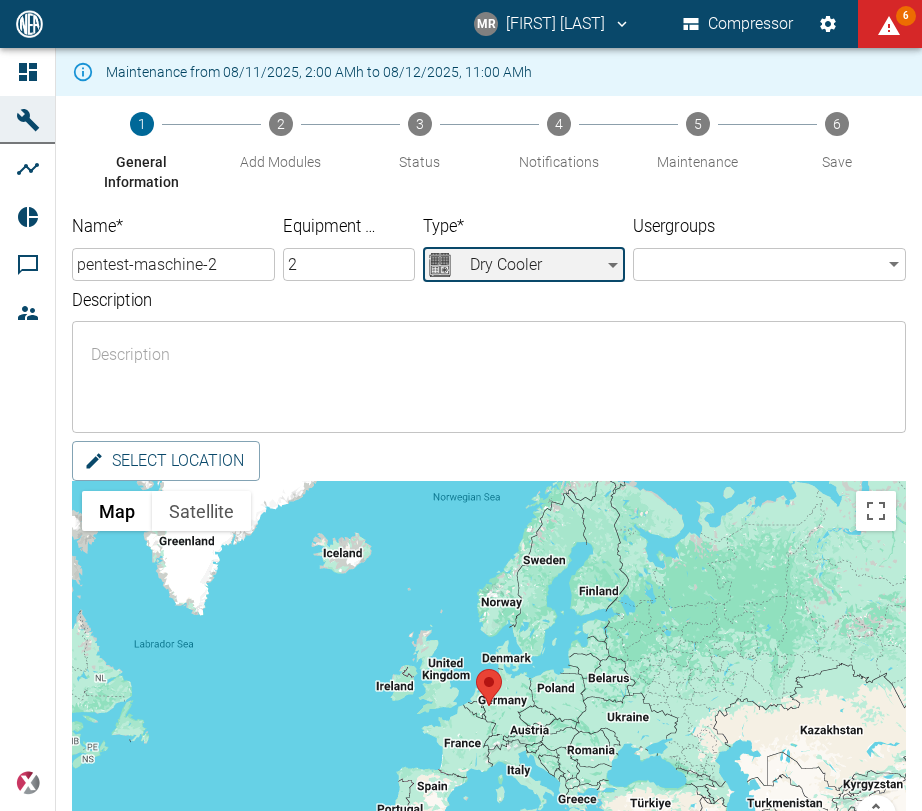 type on "Dry_Cooler" 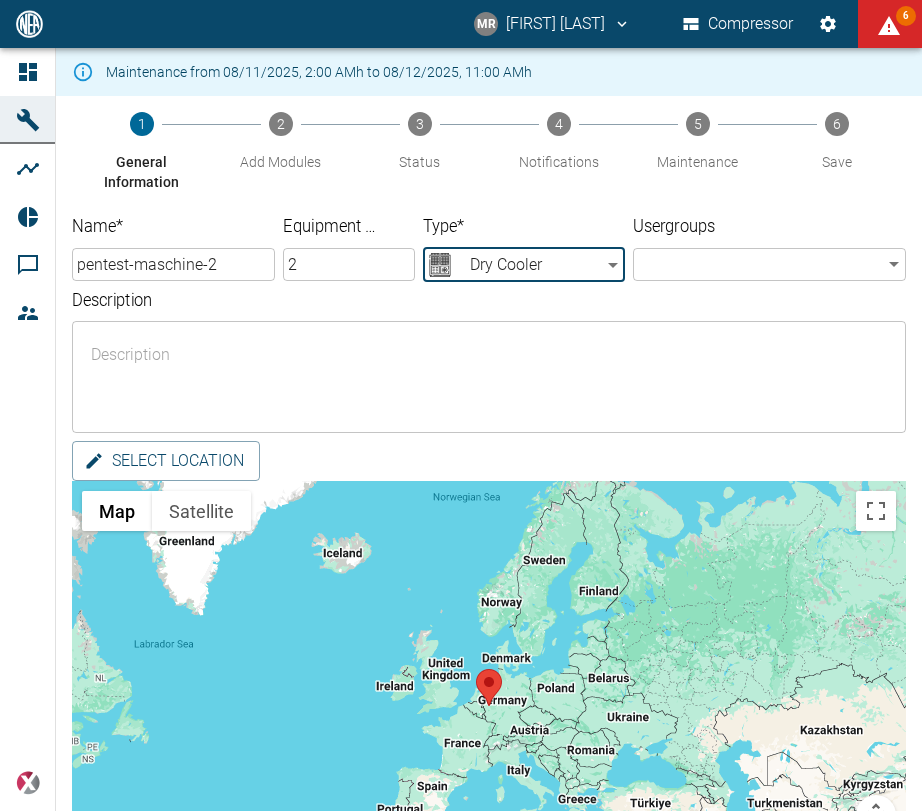 click on "MR [LAST] [LAST] Compressor 6 Dashboard Machines Analyses Reports Comments Members powered by Maintenance from 08/11/2025, 2:00 AMh to 08/12/2025, 11:00 AMh 1 General Information 2 Add Modules 3 Status 4 Notifications 5 Maintenance 6 Save Name * pentest-maschine-2 ​ Equipment No. 2 ​ Type * Dry Cooler Dry_Cooler ​ Usergroups ​ ​ Description x ​ Select location ← Move left → Move right ↑ Move up ↓ Move down + Zoom in - Zoom out Home Jump left by 75% End Jump right by 75% Page Up Jump up by 75% Page Down Jump down by 75% Map Terrain Satellite Labels Keyboard shortcuts Map Data Map data ©2025 Google, INEGI Map data ©2025 Google, INEGI 1000 km  Click to toggle between metric and imperial units Terms Report a map error Back Next ;" at bounding box center [461, 405] 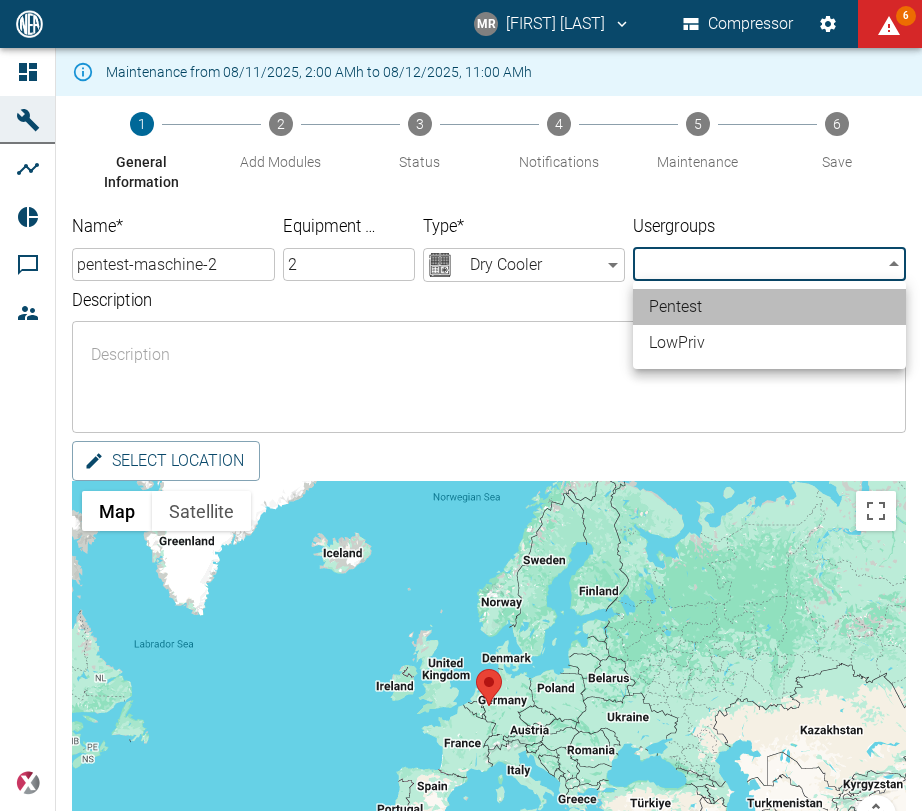 click on "Pentest" at bounding box center [769, 307] 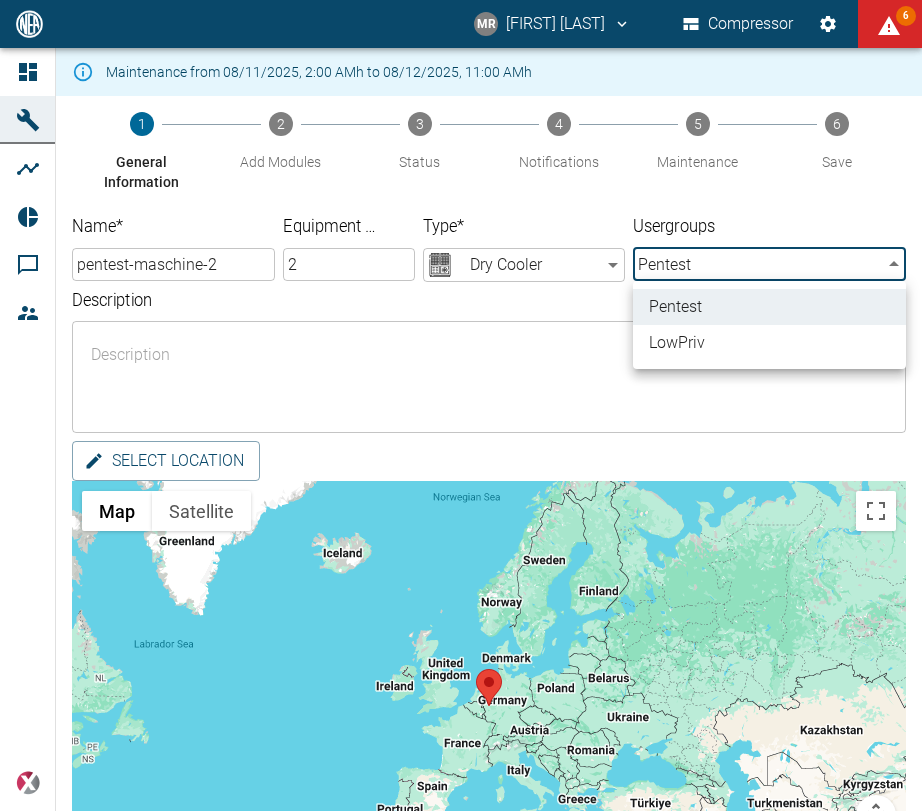 click at bounding box center (461, 405) 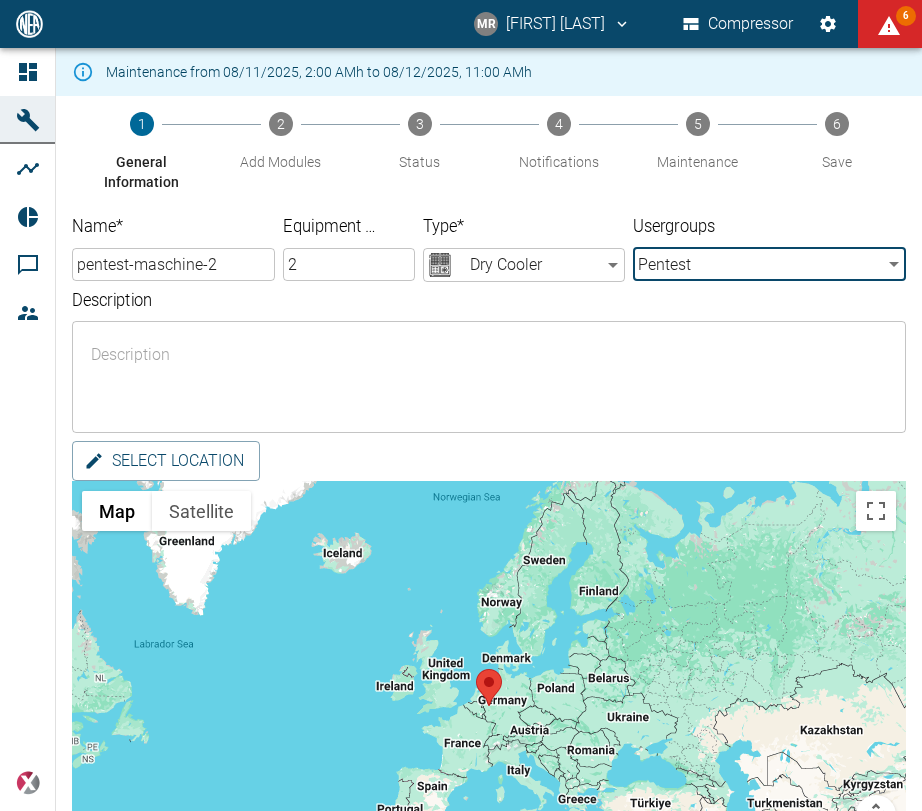 drag, startPoint x: 337, startPoint y: 353, endPoint x: 327, endPoint y: 359, distance: 11.661903 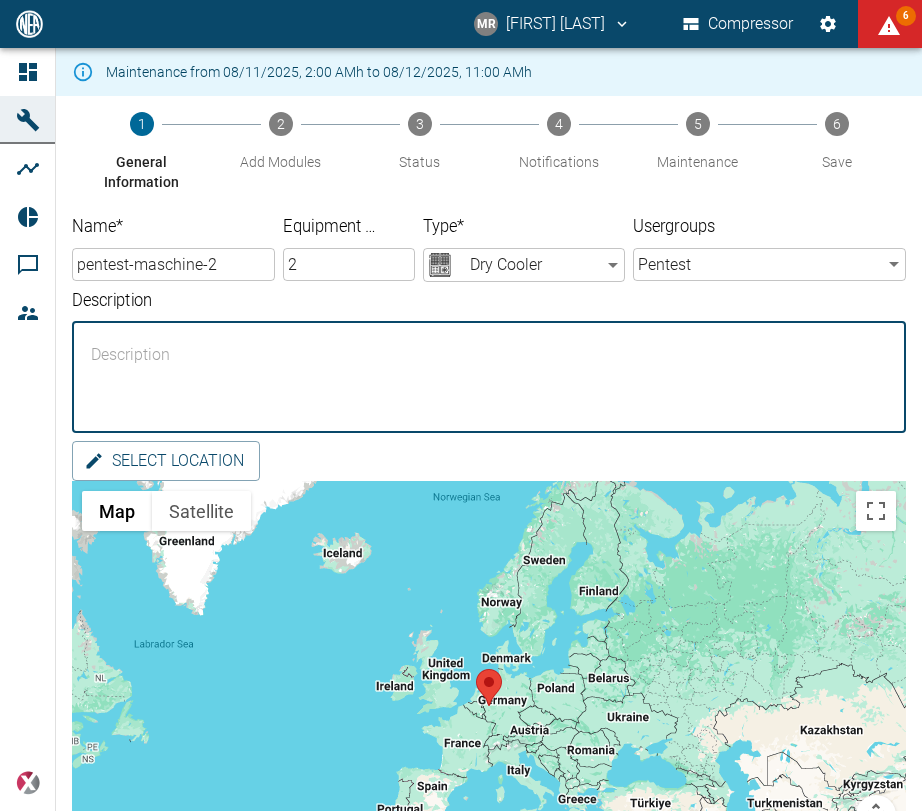 click on "Description" at bounding box center (489, 377) 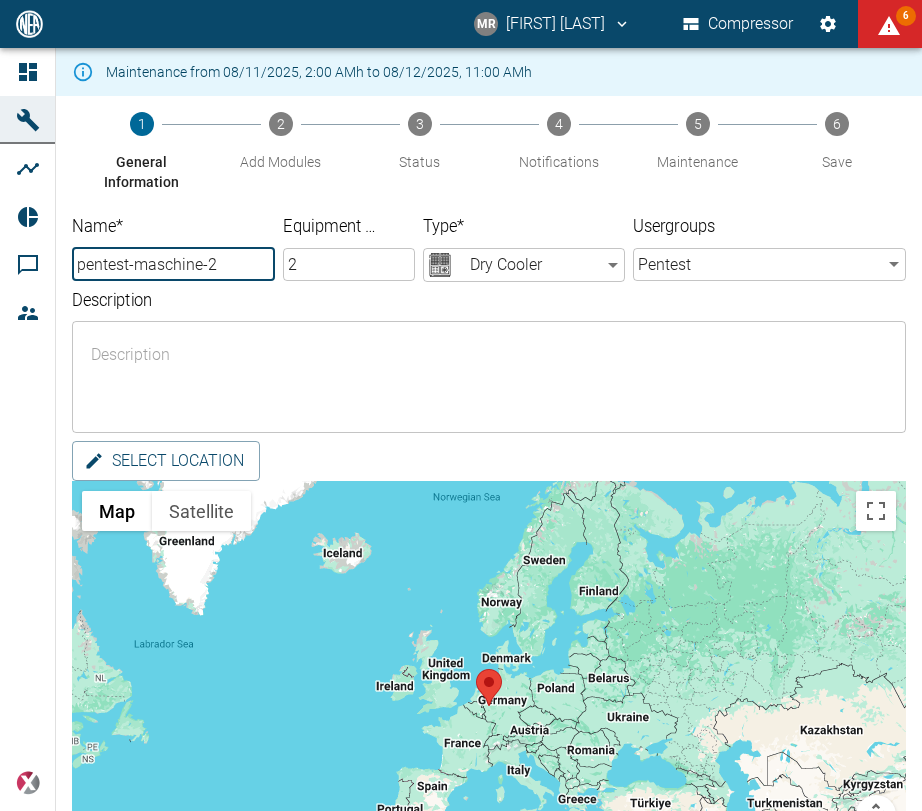 click on "pentest-maschine-2" at bounding box center (173, 264) 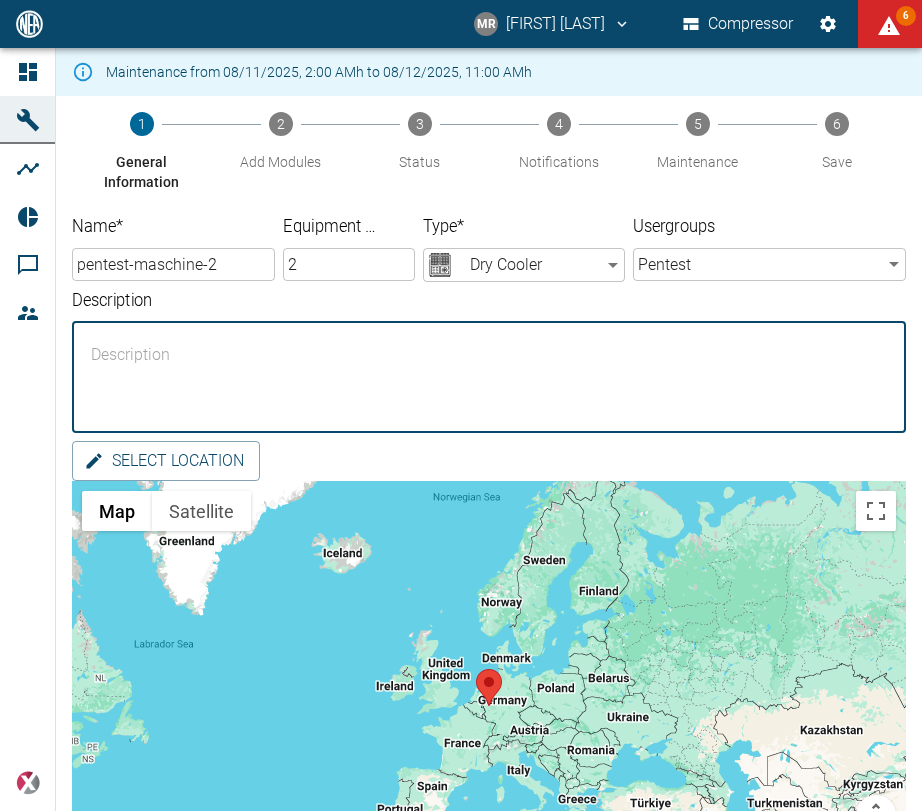 click on "Description" at bounding box center [489, 377] 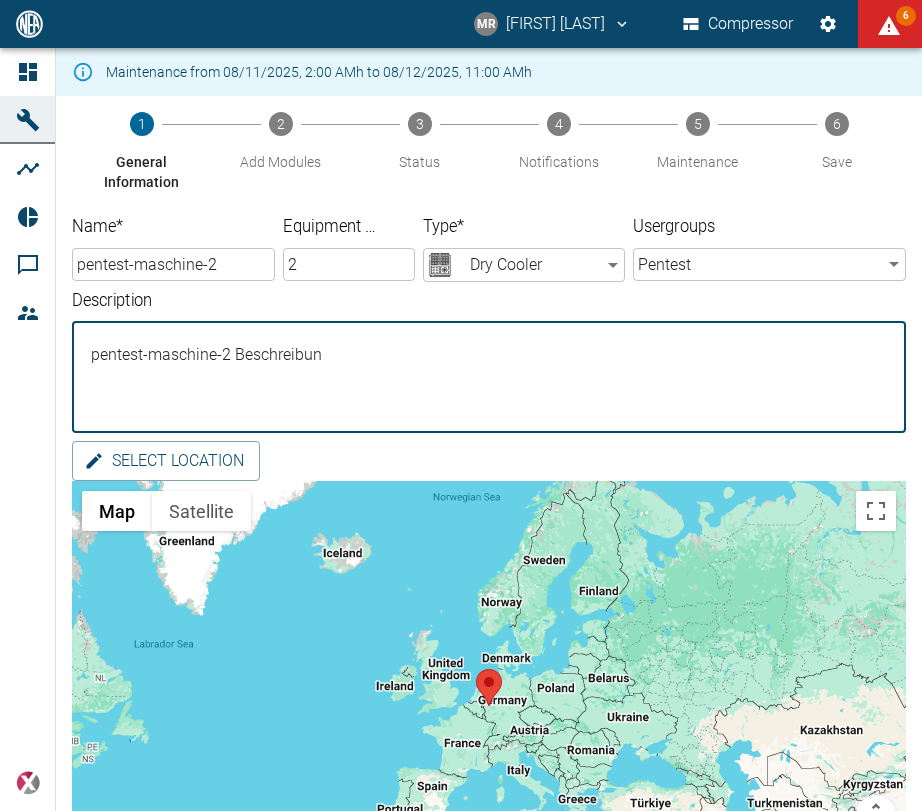type on "pentest-maschine-2 Beschreibung" 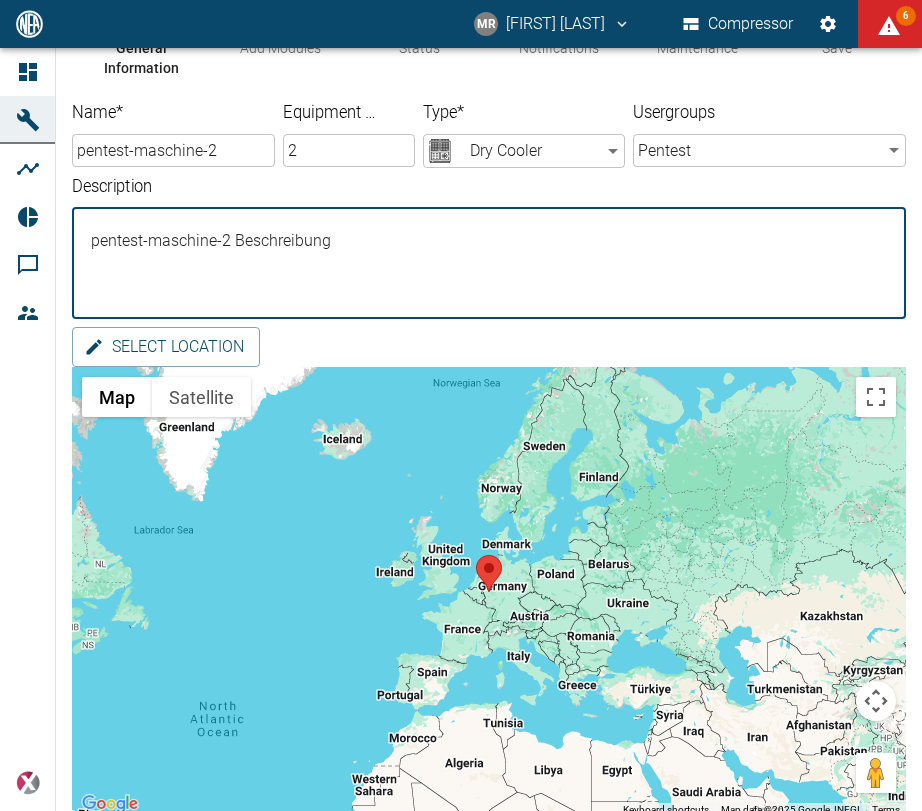 scroll, scrollTop: 221, scrollLeft: 0, axis: vertical 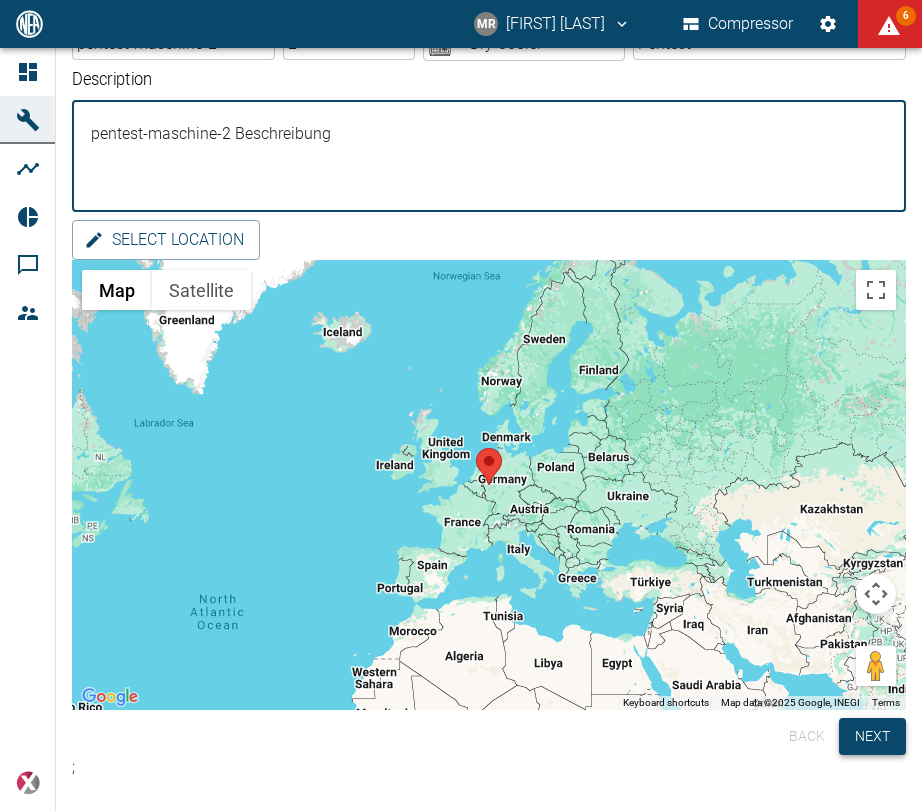 click on "Next" at bounding box center [872, 736] 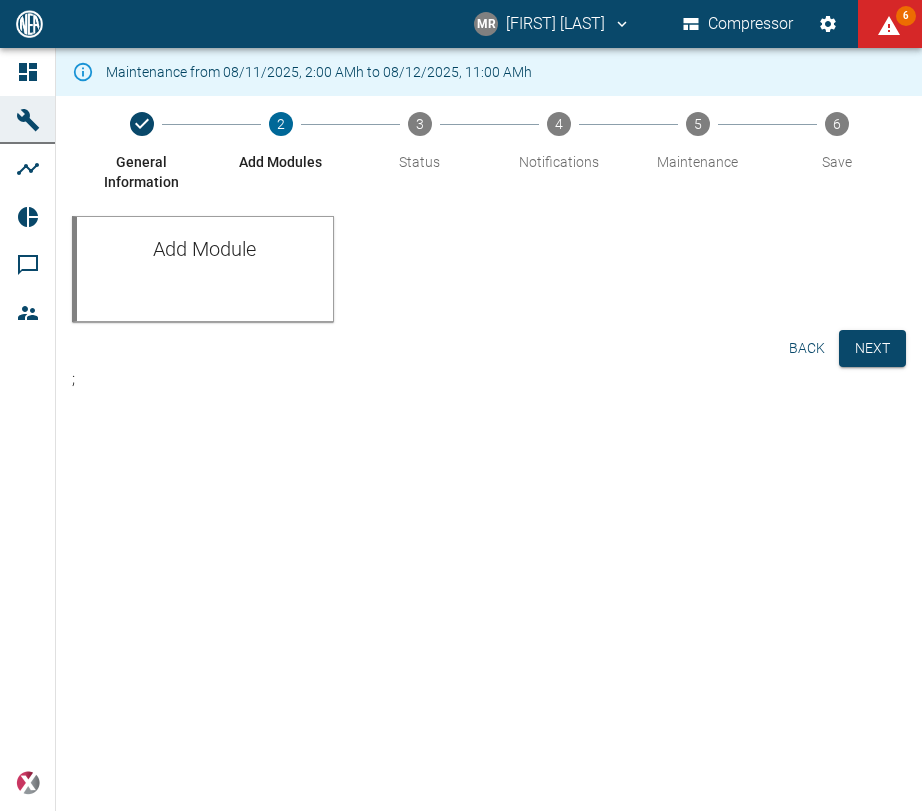 scroll, scrollTop: 0, scrollLeft: 0, axis: both 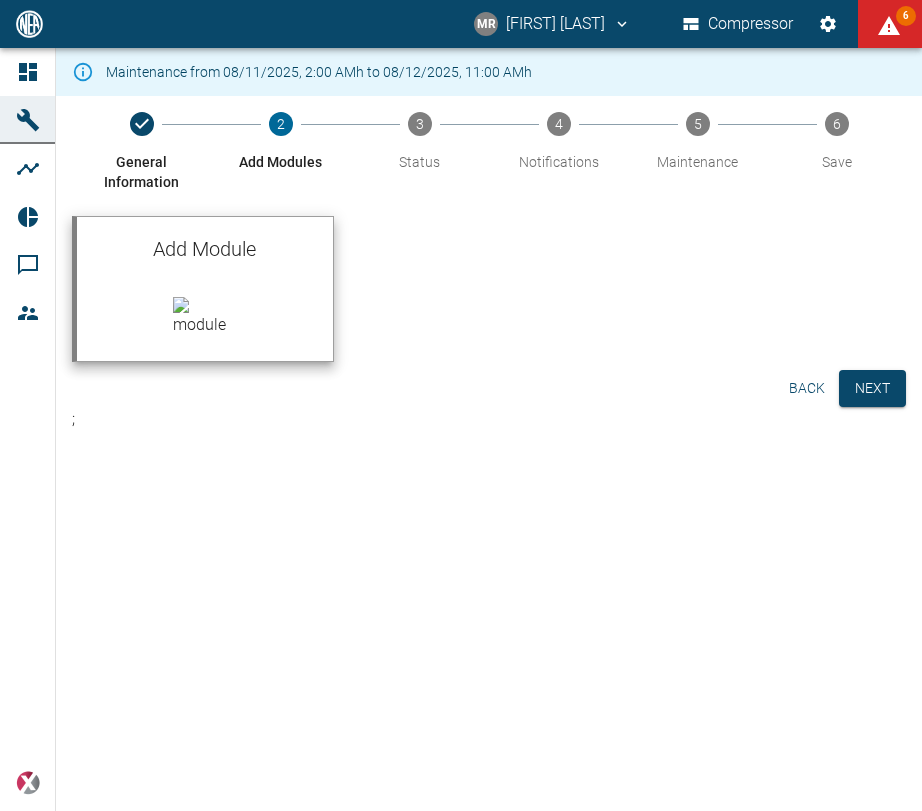 click at bounding box center (205, 321) 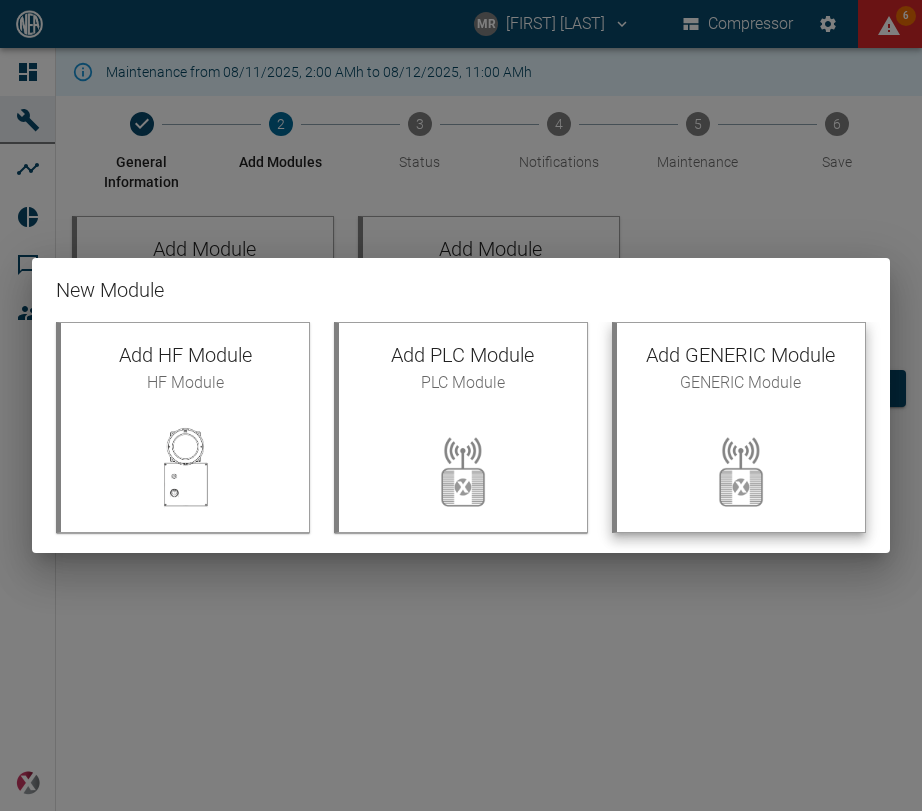 click on "Add GENERIC Module GENERIC Module" at bounding box center [741, 367] 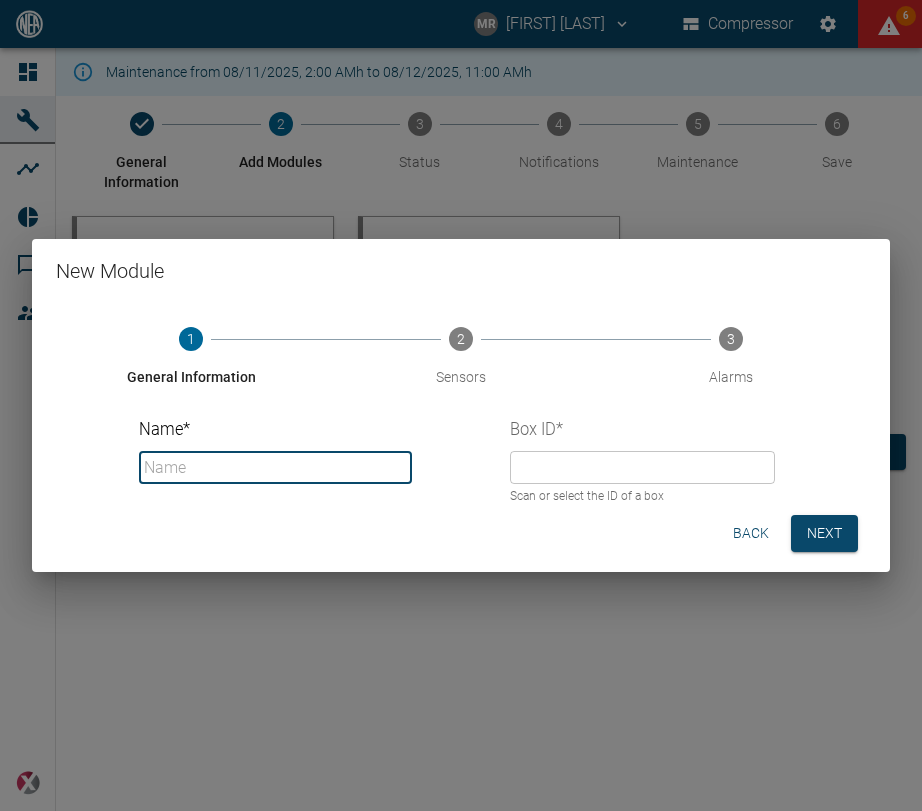 click on "Name *" at bounding box center [275, 467] 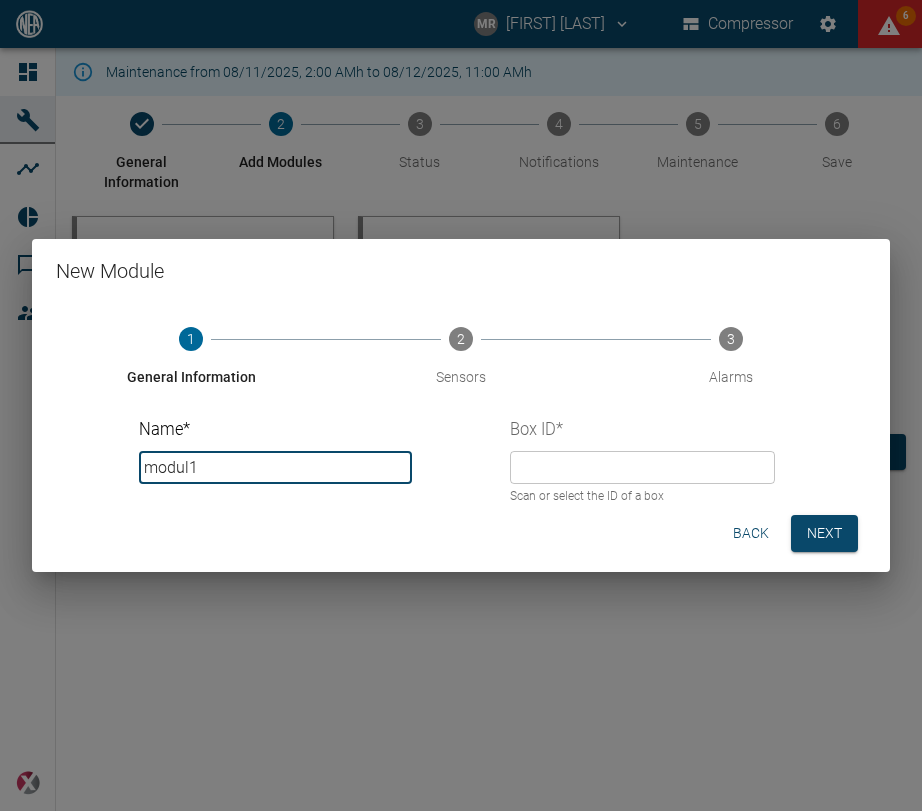 type on "modul1" 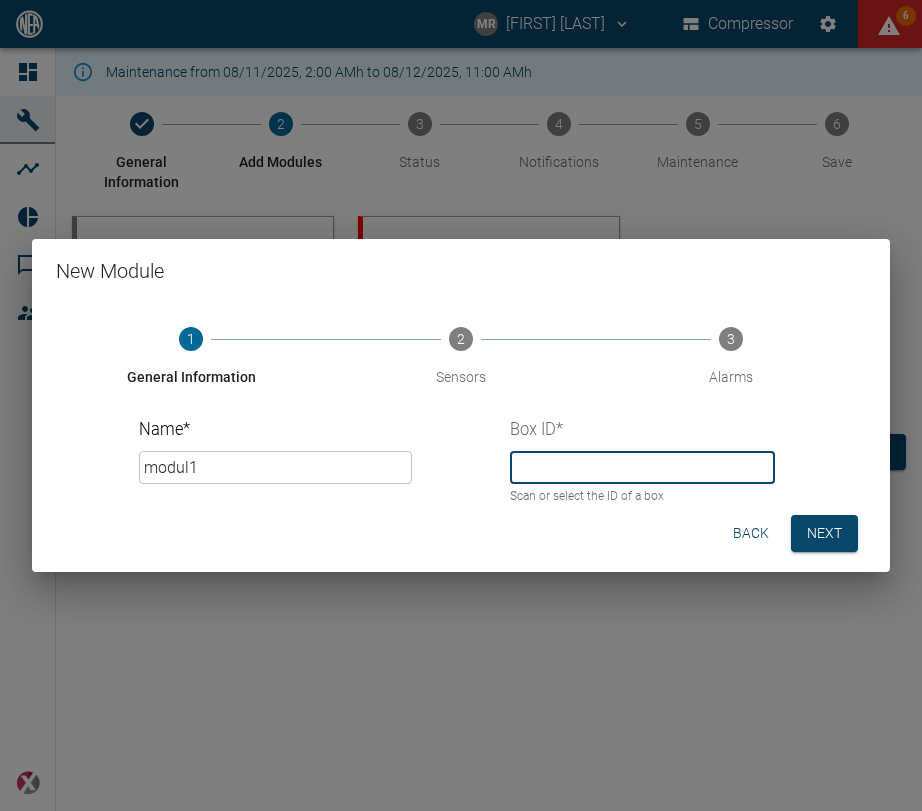 click at bounding box center [642, 467] 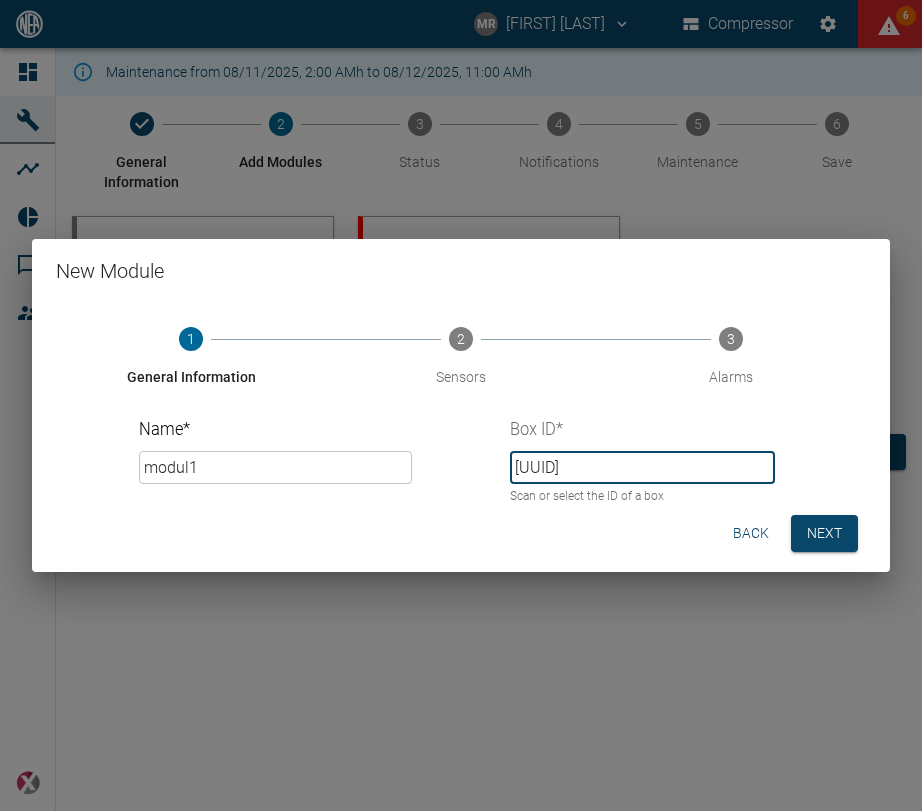 type on "[UUID]" 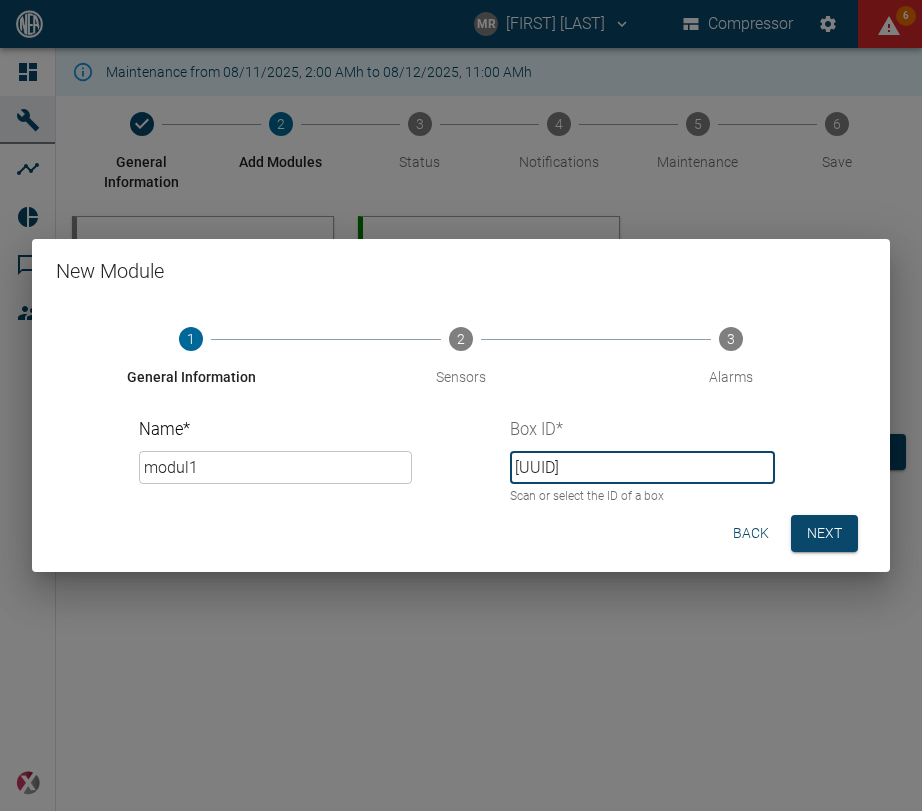 scroll, scrollTop: 0, scrollLeft: 48, axis: horizontal 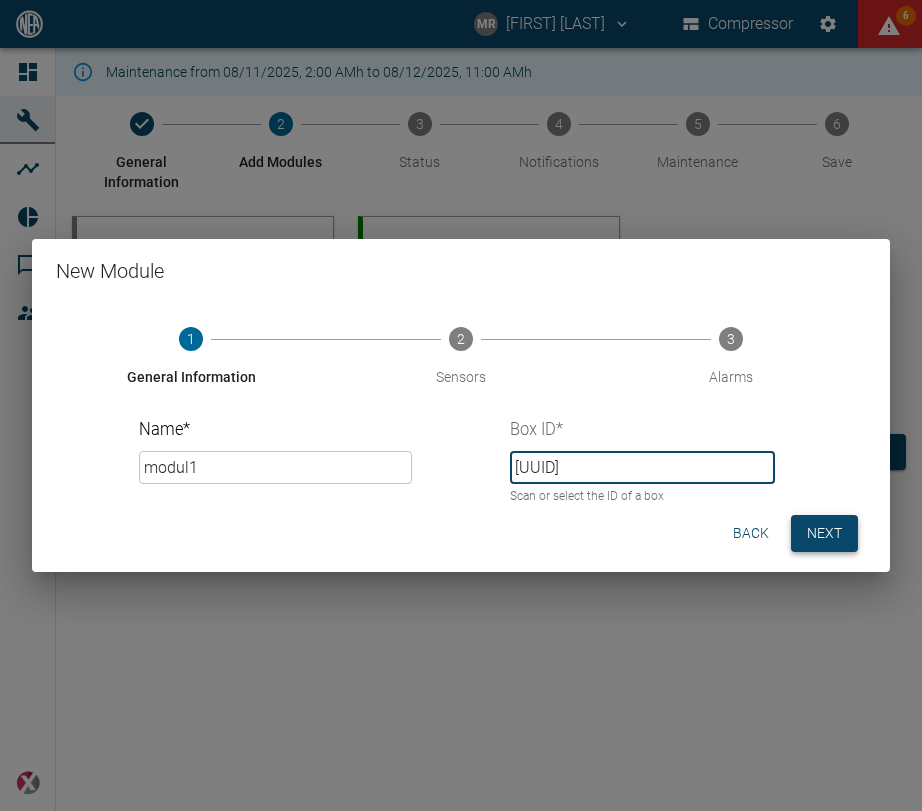 click on "Next" at bounding box center [824, 533] 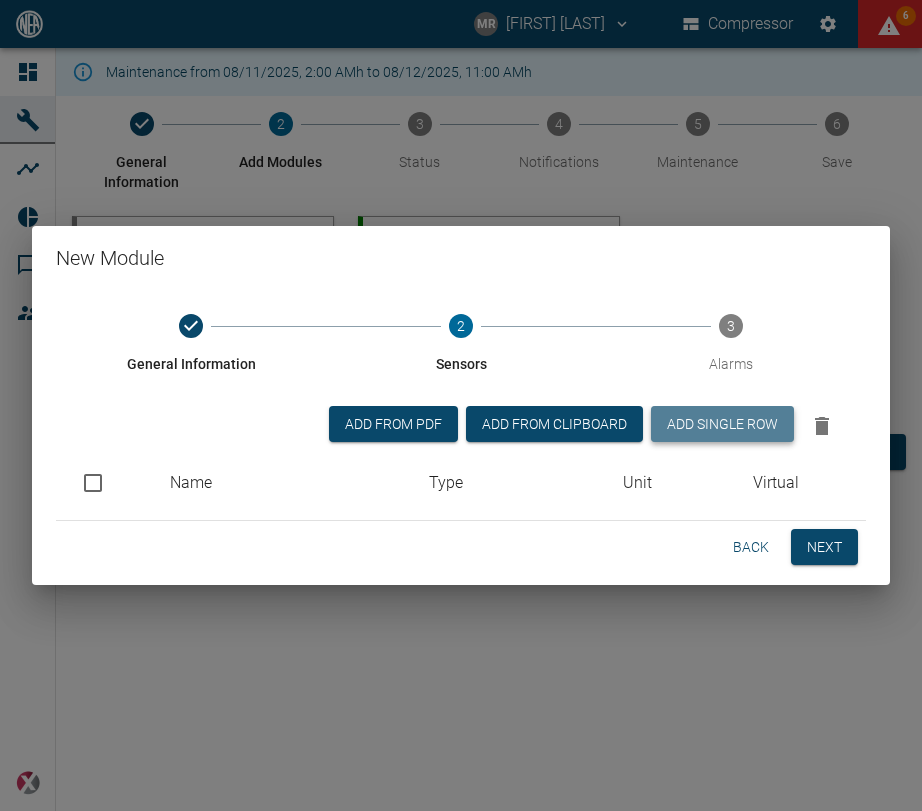 click on "Add single row" at bounding box center [722, 424] 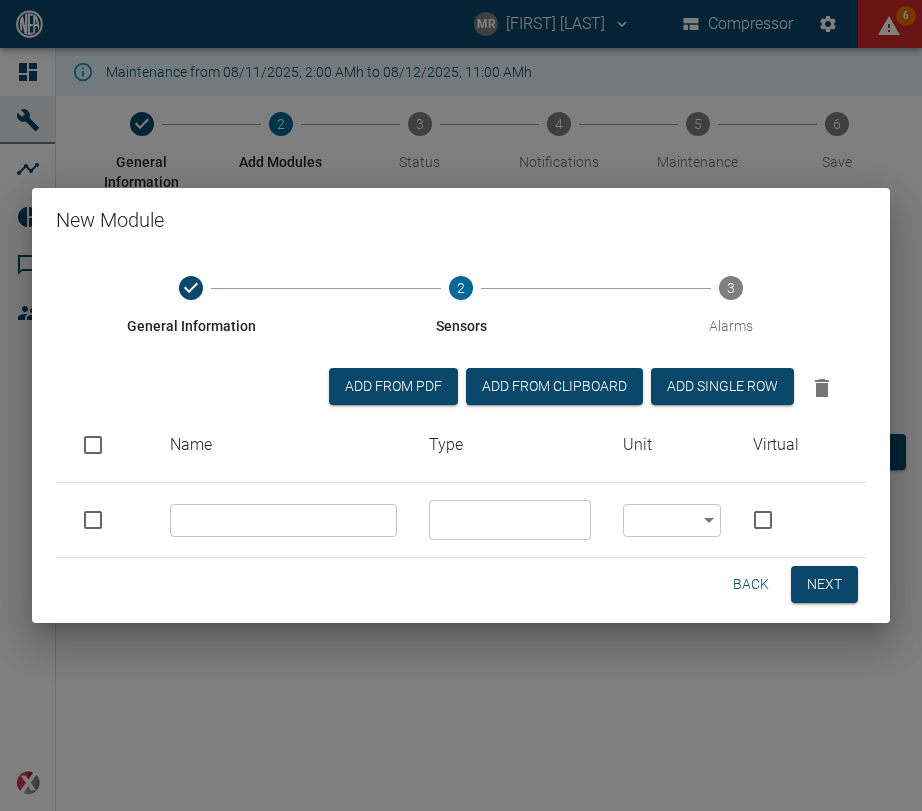 click at bounding box center (93, 520) 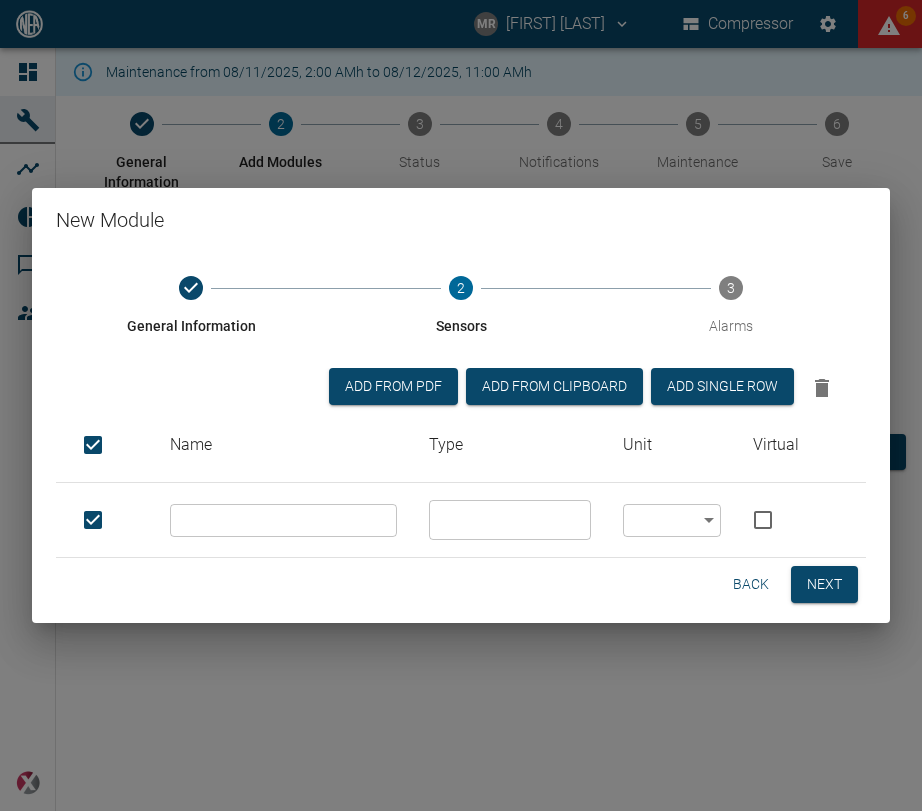 checkbox on "true" 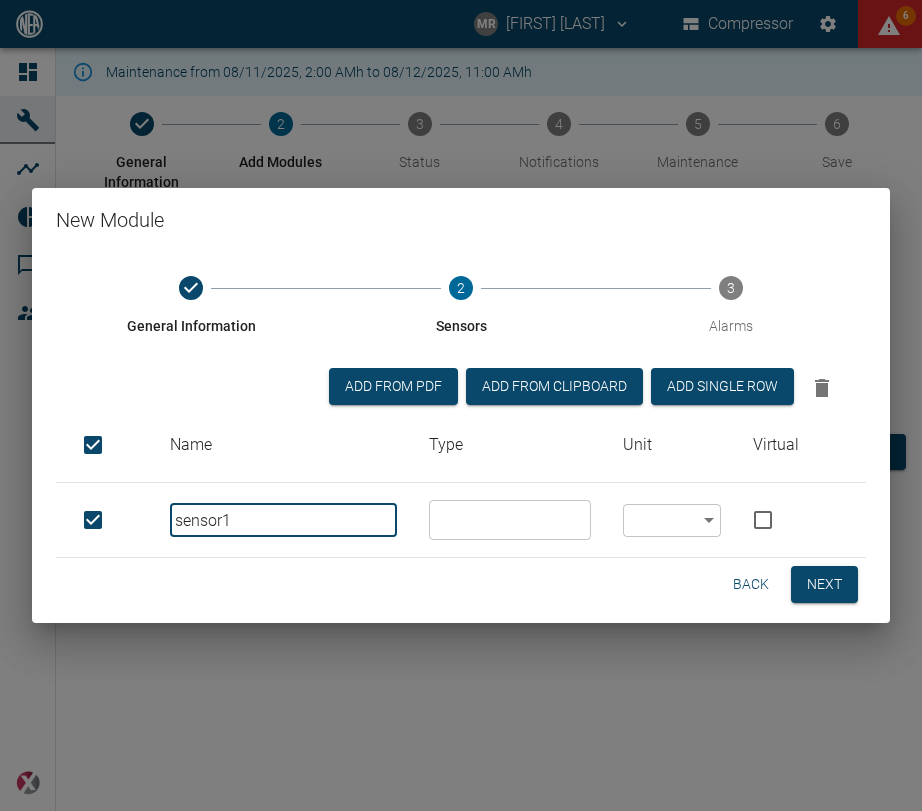 type on "sensor1" 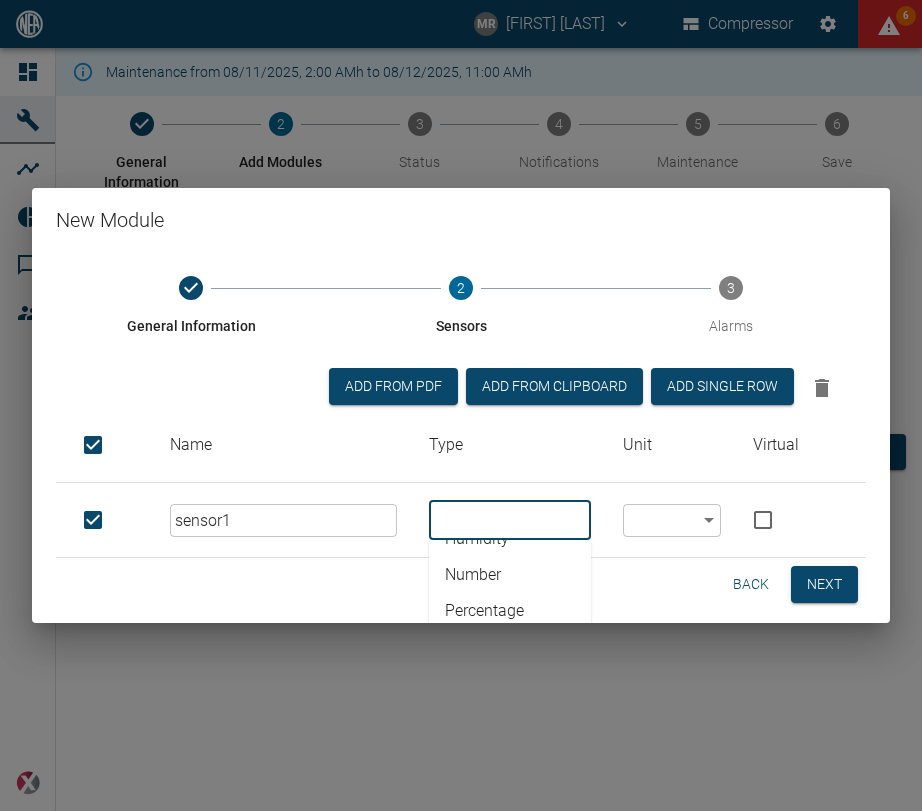 scroll, scrollTop: 228, scrollLeft: 0, axis: vertical 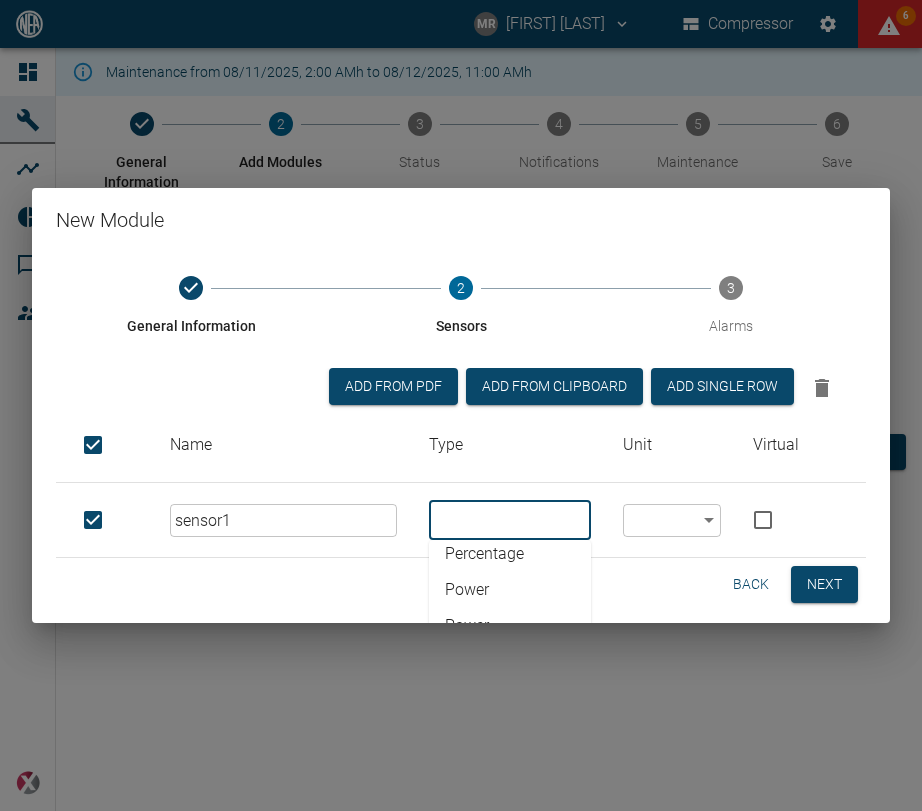 click on "Power" at bounding box center (510, 590) 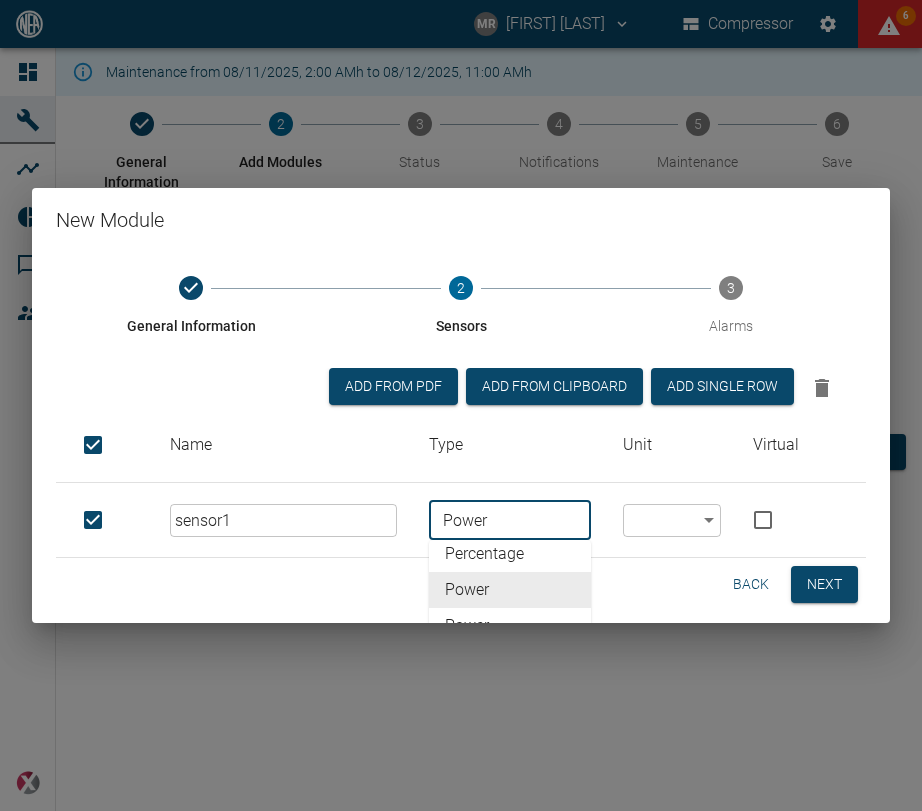 click on "​ ​" at bounding box center [671, 520] 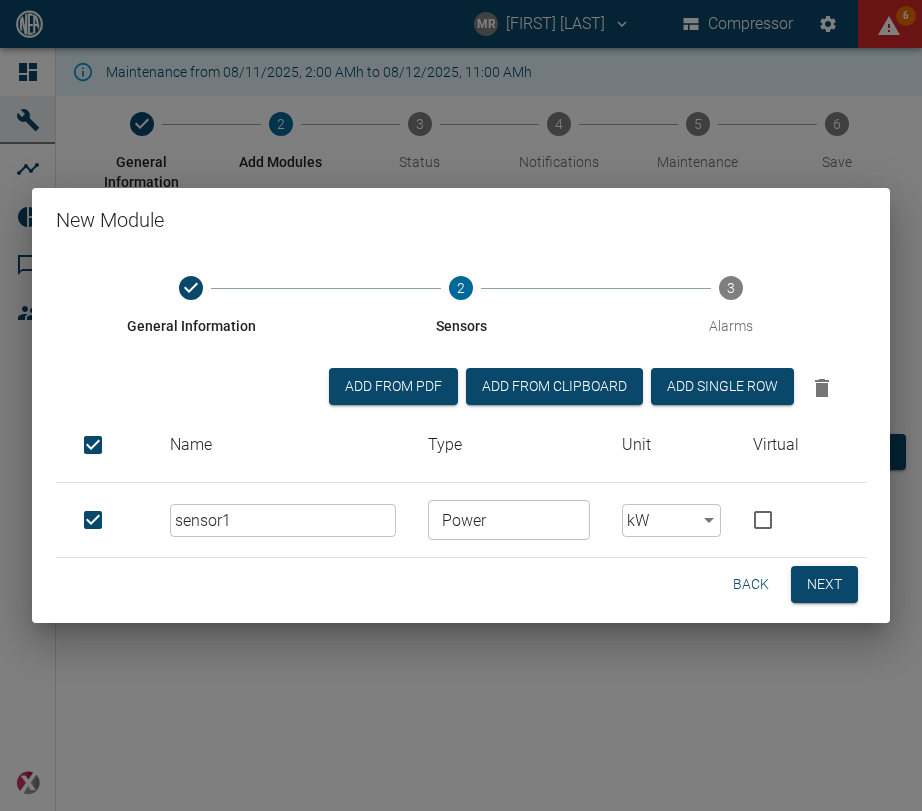 click on "MR [FIRST] [LAST] Compressor 6 Dashboard Machines Analyses Reports Comments Members powered by Maintenance from 08/11/2025, 2:00 AMh to 08/12/2025, 11:00 AMh General Information 2 Add Modules 3 Status 4 Notifications 5 Maintenance 6 Save Add Module modul1 GENERIC Module   Back Next ; New Module General Information 2 Sensors 3 Alarms Add from PDF Add from Clipboard Add single row Name Type Unit Virtual sensor1 ​ Power ​ kW kW ​ Back Next" at bounding box center [461, 405] 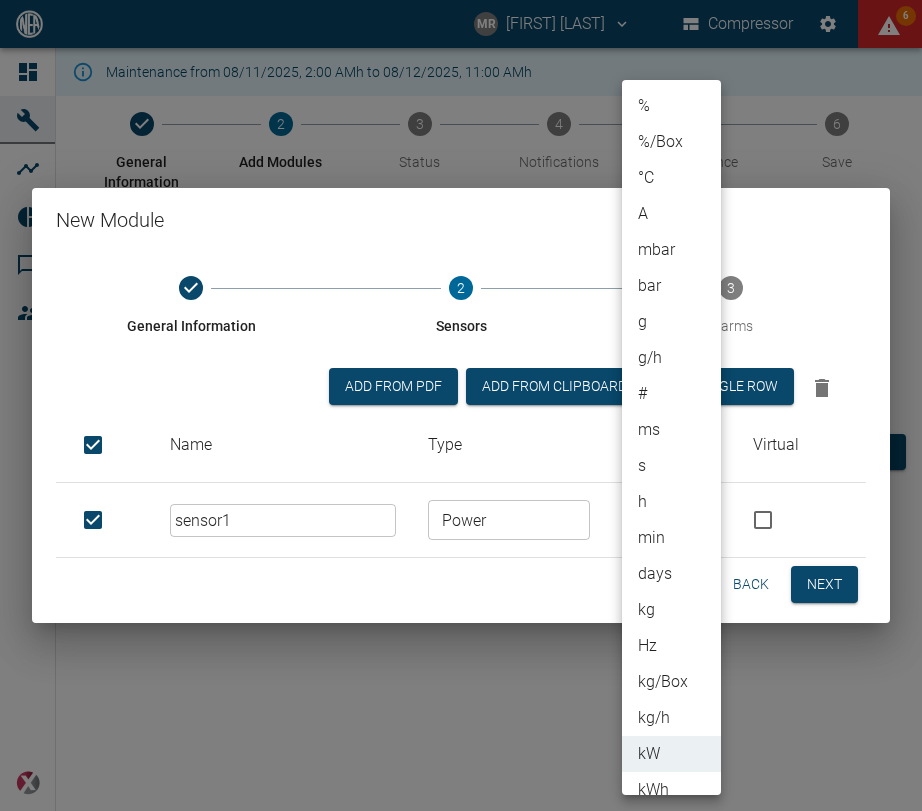 click at bounding box center [461, 405] 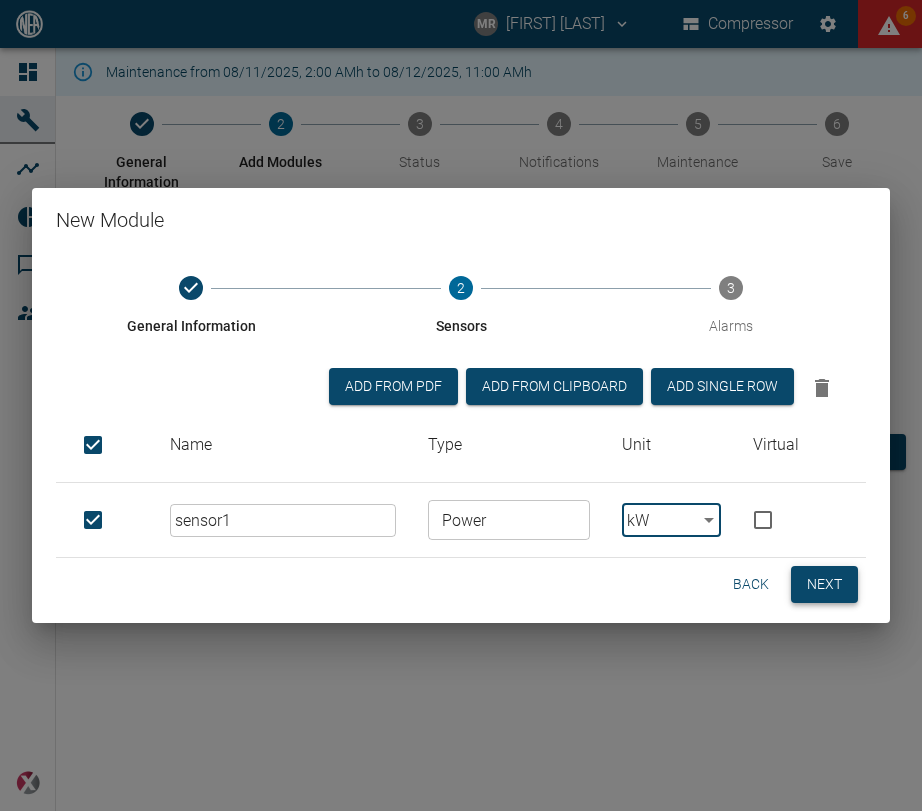 click on "Next" at bounding box center [824, 584] 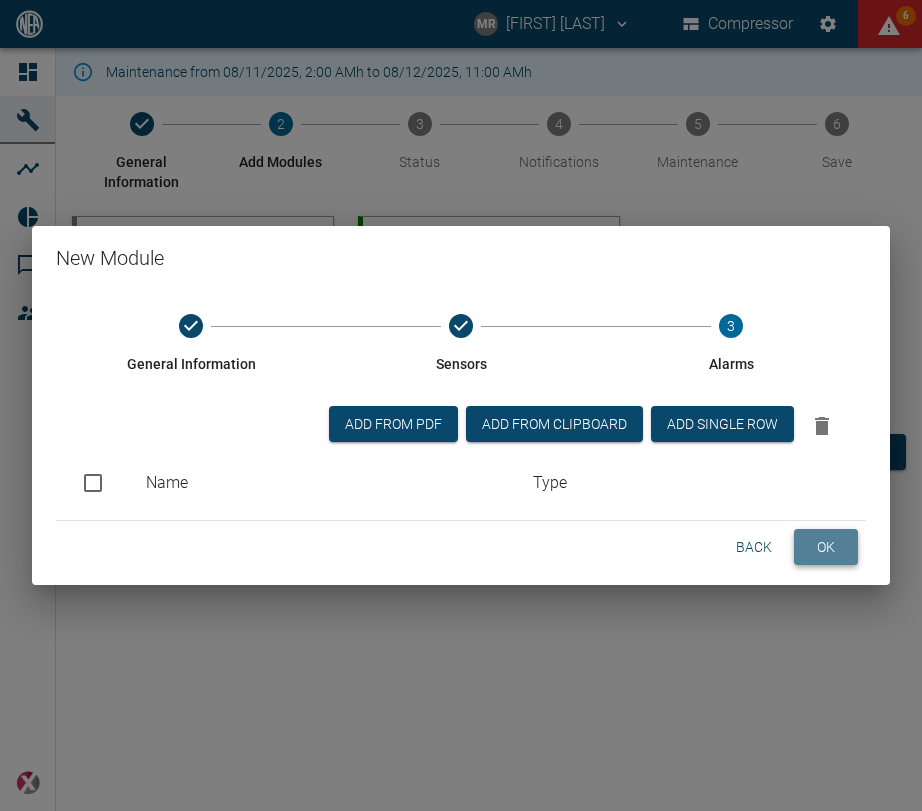 click on "OK" at bounding box center [826, 547] 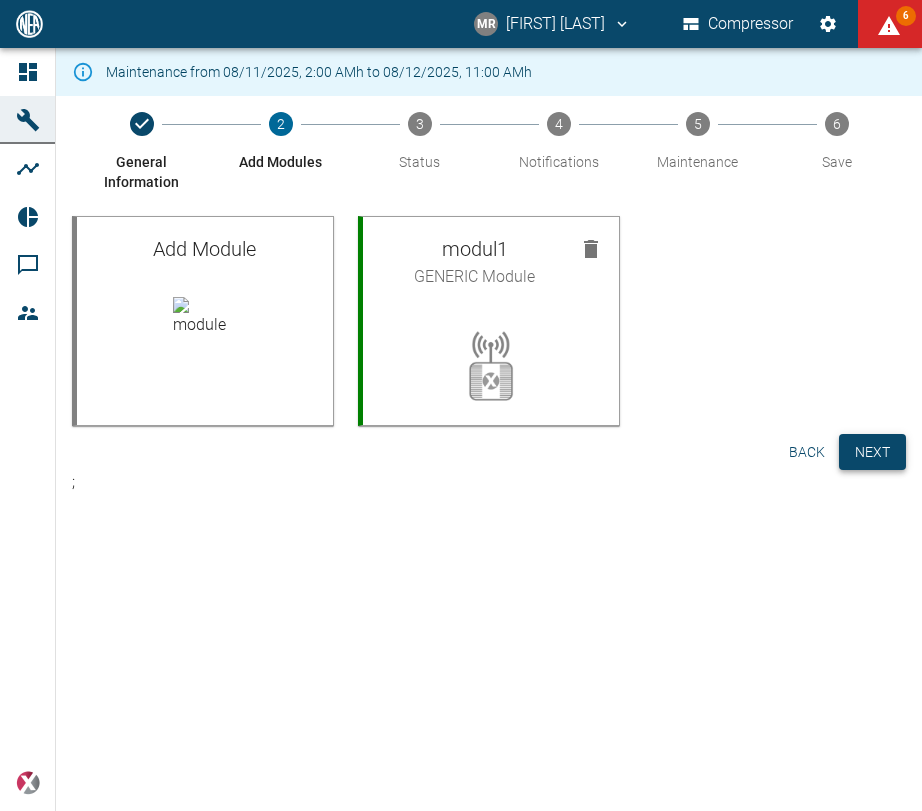 click on "Next" at bounding box center (872, 452) 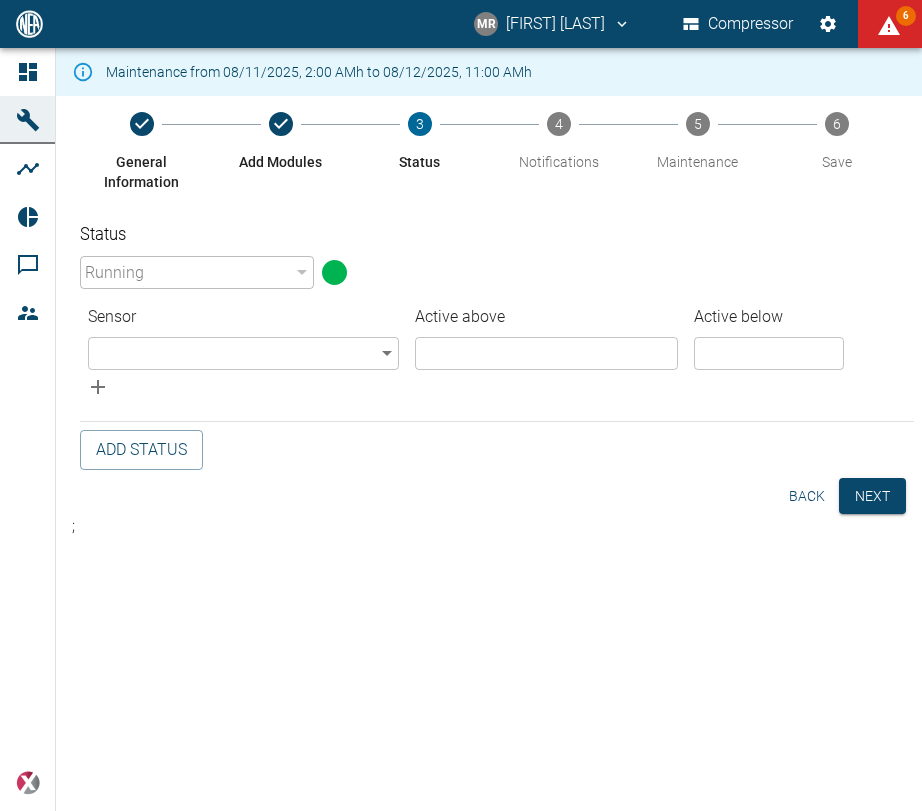 click on "Back" at bounding box center (807, 496) 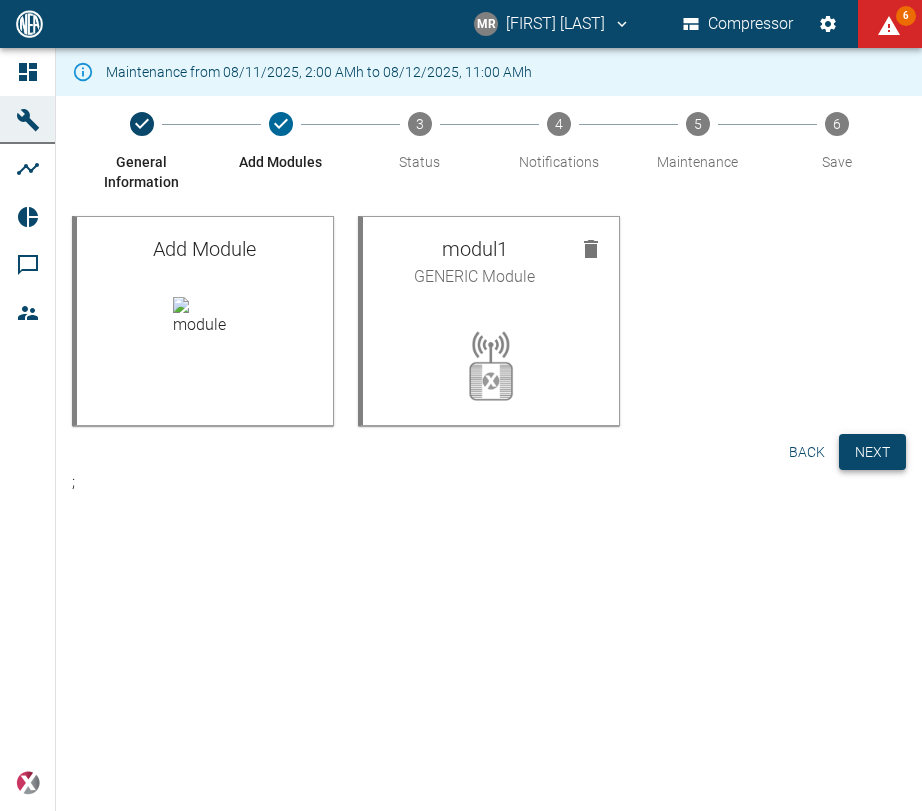 click on "Next" at bounding box center (872, 452) 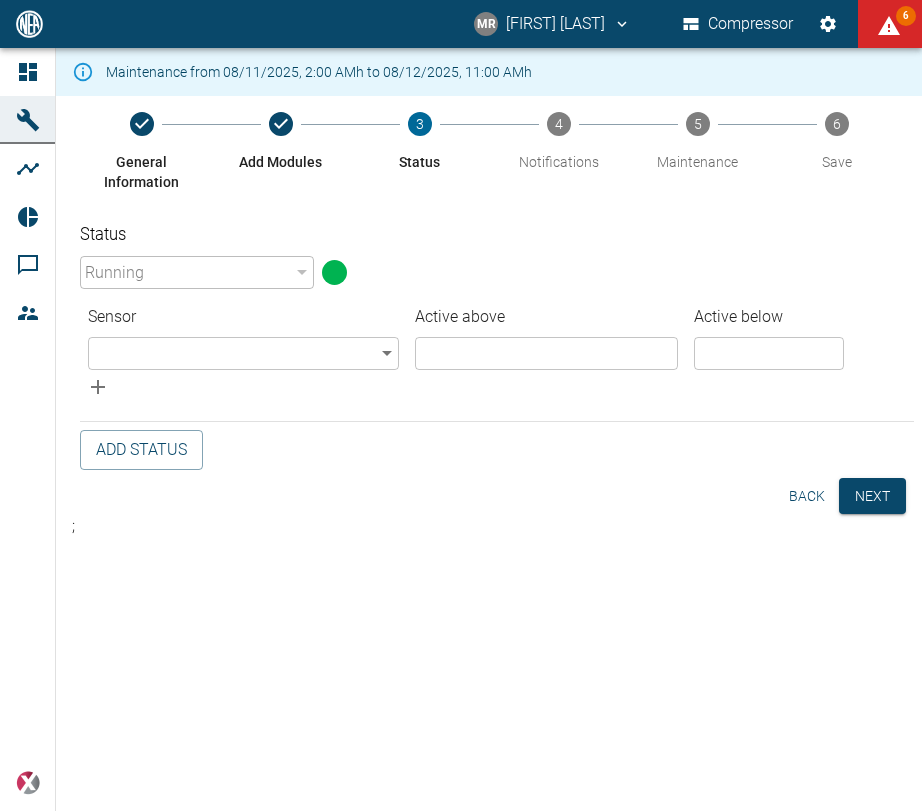 click on "MR [FIRST] [LAST] Compressor 6 Dashboard Machines Analyses Reports Comments Members powered by Maintenance from 08/11/2025, 2:00 AMh to 08/12/2025, 11:00 AMh General Information Add Modules 3 Status 4 Notifications 5 Maintenance 6 Save Status Running 94324da4-03be-4ce5-86b7-90f50553cf64 ​ Sensor Active above Active below ​ ​ ​ ​ Add Status Back Next ;" at bounding box center (461, 405) 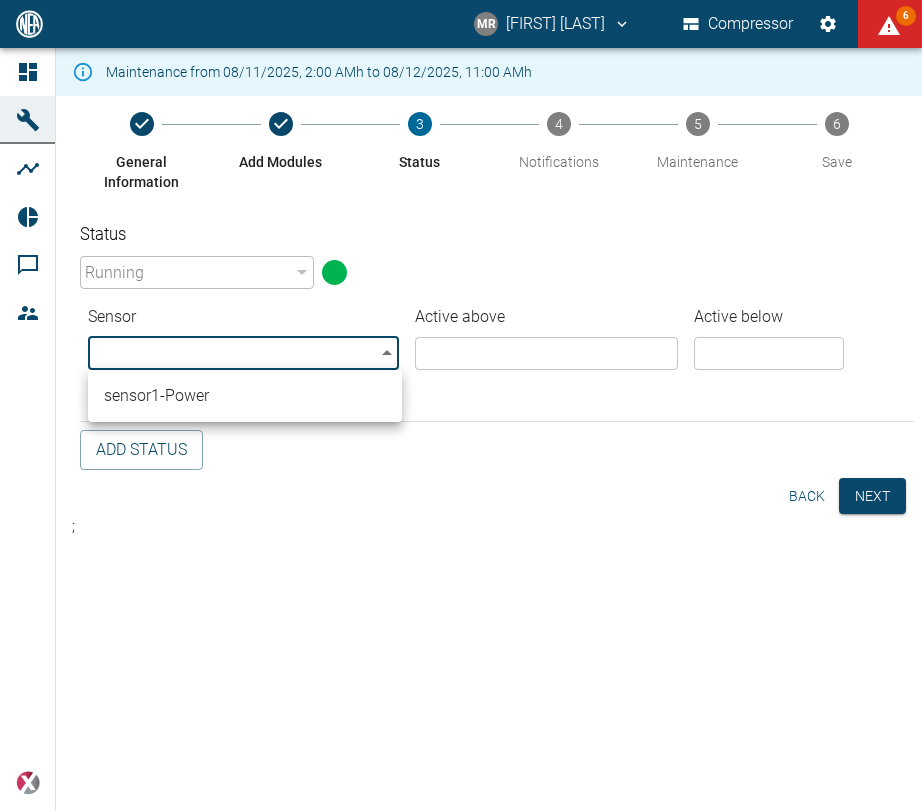 click on "sensor1  -  Power" at bounding box center (245, 396) 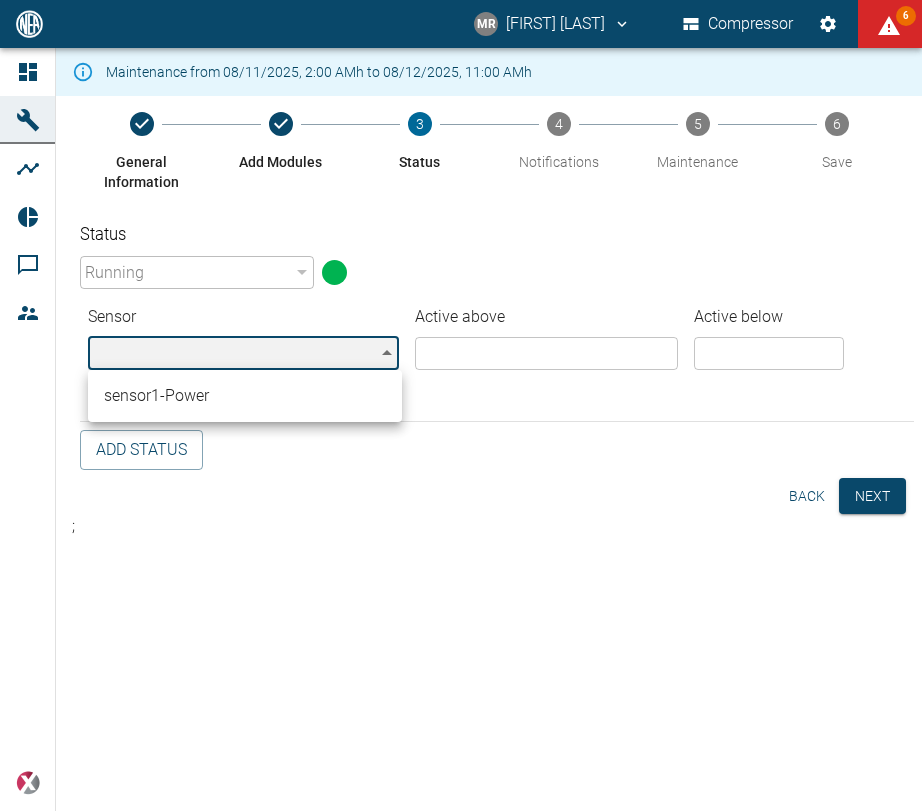 type on "[UUID]" 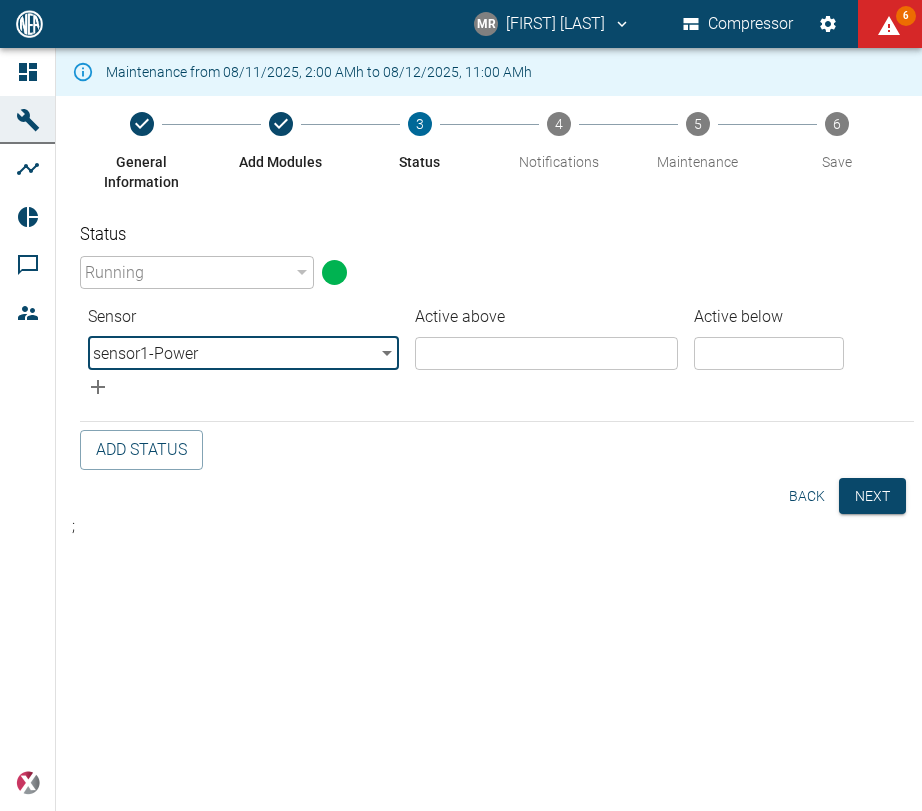 click at bounding box center (546, 353) 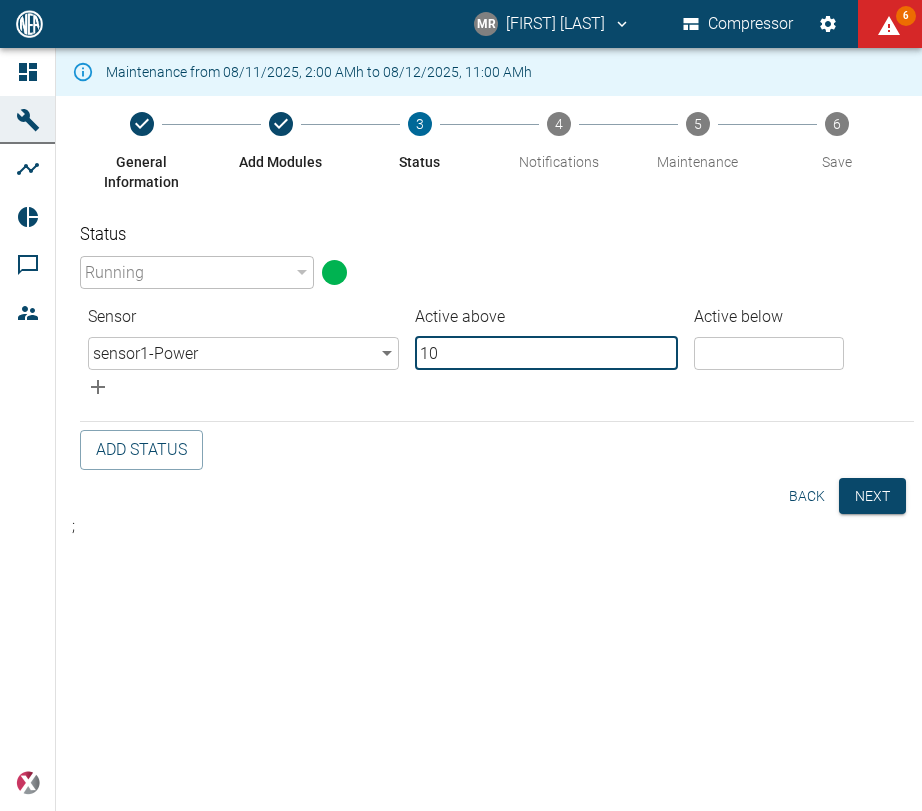 type on "10" 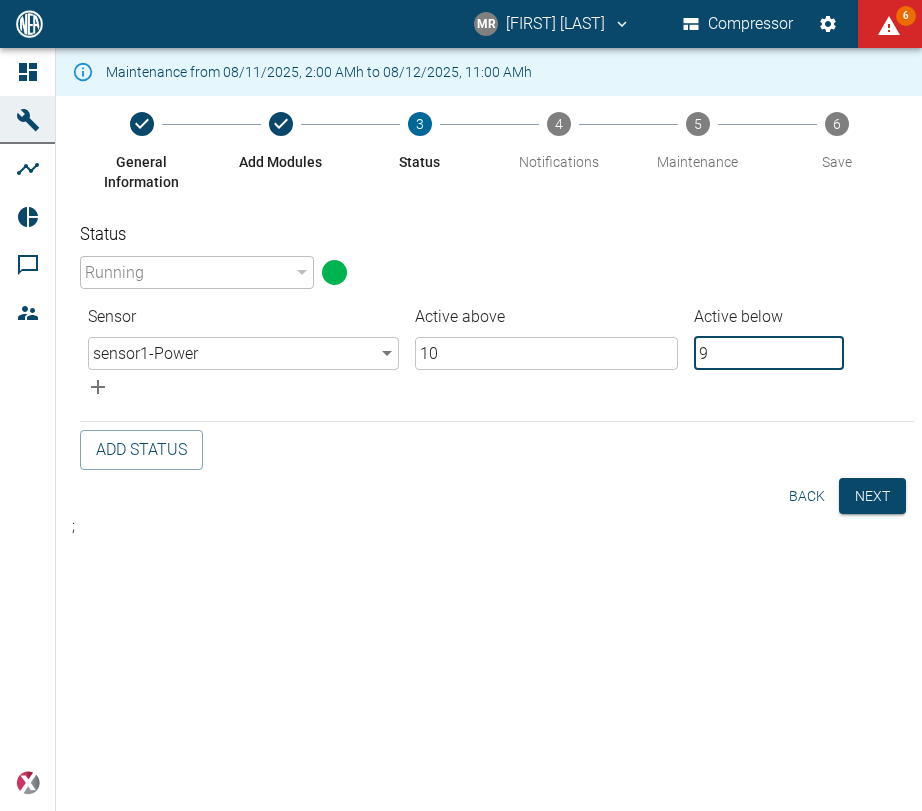 type on "90" 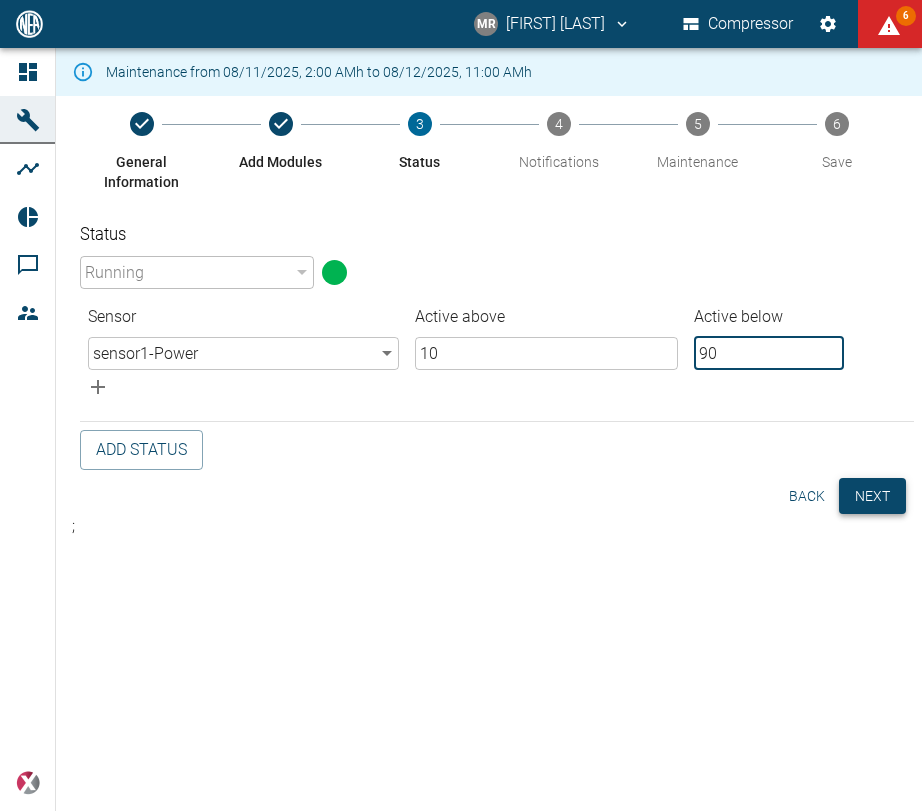 click on "Next" at bounding box center [872, 496] 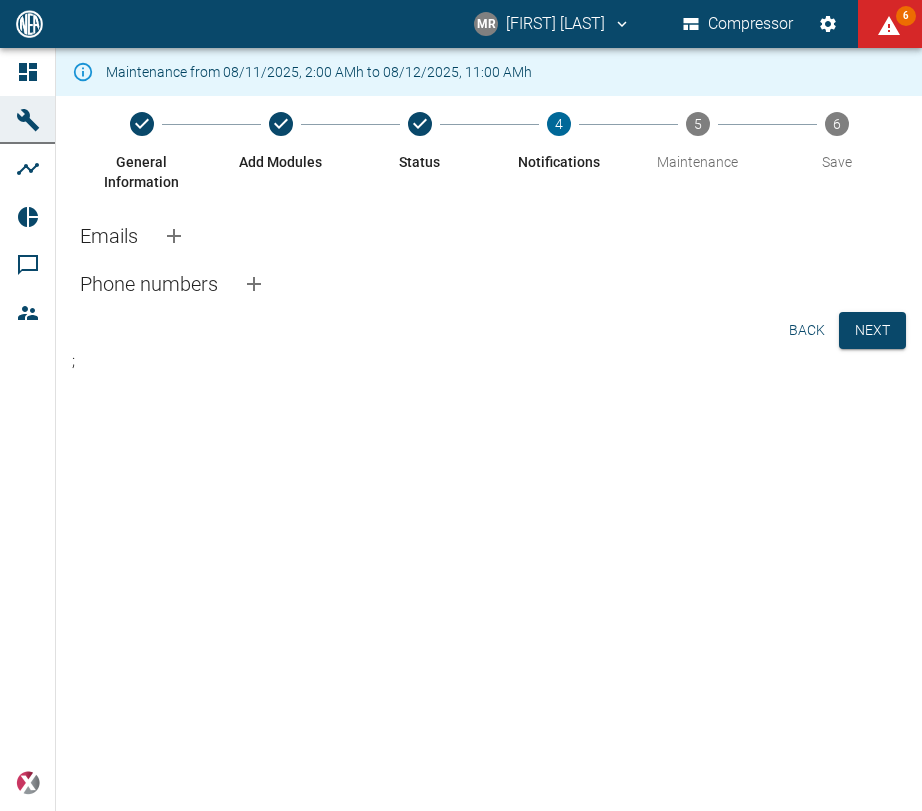 click 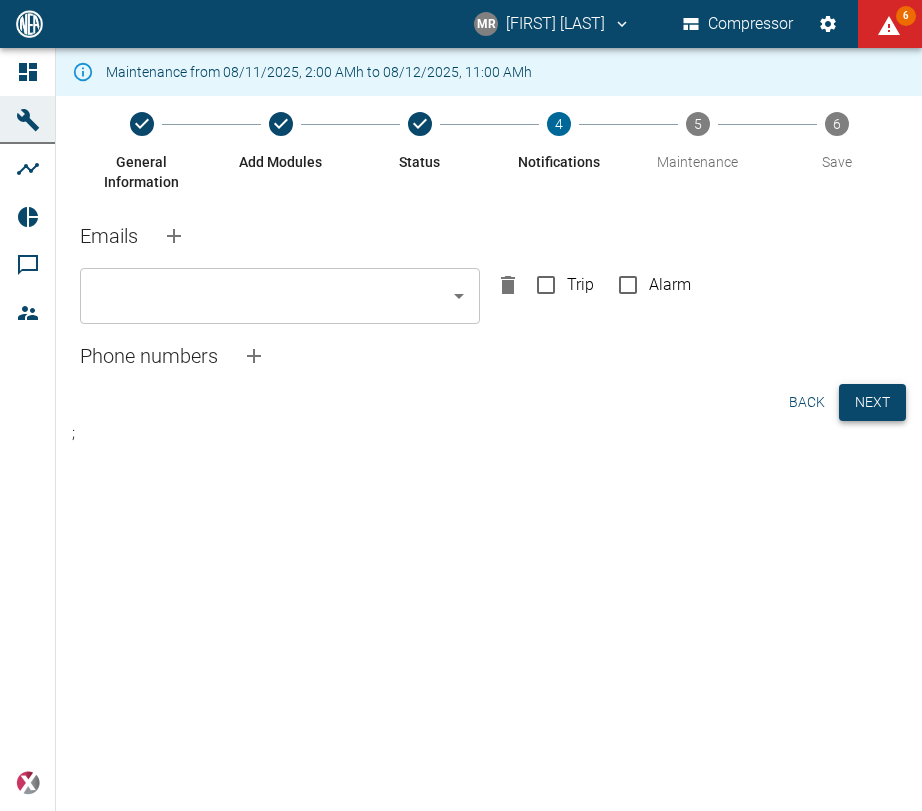 click on "Next" at bounding box center (872, 402) 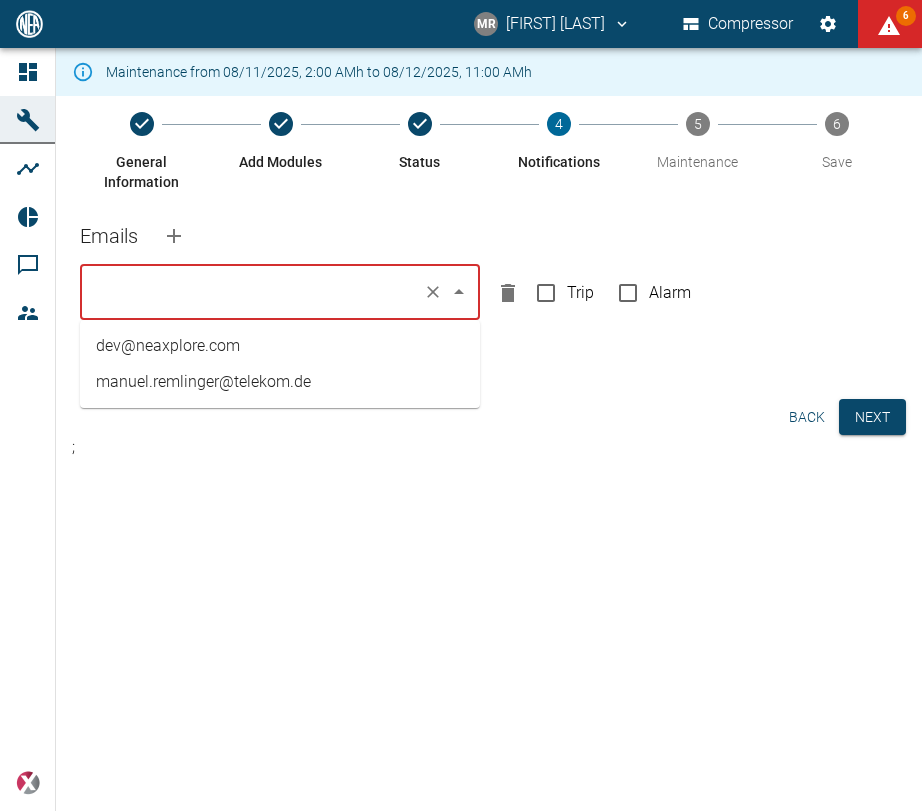 click at bounding box center [252, 292] 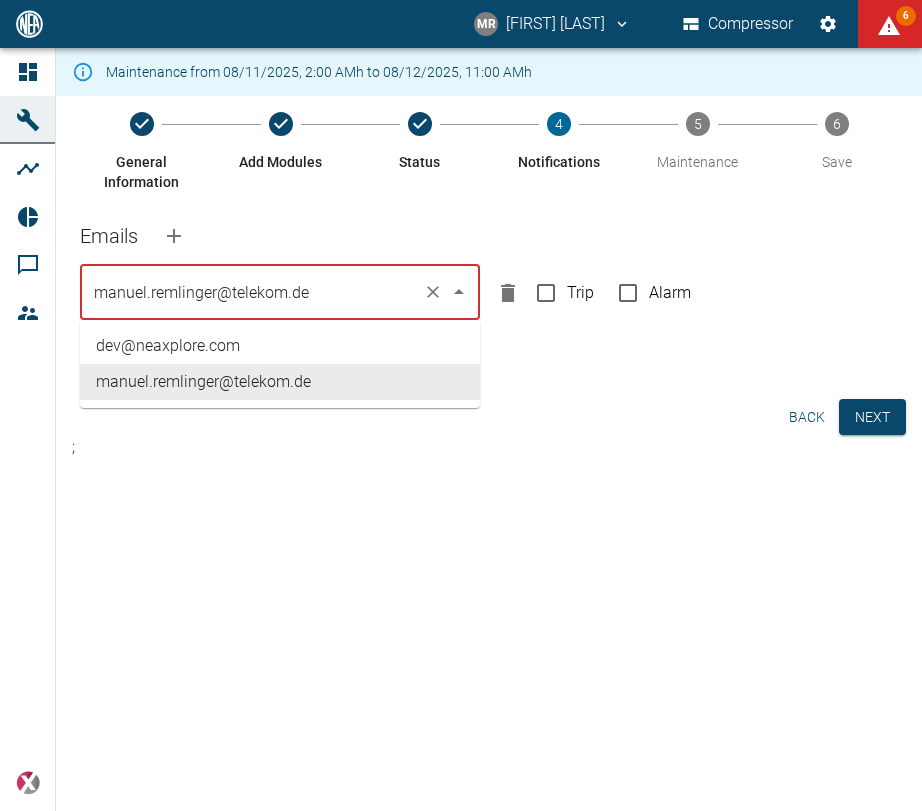 click on "Phone numbers" at bounding box center [489, 371] 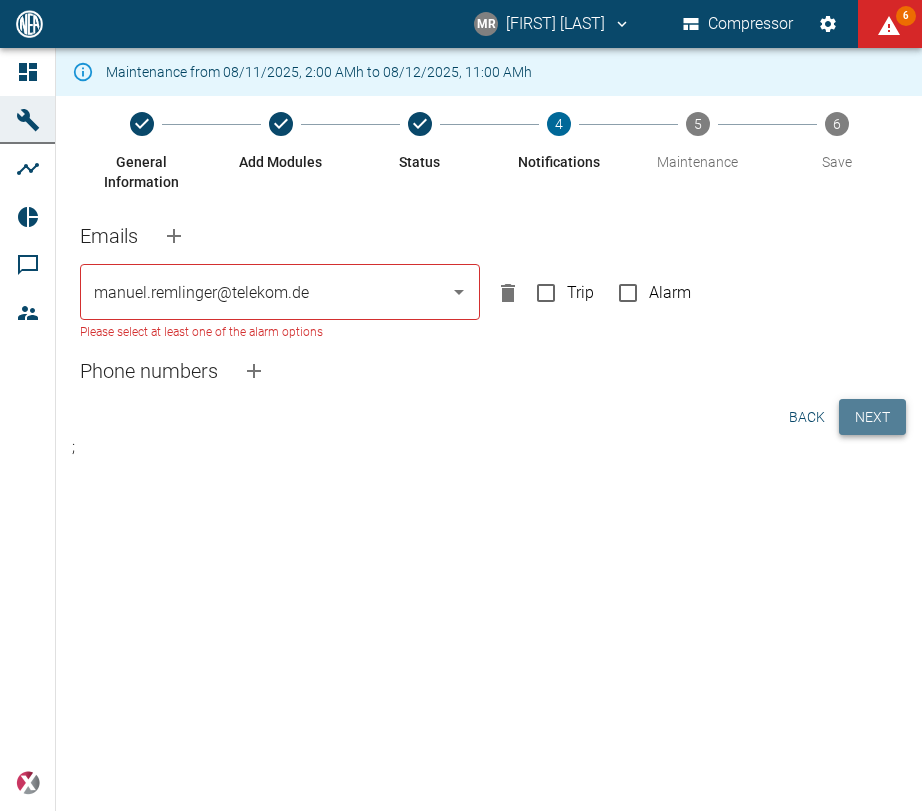 click on "Next" at bounding box center (872, 417) 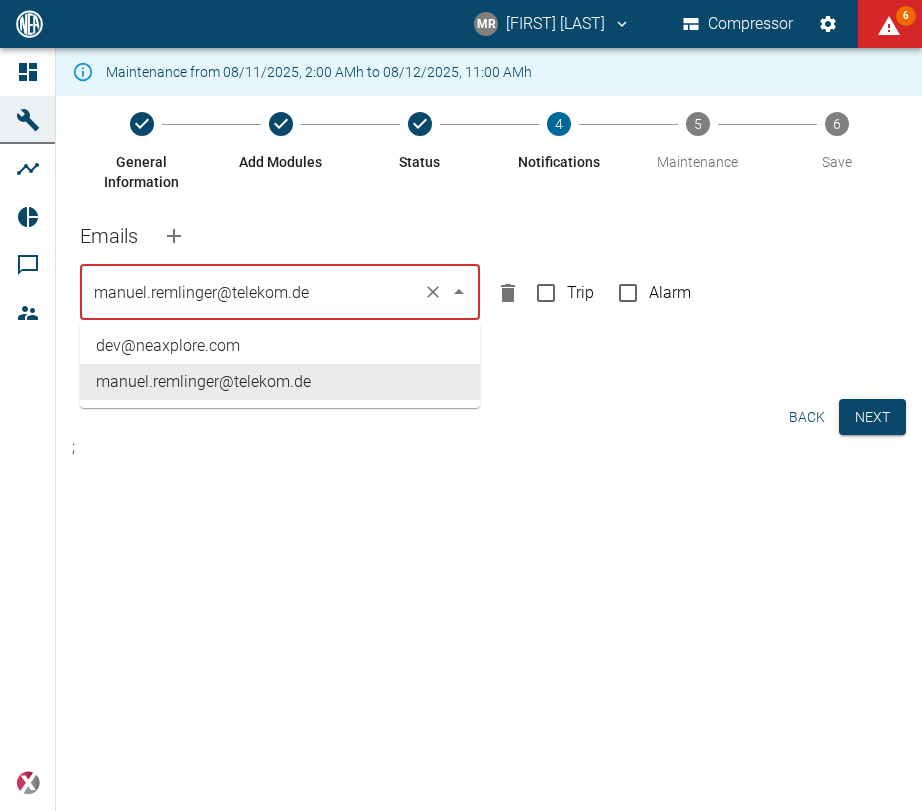 click on "manuel.remlinger@telekom.de" at bounding box center [252, 292] 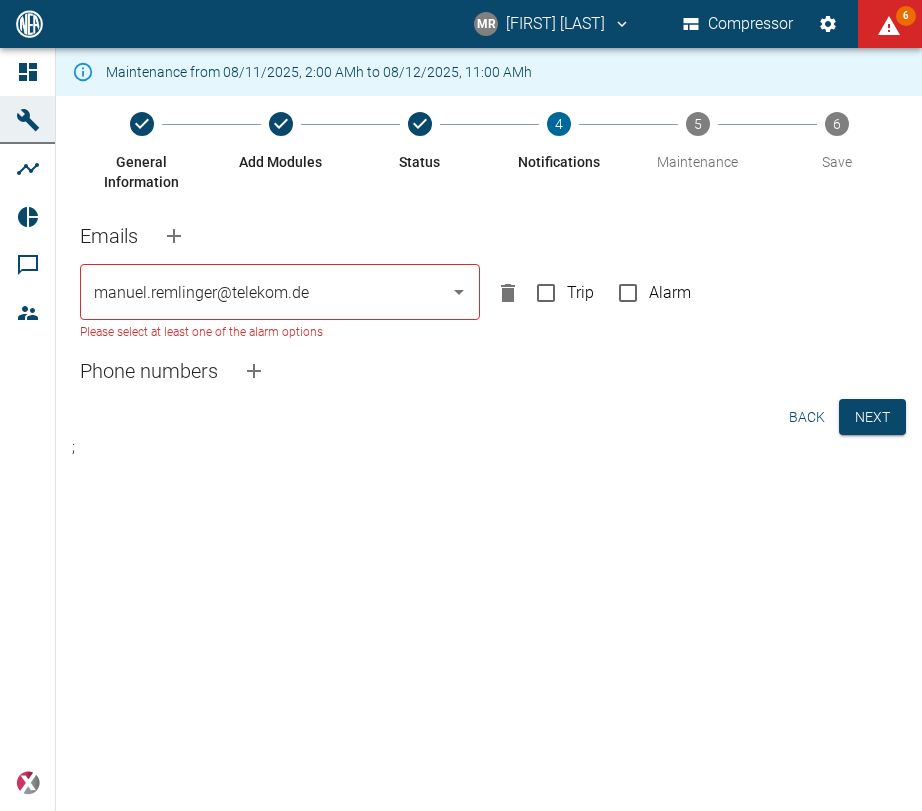 click on "Alarm" at bounding box center [628, 293] 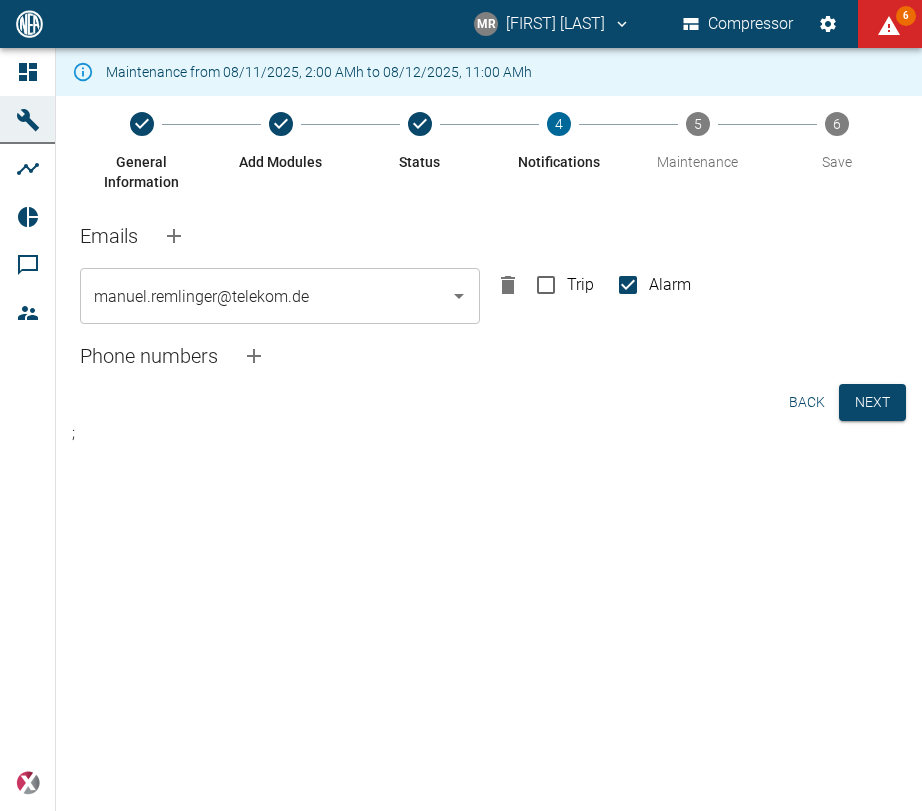 drag, startPoint x: 551, startPoint y: 291, endPoint x: 632, endPoint y: 326, distance: 88.23831 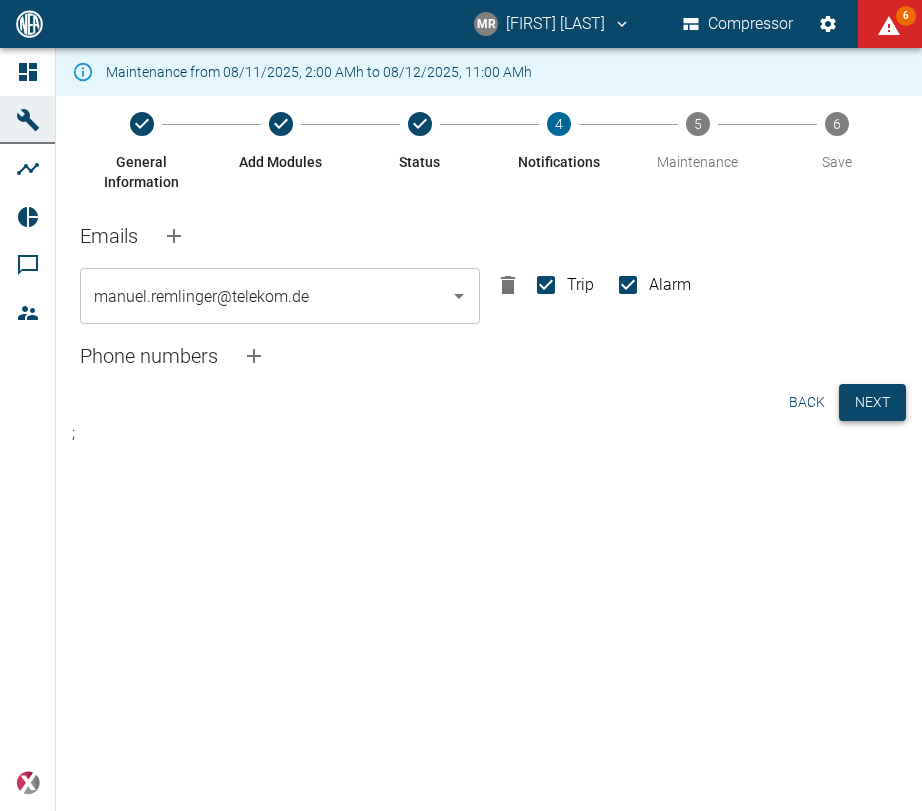 click on "Next" at bounding box center (872, 402) 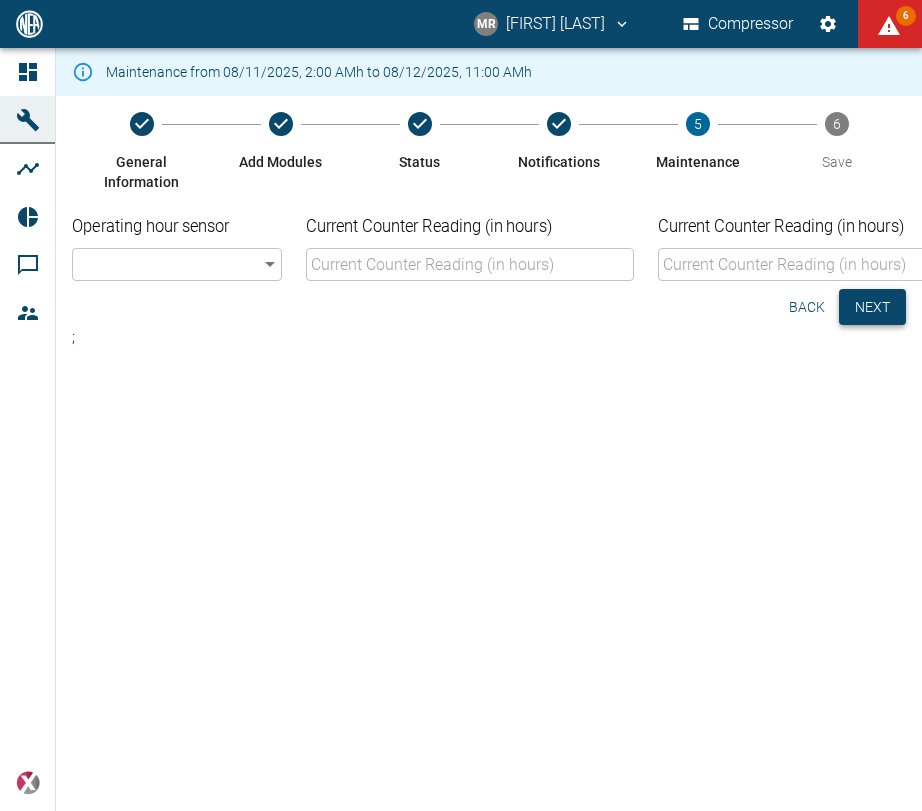 type on "none" 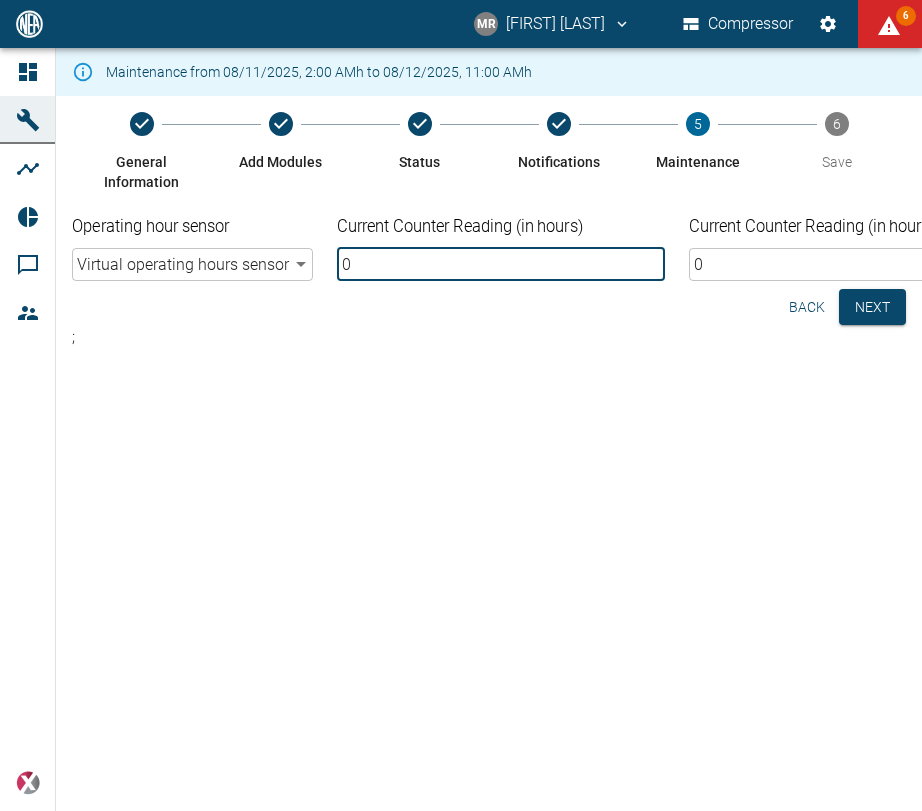 click on "0" at bounding box center (501, 264) 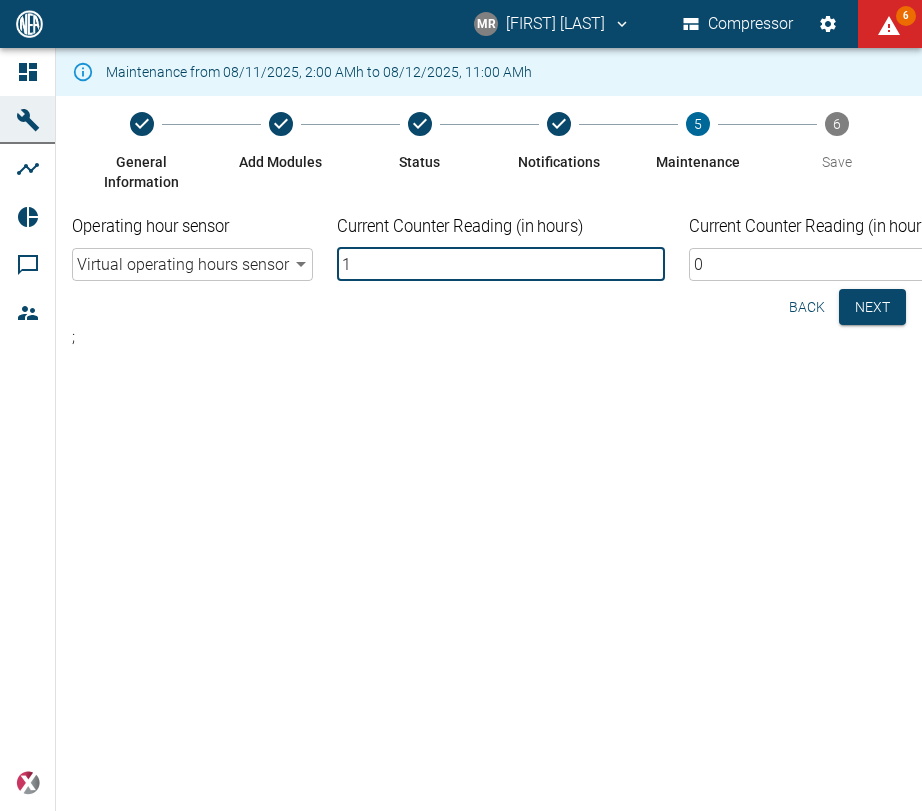 type on "1" 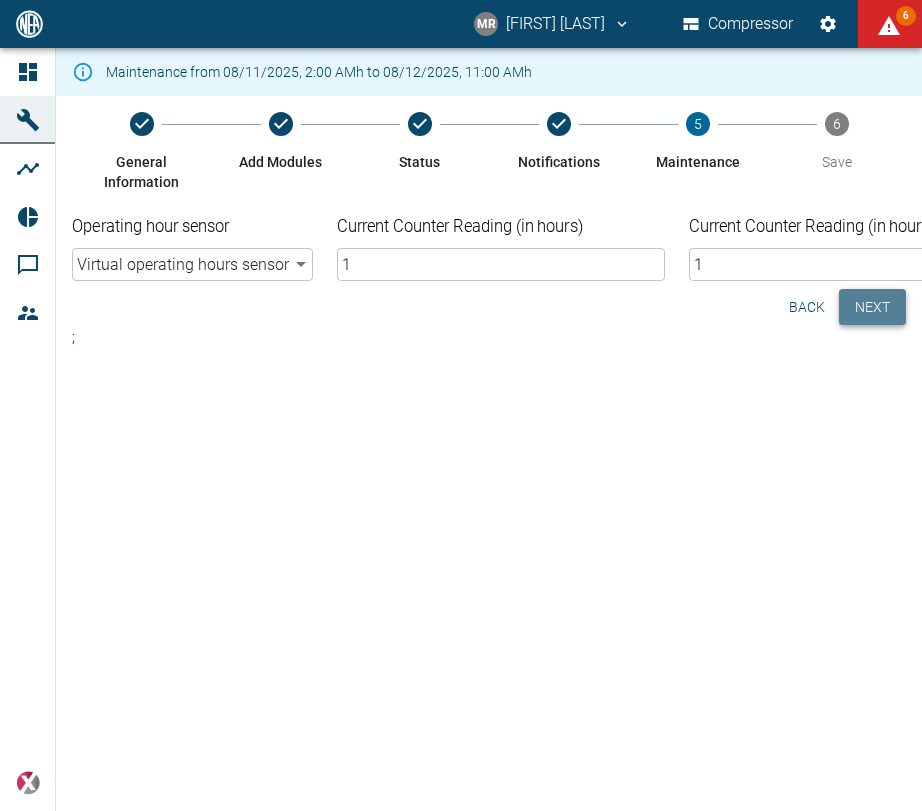 click on "Next" at bounding box center (872, 307) 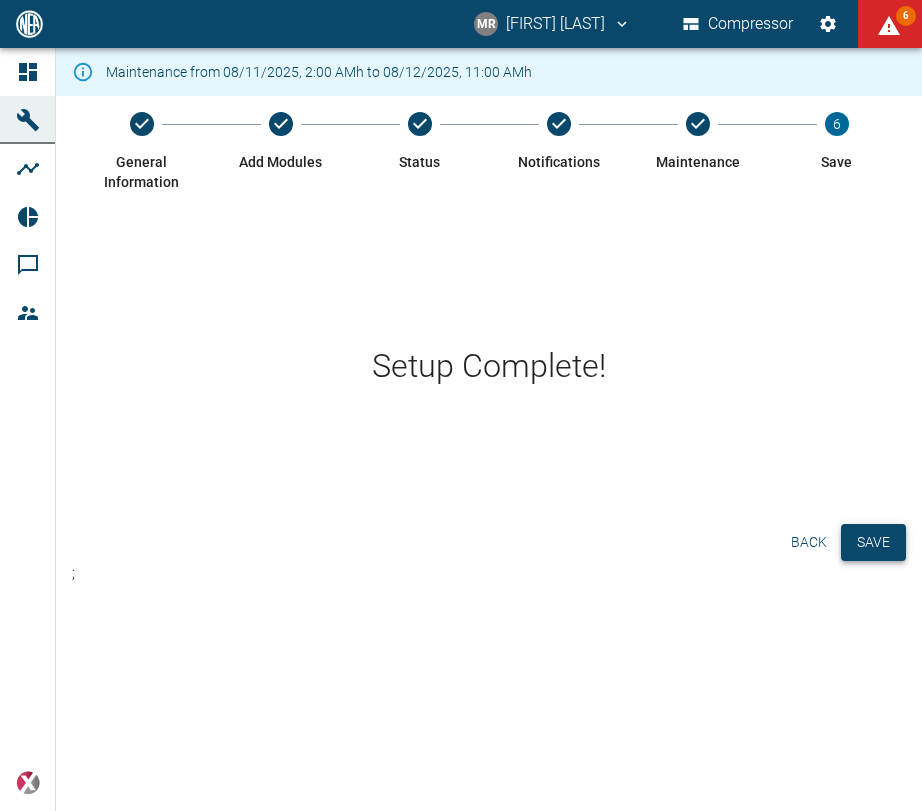click on "Save" at bounding box center [873, 542] 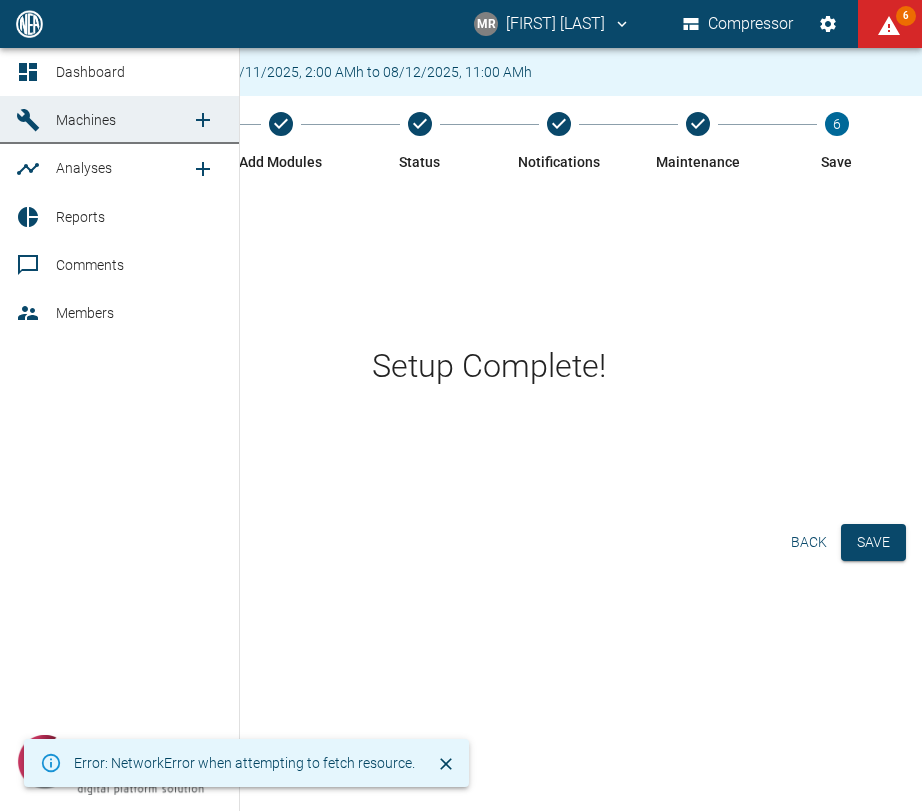 click on "Machines" at bounding box center [86, 120] 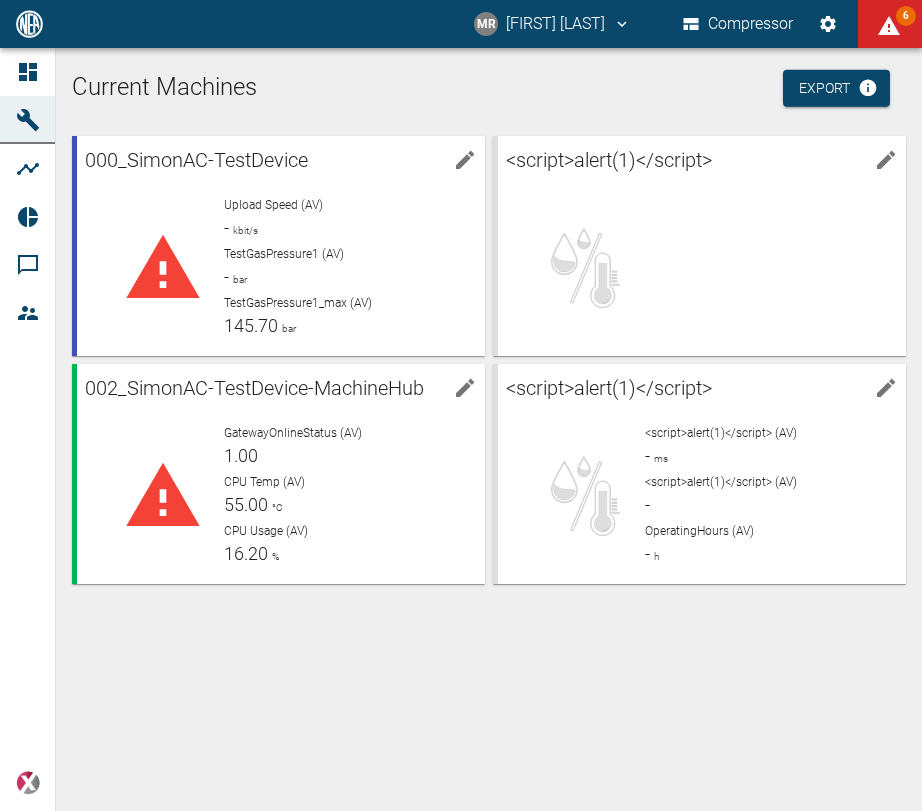 scroll, scrollTop: 0, scrollLeft: 0, axis: both 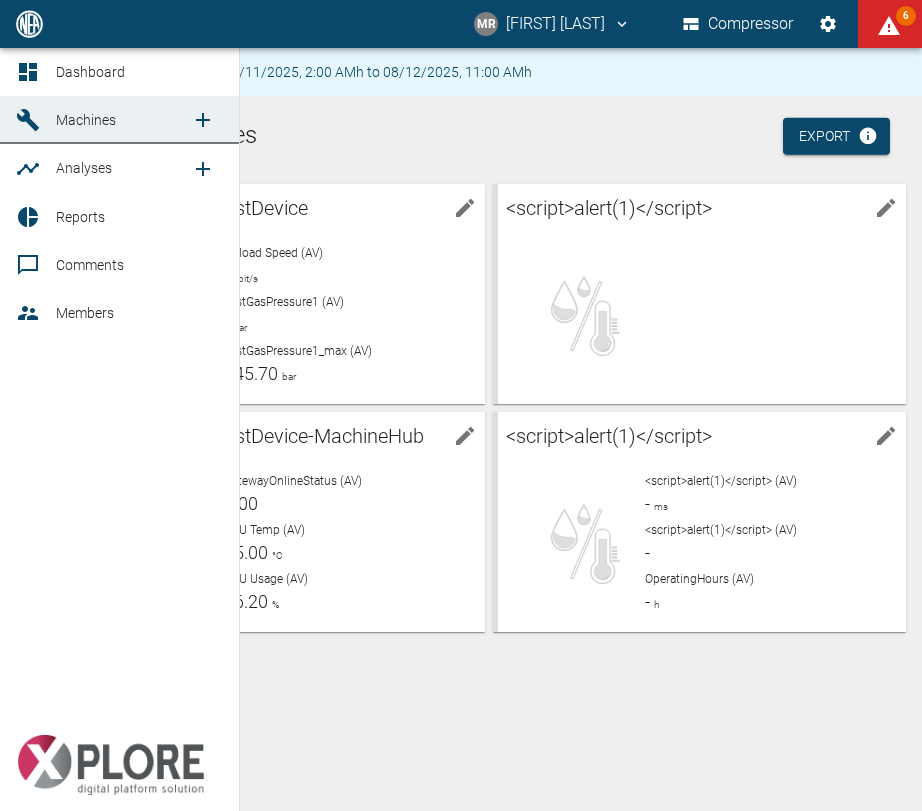 click 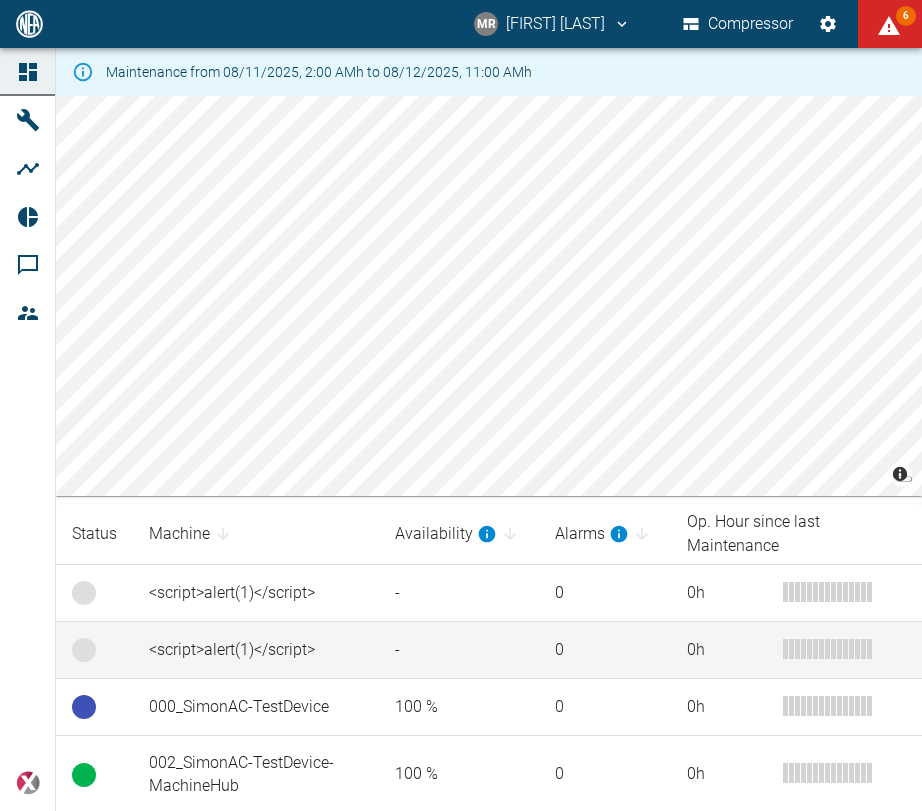 scroll, scrollTop: 4, scrollLeft: 0, axis: vertical 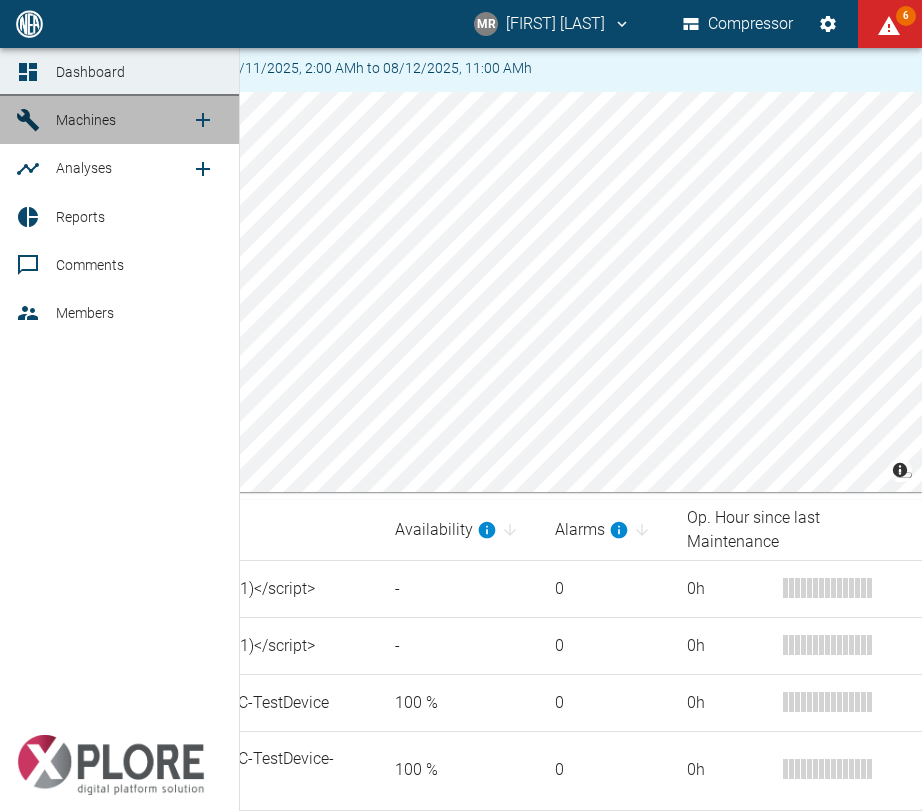 click on "Machines" at bounding box center [123, 120] 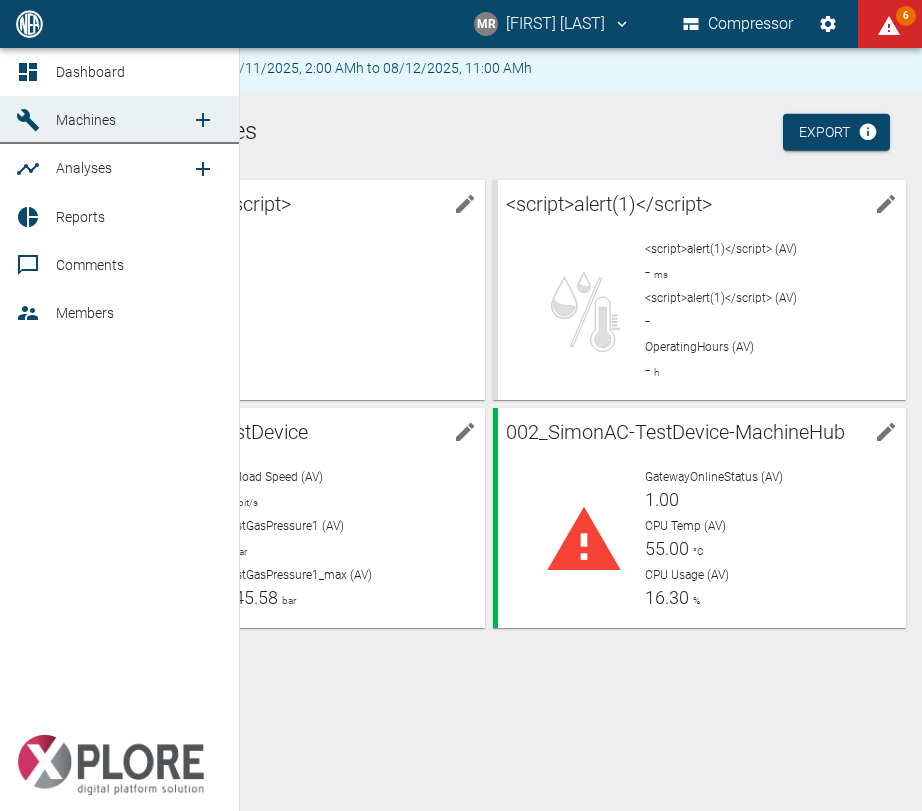 click 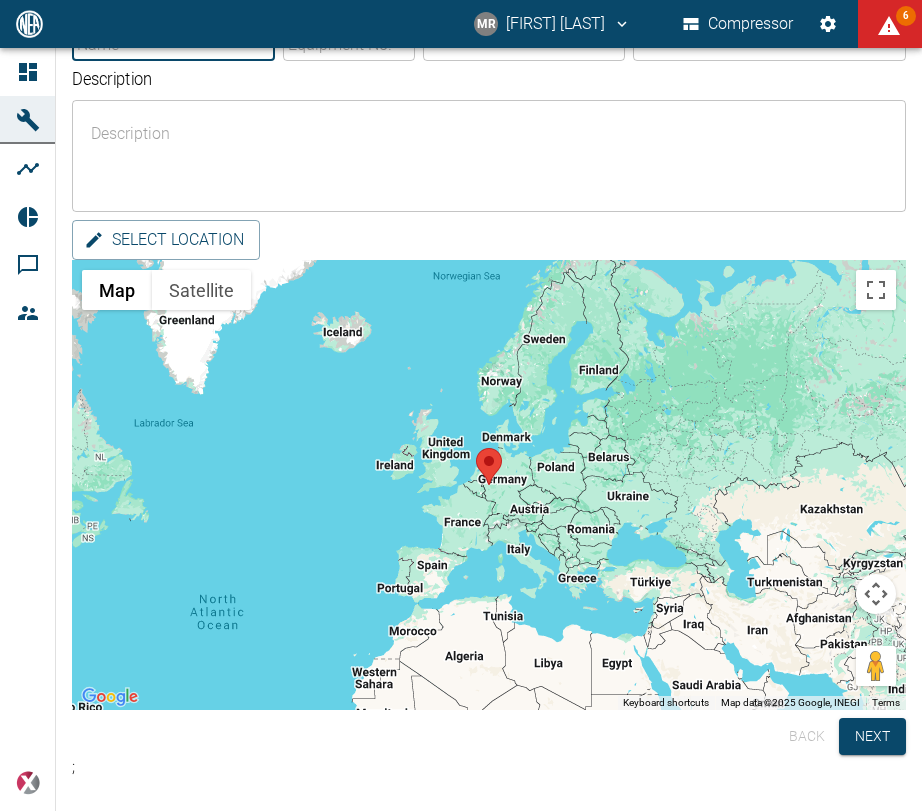 scroll, scrollTop: 0, scrollLeft: 0, axis: both 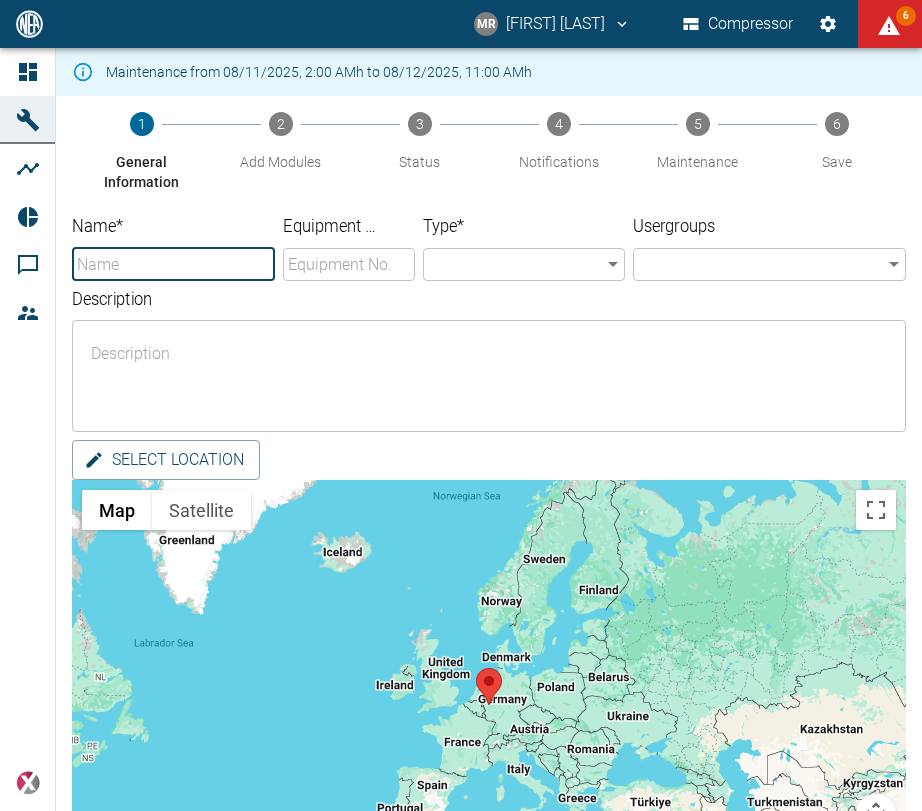 click on "Name *" at bounding box center [173, 264] 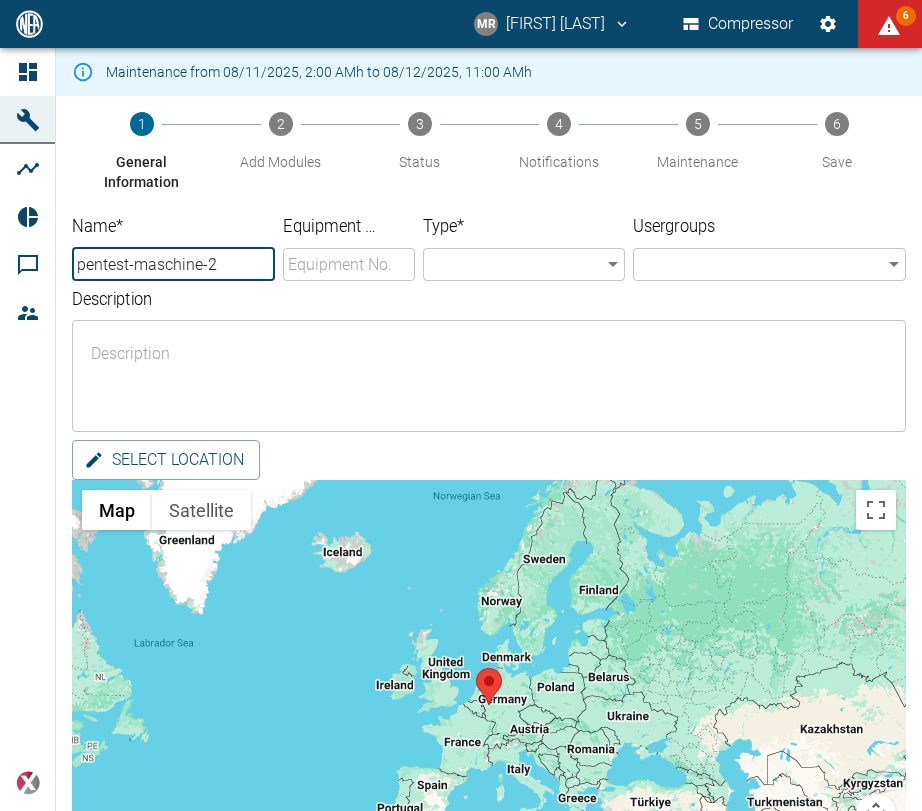 type on "pentest-maschine-2" 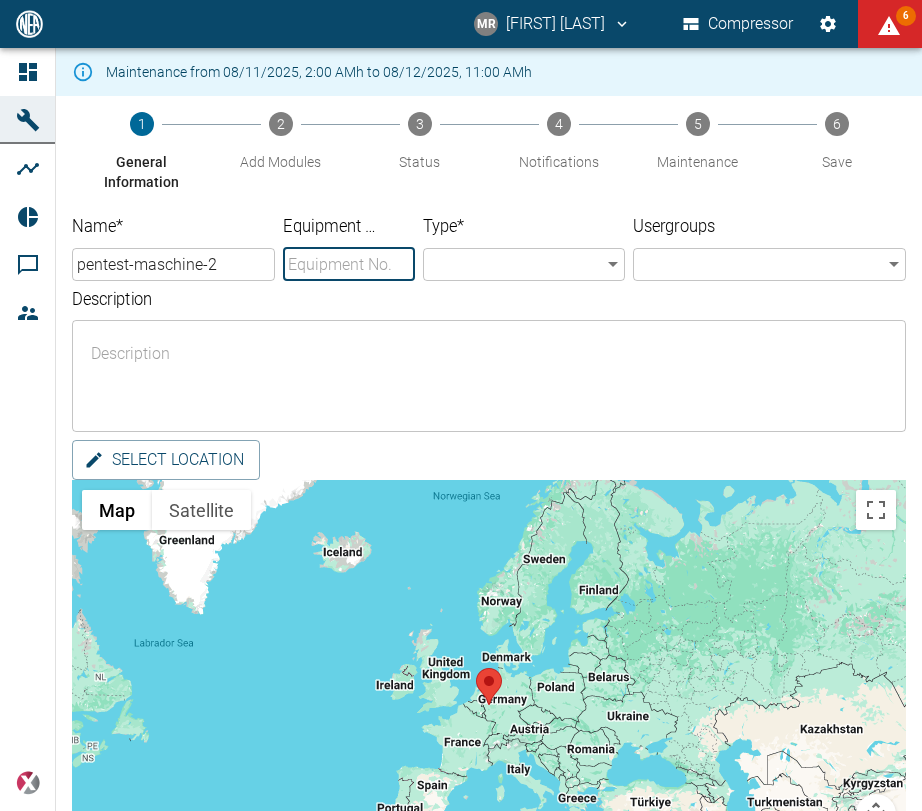 click on "Equipment No." at bounding box center [349, 264] 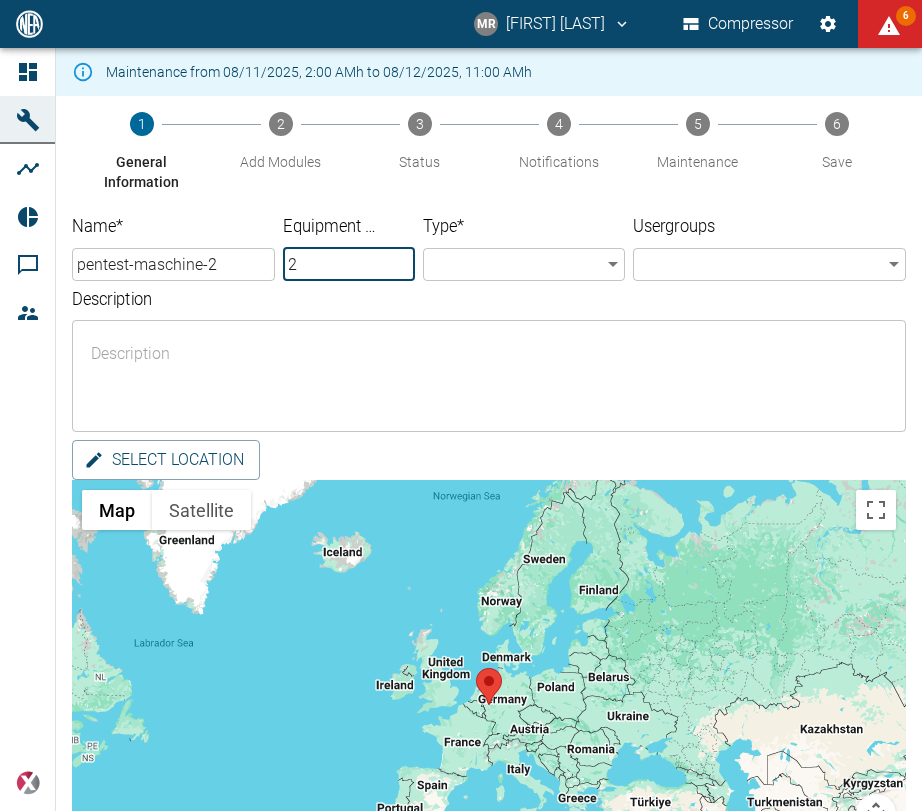 type on "2" 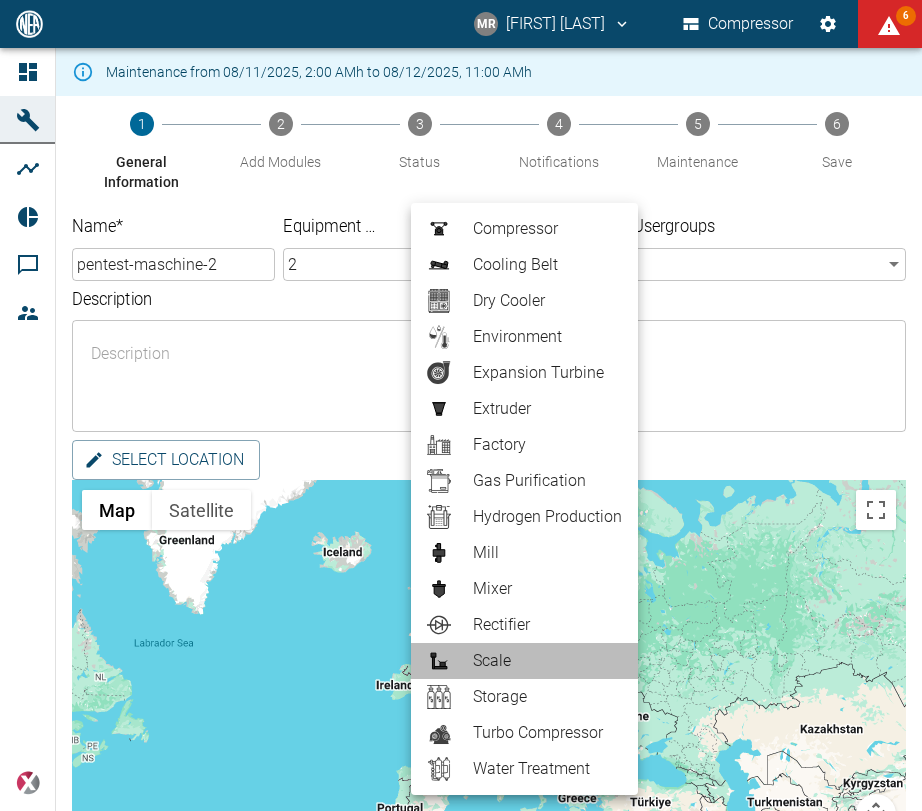 click on "Scale" at bounding box center (547, 661) 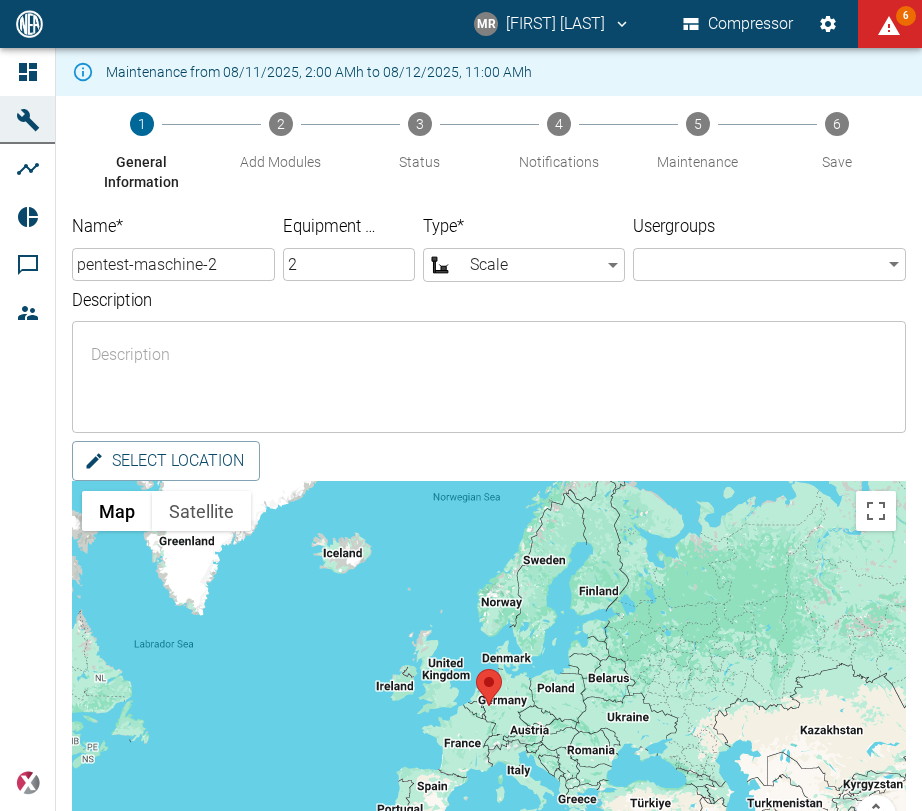 click on "Name * pentest-maschine-2 ​" at bounding box center (173, 248) 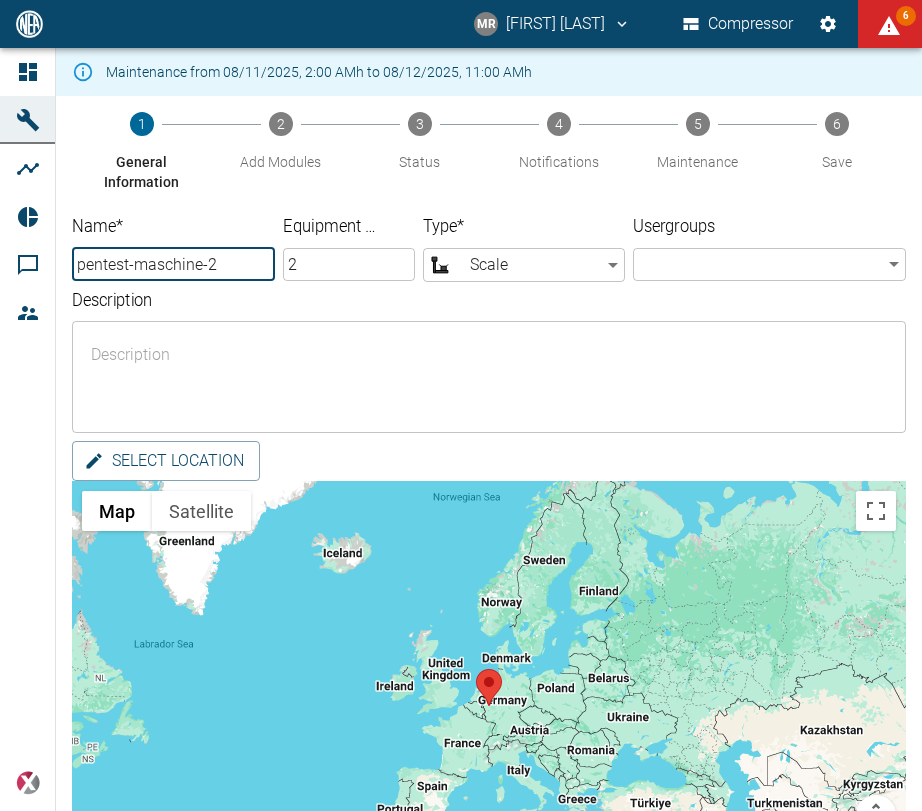 drag, startPoint x: 245, startPoint y: 261, endPoint x: 236, endPoint y: 229, distance: 33.24154 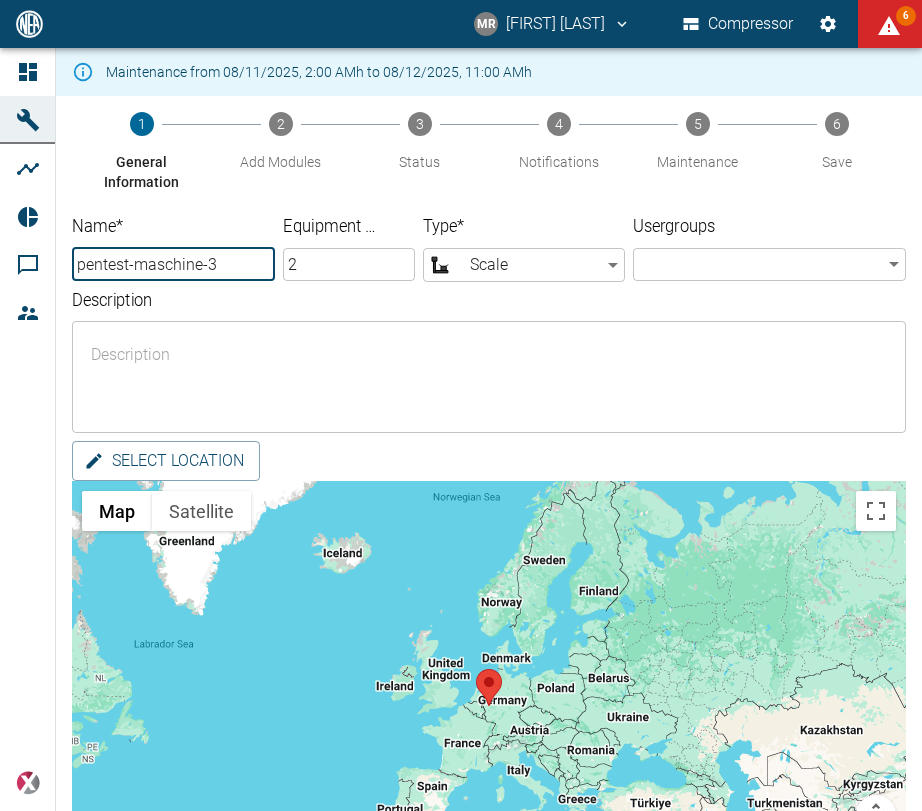 type on "pentest-maschine-3" 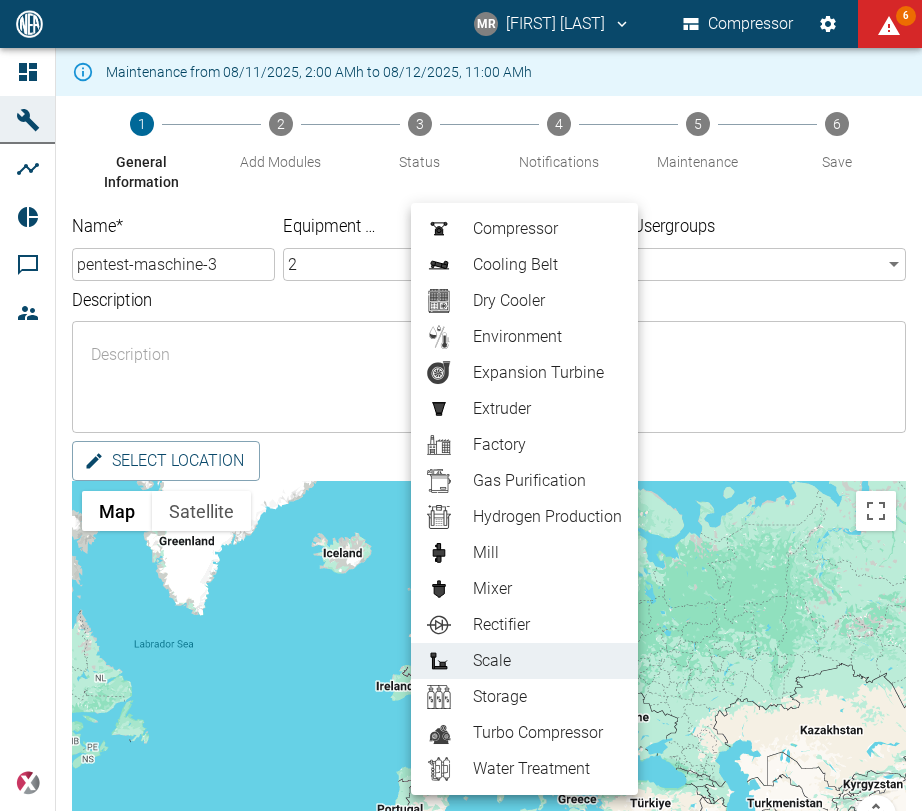 click on "Extruder" at bounding box center (547, 409) 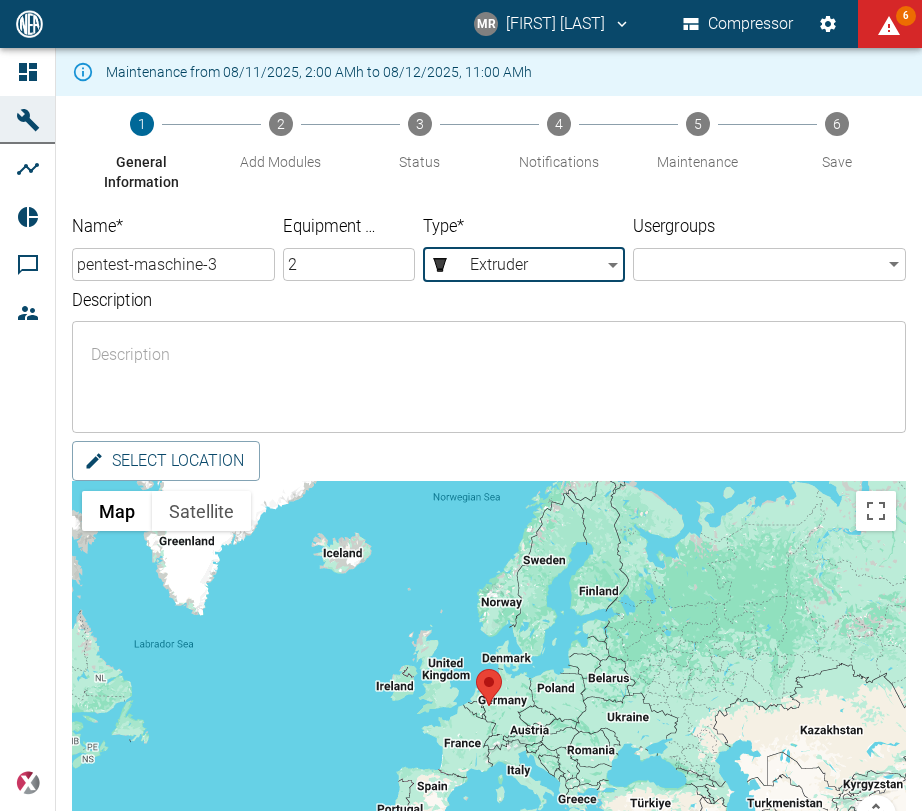 click on "MR [FIRST] [LAST] Compressor 6 Dashboard Machines Analyses Reports Comments Members powered by Maintenance from 08/11/2025, 2:00 AMh to 08/12/2025, 11:00 AMh 1 General Information 2 Add Modules 3 Status 4 Notifications 5 Maintenance 6 Save Name * pentest-maschine-3 ​ Equipment No. 2 ​ Type * Extruder Extruder ​ Usergroups ​ ​ Description x ​ Select location ← Move left → Move right ↑ Move up ↓ Move down + Zoom in - Zoom out Home Jump left by 75% End Jump right by 75% Page Up Jump up by 75% Page Down Jump down by 75% Map Terrain Satellite Labels Keyboard shortcuts Map Data Map data ©2025 Google, INEGI Map data ©2025 Google, INEGI 1000 km  Click to toggle between metric and imperial units Terms Report a map error Back Next ;" at bounding box center [461, 405] 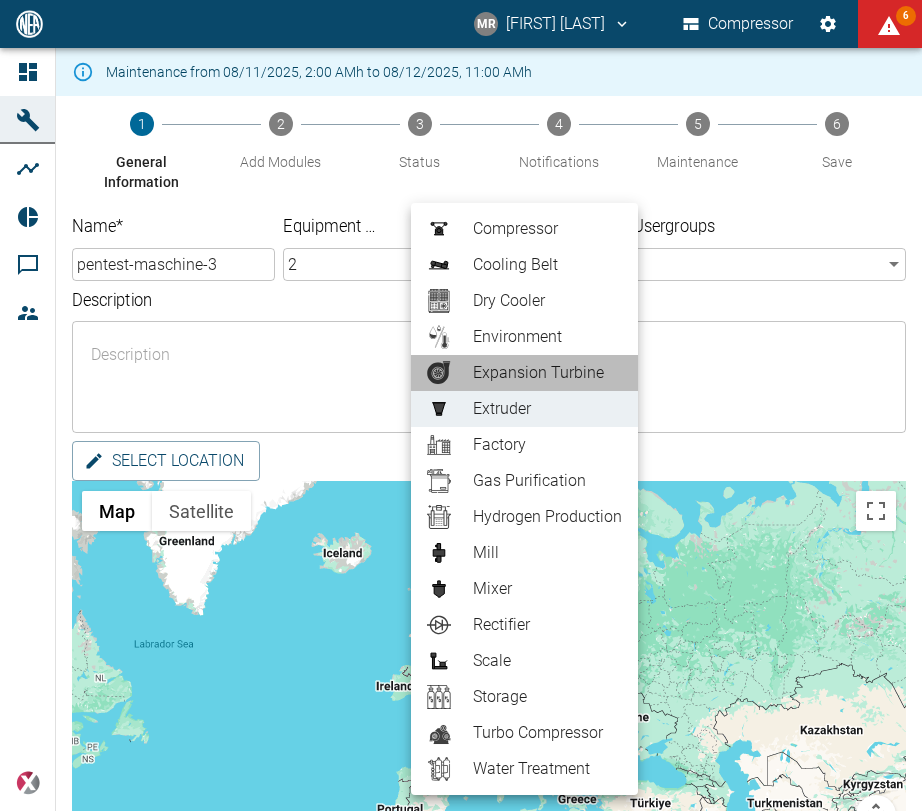 click on "Expansion Turbine" at bounding box center (547, 373) 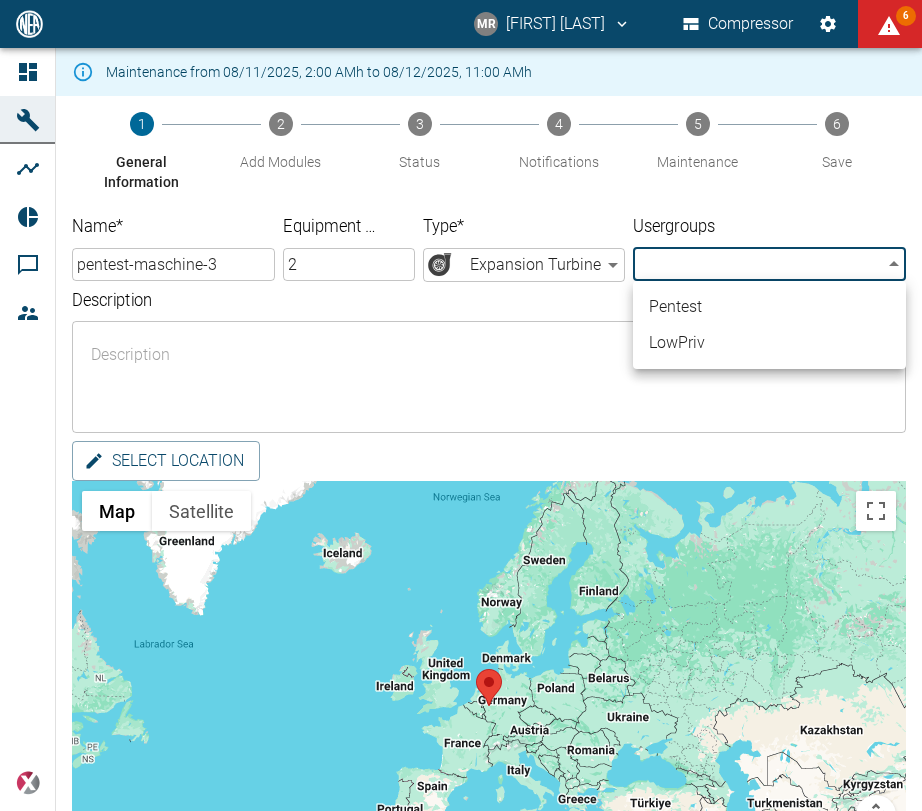 click on "MR [LAST] [LAST] Compressor 6 Dashboard Machines Analyses Reports Comments Members powered by Maintenance from 08/11/2025, 2:00 AMh to 08/12/2025, 11:00 AMh 1 General Information 2 Add Modules 3 Status 4 Notifications 5 Maintenance 6 Save Name * pentest-maschine-3 ​ Equipment No. 2 ​ Type * Expansion Turbine Expansion_Turbine ​ Usergroups ​ ​ Description x ​ Select location ← Move left → Move right ↑ Move up ↓ Move down + Zoom in - Zoom out Home Jump left by 75% End Jump right by 75% Page Up Jump up by 75% Page Down Jump down by 75% Map Terrain Satellite Labels Keyboard shortcuts Map Data Map data ©2025 Google, INEGI Map data ©2025 Google, INEGI 1000 km  Click to toggle between metric and imperial units Terms Report a map error Back Next ; Pentest LowPriv" at bounding box center (461, 405) 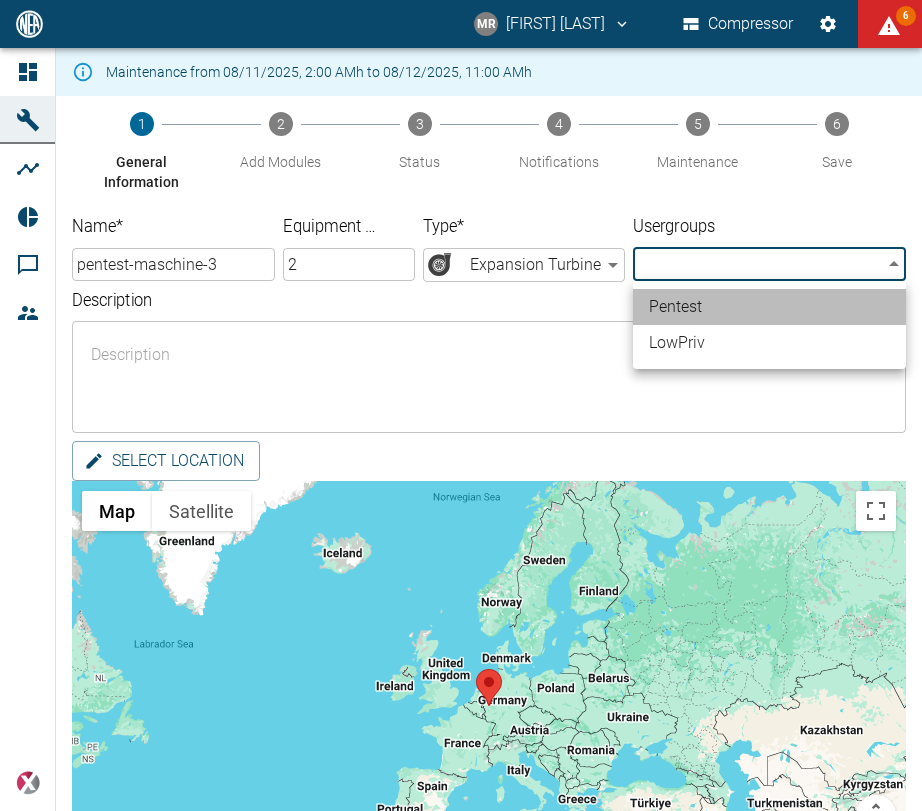 click on "Pentest" at bounding box center [769, 307] 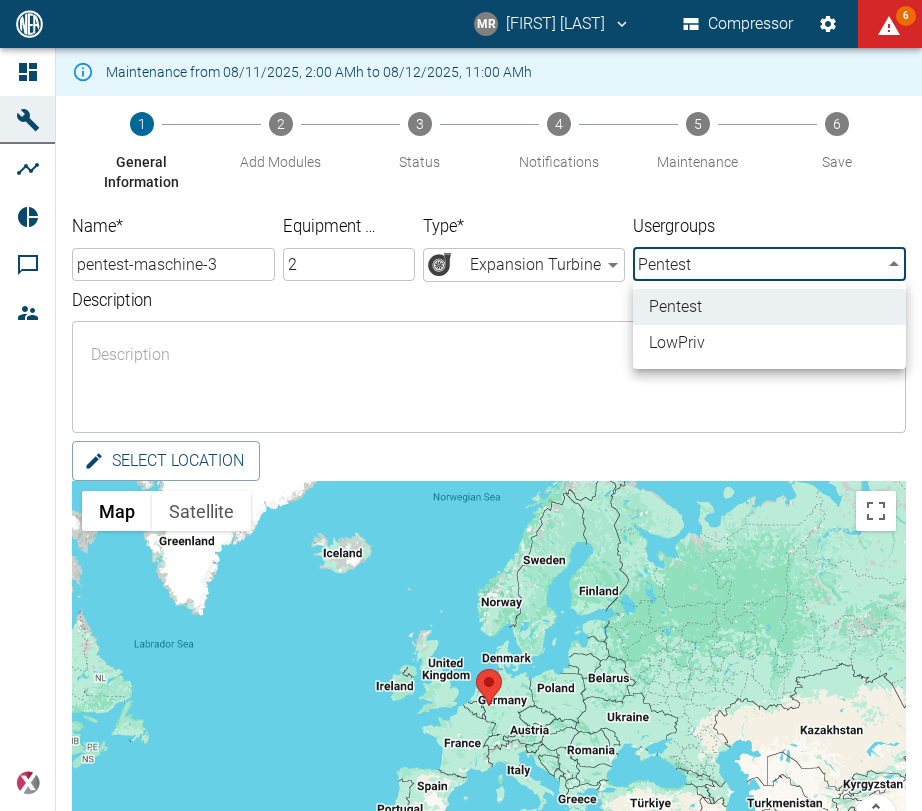 click at bounding box center (461, 405) 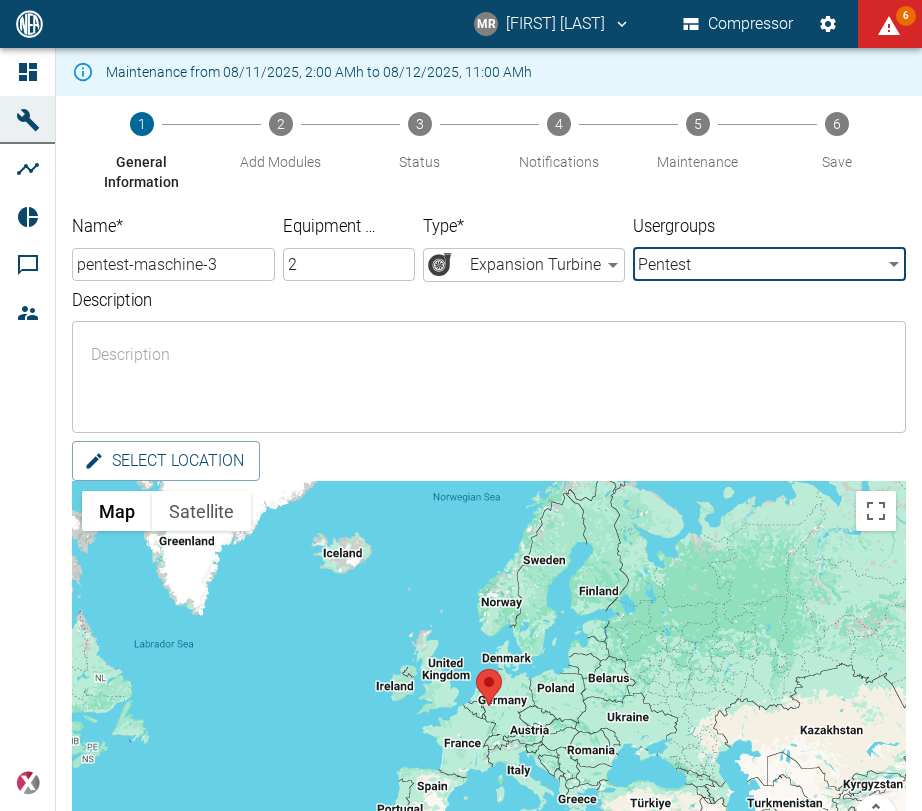click on "Pentest LowPriv" at bounding box center (461, 405) 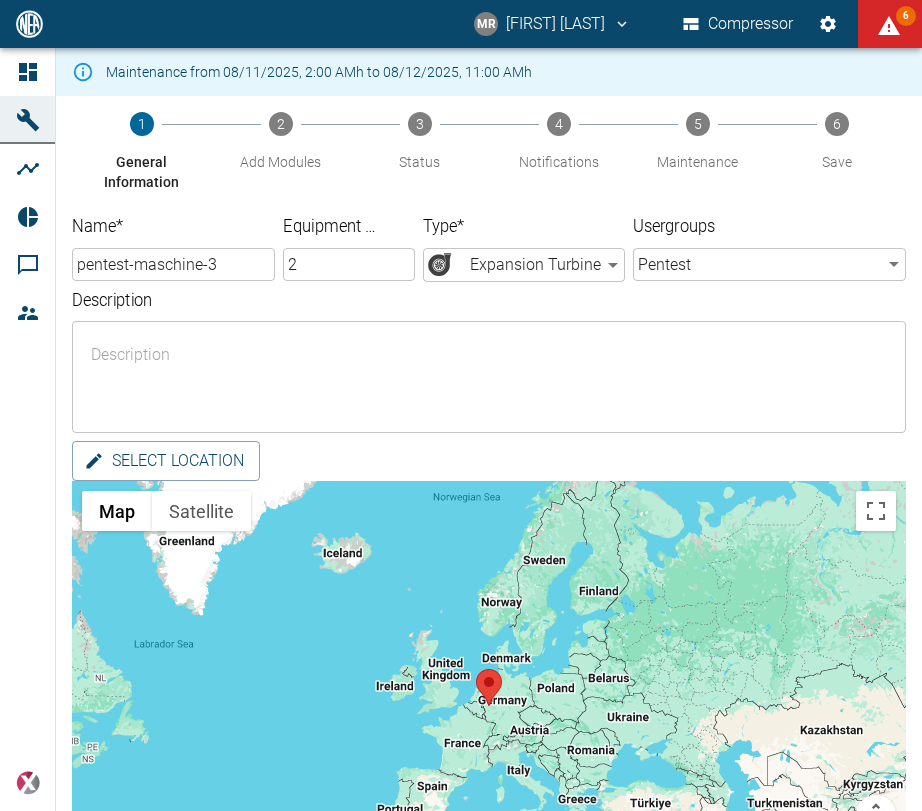 click on "Description" at bounding box center (489, 377) 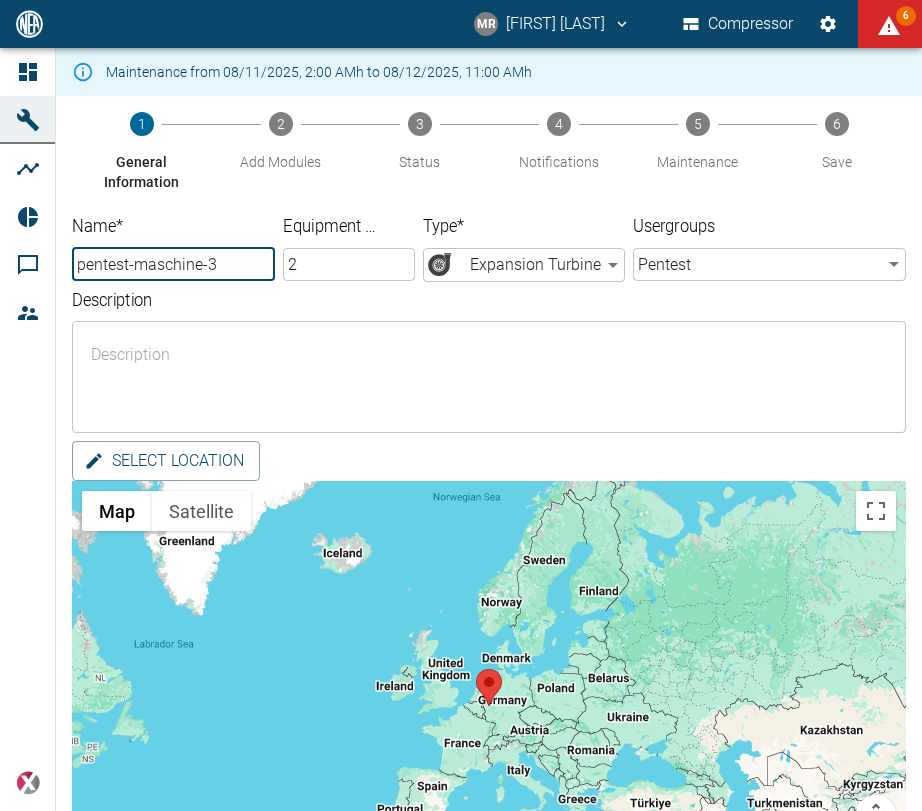 drag, startPoint x: 257, startPoint y: 265, endPoint x: 0, endPoint y: 257, distance: 257.12448 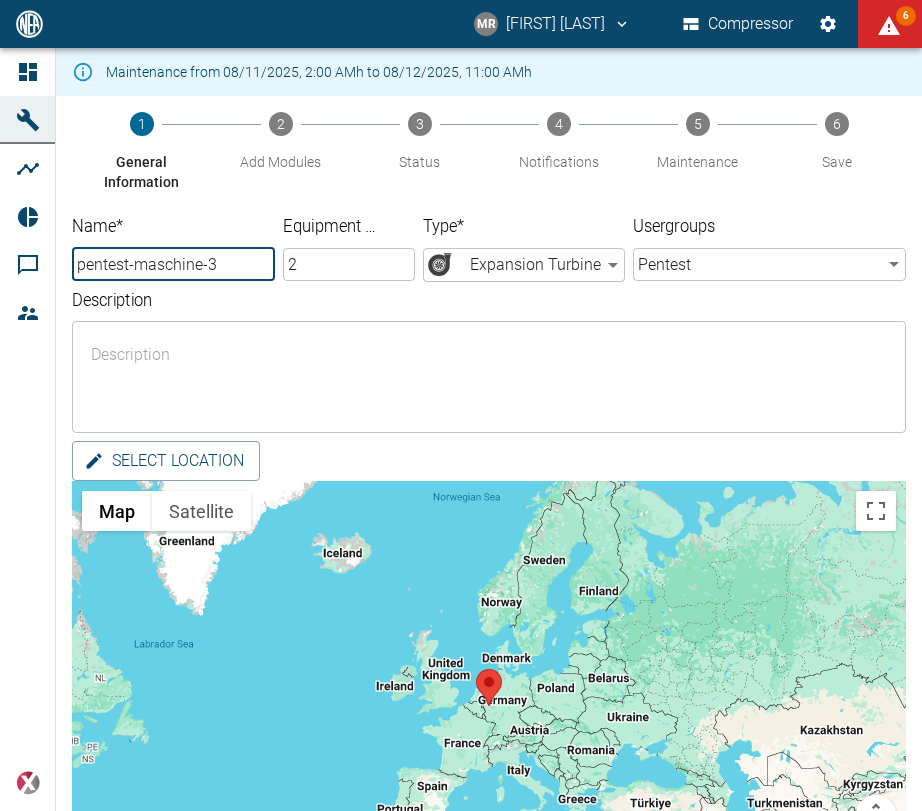 click on "Description" at bounding box center [489, 377] 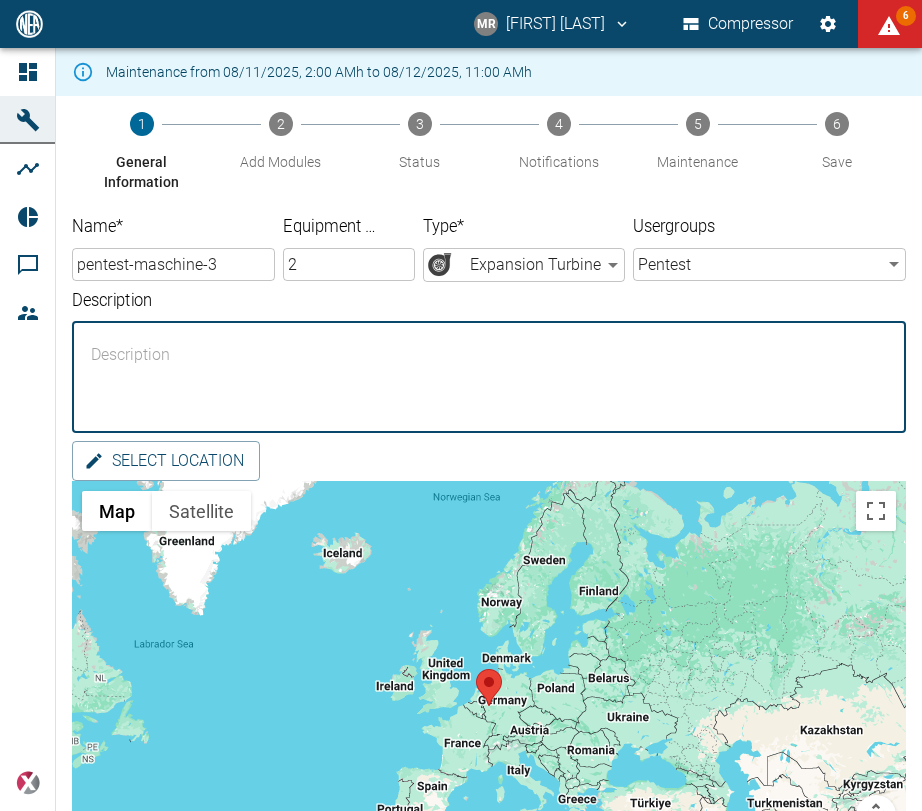 paste on "pentest-maschine-3" 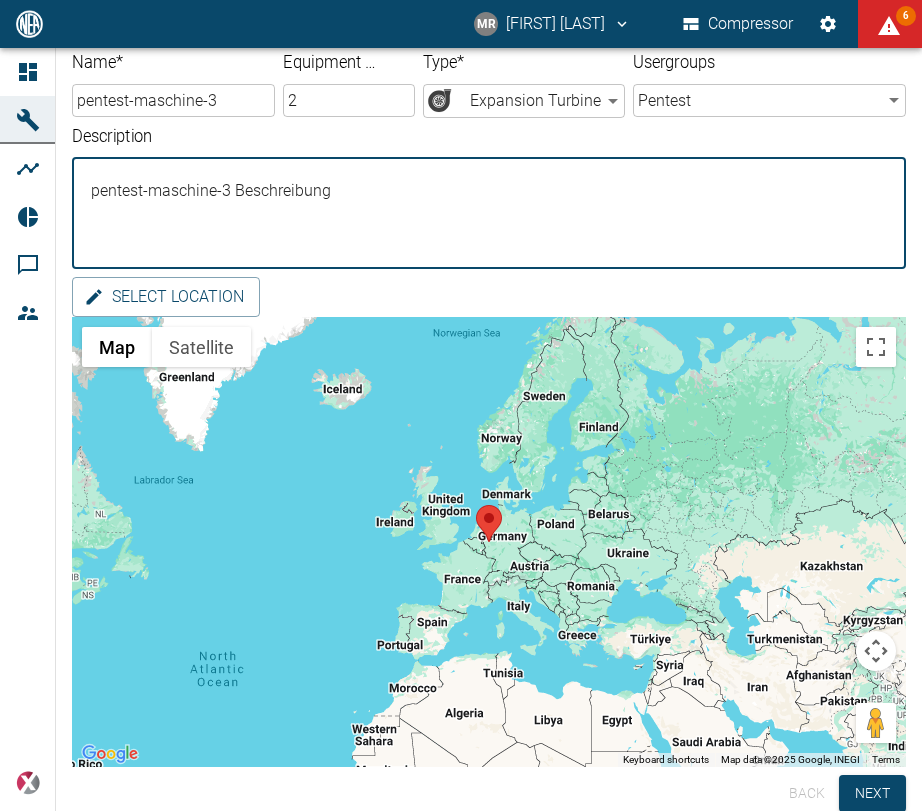scroll, scrollTop: 221, scrollLeft: 0, axis: vertical 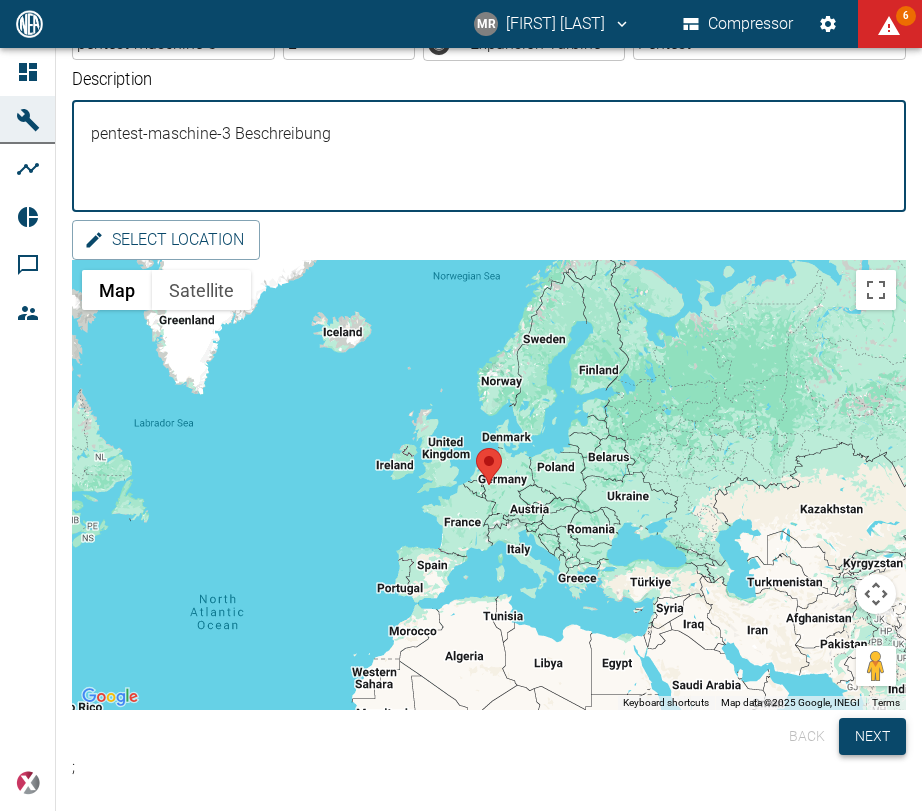 type on "pentest-maschine-3 Beschreibung" 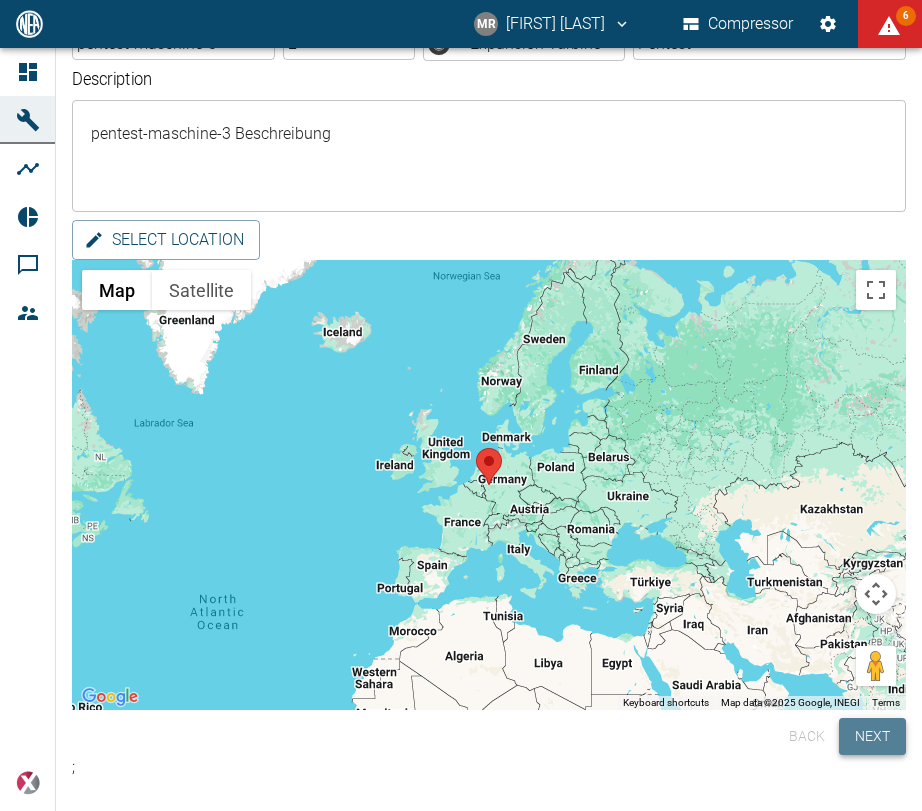 click on "Next" at bounding box center [872, 736] 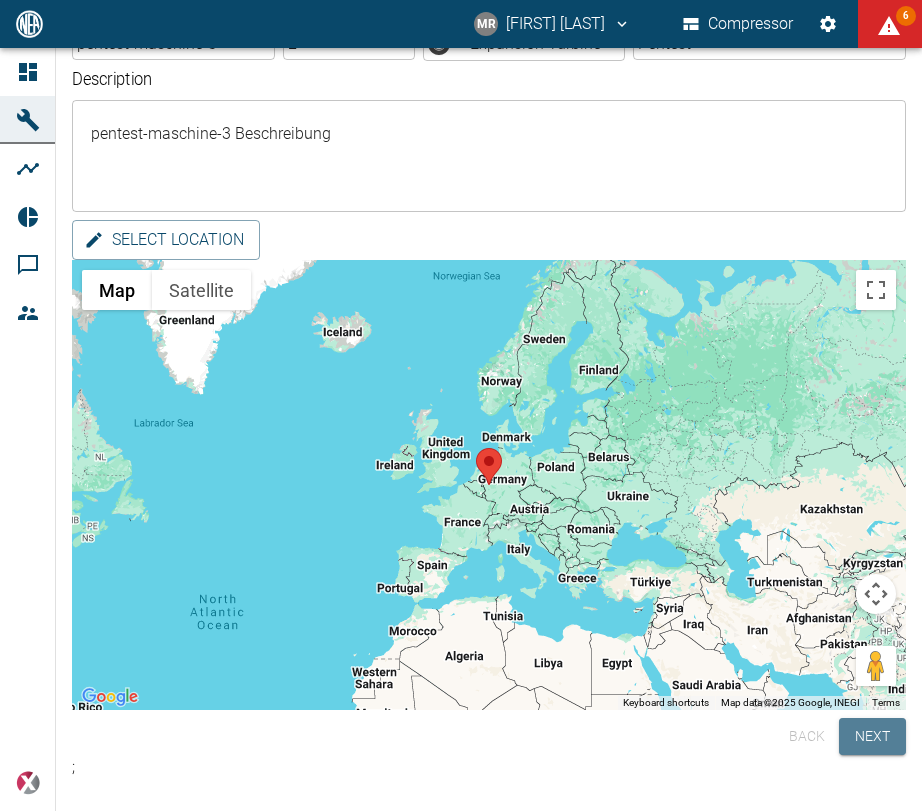 scroll, scrollTop: 0, scrollLeft: 0, axis: both 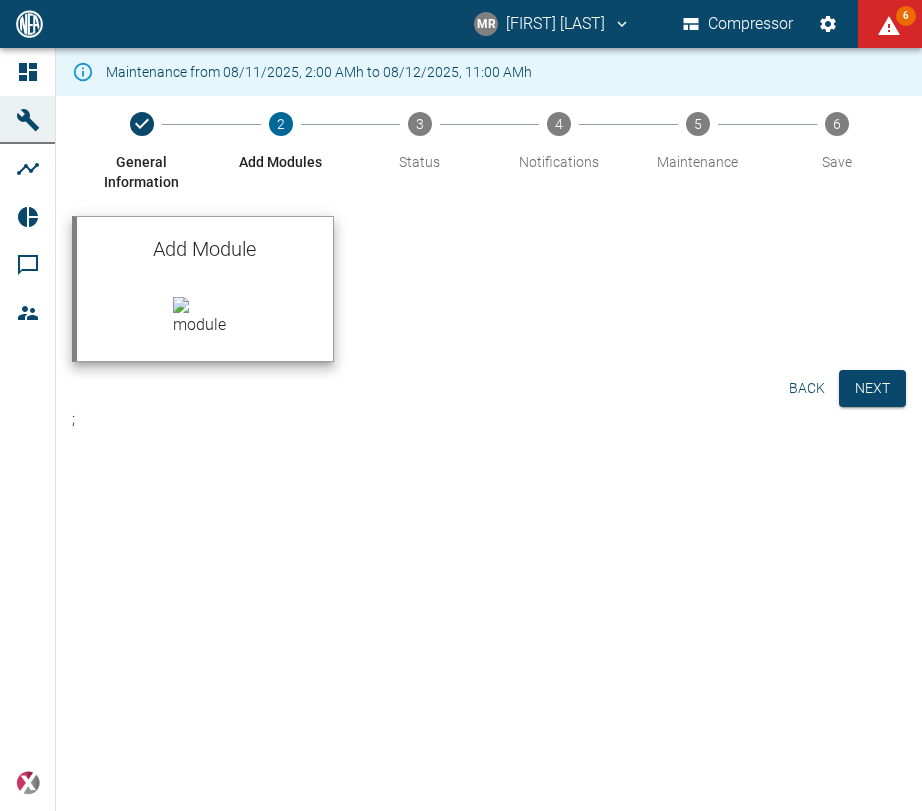 click on "Add Module" at bounding box center [205, 249] 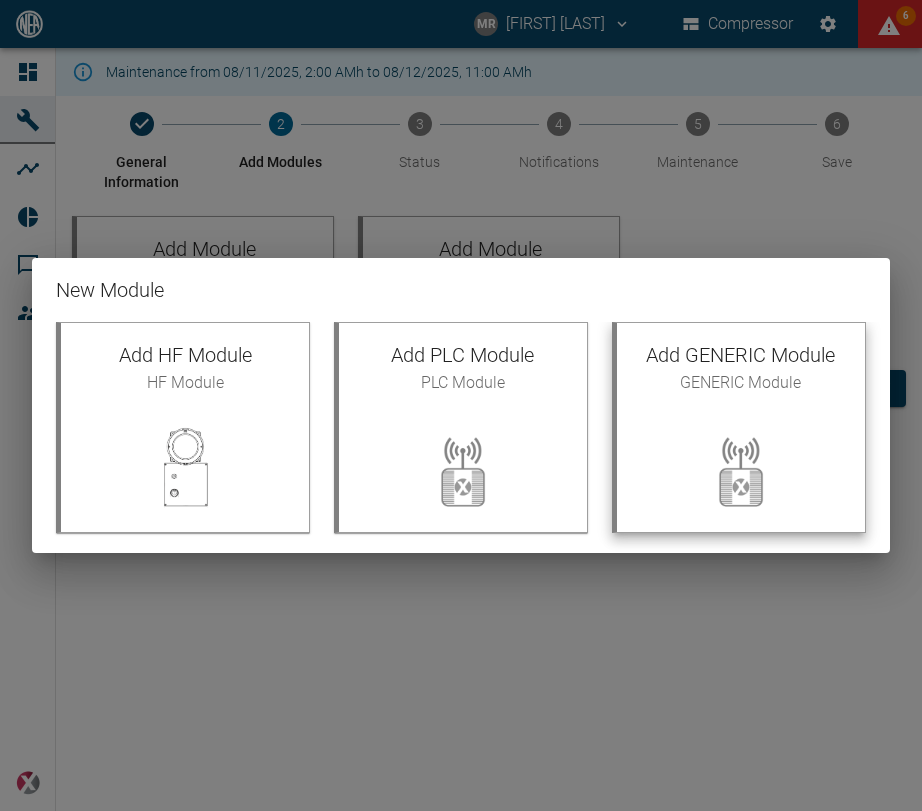 click at bounding box center [741, 471] 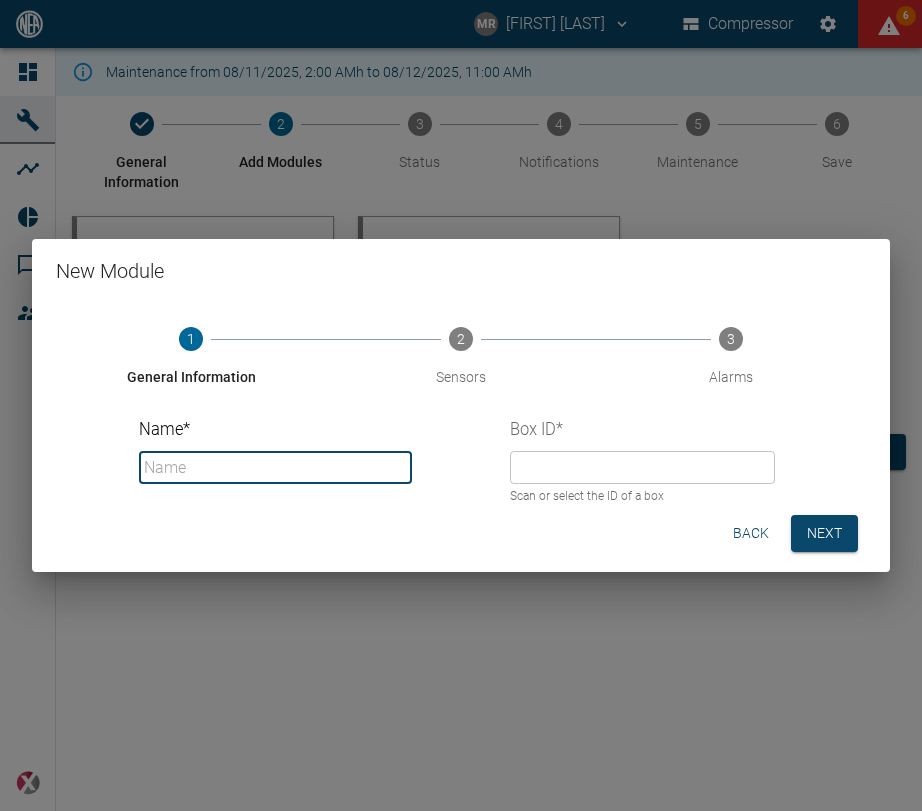 click on "Name *" at bounding box center [275, 467] 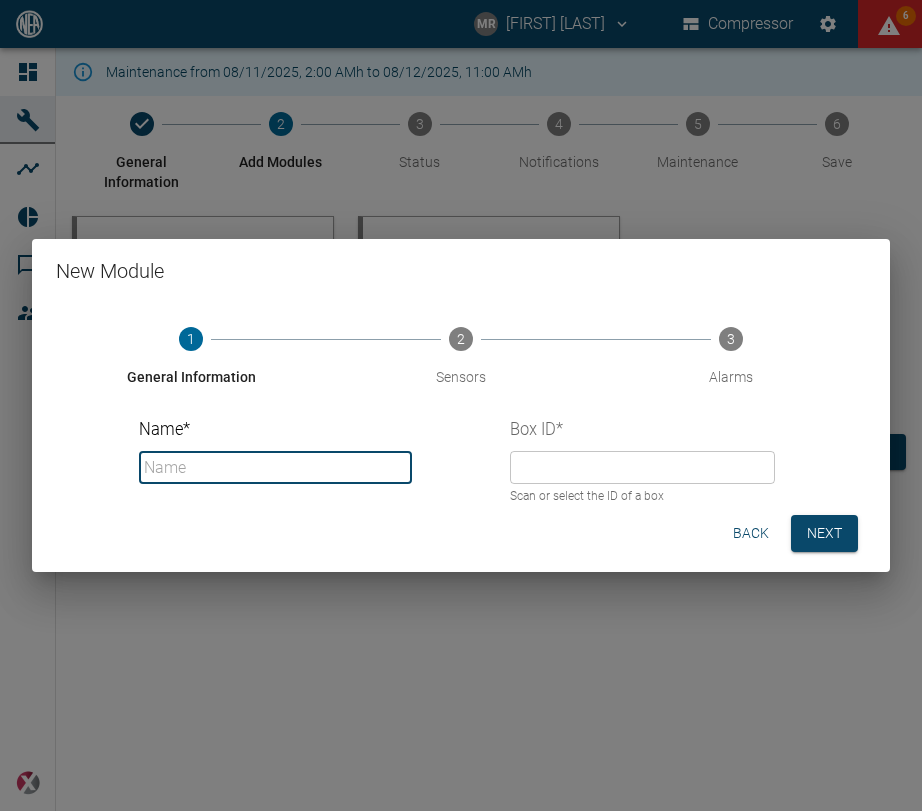 click on "Name *" at bounding box center [275, 467] 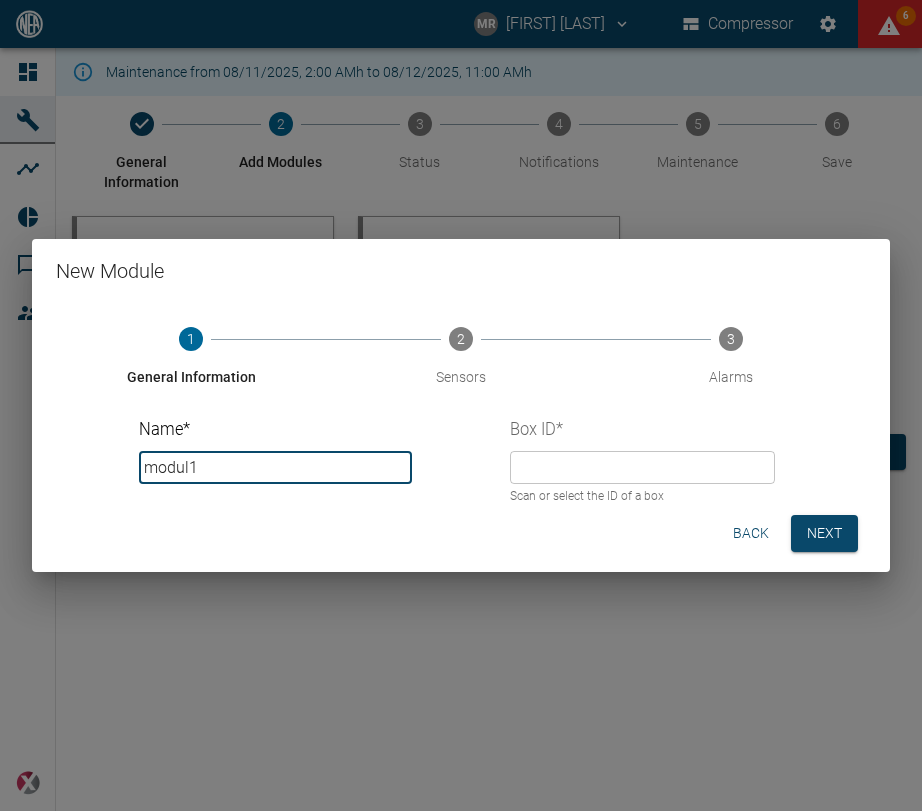 type on "modul1" 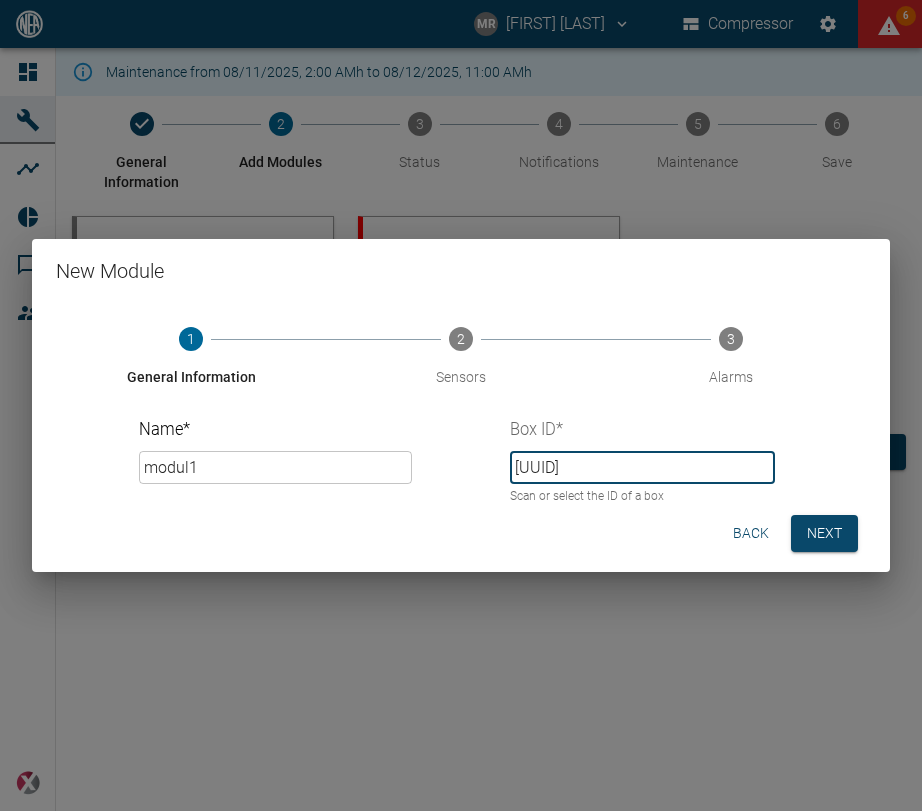 type on "[UUID]" 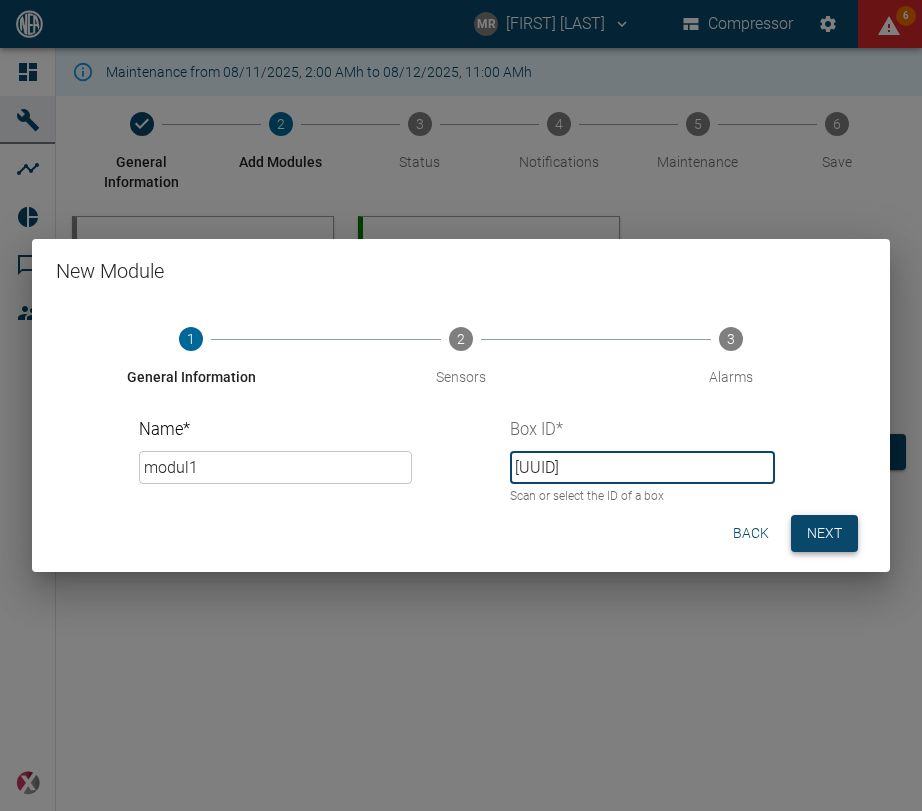 click on "Next" at bounding box center (824, 533) 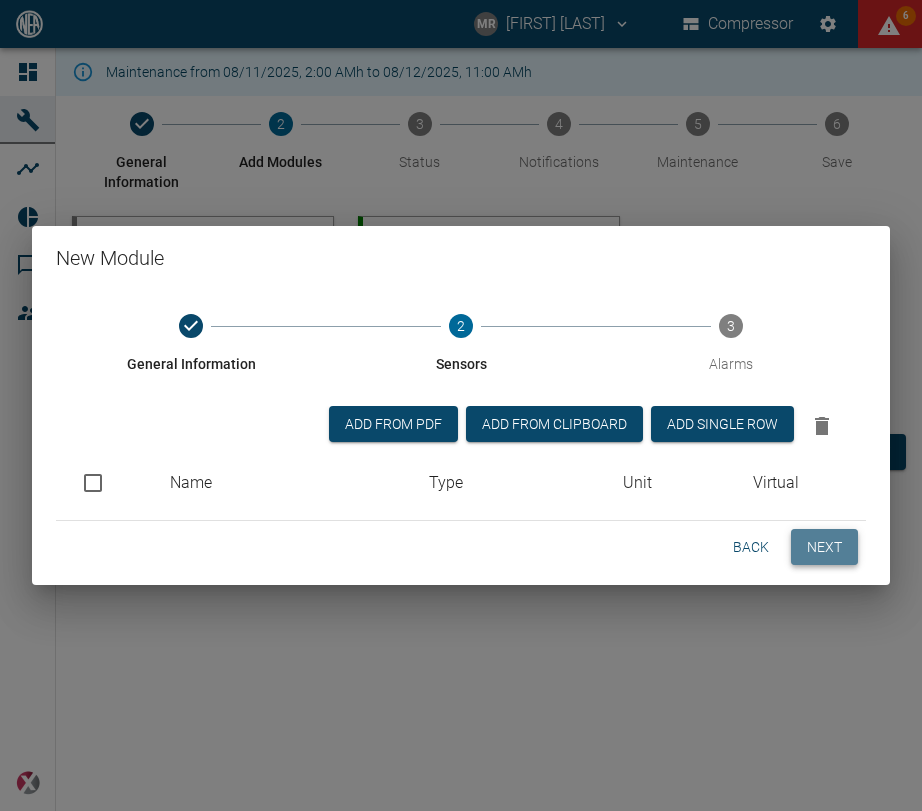 drag, startPoint x: 830, startPoint y: 547, endPoint x: 810, endPoint y: 544, distance: 20.22375 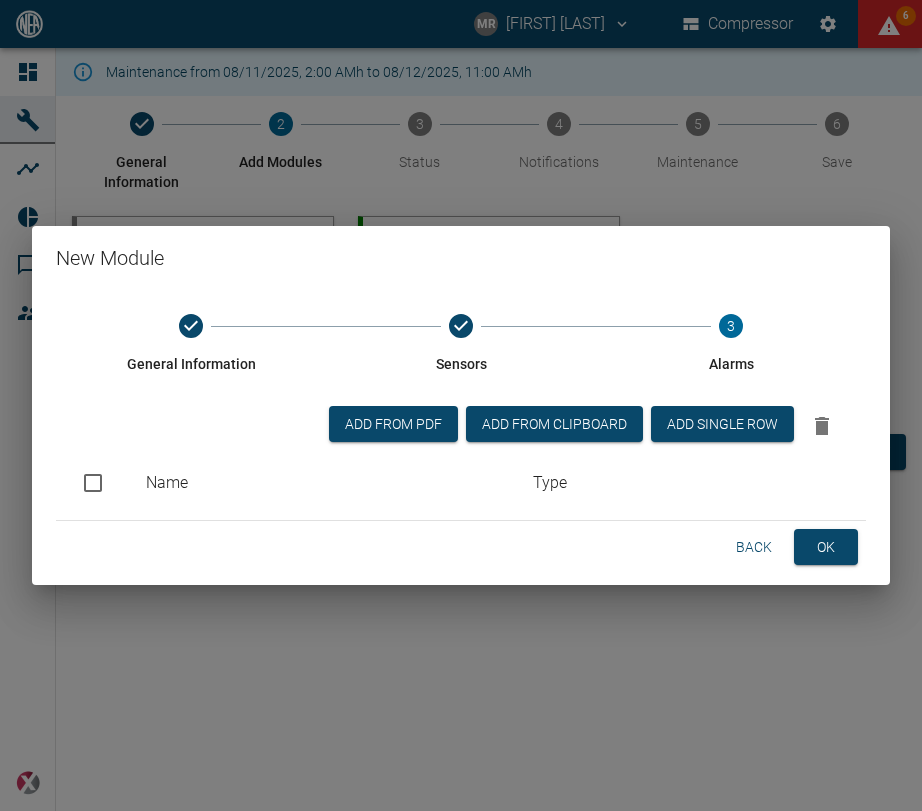 click on "Back" at bounding box center (754, 547) 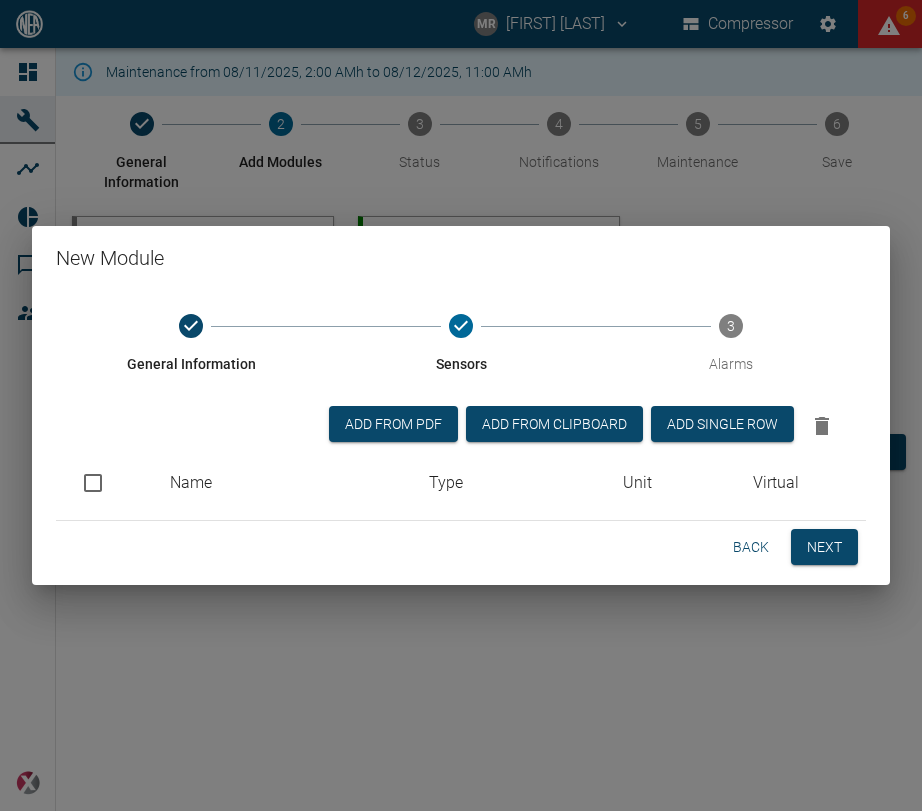 drag, startPoint x: 679, startPoint y: 426, endPoint x: 636, endPoint y: 443, distance: 46.238514 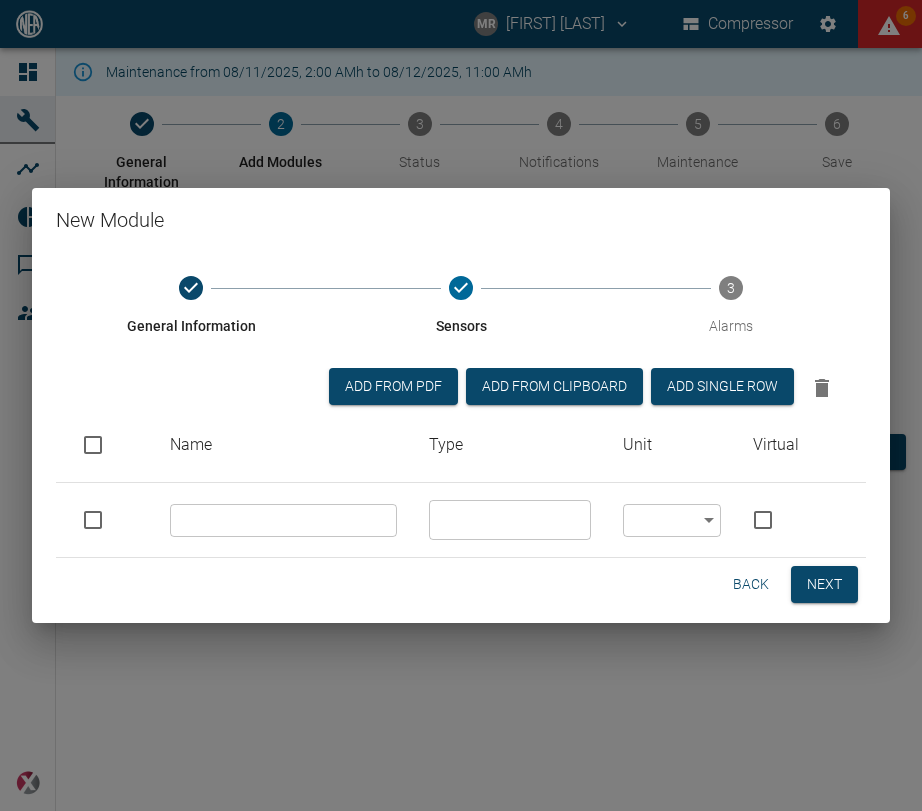 click at bounding box center (283, 520) 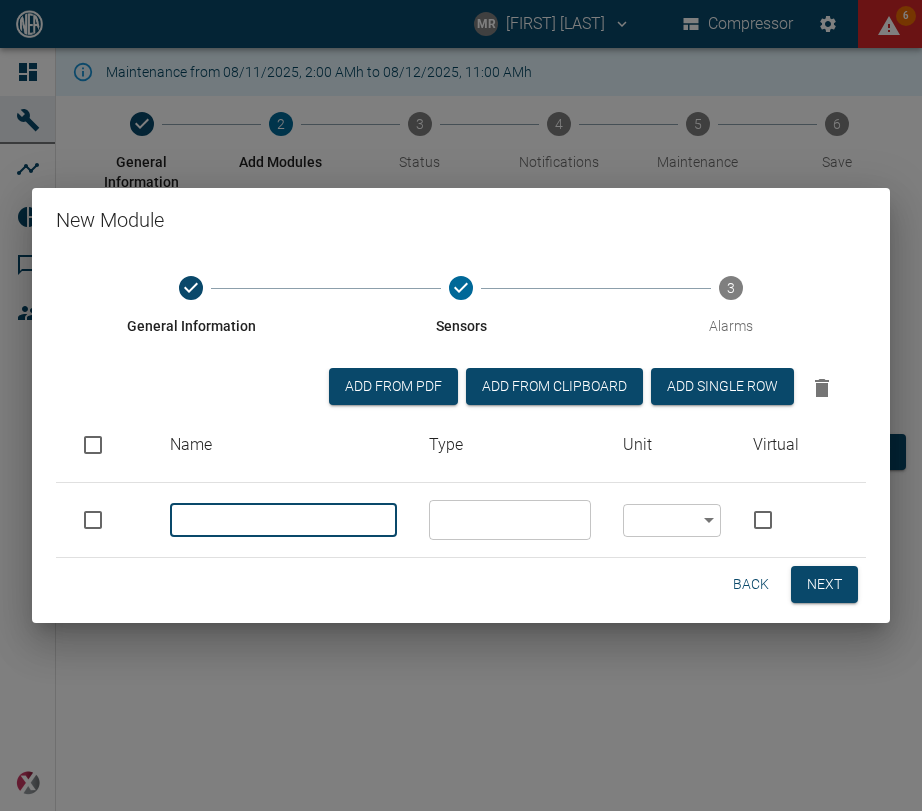 click at bounding box center (93, 520) 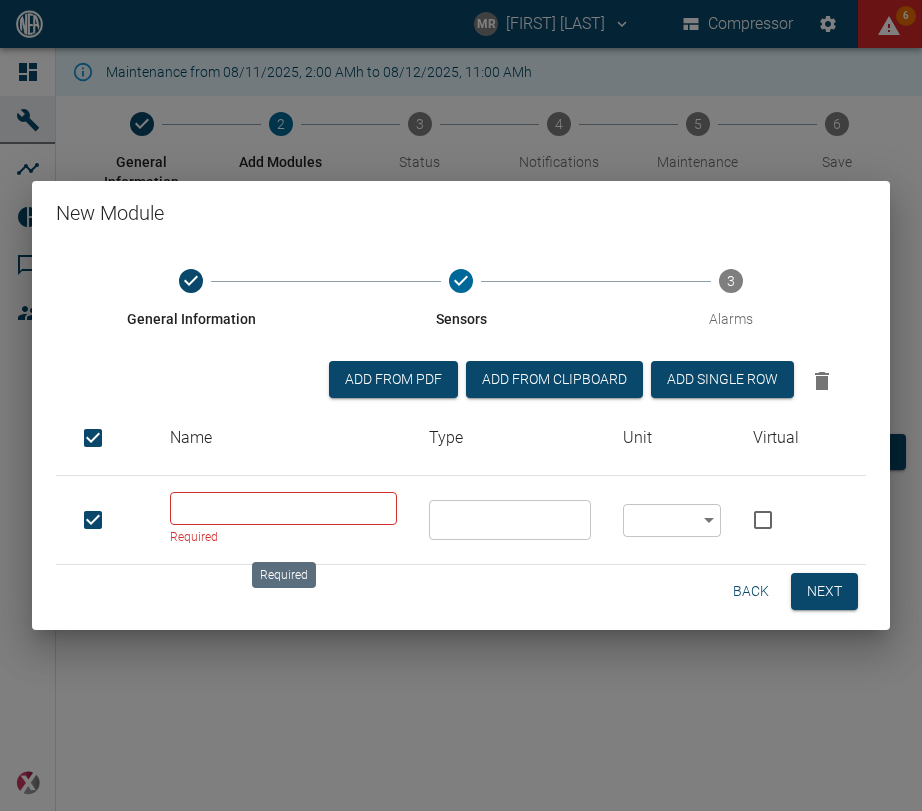 click at bounding box center [283, 508] 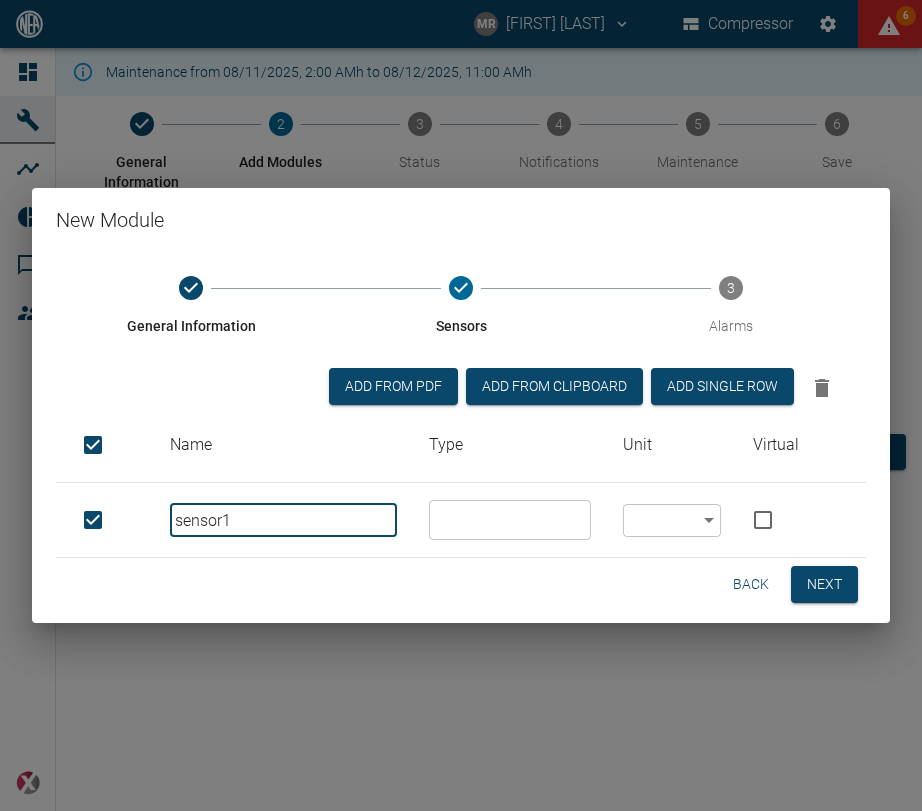 type on "sensor1" 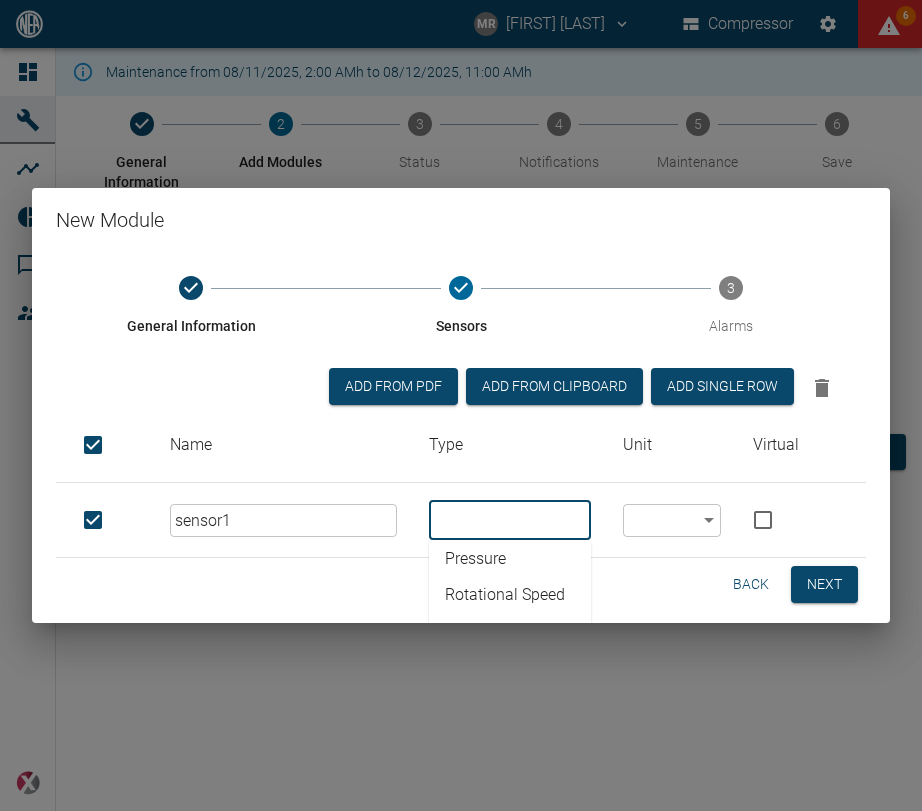 scroll, scrollTop: 364, scrollLeft: 0, axis: vertical 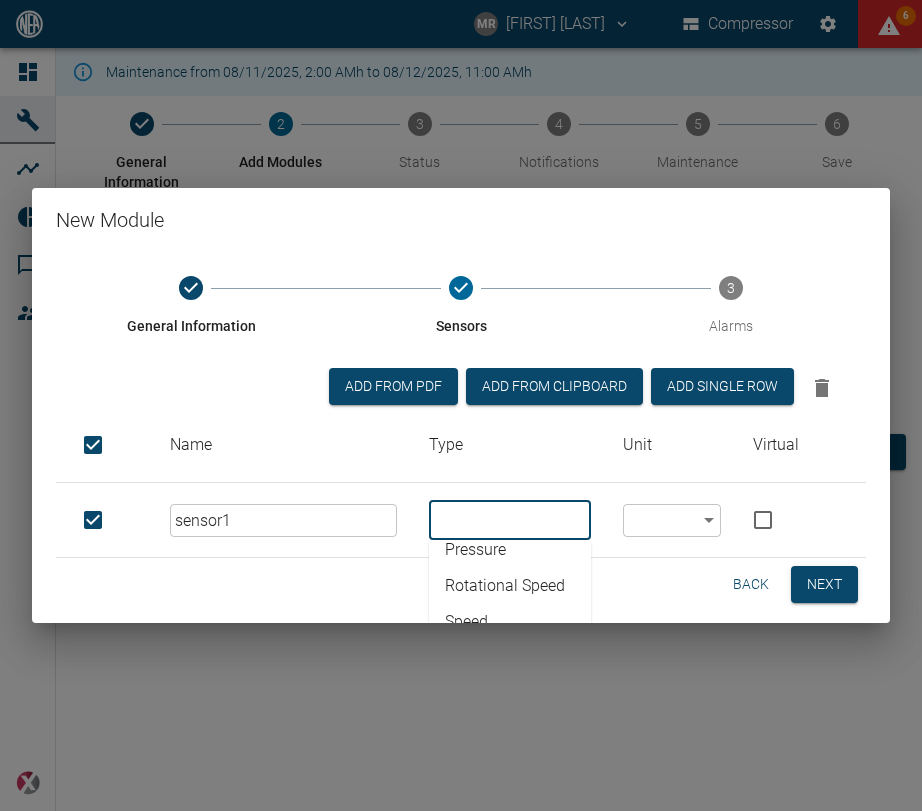 click on "Rotational Speed" at bounding box center (510, 586) 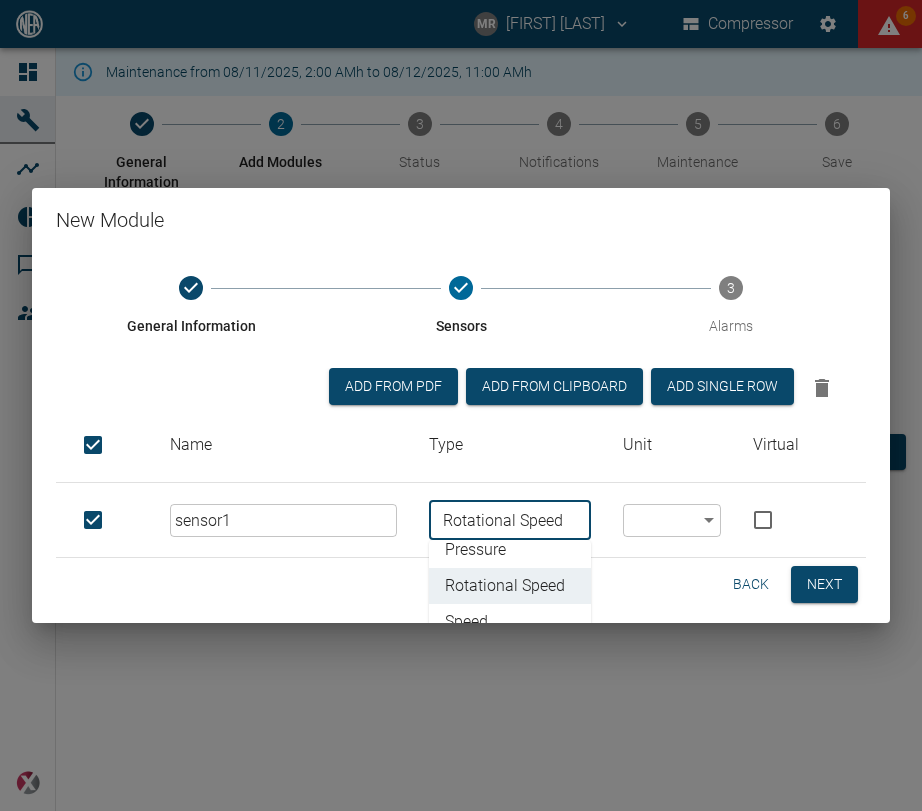 click on "MR [FIRST] [LAST] Compressor 6 Dashboard Machines Analyses Reports Comments Members powered by Maintenance from 08/11/2025, 2:00 AMh to 08/12/2025, 11:00 AMh General Information 2 Add Modules 3 Status 4 Notifications 5 Maintenance 6 Save Add Module modul1 GENERIC Module   Back Next ; New Module General Information Sensors 3 Alarms Add from PDF Add from Clipboard Add single row Name Type Unit Virtual sensor1 ​ Rotational Speed ​ Air volume Current Duration Flow Humidity Number Percentage Power Power Consumption Pressure Rotational Speed Speed Status Temperature Throughput Vibration Velocity Weight Torque ​ ​ Back Next" at bounding box center [461, 405] 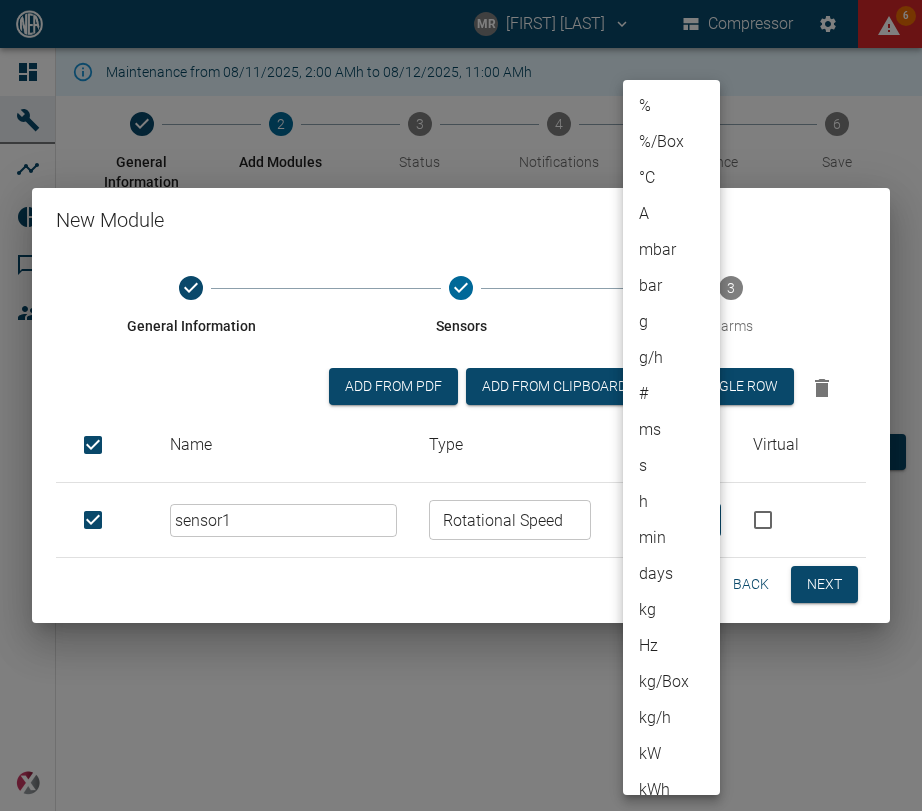click at bounding box center (461, 405) 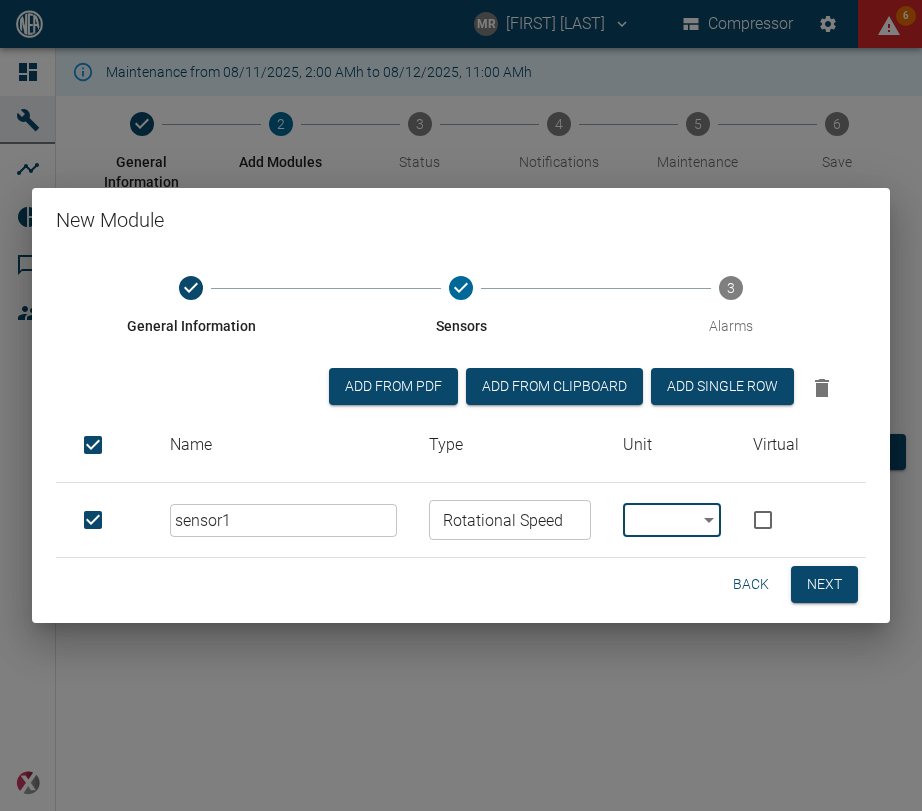 click on "General Information Sensors 3 Alarms Add from PDF Add from Clipboard Add single row Name Type Unit Virtual sensor1 ​ Rotational Speed ​ ​ ​ Back Next" at bounding box center (461, 437) 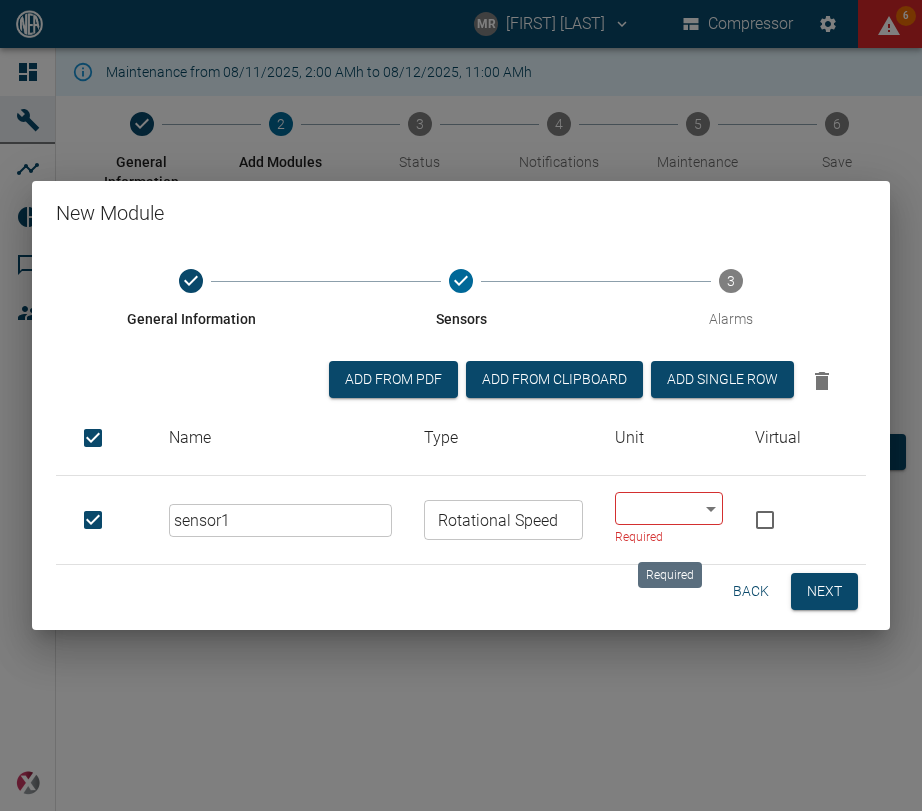 click on "MR [FIRST] [LAST] Compressor 6 Dashboard Machines Analyses Reports Comments Members powered by Maintenance from 08/11/2025, 2:00 AMh to 08/12/2025, 11:00 AMh General Information 2 Add Modules 3 Status 4 Notifications 5 Maintenance 6 Save Add Module modul1 GENERIC Module   Back Next ; New Module General Information Sensors 3 Alarms Add from PDF Add from Clipboard Add single row Name Type Unit Virtual sensor1 ​ Rotational Speed ​ ​ ​ Required Back Next Required" at bounding box center [461, 405] 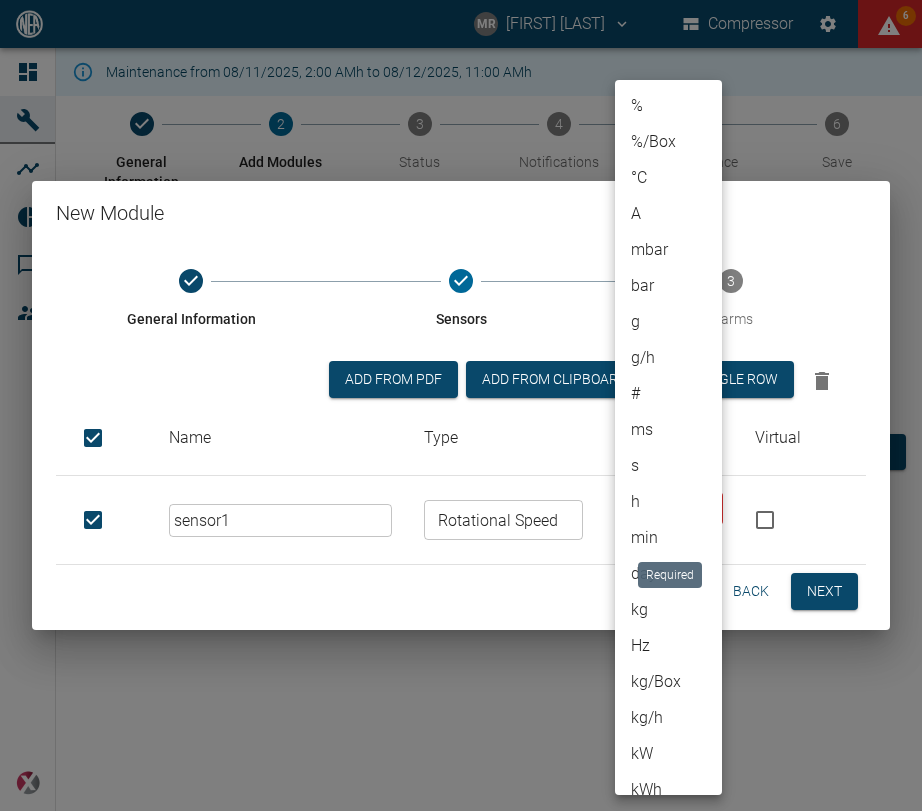 click on "%" at bounding box center (668, 106) 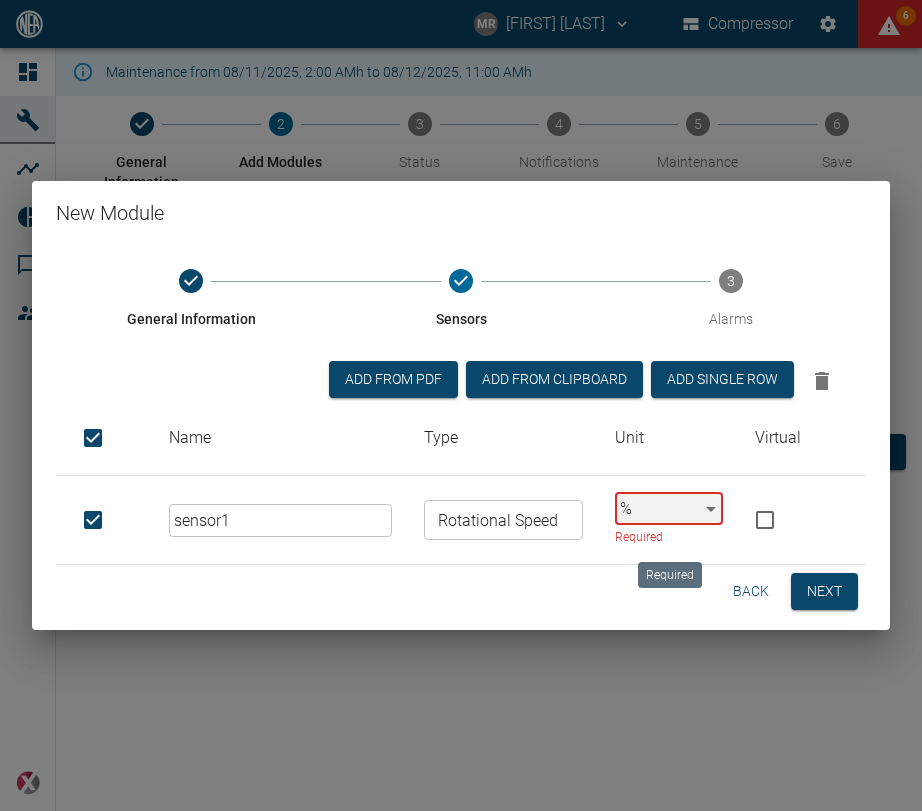 type on "%" 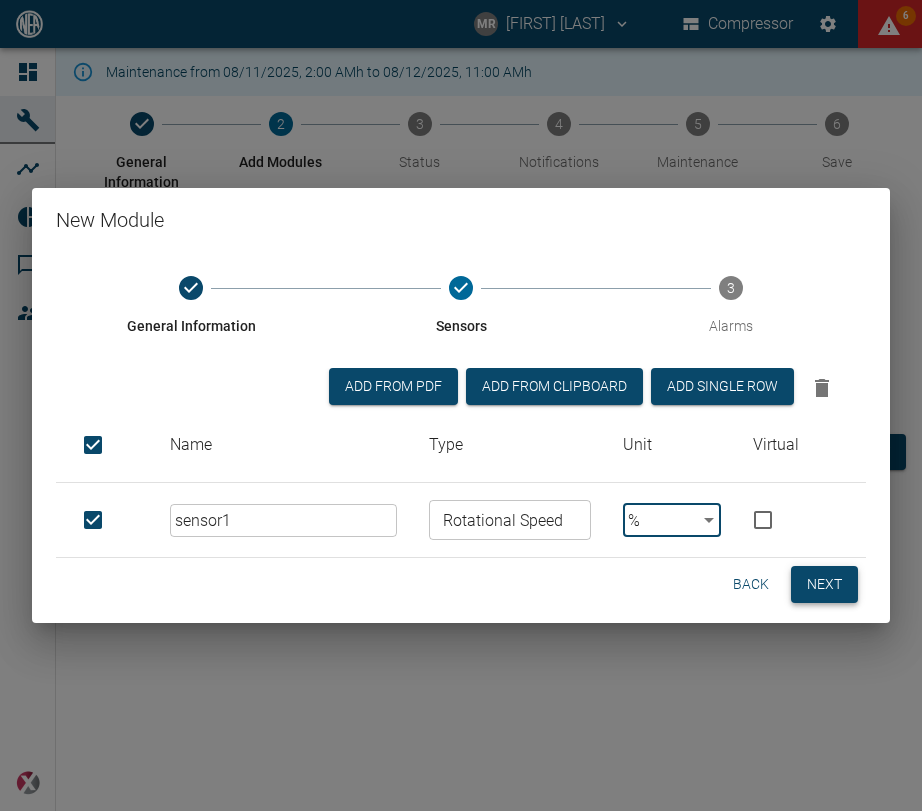click on "Next" at bounding box center [824, 584] 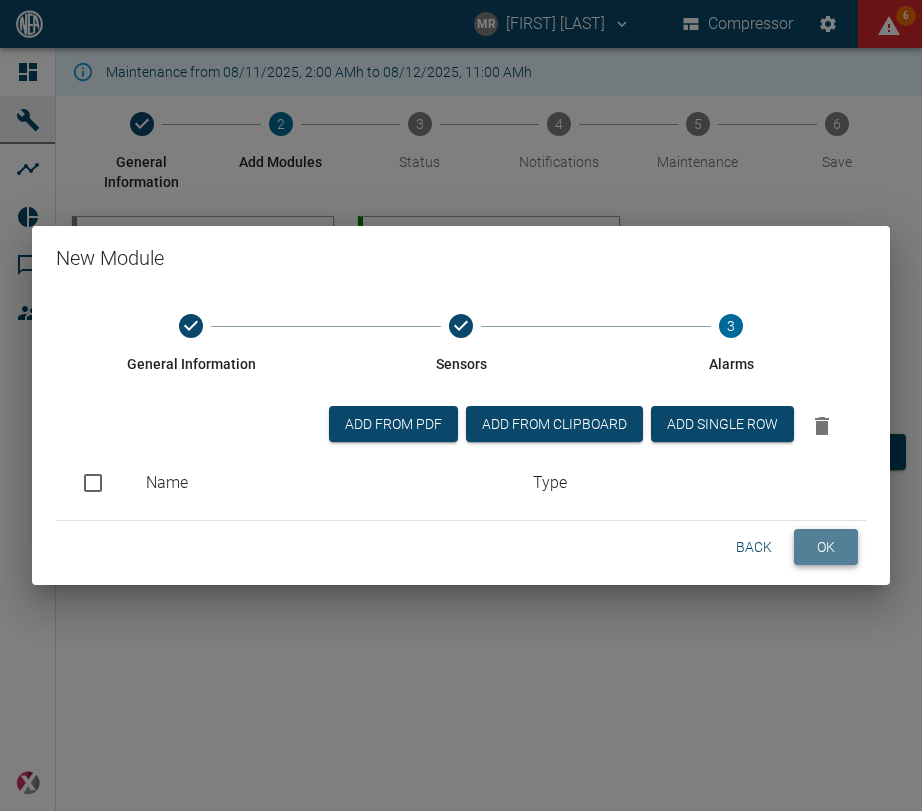 click on "OK" at bounding box center [826, 547] 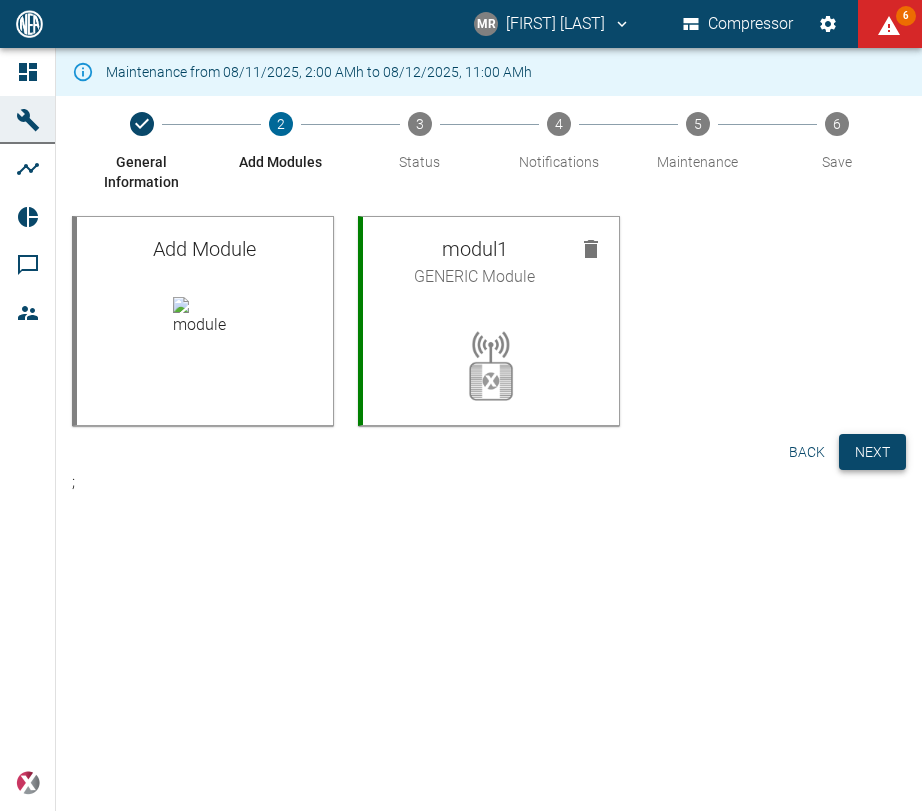 click on "Next" at bounding box center (872, 452) 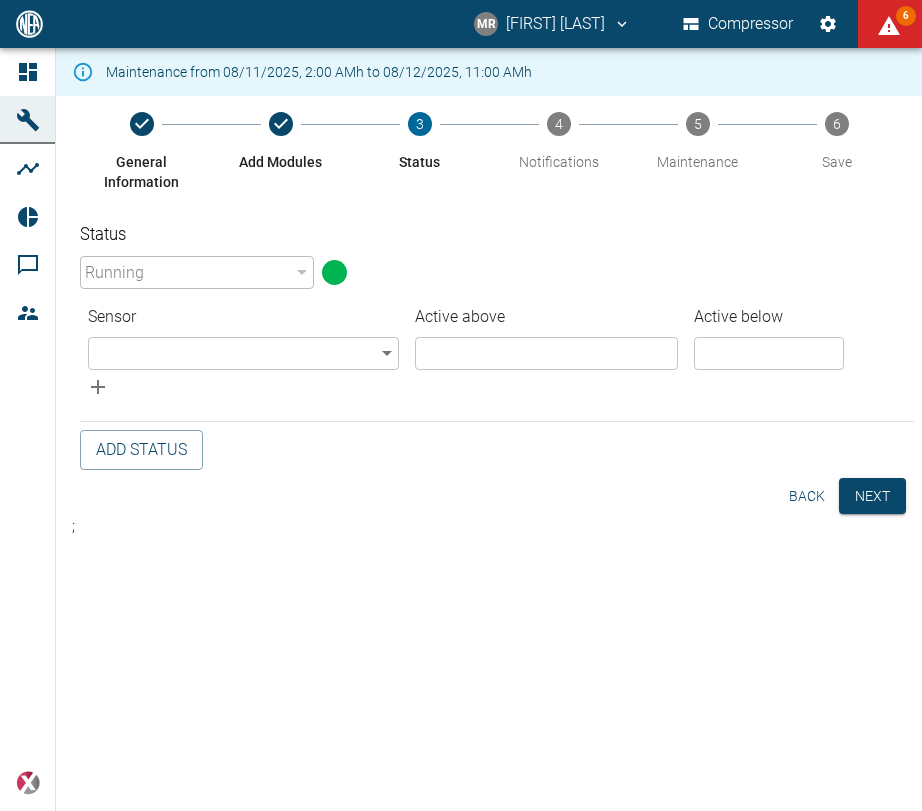 click on "Sensor Active above Active below ​ ​ ​ ​" at bounding box center (497, 337) 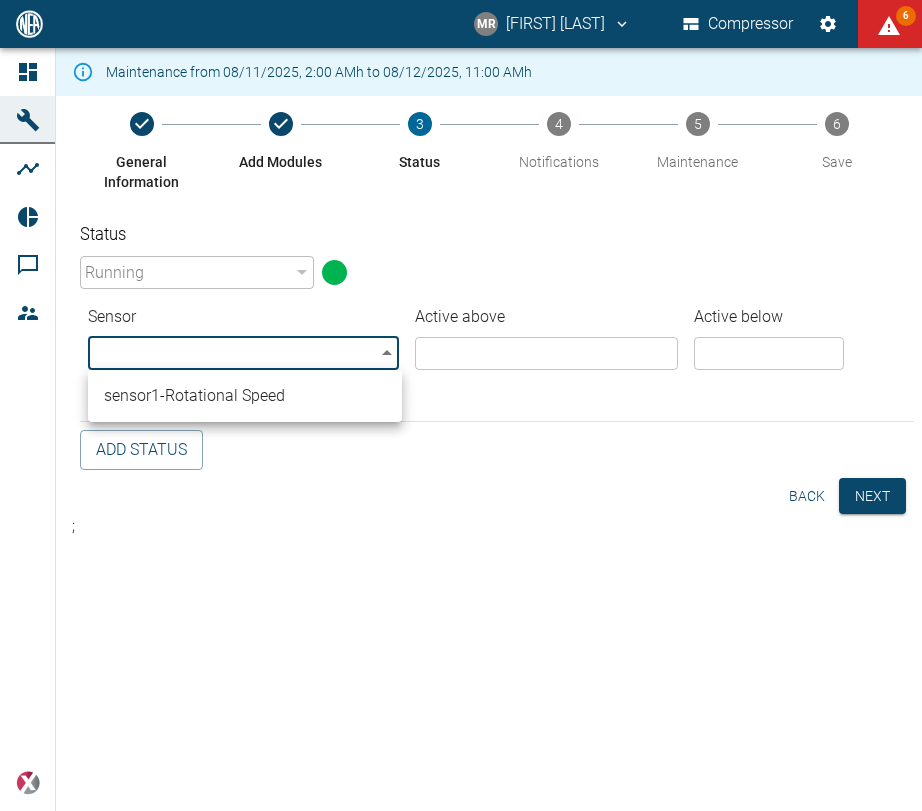 click on "MR [FIRST] [LAST] Compressor 6 Dashboard Machines Analyses Reports Comments Members powered by Maintenance from 08/11/2025, 2:00 AMh to 08/12/2025, 11:00 AMh General Information Add Modules Status Notifications Maintenance 6 Save Status Running 94324da4-03be-4ce5-86b7-90f50553cf64 ​ Sensor Active above Active below ​ ​ ​ ​ Add Status Back Next ; sensor1  -  Rotational Speed" at bounding box center (461, 405) 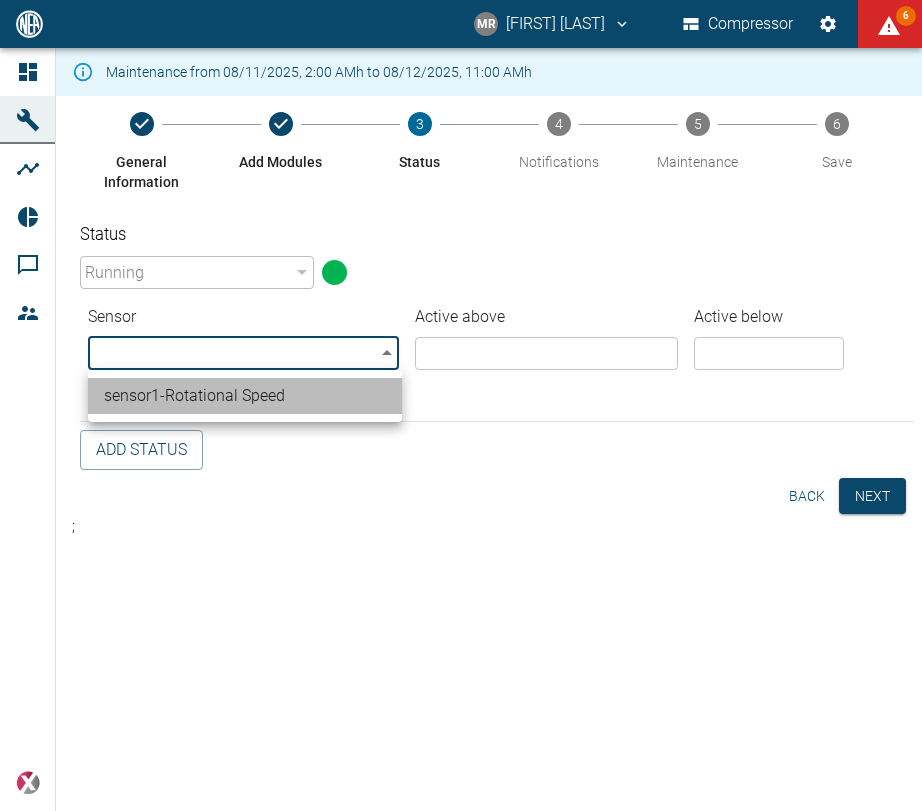 click on "sensor1  -  Rotational Speed" at bounding box center [245, 396] 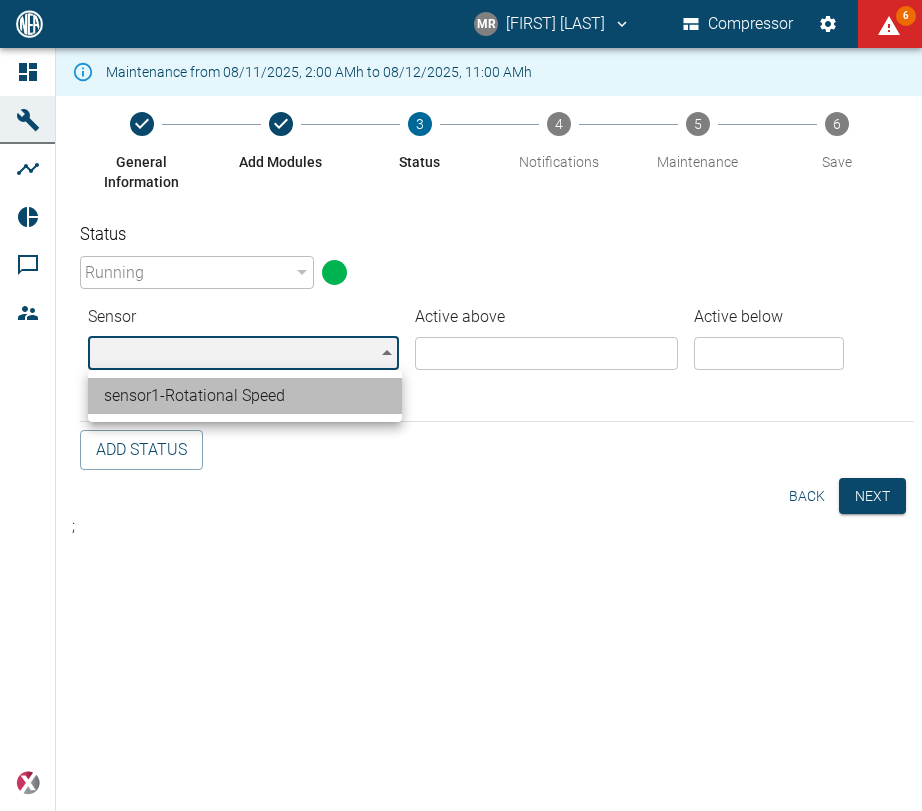 type on "[UUID]" 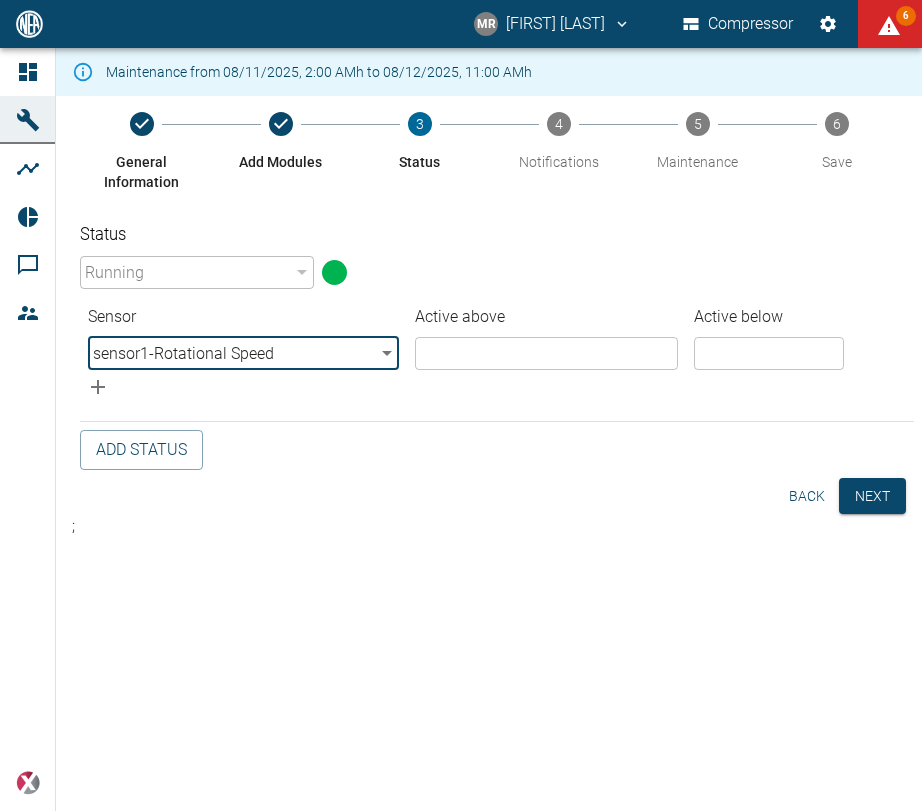 click at bounding box center [546, 353] 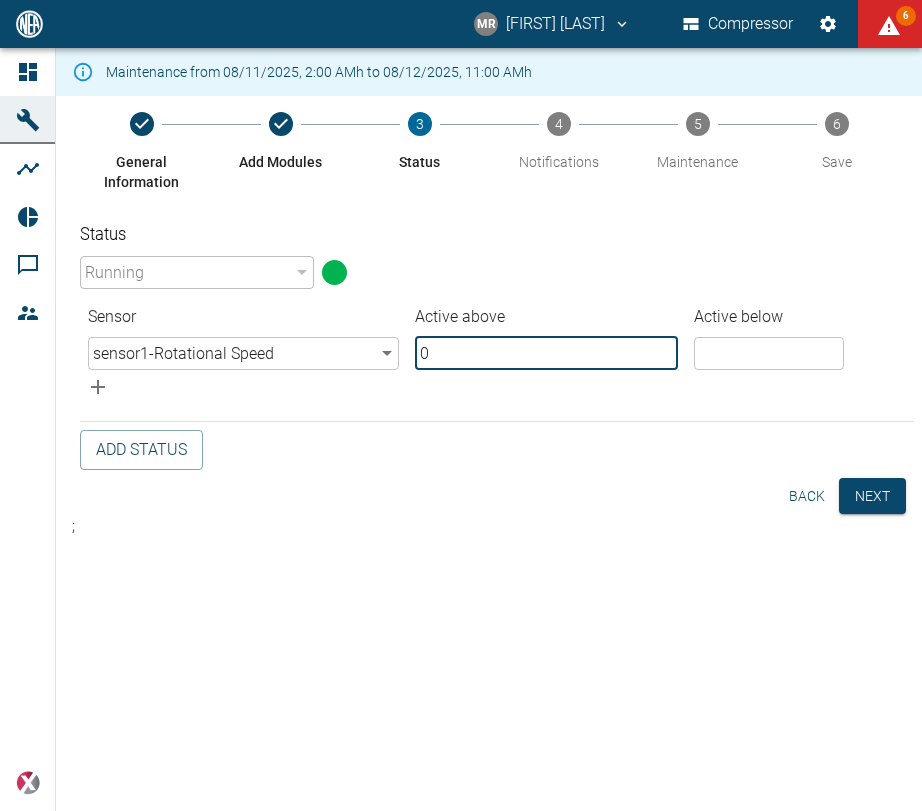type on "0" 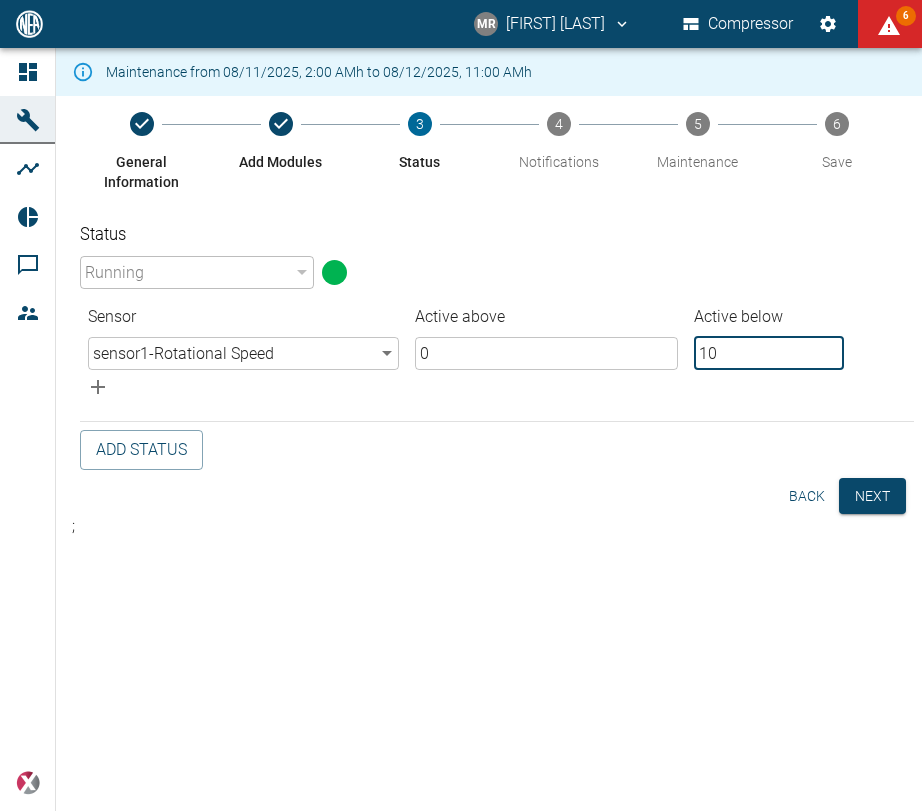 type on "100" 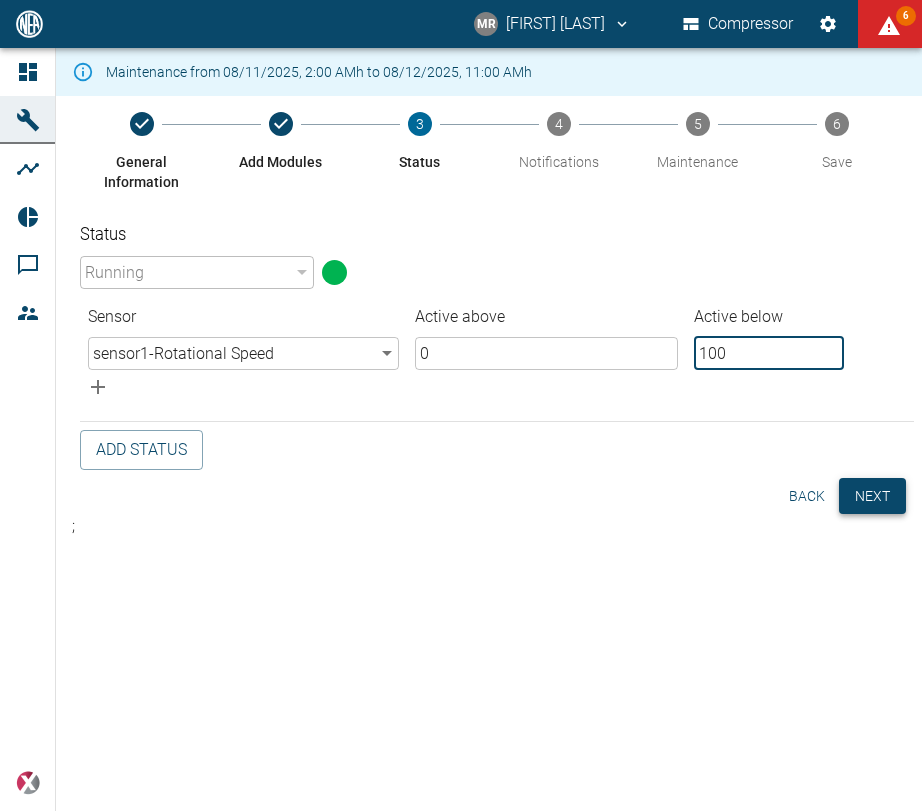 click on "Next" at bounding box center [872, 496] 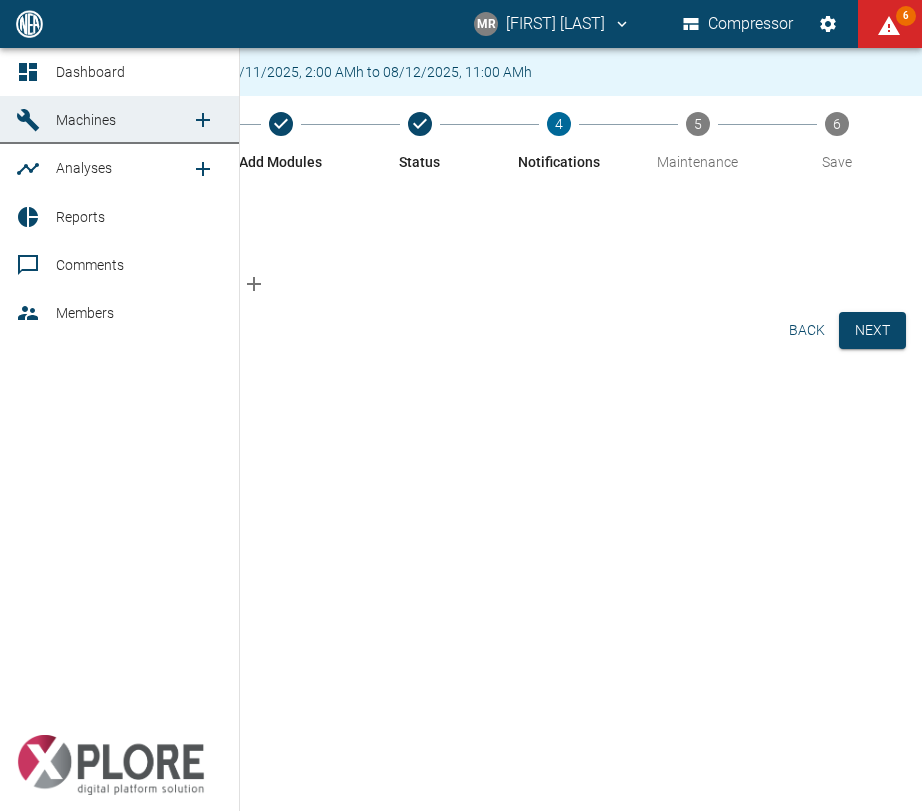 click on "Reports" at bounding box center [119, 217] 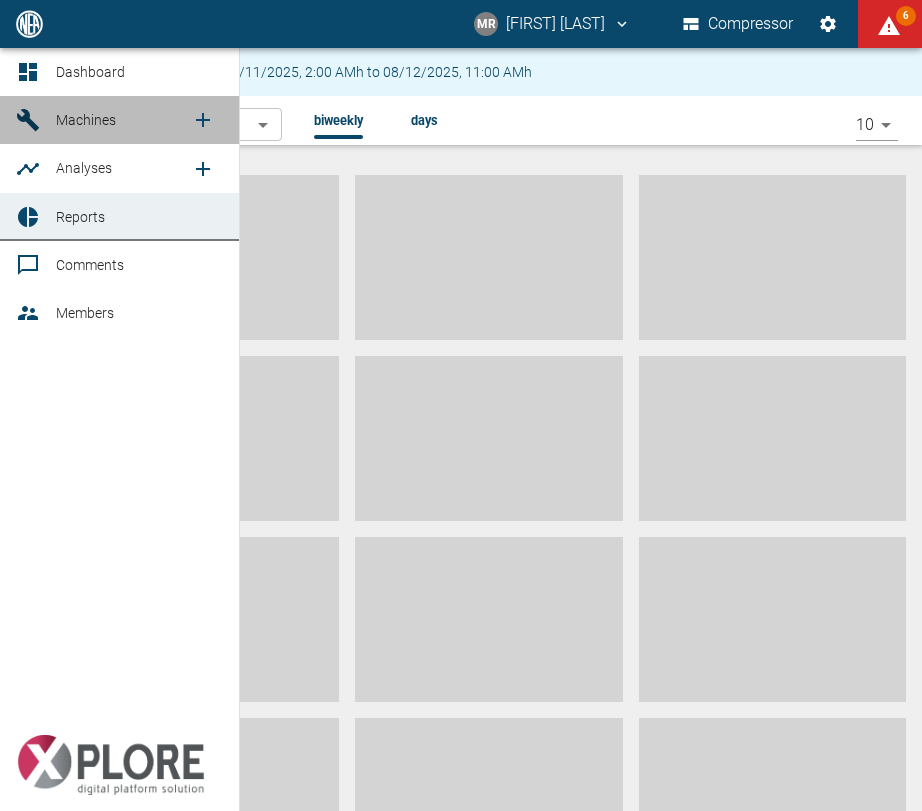 click on "Machines" at bounding box center (86, 120) 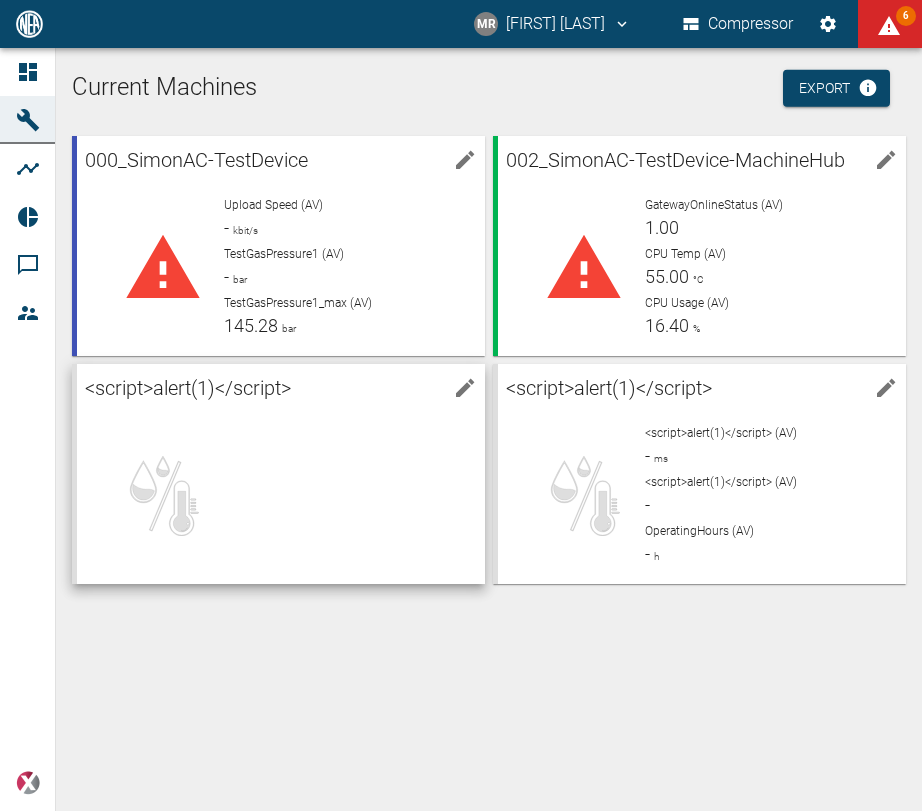 scroll, scrollTop: 0, scrollLeft: 0, axis: both 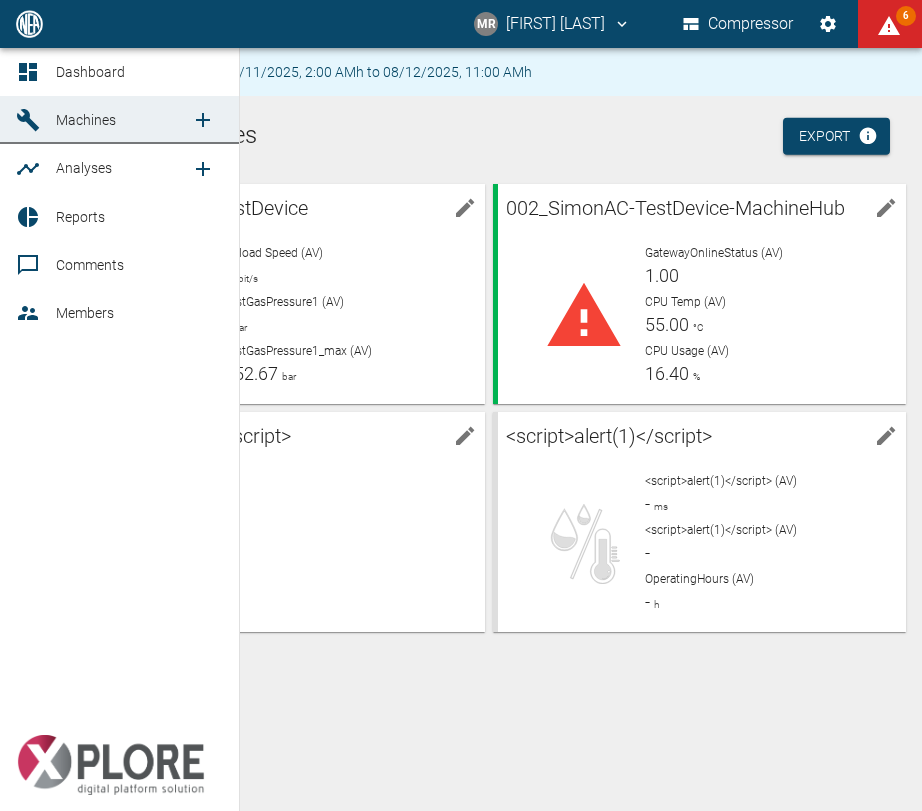 click on "Machines" at bounding box center [123, 120] 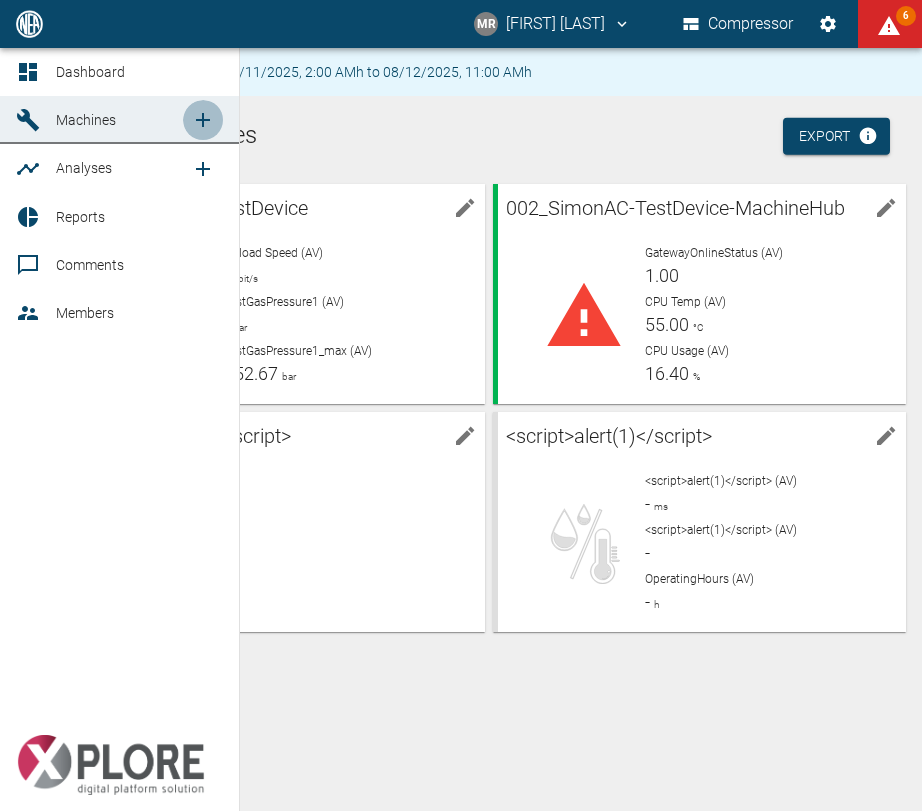 click 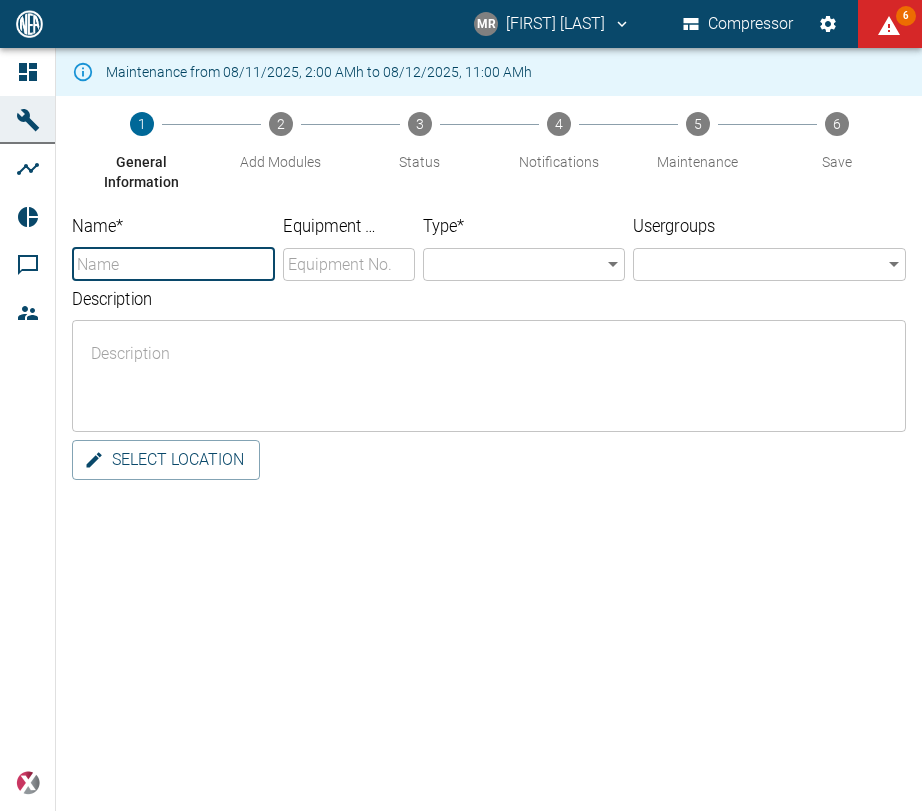 click on "Description" at bounding box center [489, 376] 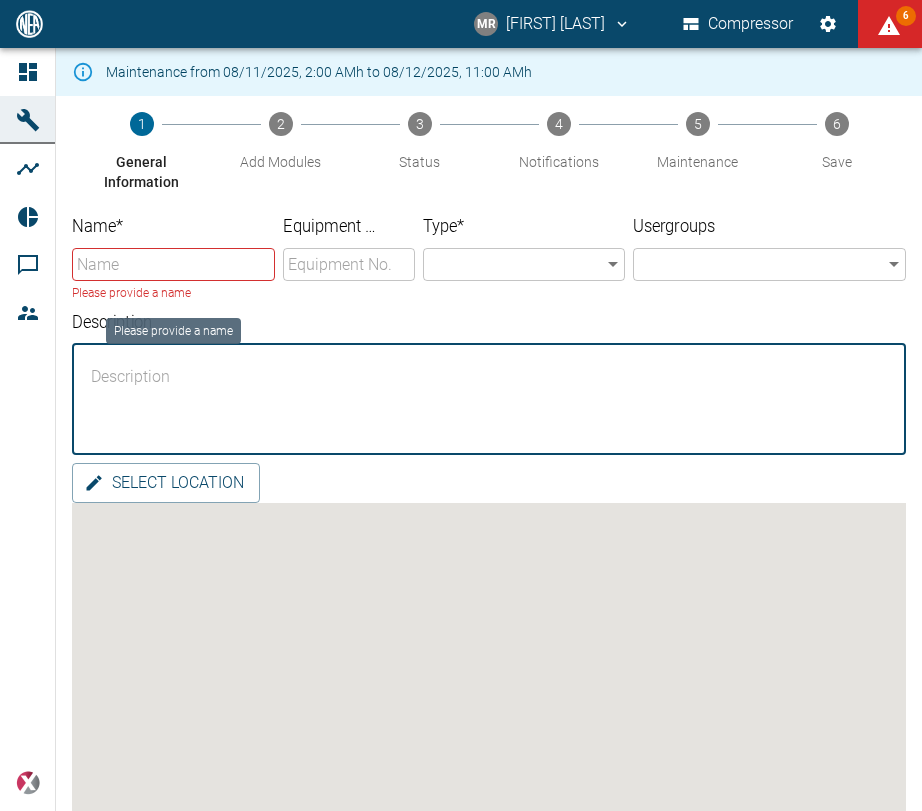 click on "Name *" at bounding box center [173, 264] 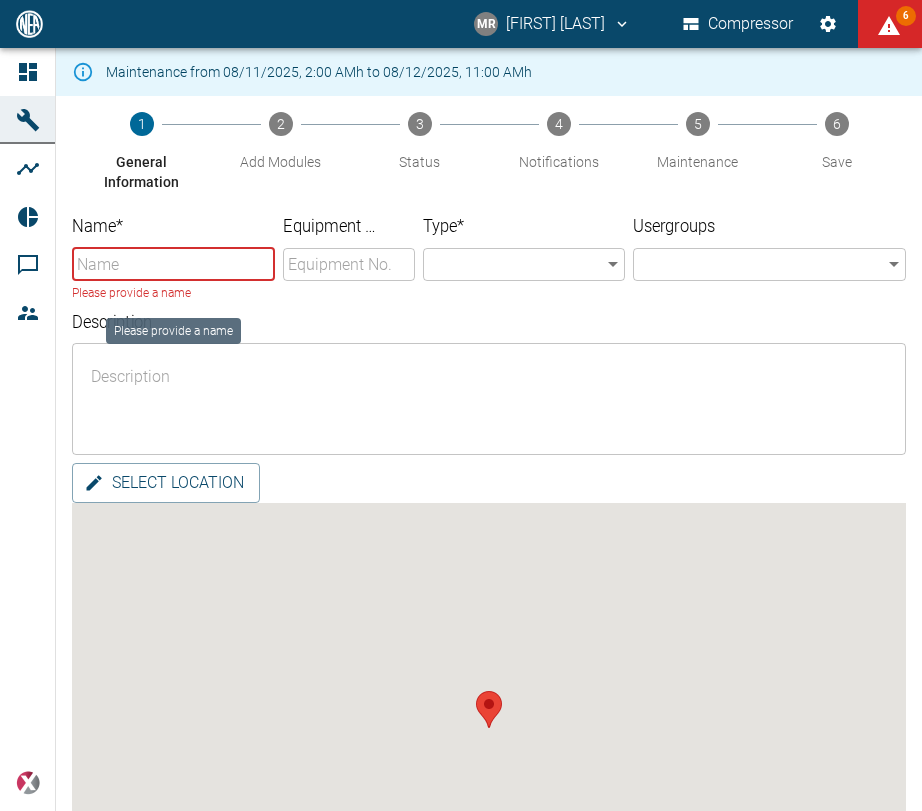 click on "Name *" at bounding box center (173, 264) 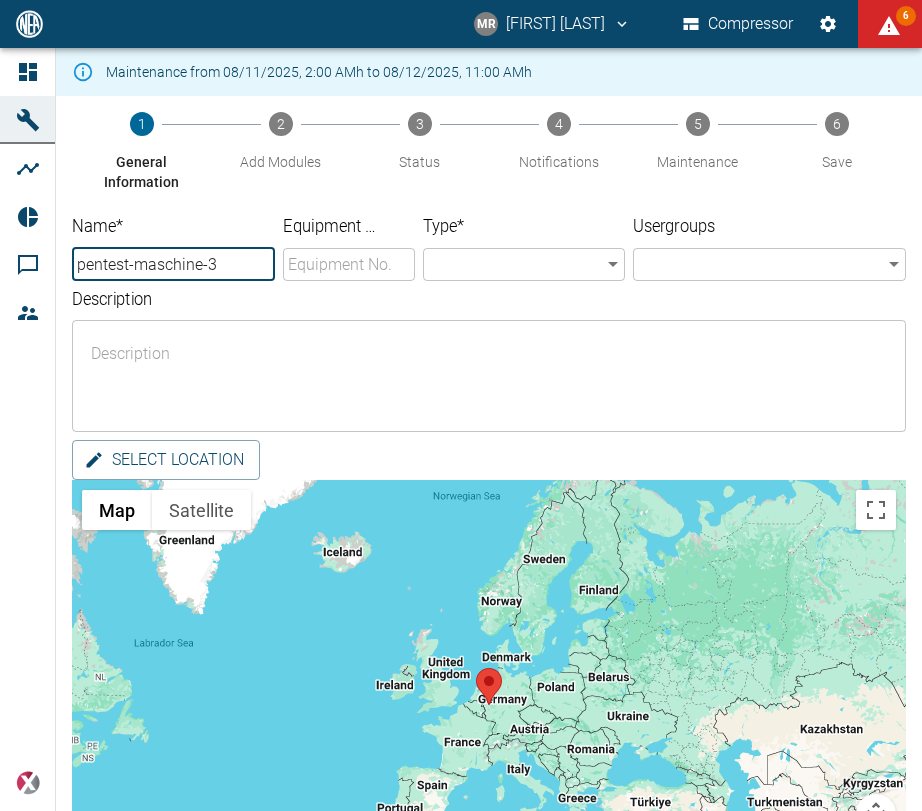 type on "pentest-maschine-3" 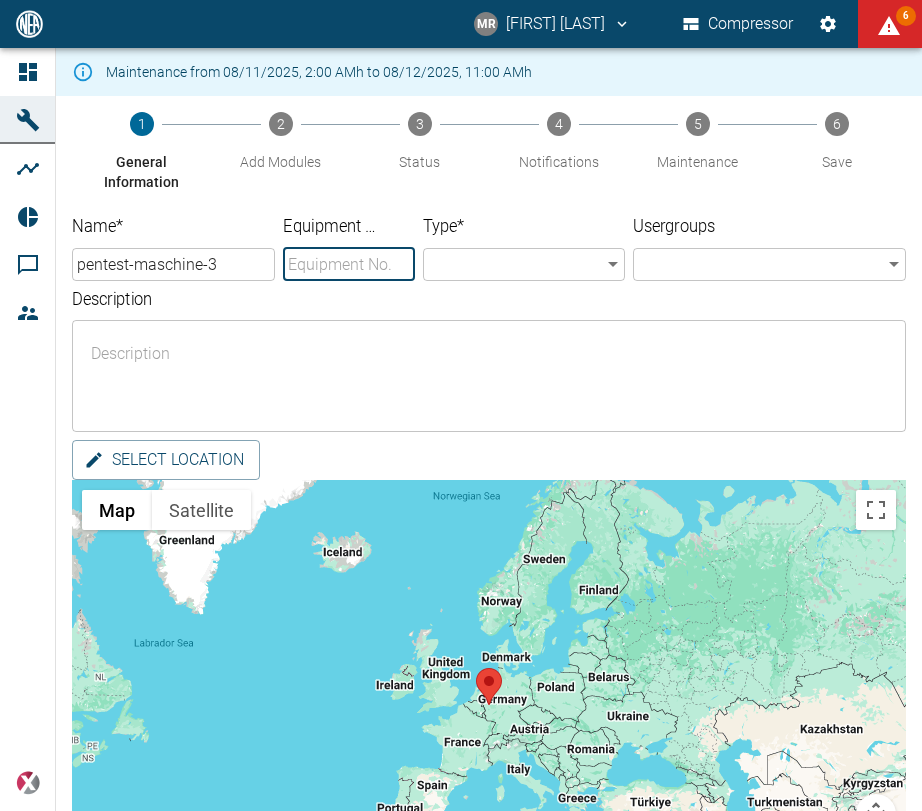 click on "Equipment No." at bounding box center [349, 264] 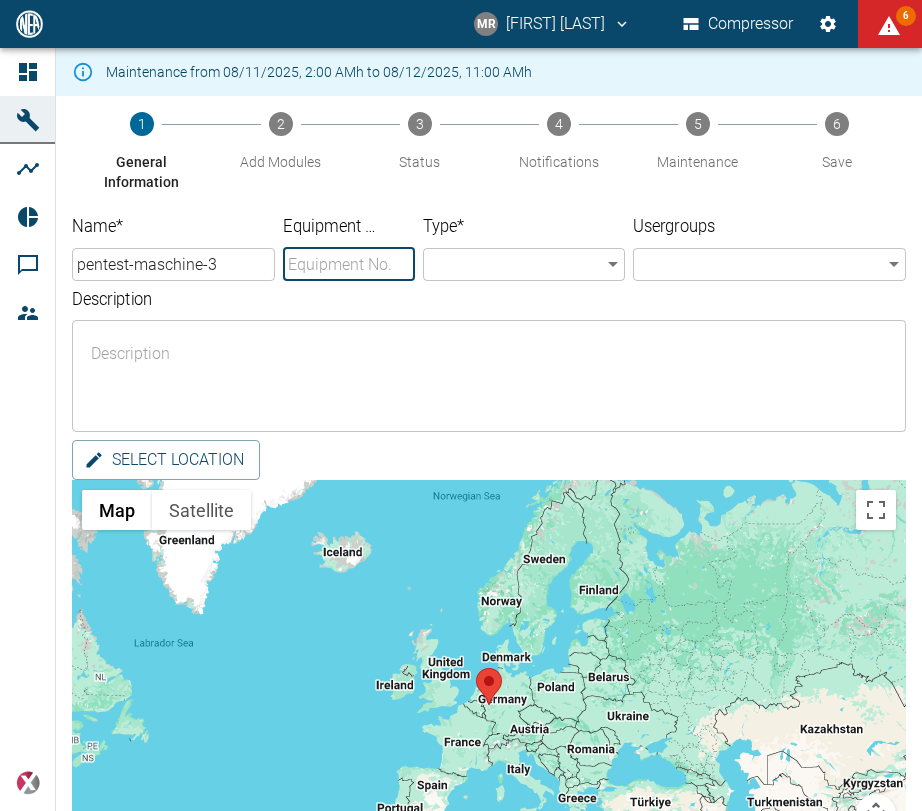 click on "Equipment No." at bounding box center [349, 264] 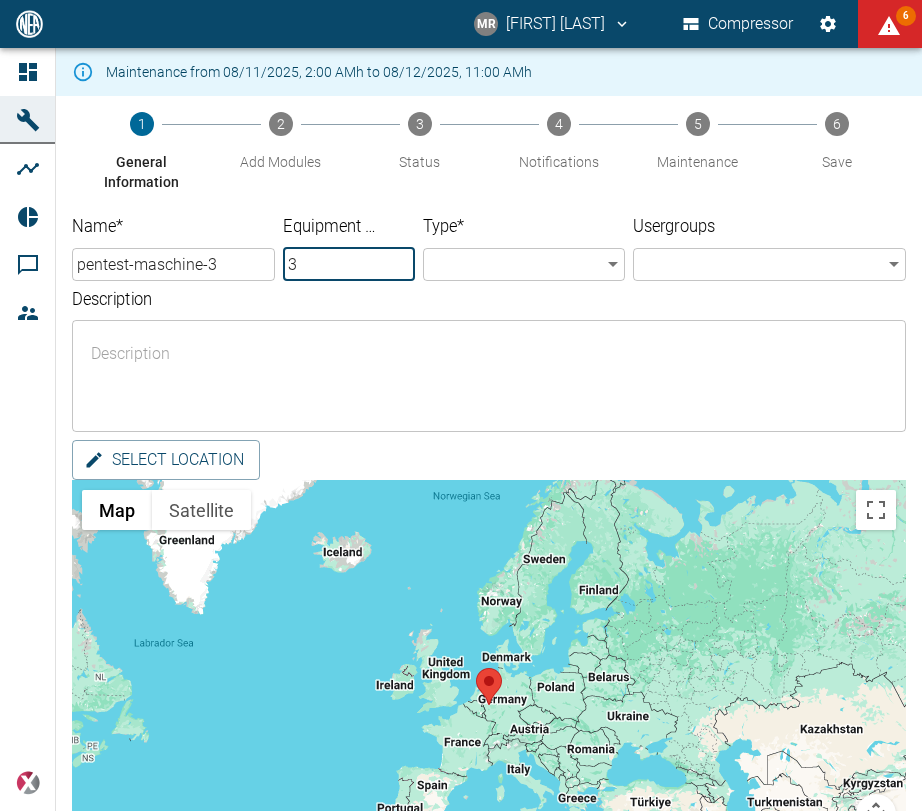 type on "3" 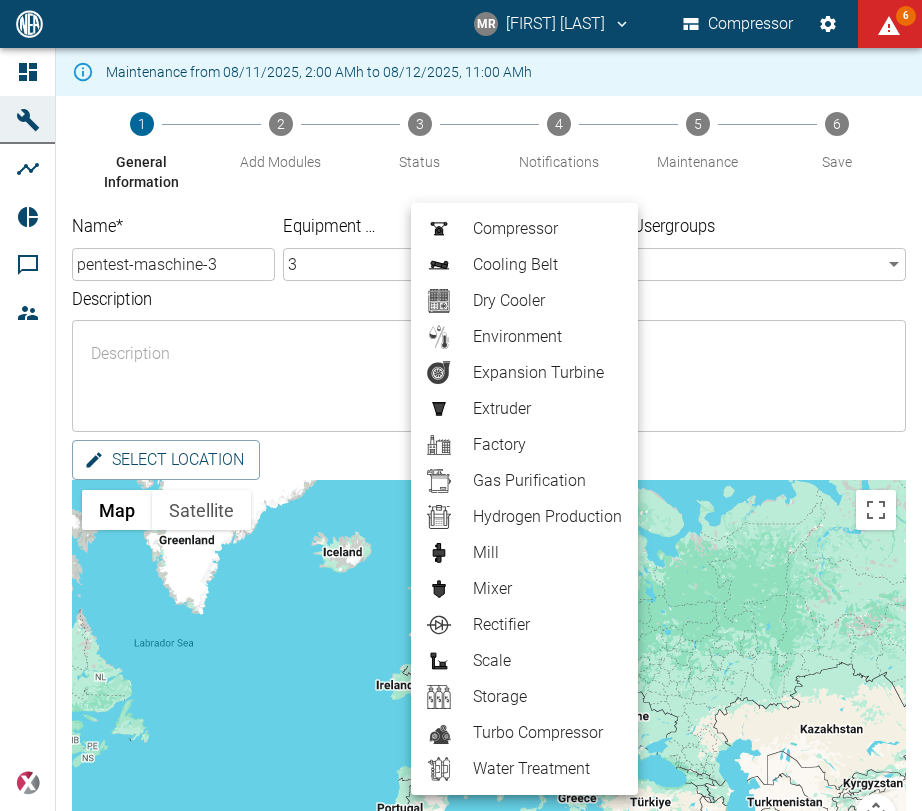 click on "Expansion Turbine" at bounding box center [547, 373] 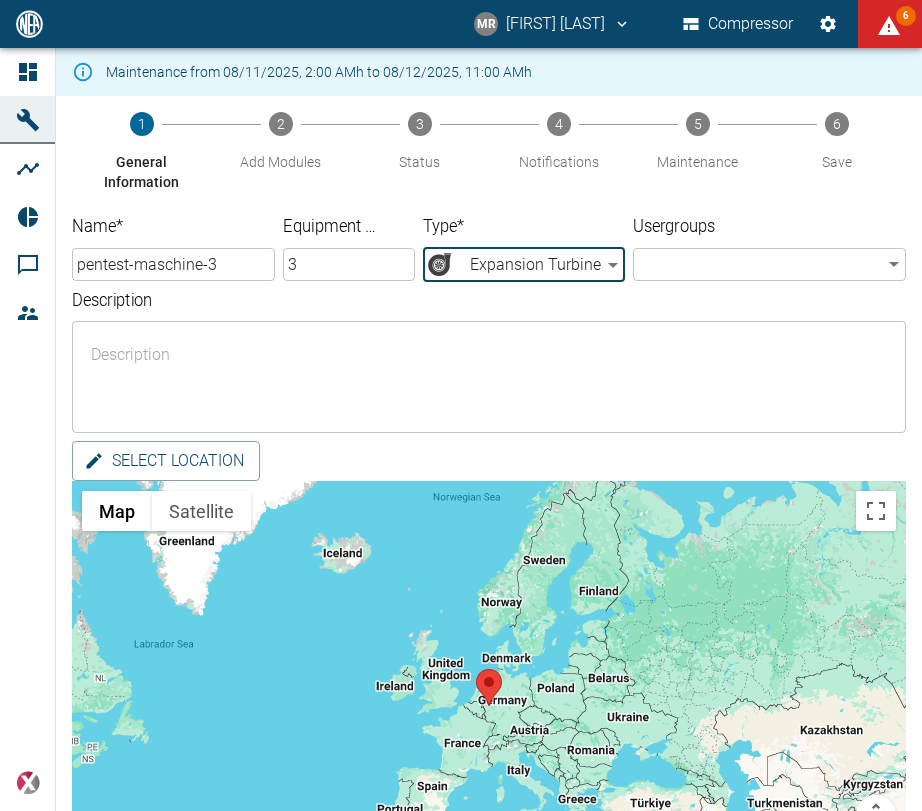 click on "Usergroups" at bounding box center [735, 227] 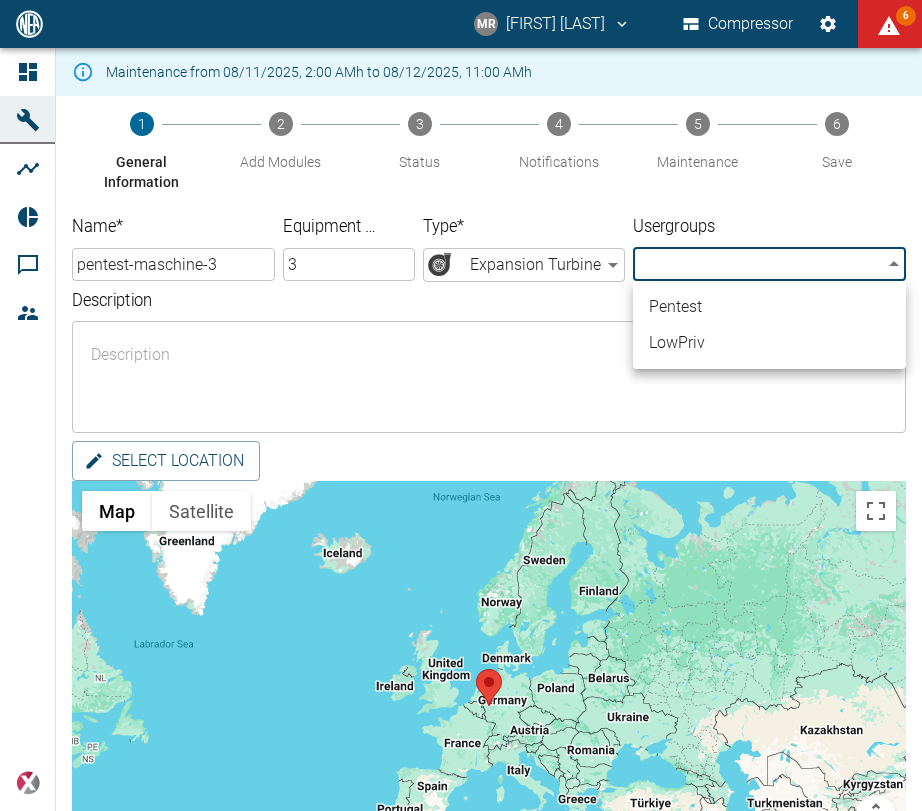click on "MR [LAST] [LAST] Compressor 6 Dashboard Machines Analyses Reports Comments Members powered by Maintenance from 08/11/2025, 2:00 AMh to 08/12/2025, 11:00 AMh 1 General Information 2 Add Modules 3 Status 4 Notifications 5 Maintenance 6 Save Name * pentest-maschine-3 ​ Equipment No. 3 ​ Type * Expansion Turbine Expansion_Turbine ​ Usergroups ​ ​ Description x ​ Select location ← Move left → Move right ↑ Move up ↓ Move down + Zoom in - Zoom out Home Jump left by 75% End Jump right by 75% Page Up Jump up by 75% Page Down Jump down by 75% Map Terrain Satellite Labels Keyboard shortcuts Map Data Map data ©2025 Google, INEGI Map data ©2025 Google, INEGI 1000 km  Click to toggle between metric and imperial units Terms Report a map error Back Next ; Pentest LowPriv" at bounding box center (461, 405) 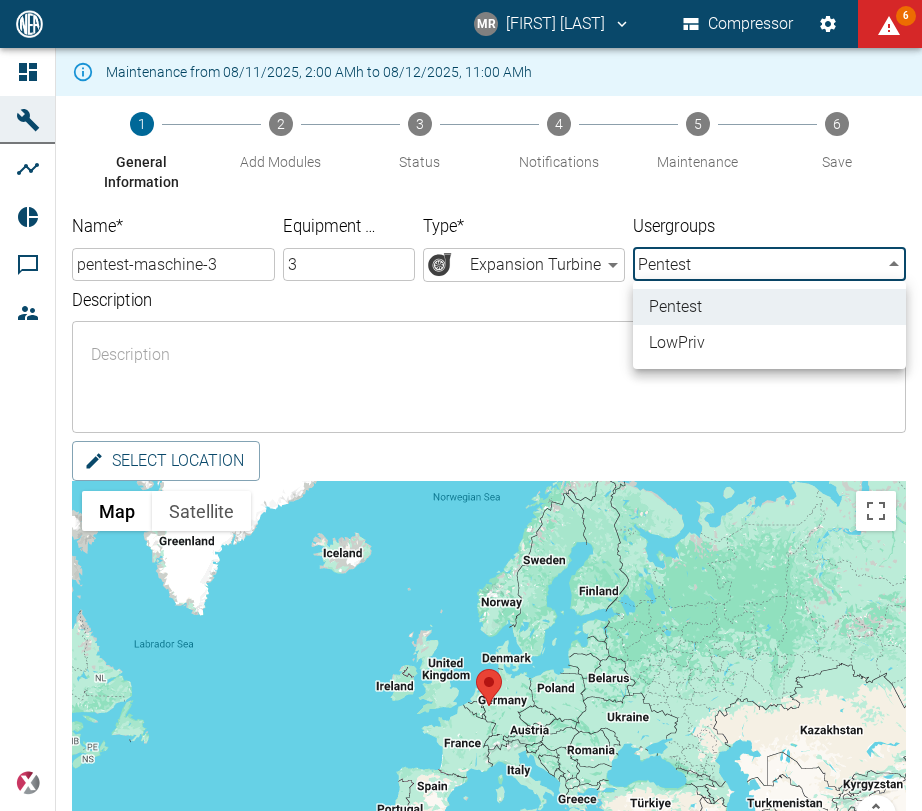 click at bounding box center (461, 405) 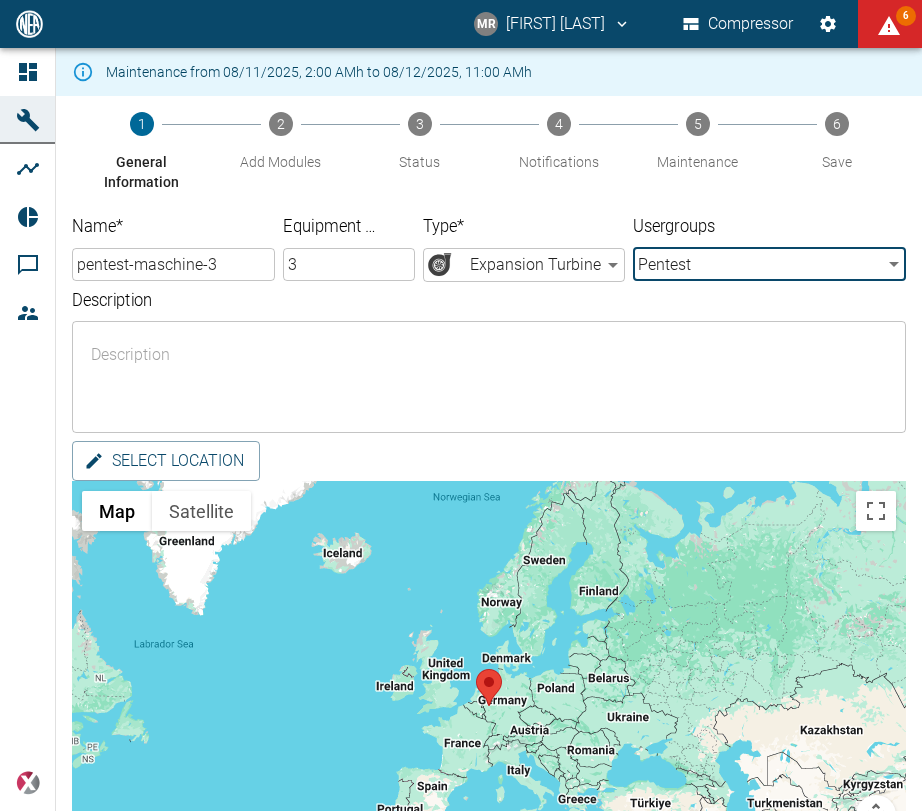 click on "Description" at bounding box center [489, 377] 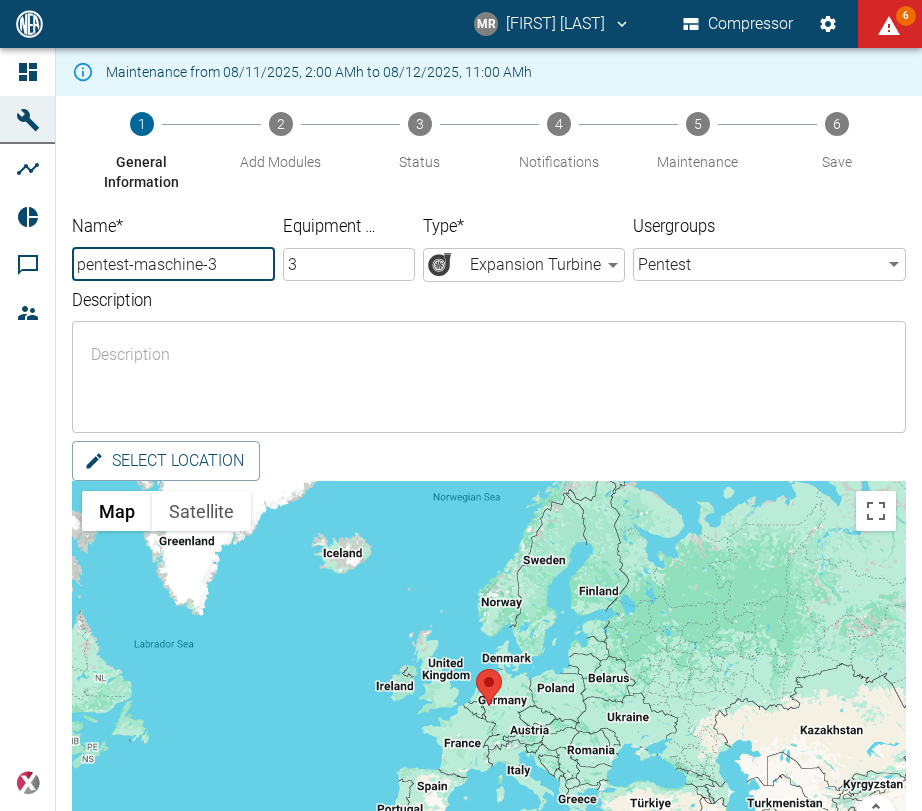 click on "pentest-maschine-3" at bounding box center (173, 264) 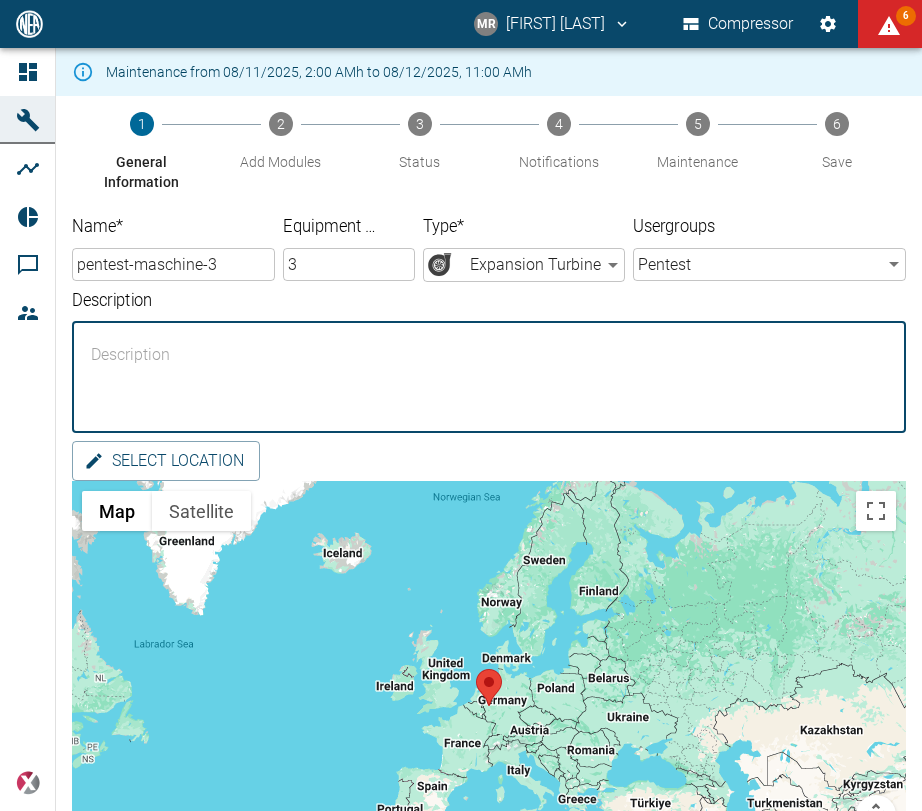 paste on "pentest-maschine-3" 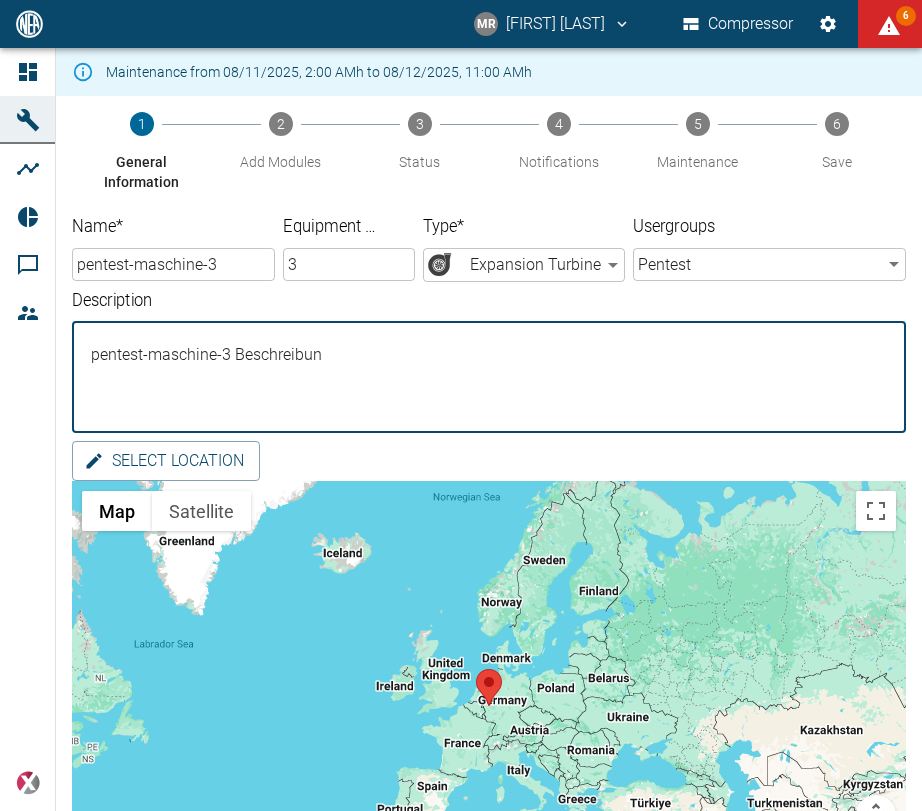 type on "pentest-maschine-3 Beschreibung" 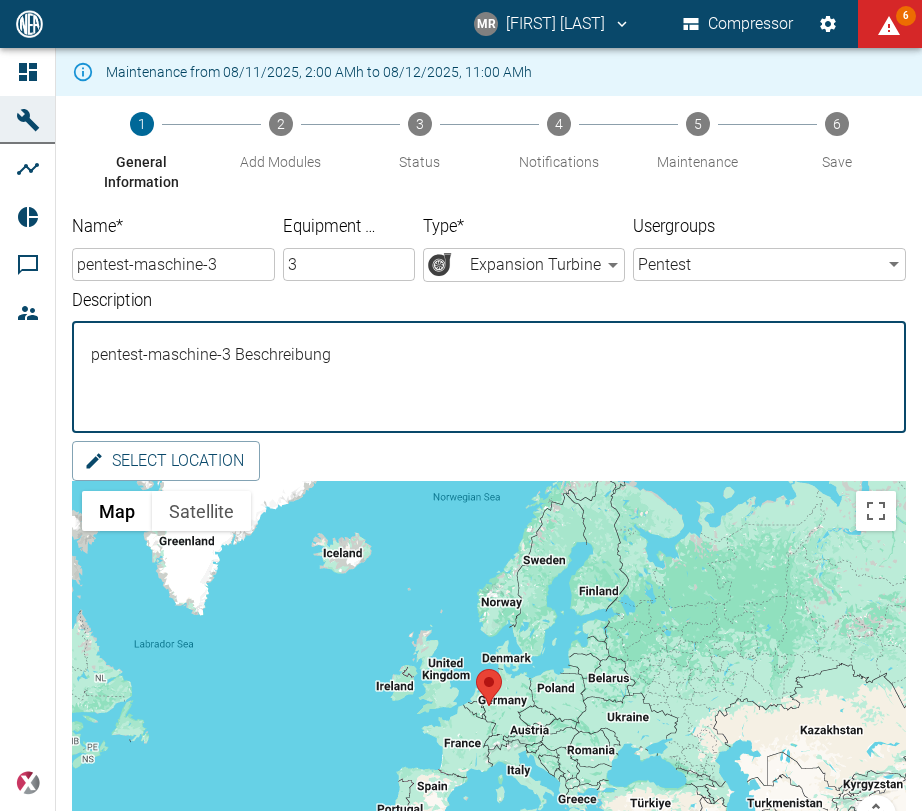 scroll, scrollTop: 221, scrollLeft: 0, axis: vertical 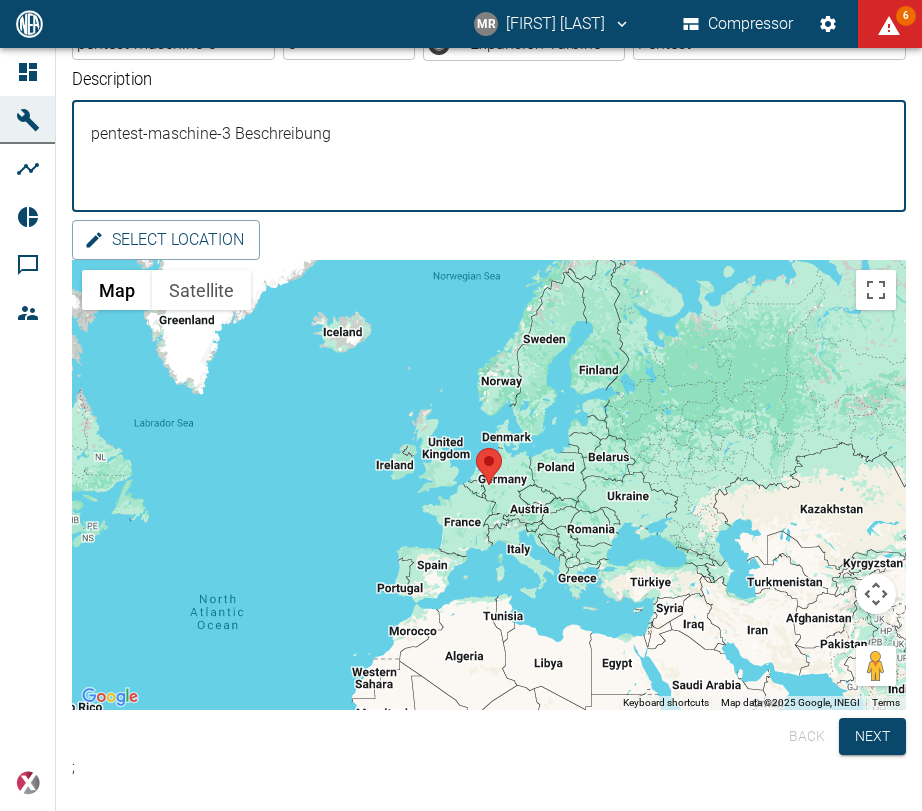 click on "Next" at bounding box center [872, 736] 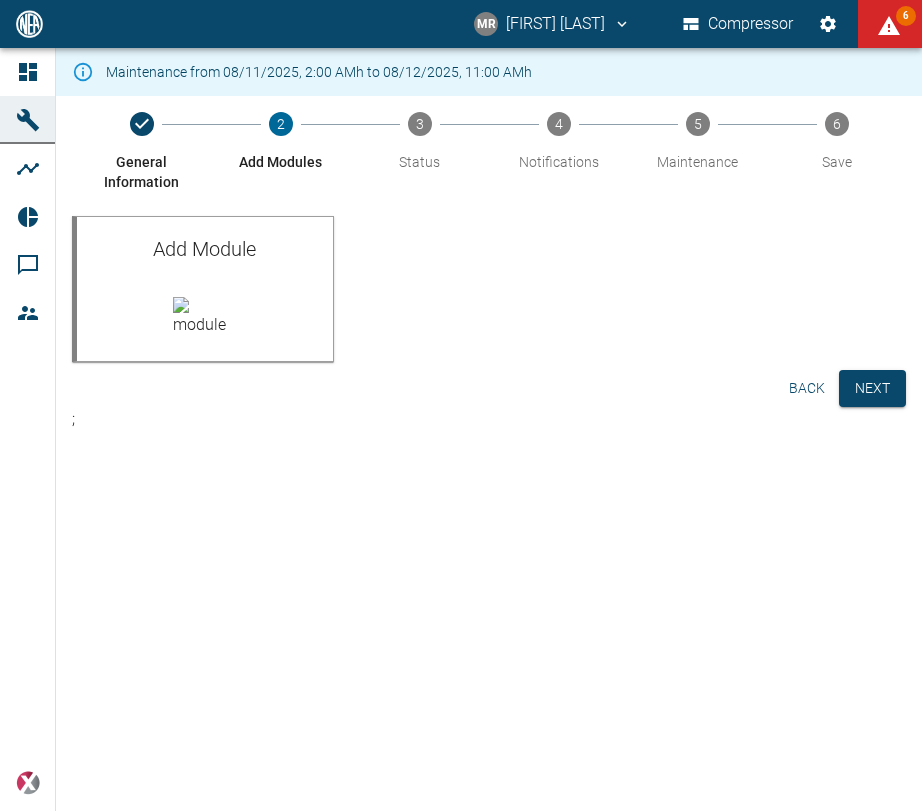 scroll, scrollTop: 0, scrollLeft: 0, axis: both 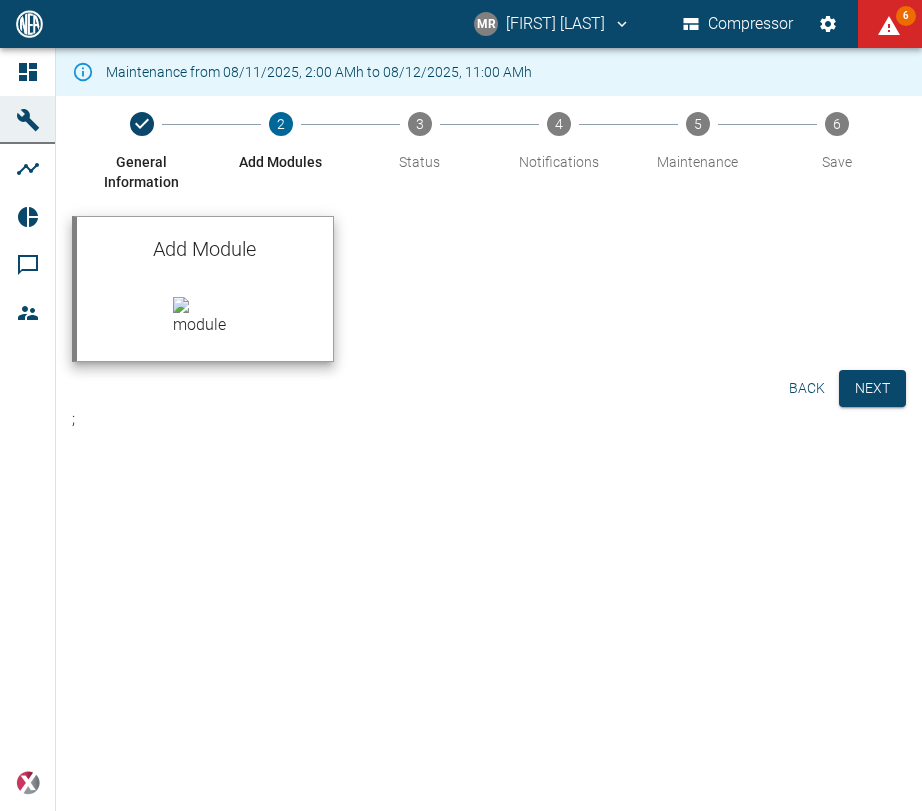 click on "Add Module" at bounding box center [205, 249] 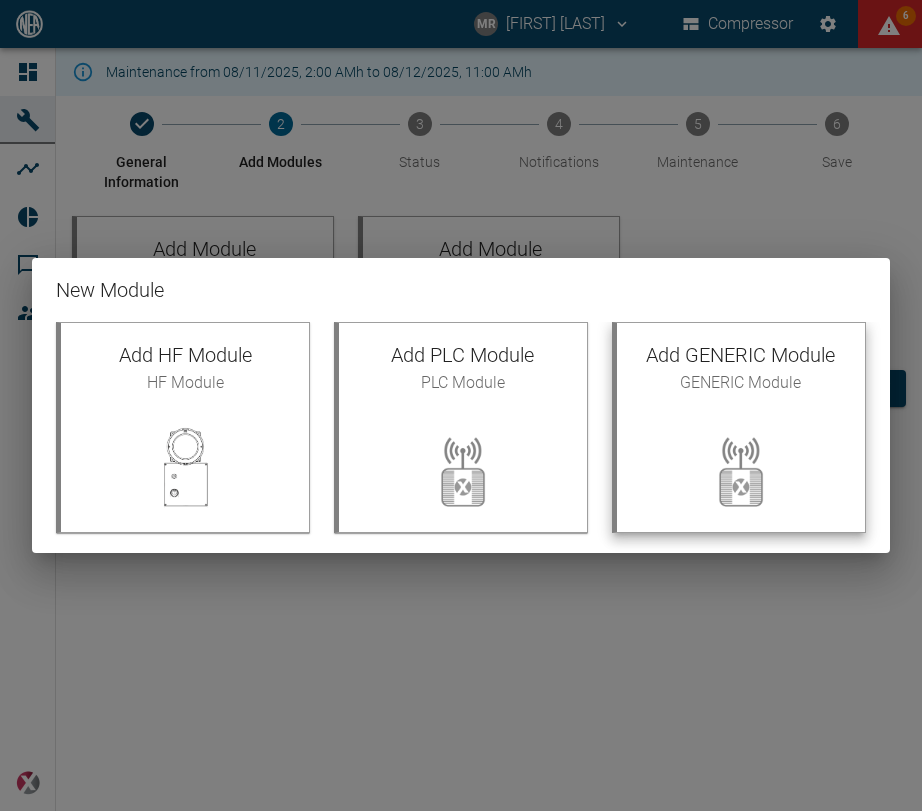 click on "GENERIC Module" at bounding box center (741, 383) 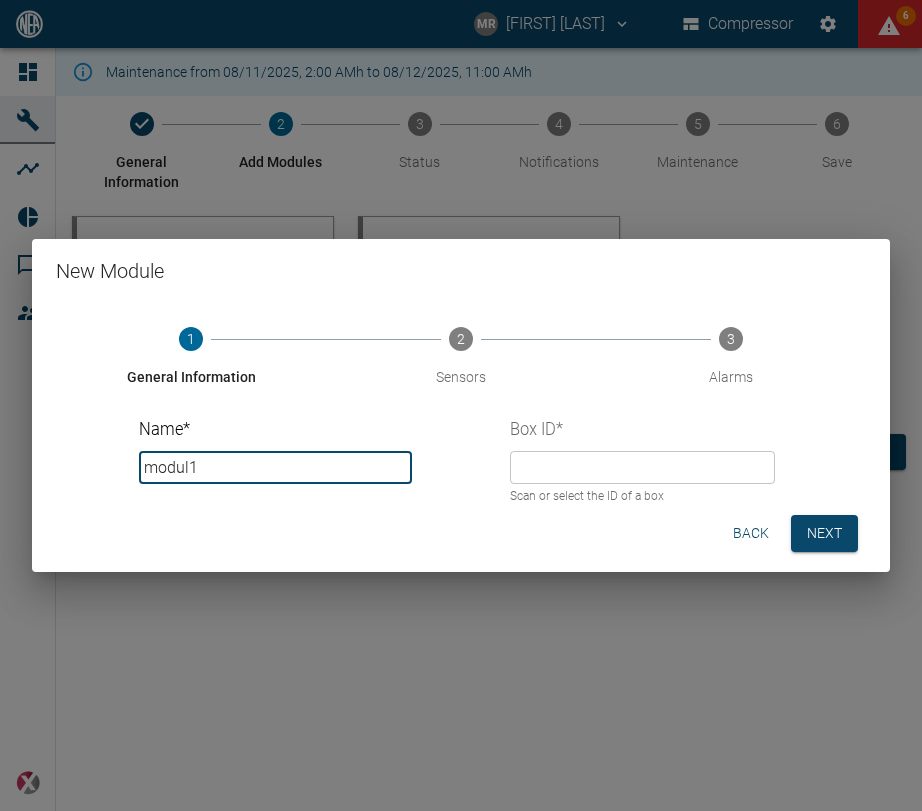 type on "modul1" 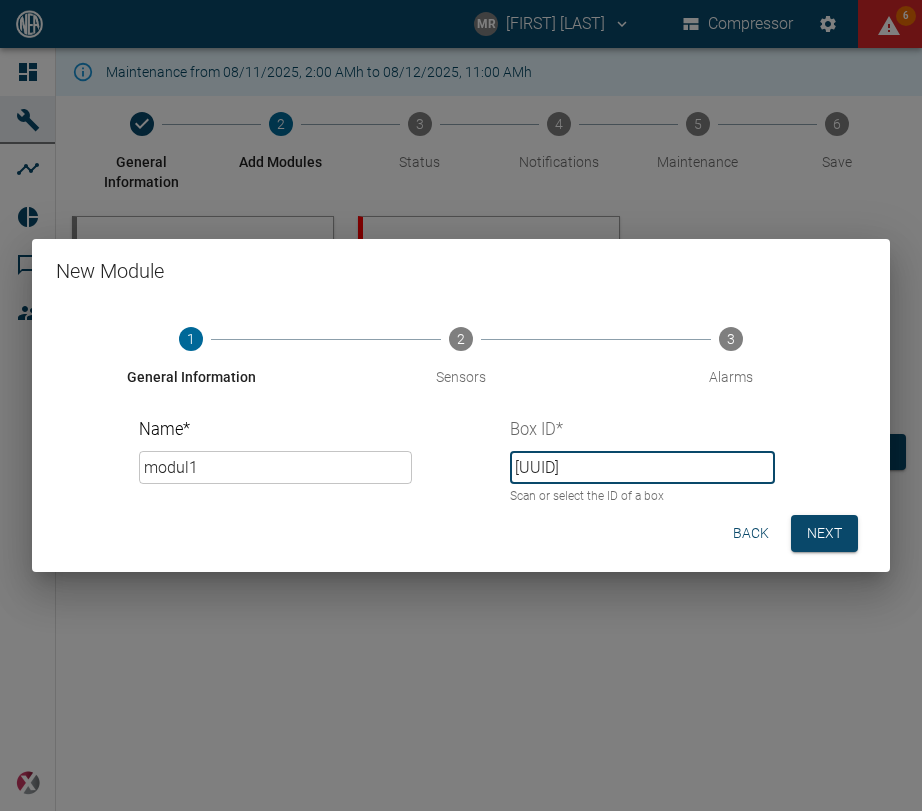 scroll, scrollTop: 0, scrollLeft: 48, axis: horizontal 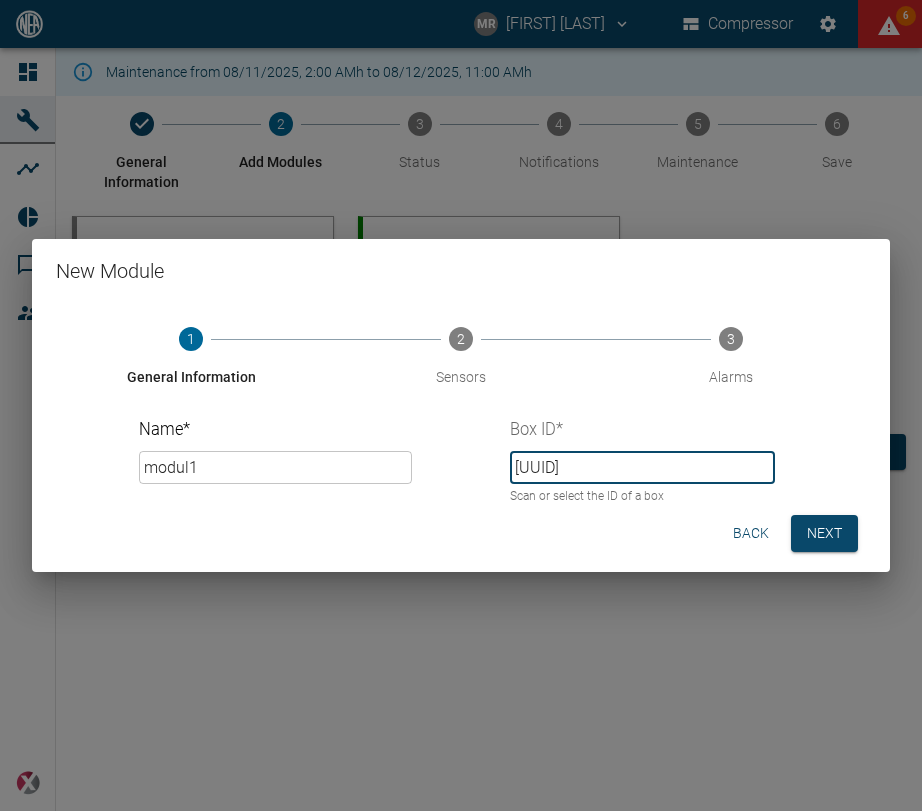 type on "[UUID]" 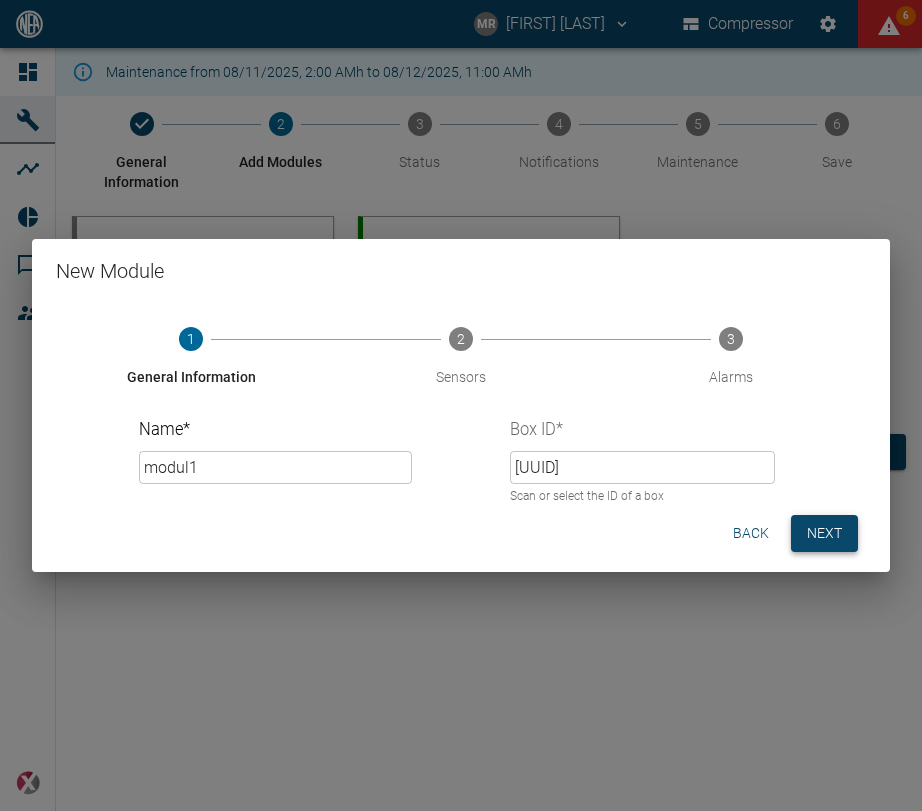 drag, startPoint x: 790, startPoint y: 531, endPoint x: 809, endPoint y: 533, distance: 19.104973 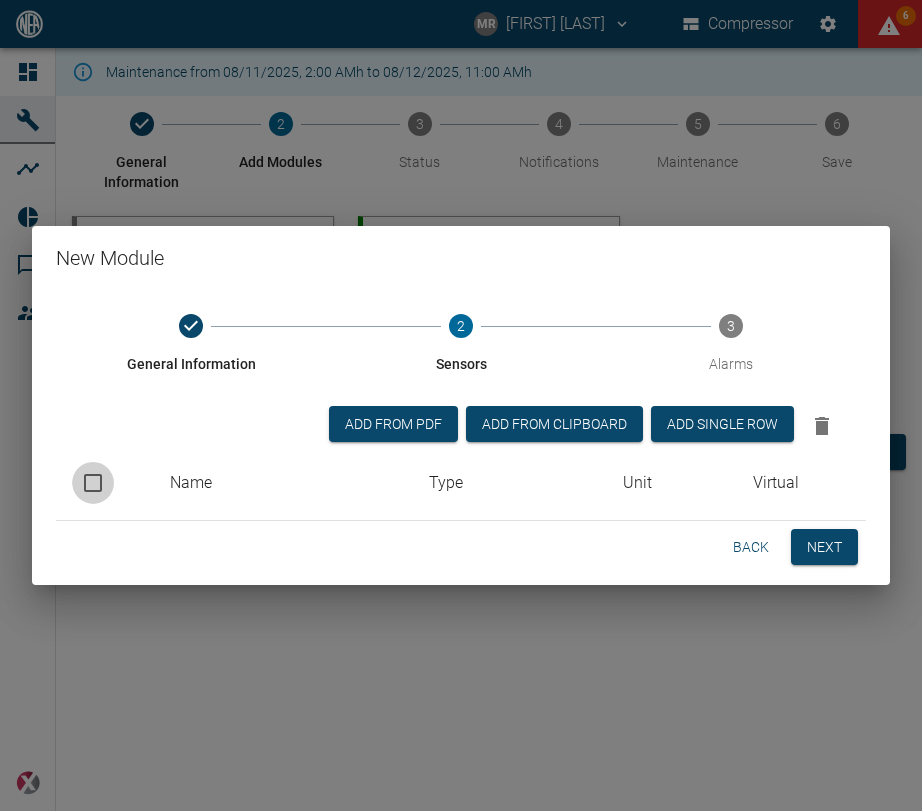drag, startPoint x: 97, startPoint y: 479, endPoint x: 388, endPoint y: 469, distance: 291.17178 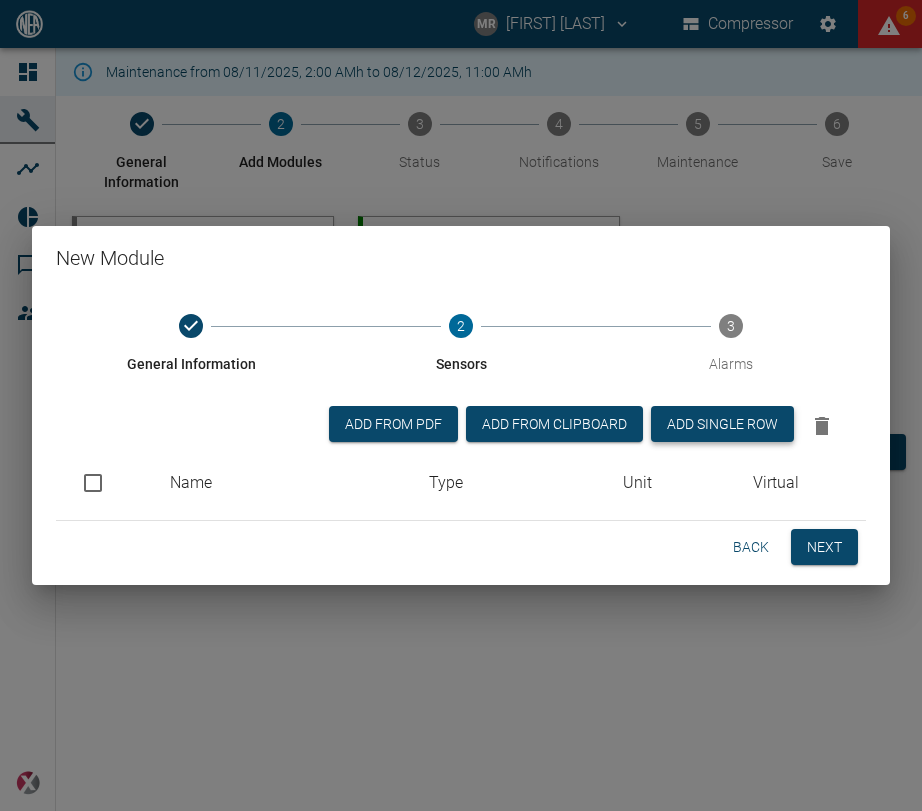 click on "Add single row" at bounding box center [722, 424] 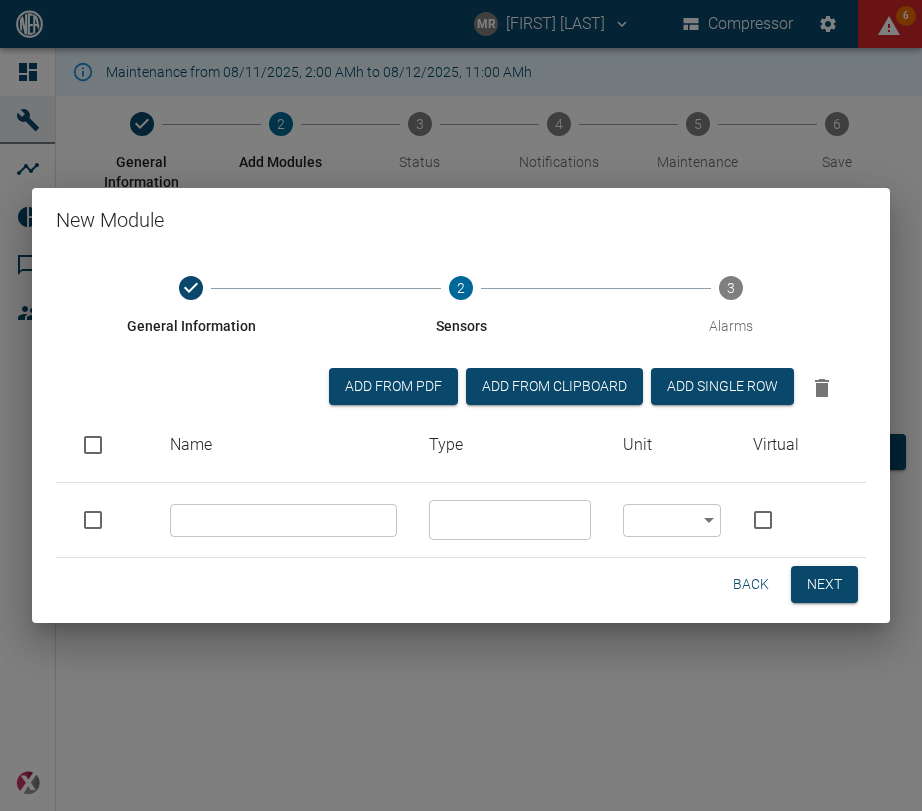 click at bounding box center [93, 520] 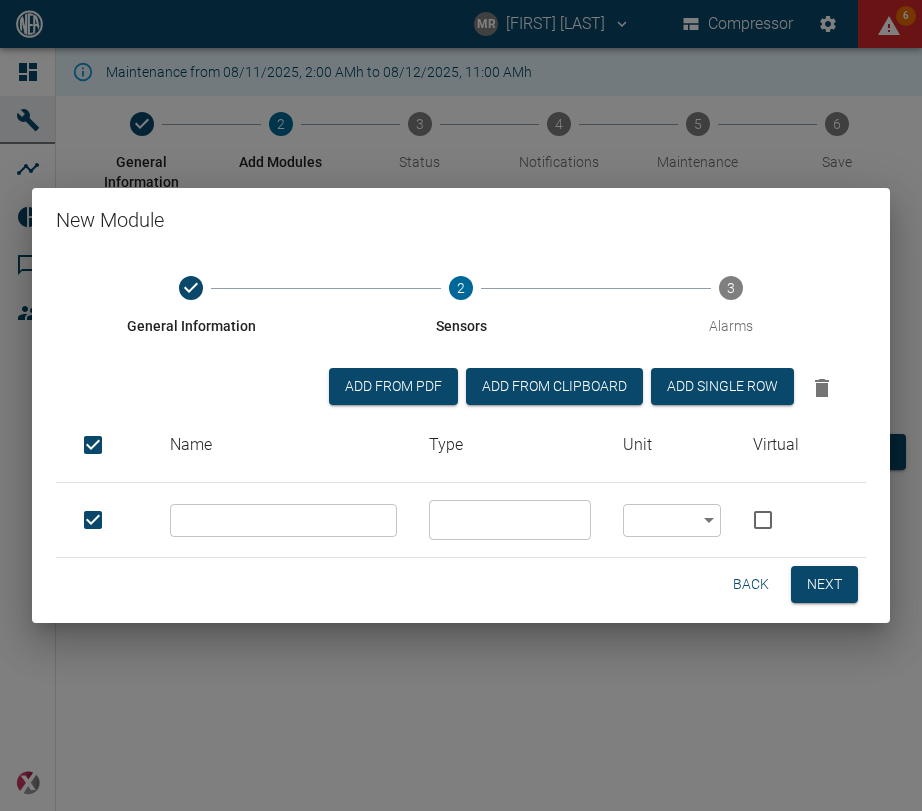 click at bounding box center (283, 520) 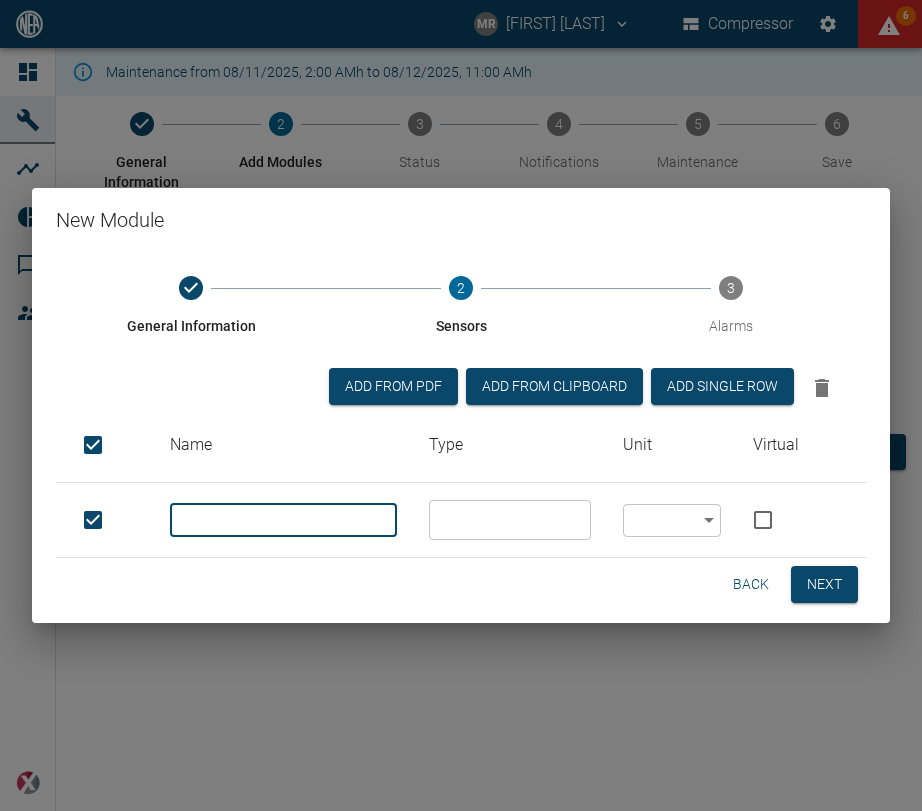 type on "a" 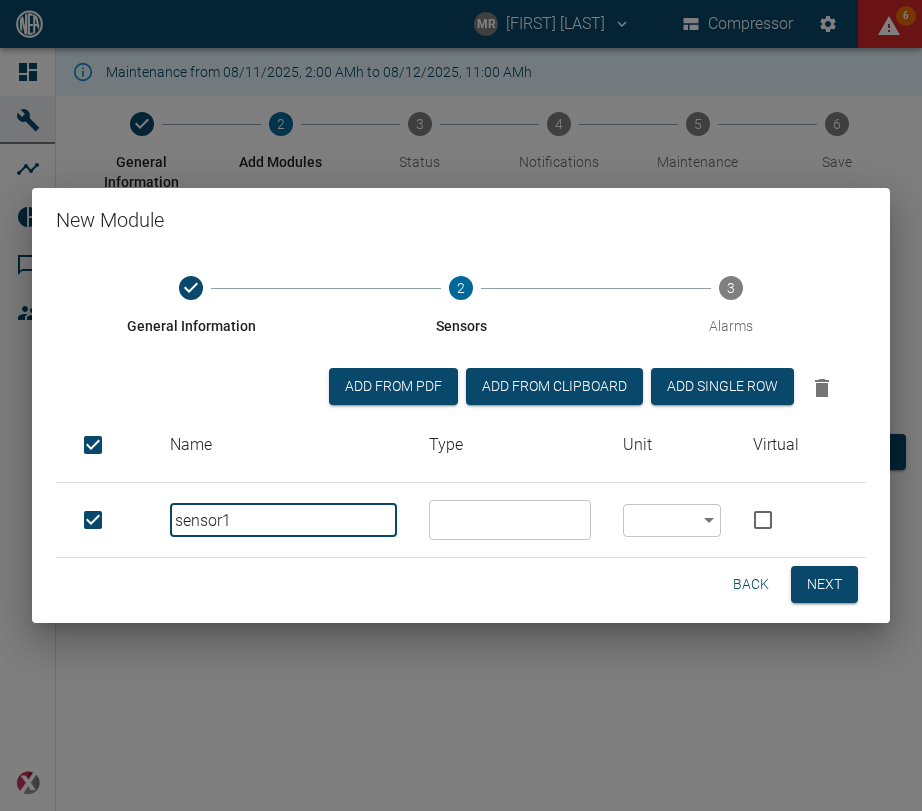 type on "sensor1" 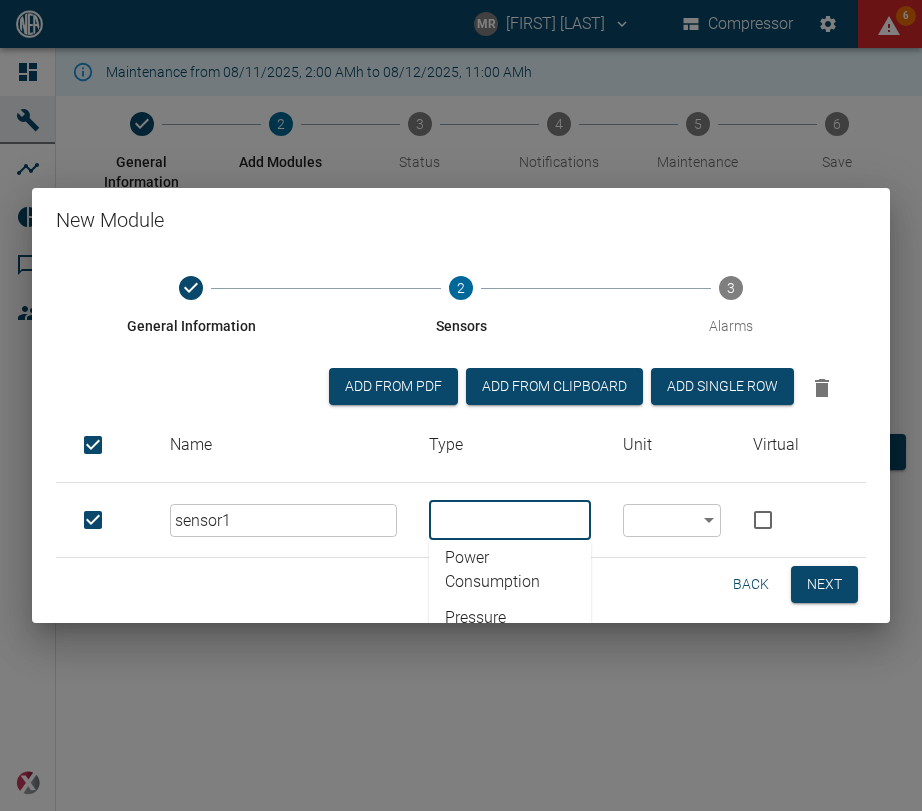 scroll, scrollTop: 342, scrollLeft: 0, axis: vertical 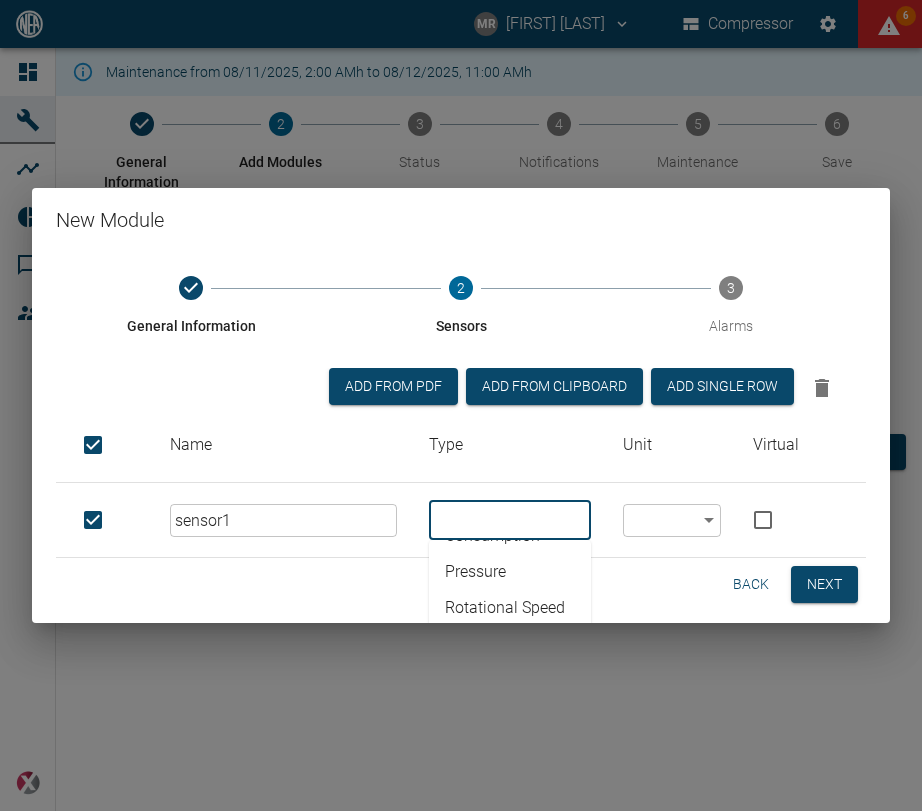 click on "Rotational Speed" at bounding box center [510, 608] 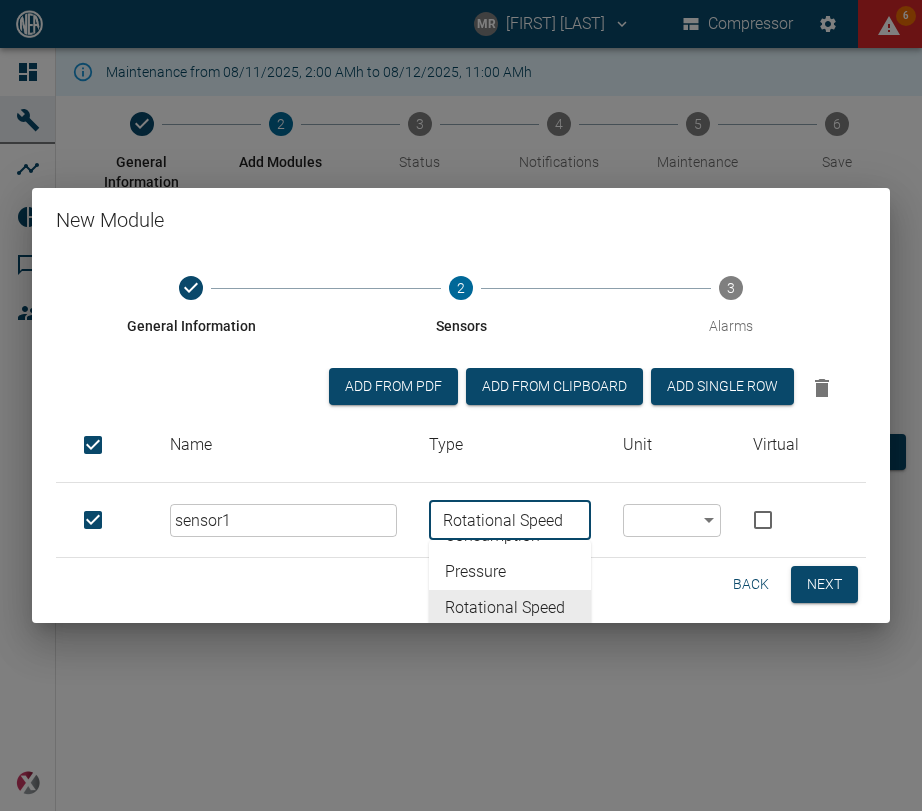 click on "Back Next" at bounding box center [461, 584] 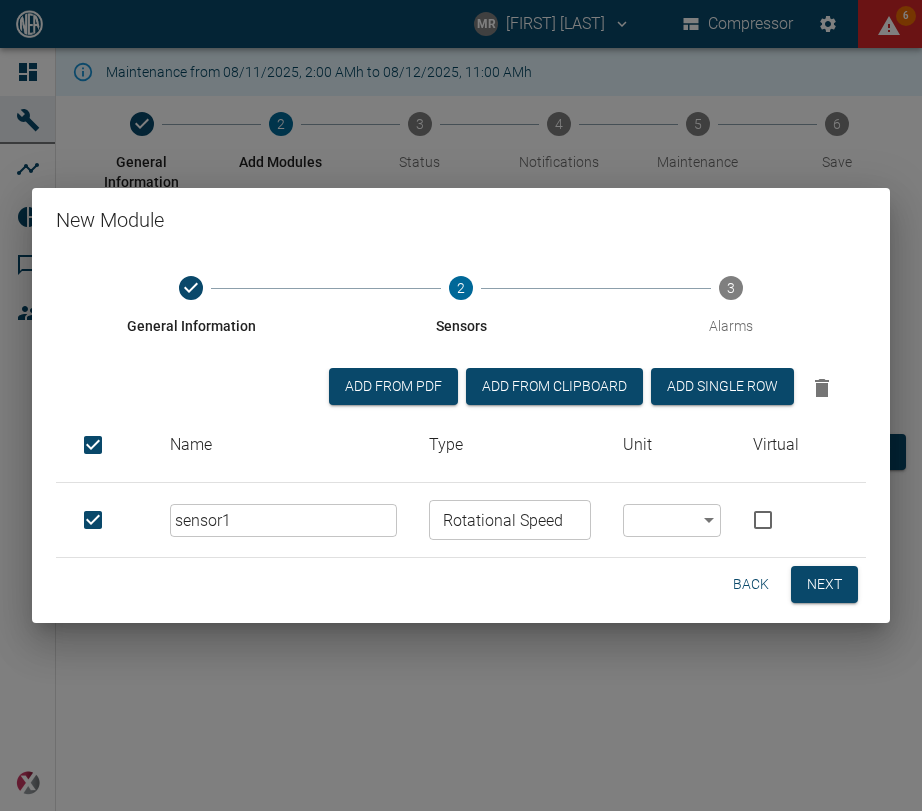 click on "MR [FIRST] [LAST] Compressor 6 Dashboard Machines Analyses Reports Comments Members powered by Maintenance from 08/11/2025, 2:00 AMh to 08/12/2025, 11:00 AMh General Information 2 Add Modules 3 Status 4 Notifications 5 Maintenance 6 Save Add Module modul1 GENERIC Module   Back Next ; New Module General Information 2 Sensors 3 Alarms Add from PDF Add from Clipboard Add single row Name Type Unit Virtual sensor1 ​ Rotational Speed ​ ​ ​ Back Next" at bounding box center (461, 405) 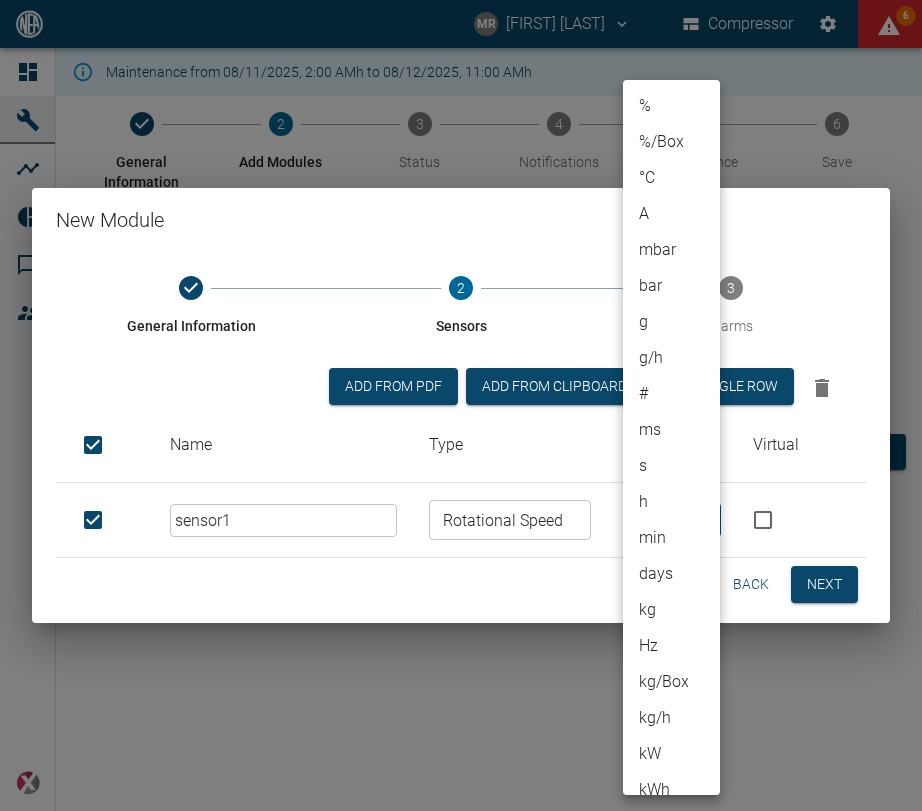 click on "%" at bounding box center (671, 106) 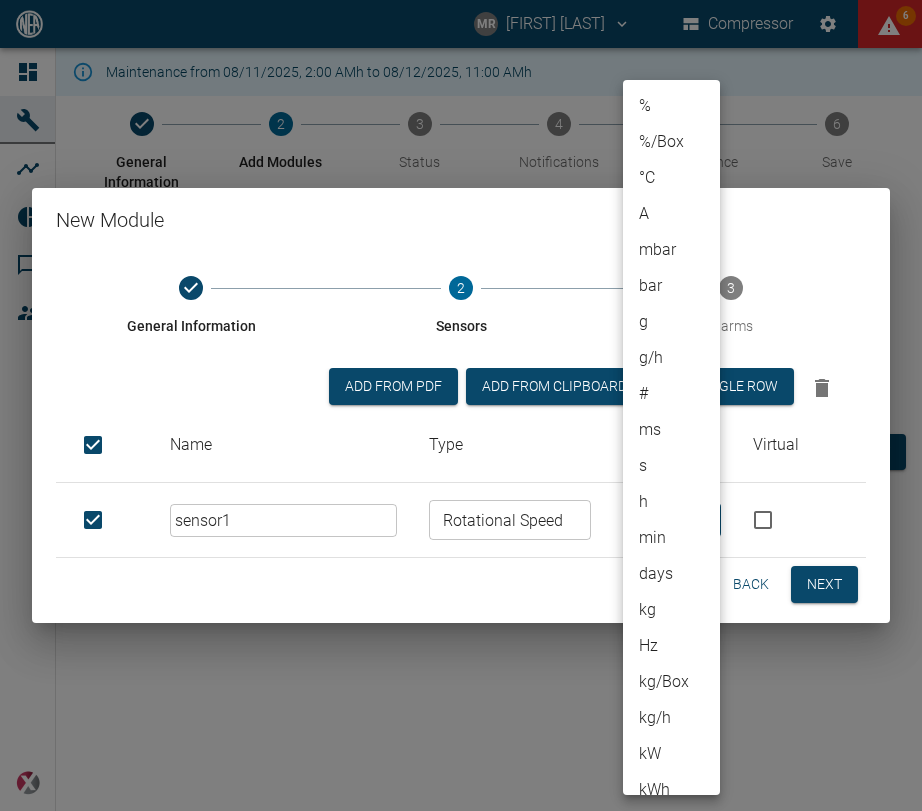 type on "%" 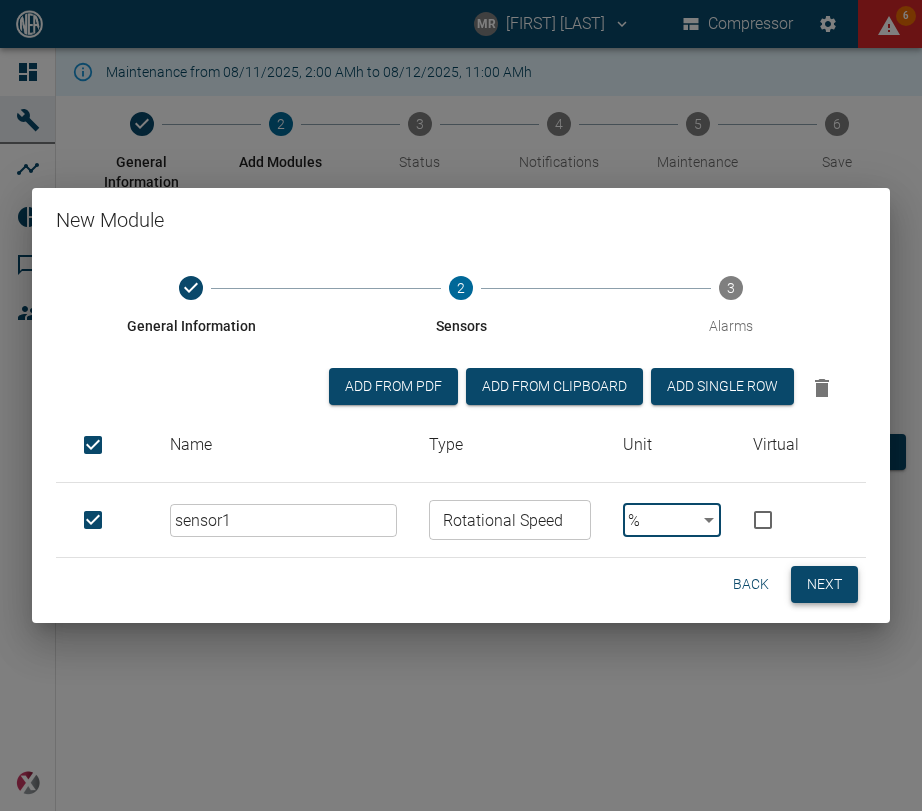 click on "Next" at bounding box center (824, 584) 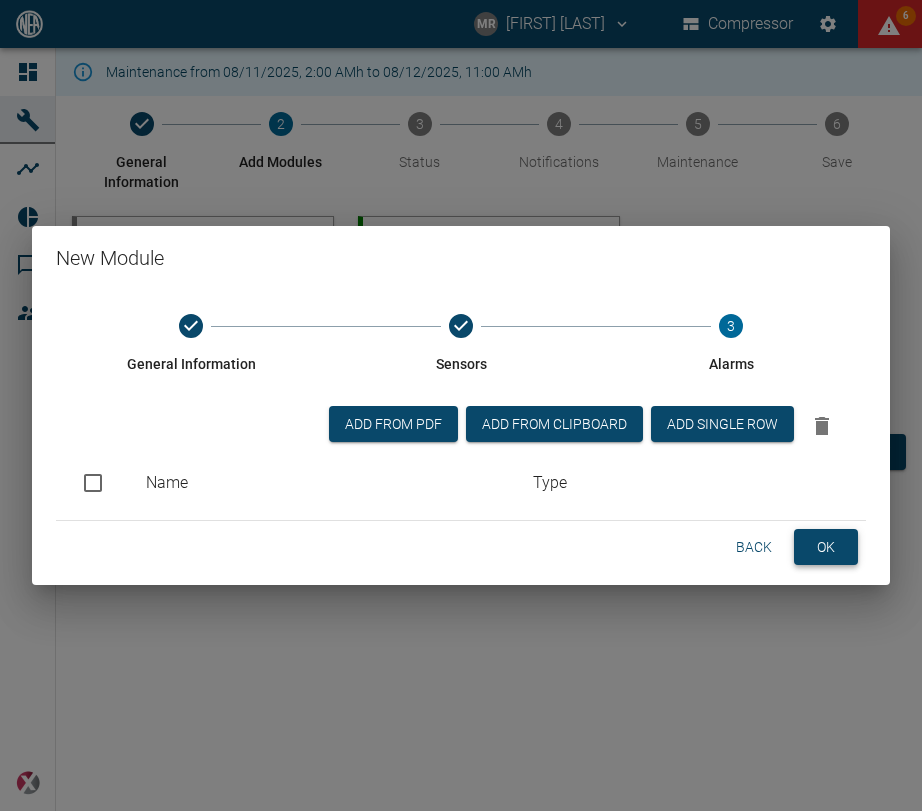 click on "OK" at bounding box center [826, 547] 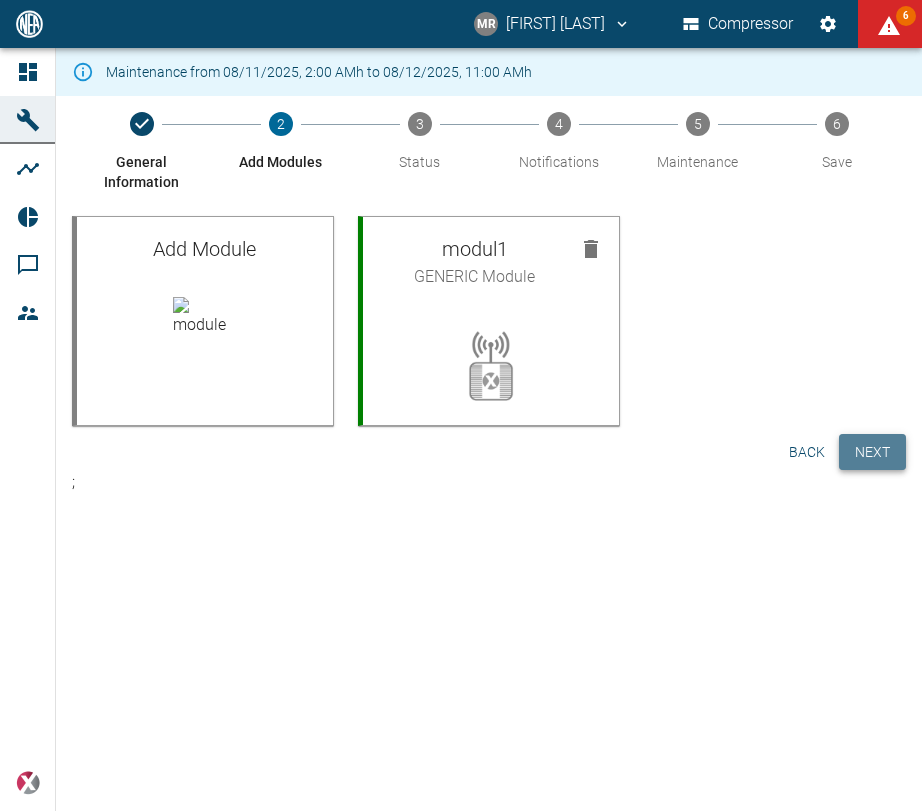 click on "Next" at bounding box center (872, 452) 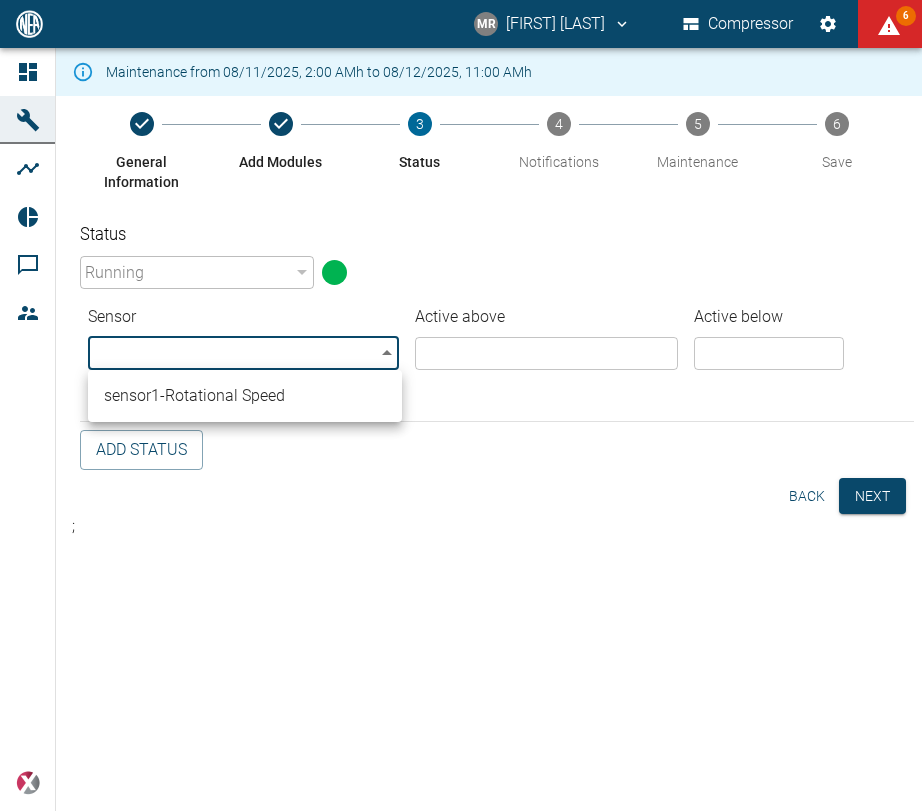click on "MR [FIRST] [LAST] Compressor 6 Dashboard Machines Analyses Reports Comments Members powered by Maintenance from 08/11/2025, 2:00 AMh to 08/12/2025, 11:00 AMh General Information Add Modules Status Notifications Maintenance 6 Save Status Running 94324da4-03be-4ce5-86b7-90f50553cf64 ​ Sensor Active above Active below ​ ​ ​ ​ Add Status Back Next ; sensor1  -  Rotational Speed" at bounding box center [461, 405] 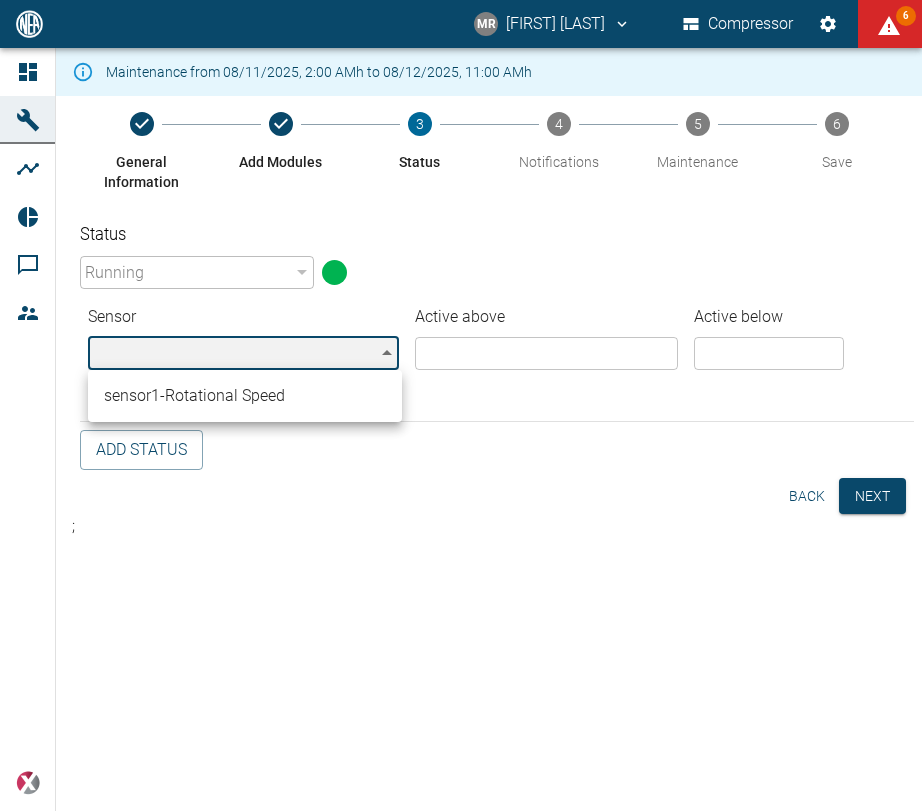 type on "[UUID]" 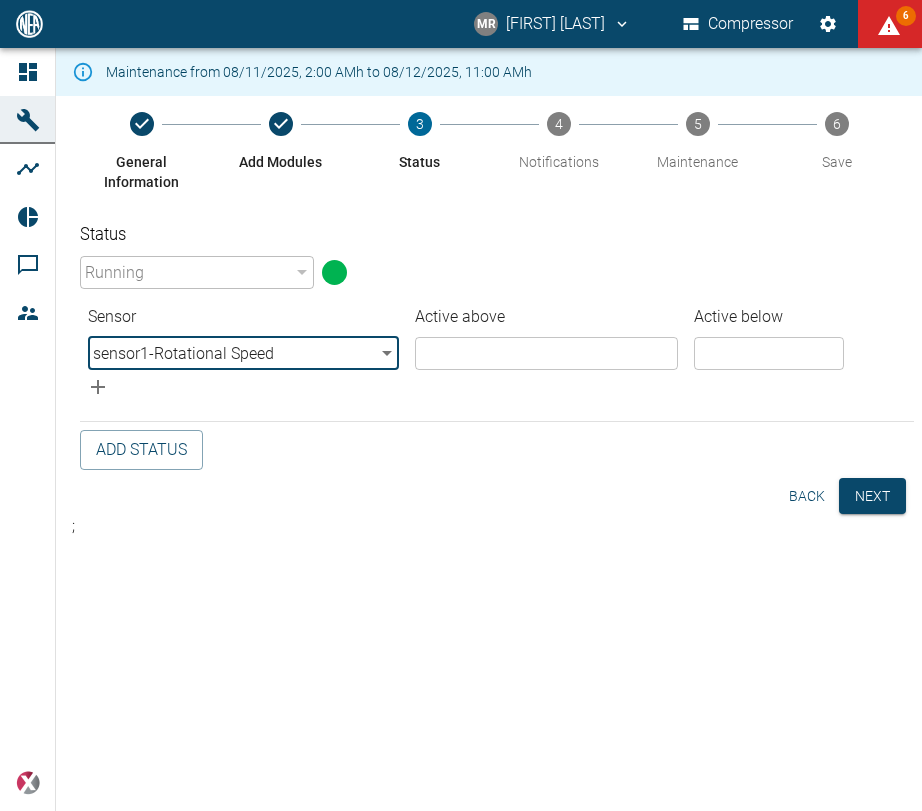 click at bounding box center [546, 353] 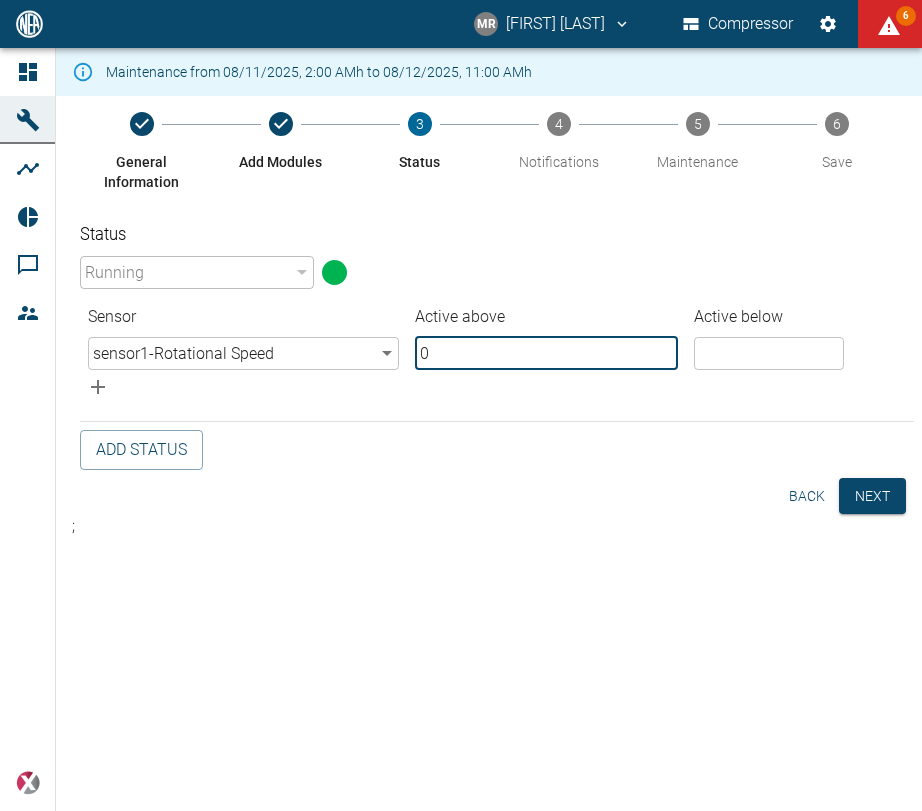 type on "0" 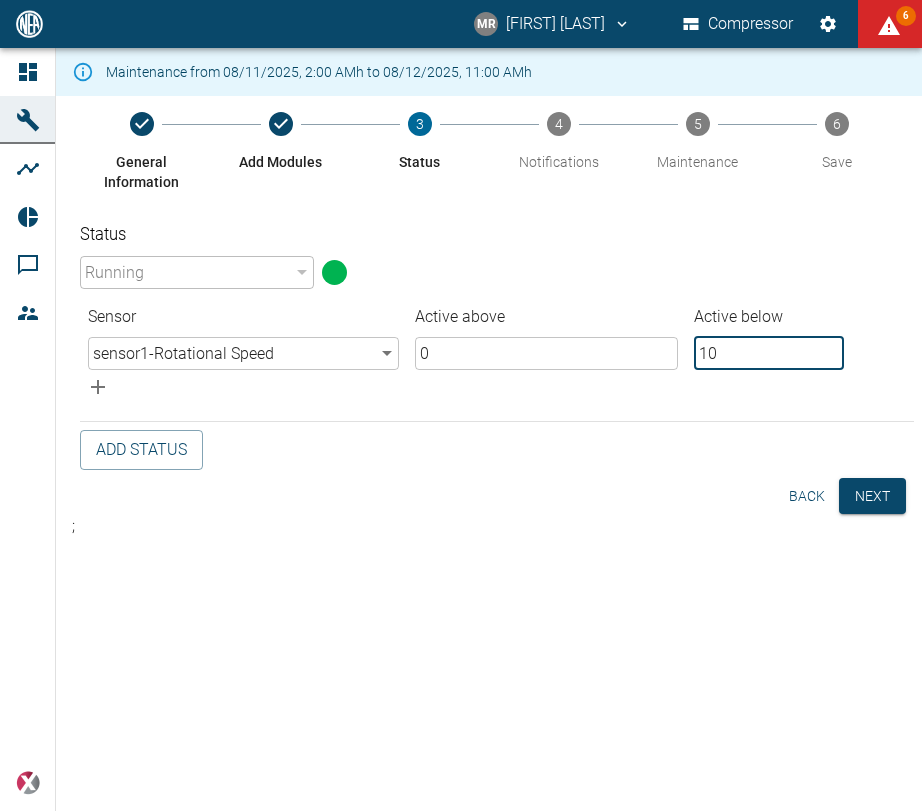 type on "100" 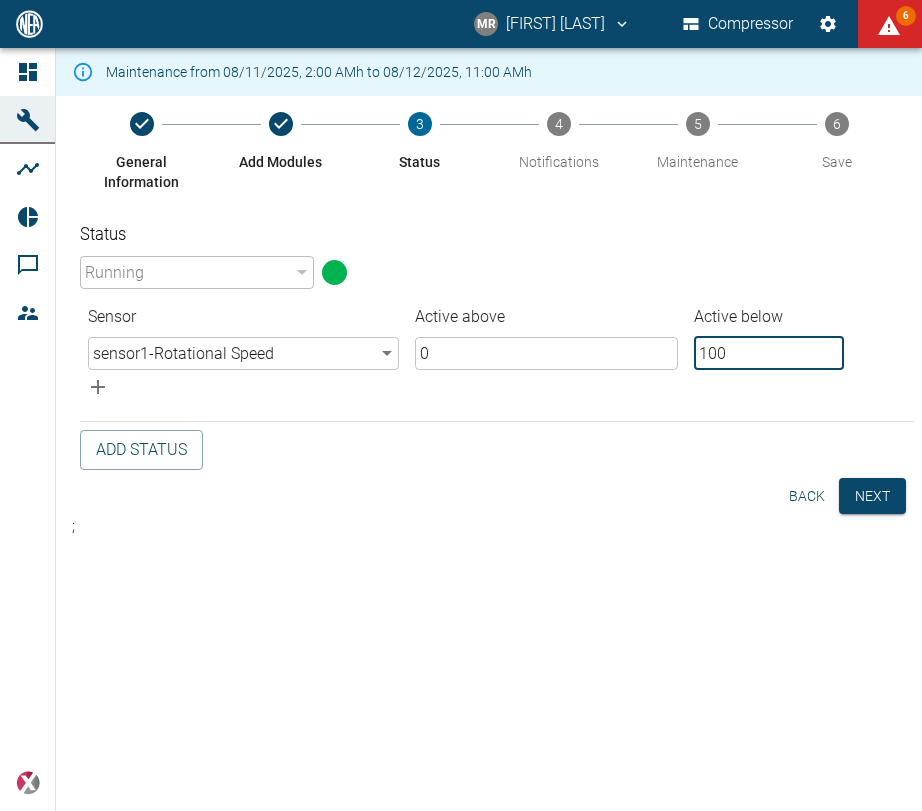 click on "Next" at bounding box center (872, 496) 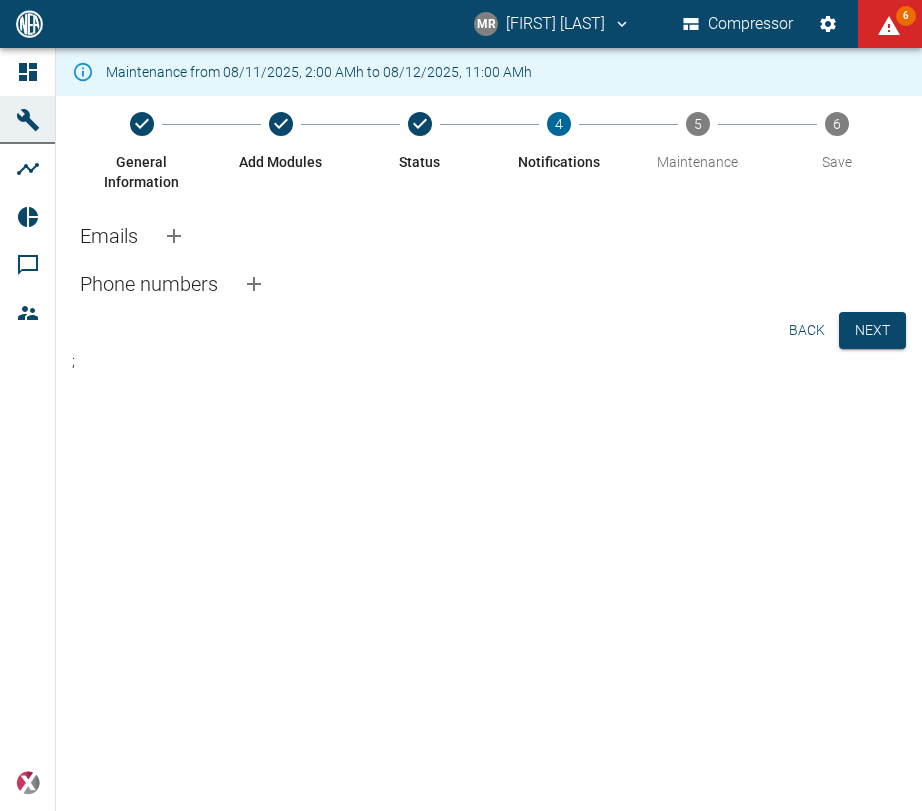 click 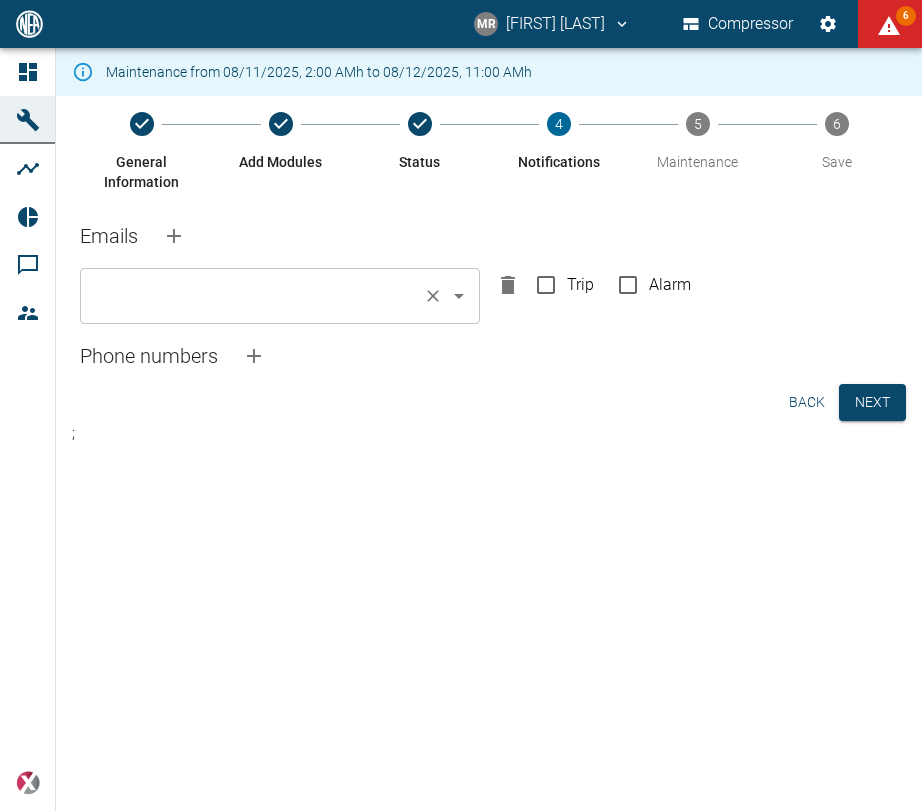 click at bounding box center [252, 296] 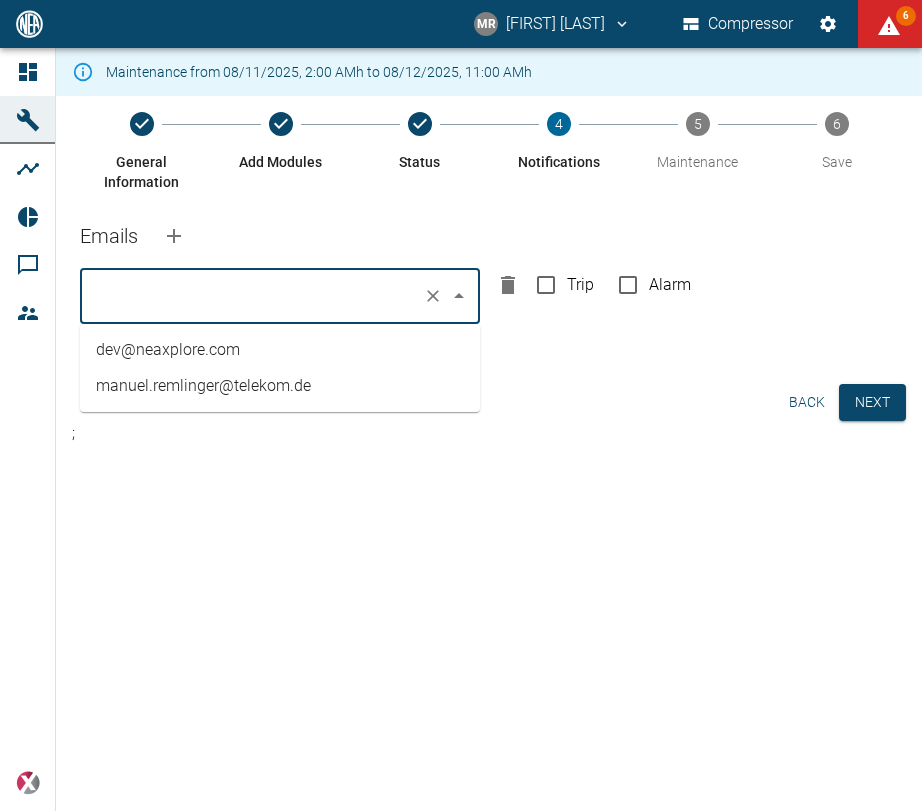 click on "manuel.remlinger@telekom.de" at bounding box center (280, 386) 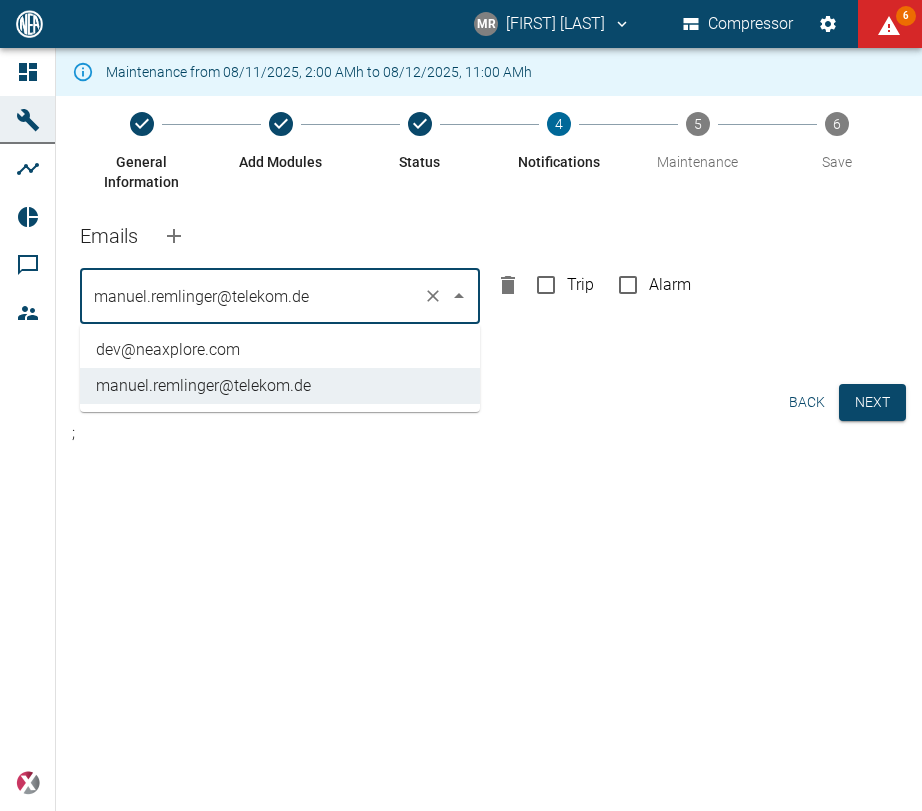 click on "Trip" at bounding box center (546, 285) 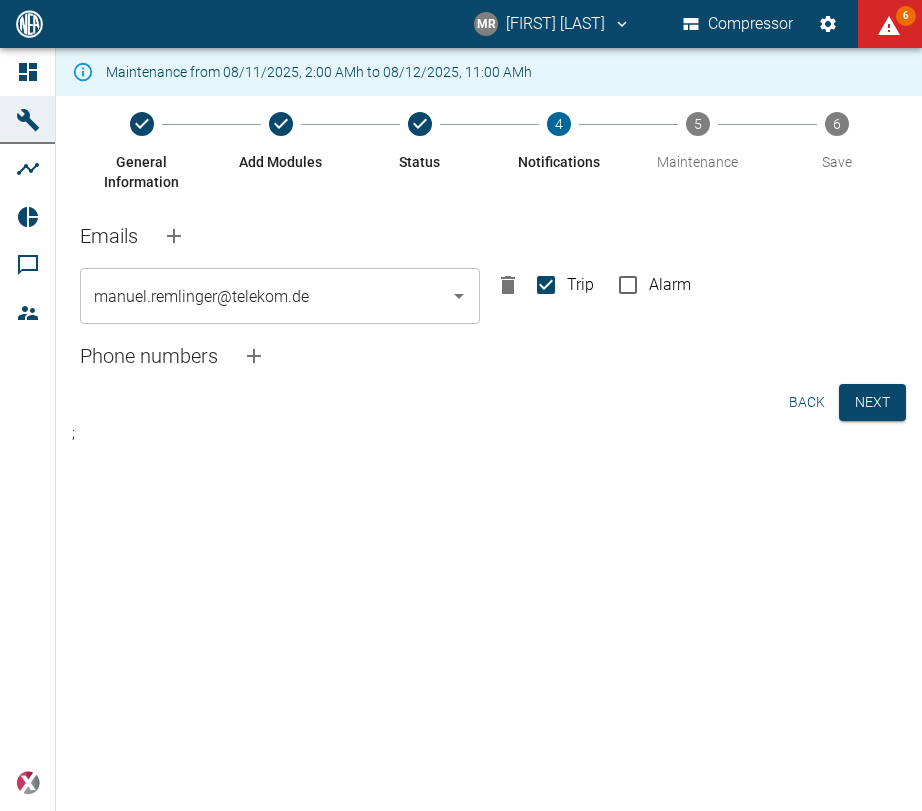 click on "Alarm" at bounding box center [628, 285] 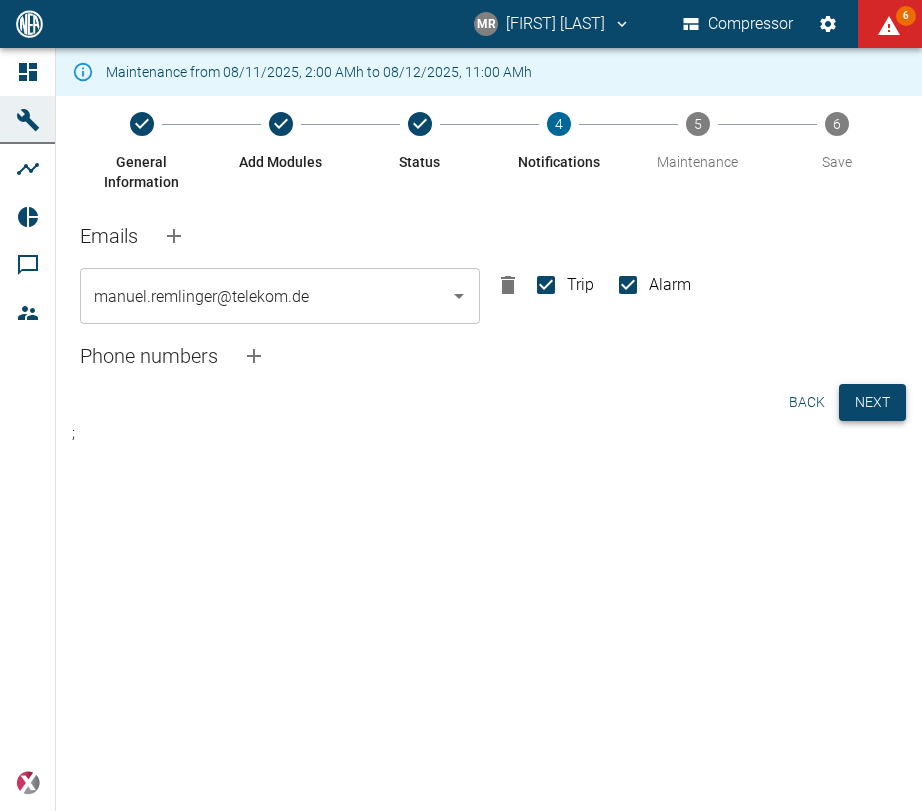 click on "Next" at bounding box center [872, 402] 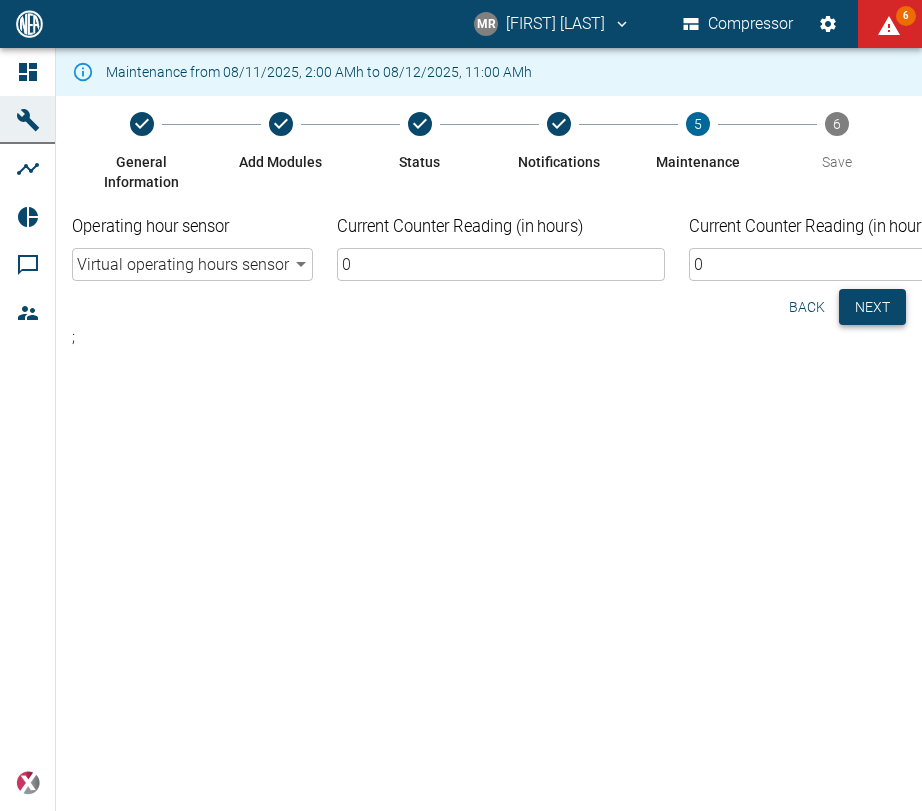 click on "Next" at bounding box center (872, 307) 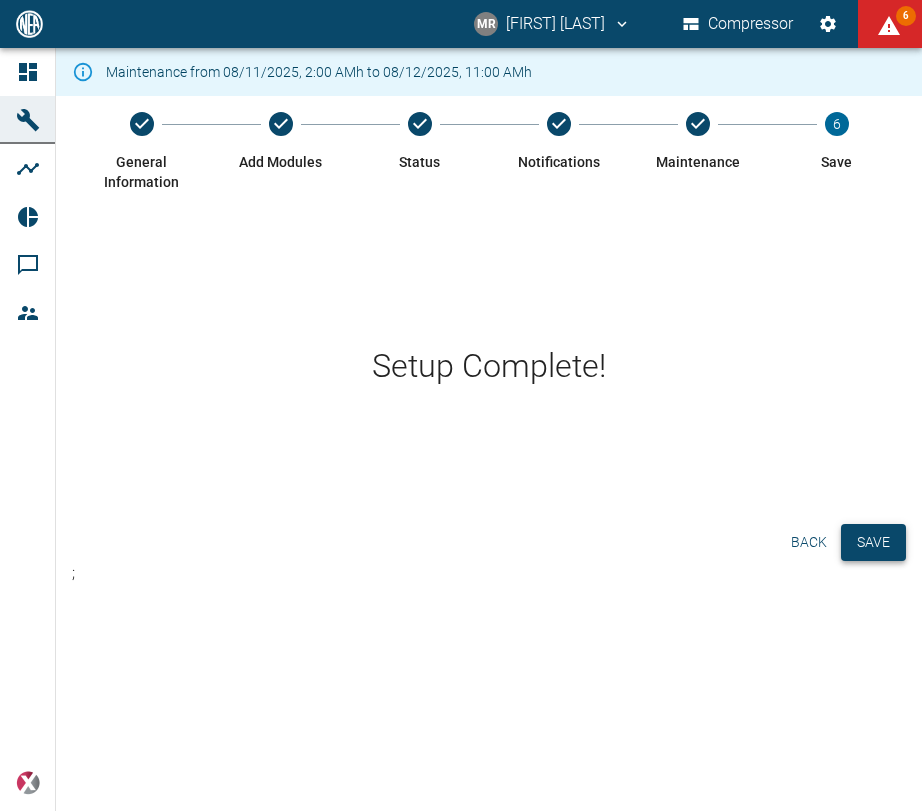 click on "Save" at bounding box center [873, 542] 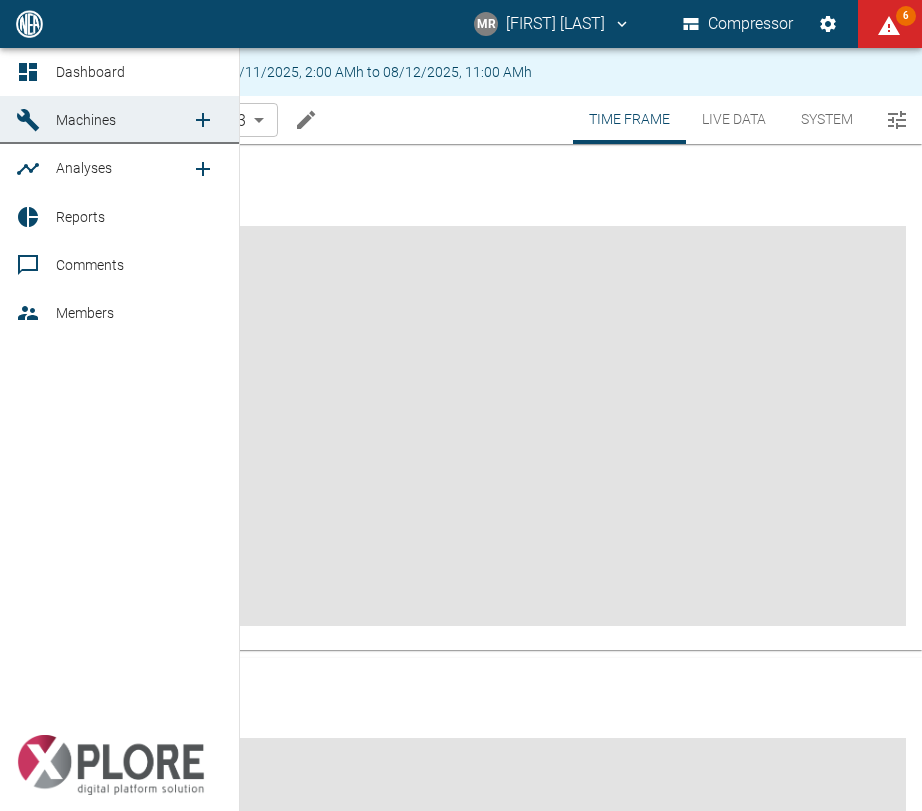 click 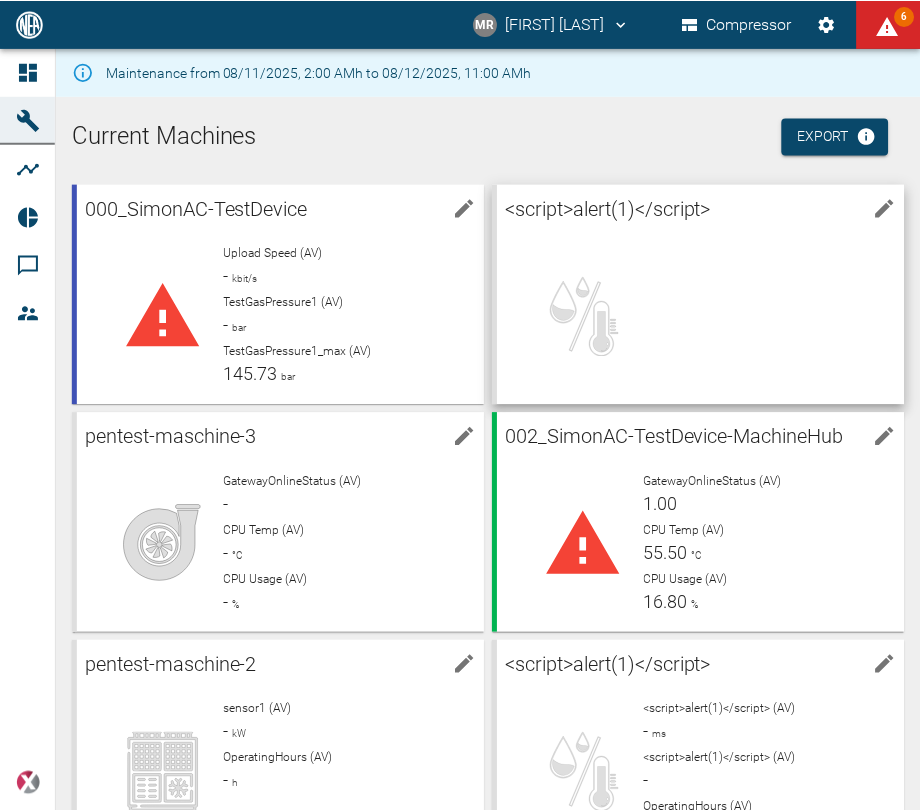 scroll, scrollTop: 49, scrollLeft: 0, axis: vertical 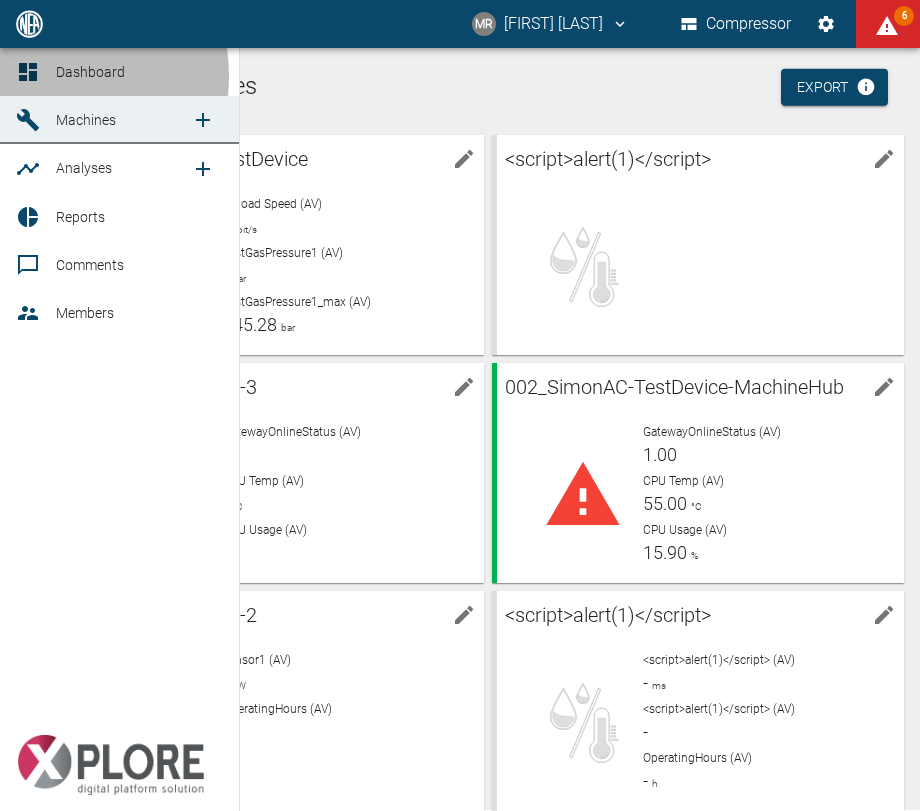 click 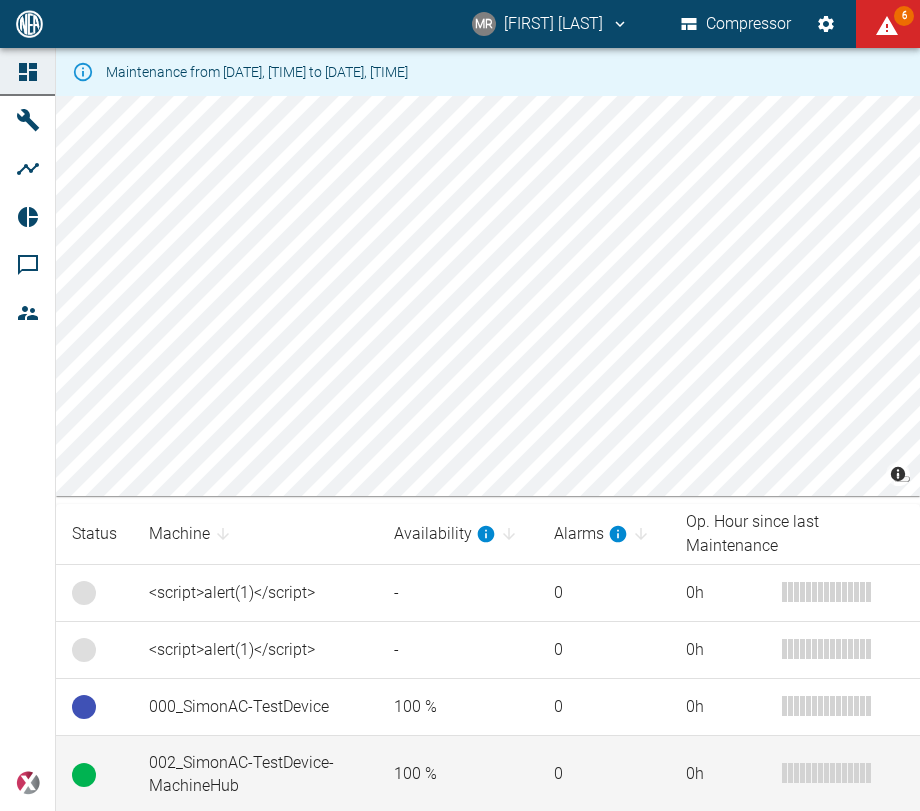 scroll, scrollTop: 118, scrollLeft: 0, axis: vertical 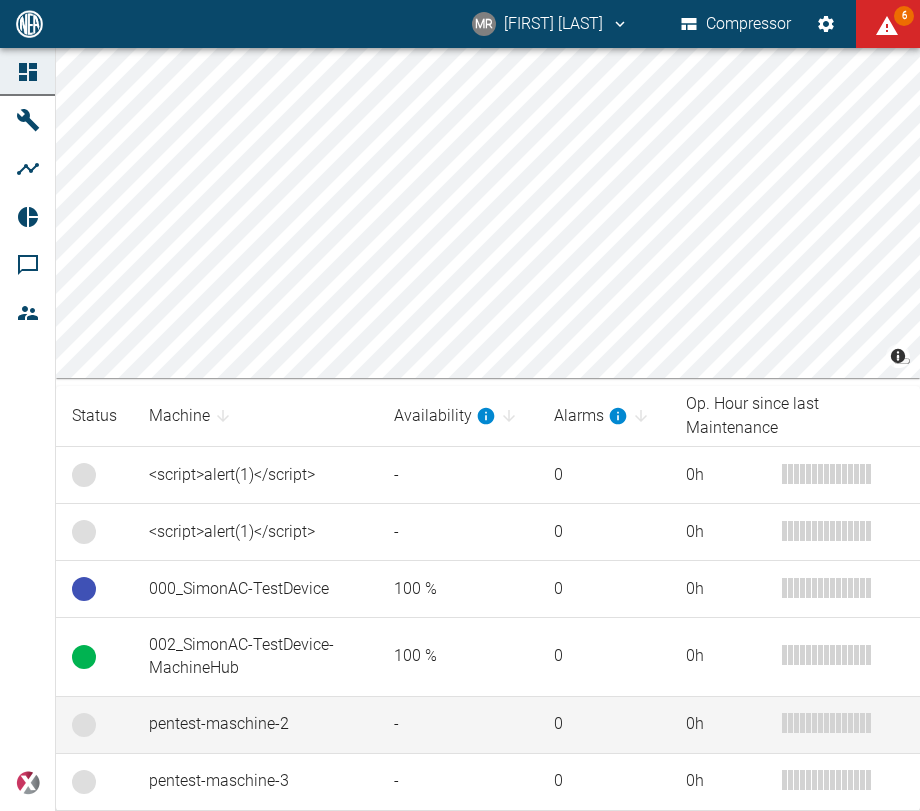 click on "pentest-maschine-2" at bounding box center (255, 724) 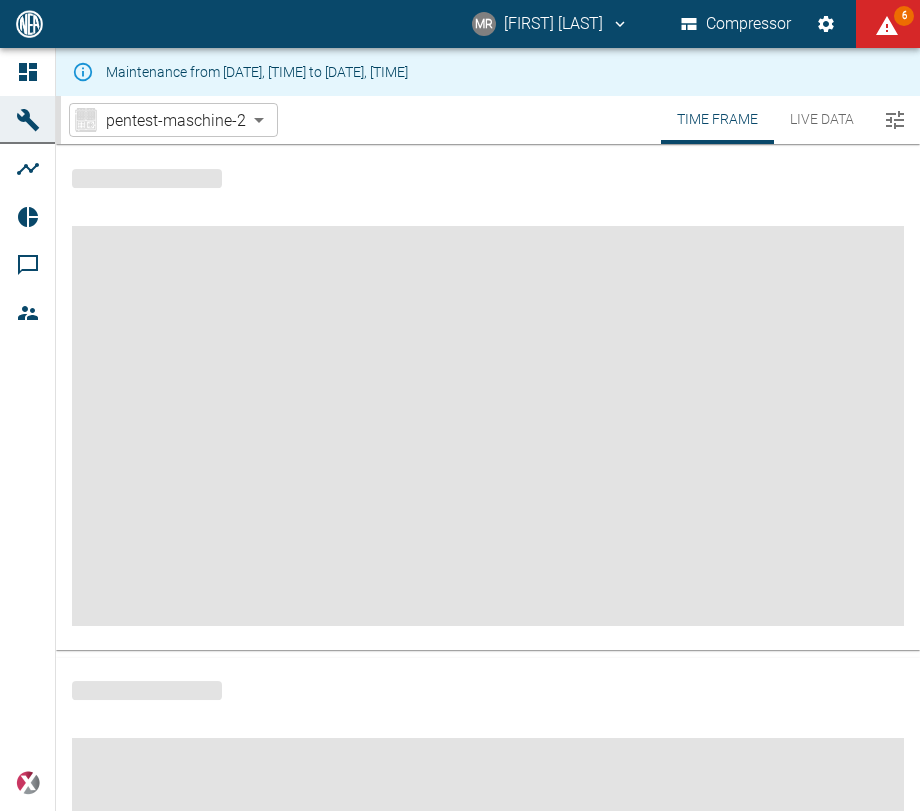 scroll, scrollTop: 0, scrollLeft: 0, axis: both 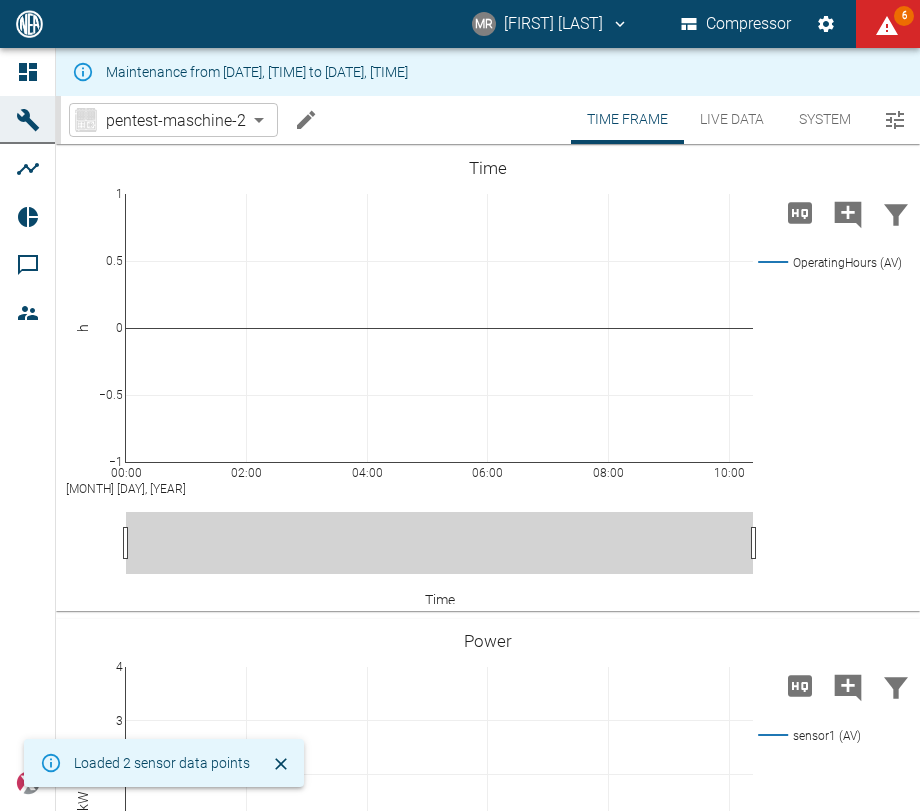 click on "MR [NAME] [LAST] Compressor 6 Dashboard Machines Analyses Reports Comments Members powered by Loaded 2 sensor data points Maintenance from [DATE], [TIME] to [DATE], [TIME] Time Frame Live Data System pentest-maschine-2 [UUID] ​ Time Frame Live Data System pentest-maschine-2 [UUID] ​ Start [DATE] Start  –  End [DATE] End Resolution 1 Second 1sec Resolution Load Time Frame Live Data System 00:00 [MONTH] [DAY], [YEAR] 02:00 04:00 06:00 08:00 10:00 −1 −0.5 0 0.5 1 OperatingHours (AV) Time h Time 00:00 [MONTH] [DAY], [YEAR] 02:00 04:00 06:00 08:00 10:00 −1 0 1 2 3 4 sensor1 (AV) Power kW Time" at bounding box center [460, 405] 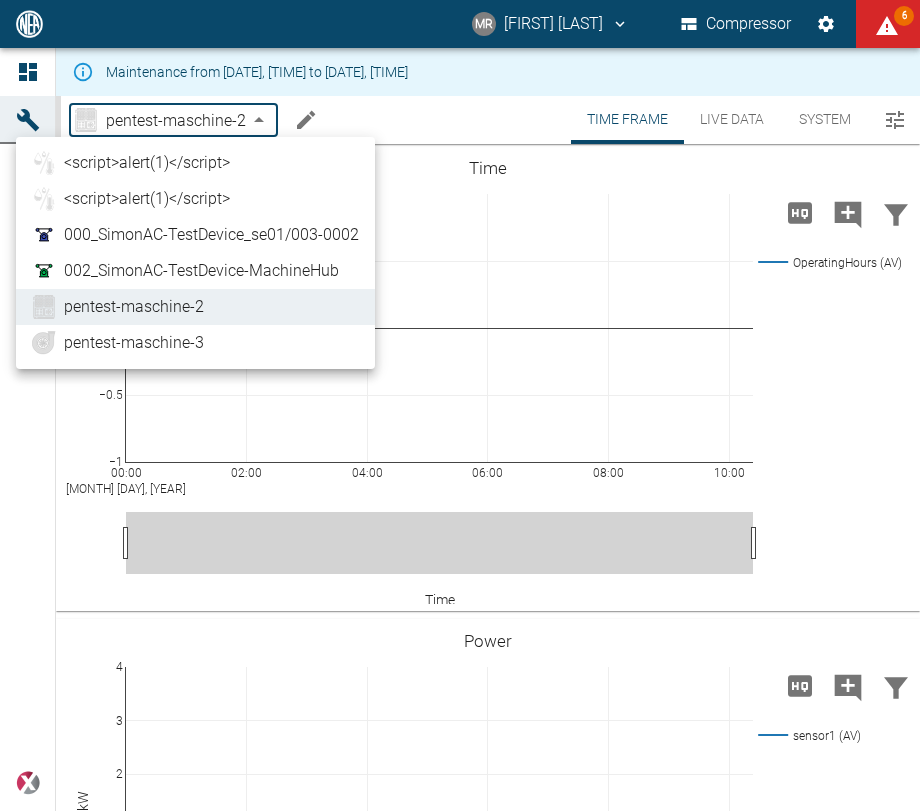 click at bounding box center (460, 405) 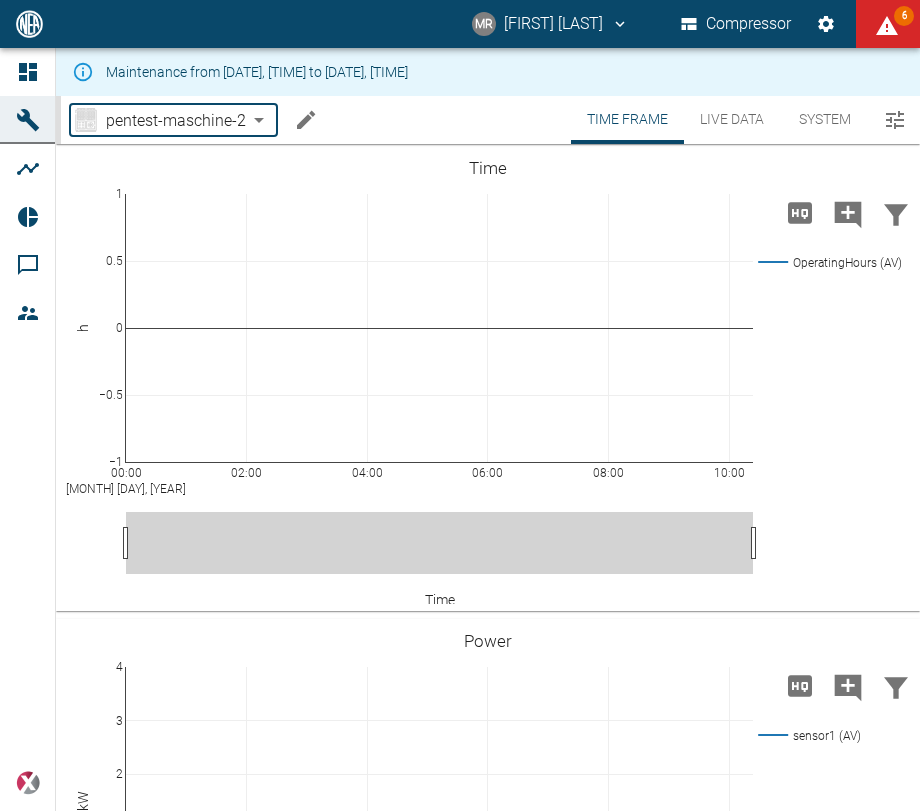 click at bounding box center (306, 120) 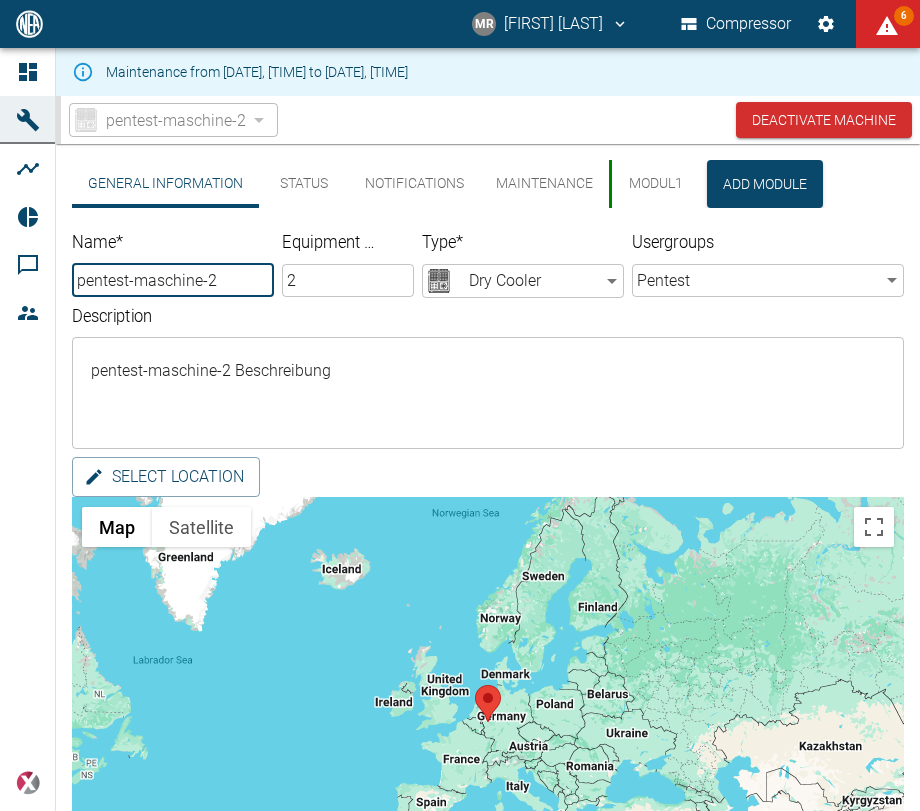 click on "pentest-maschine-2 [UUID] ​ Deactivate Machine" at bounding box center [490, 120] 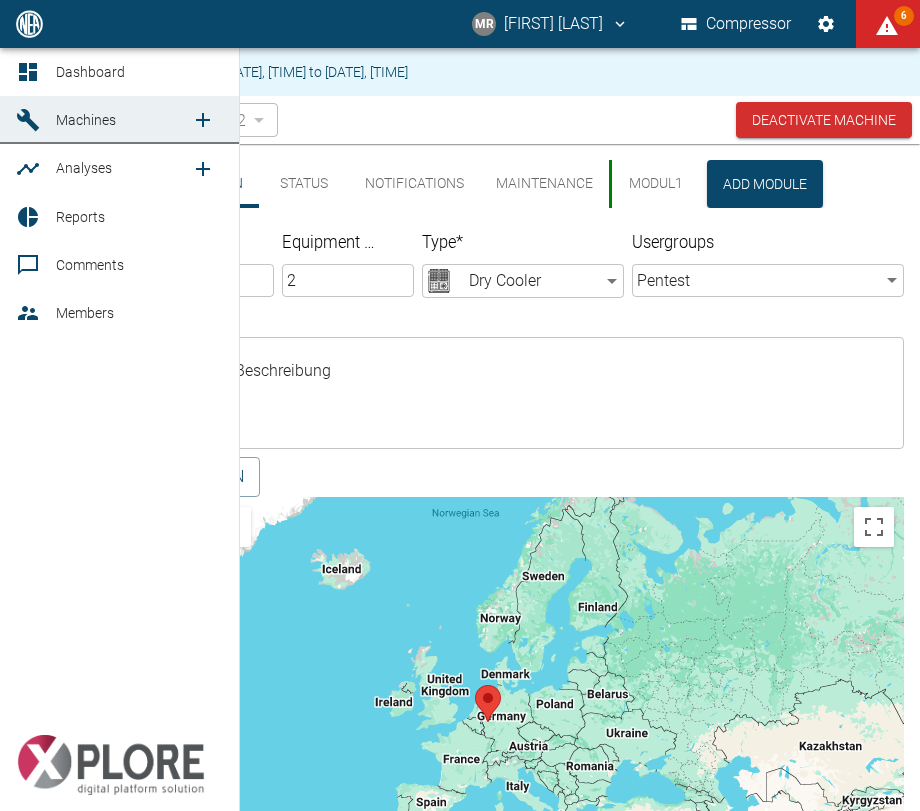 click on "Dashboard" at bounding box center [90, 72] 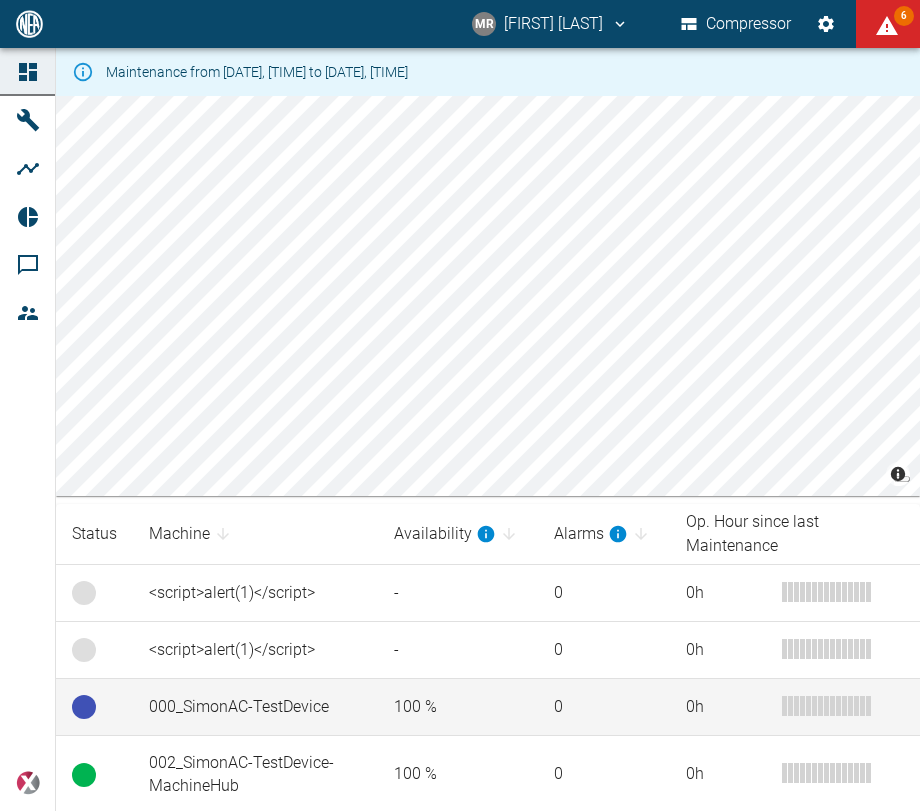 scroll, scrollTop: 118, scrollLeft: 0, axis: vertical 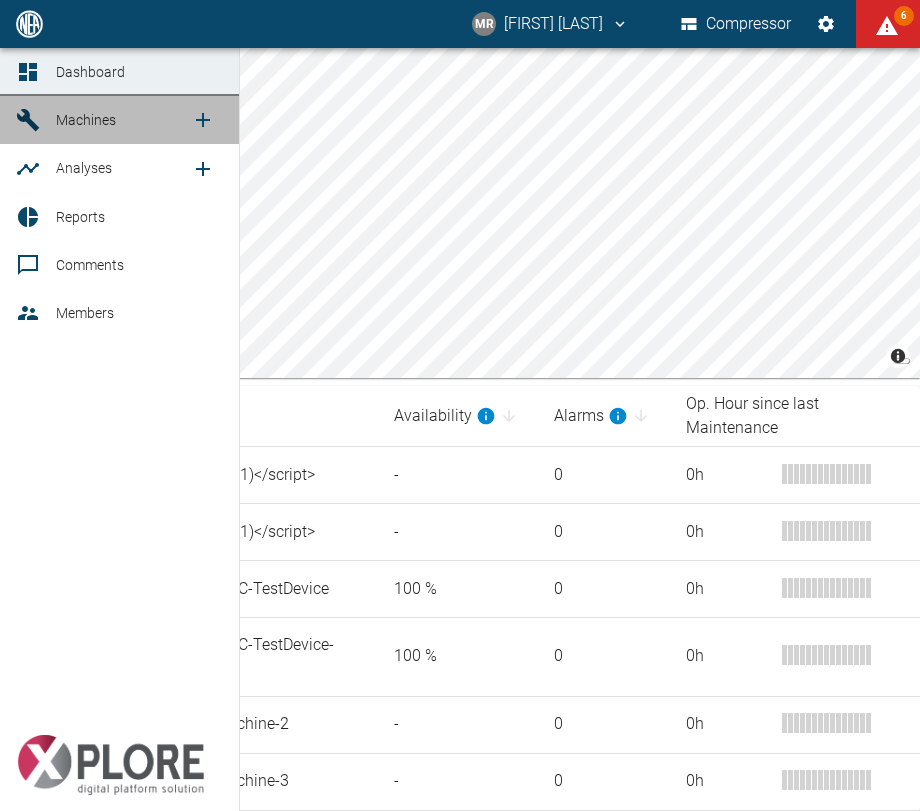 click 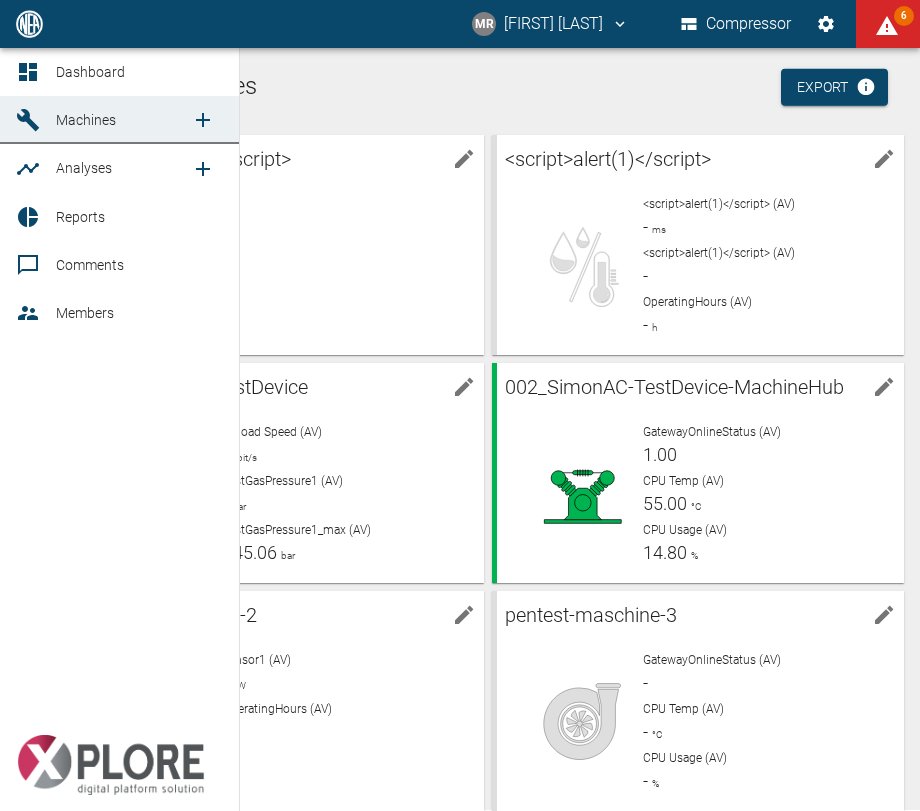 scroll, scrollTop: 49, scrollLeft: 0, axis: vertical 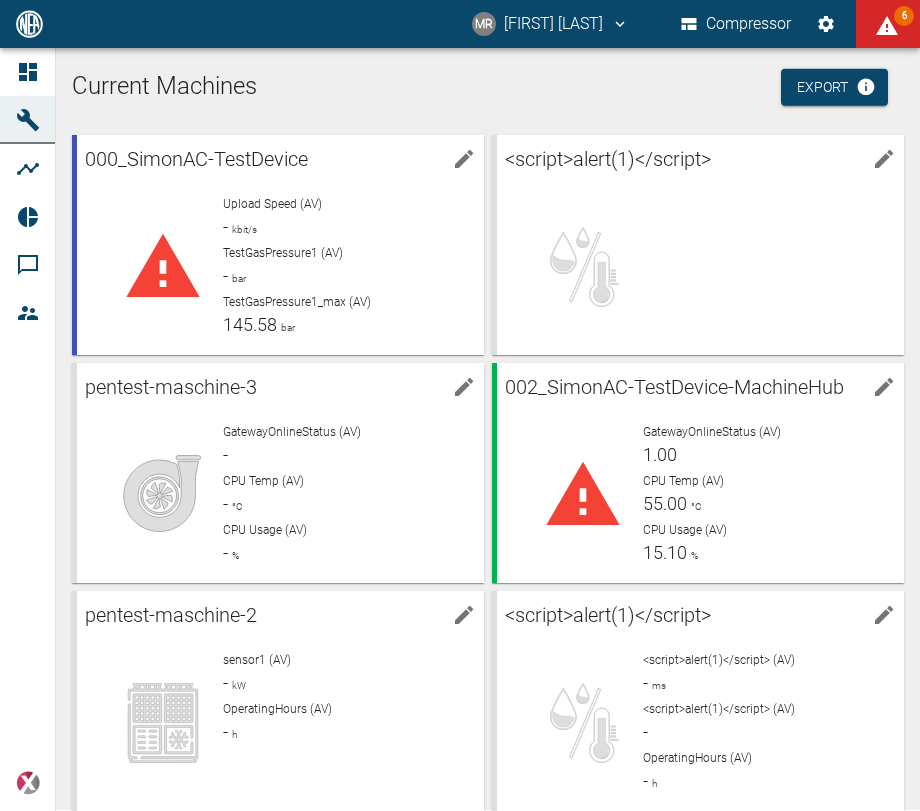 drag, startPoint x: 403, startPoint y: 65, endPoint x: 437, endPoint y: 186, distance: 125.68612 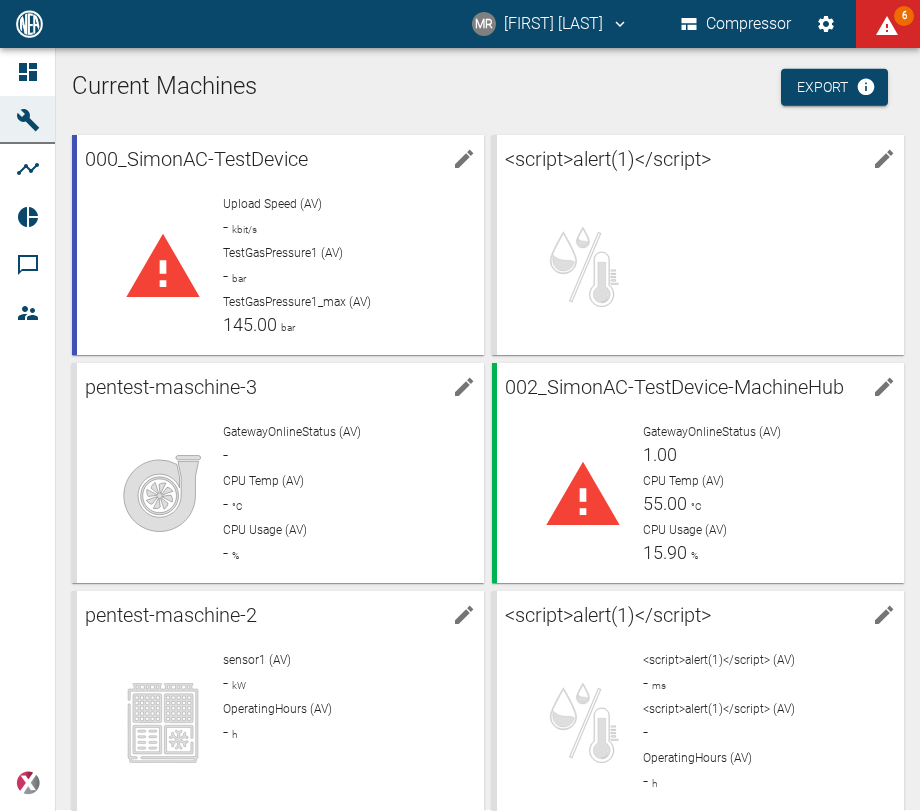 click on "Current Machines" at bounding box center [488, 87] 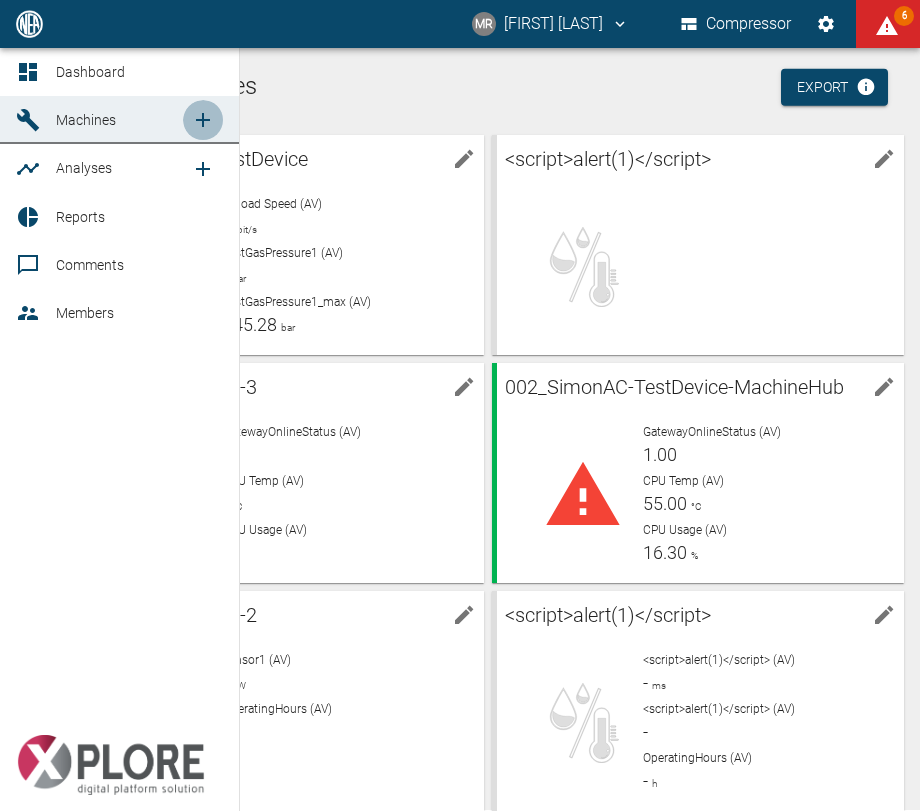 click 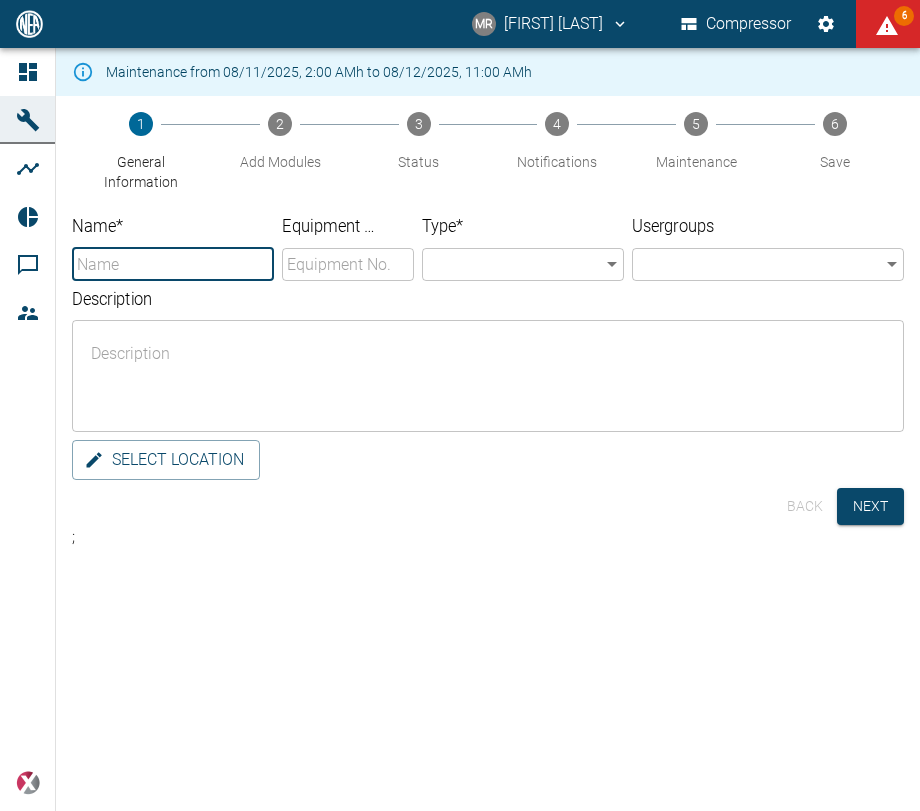 scroll, scrollTop: 0, scrollLeft: 0, axis: both 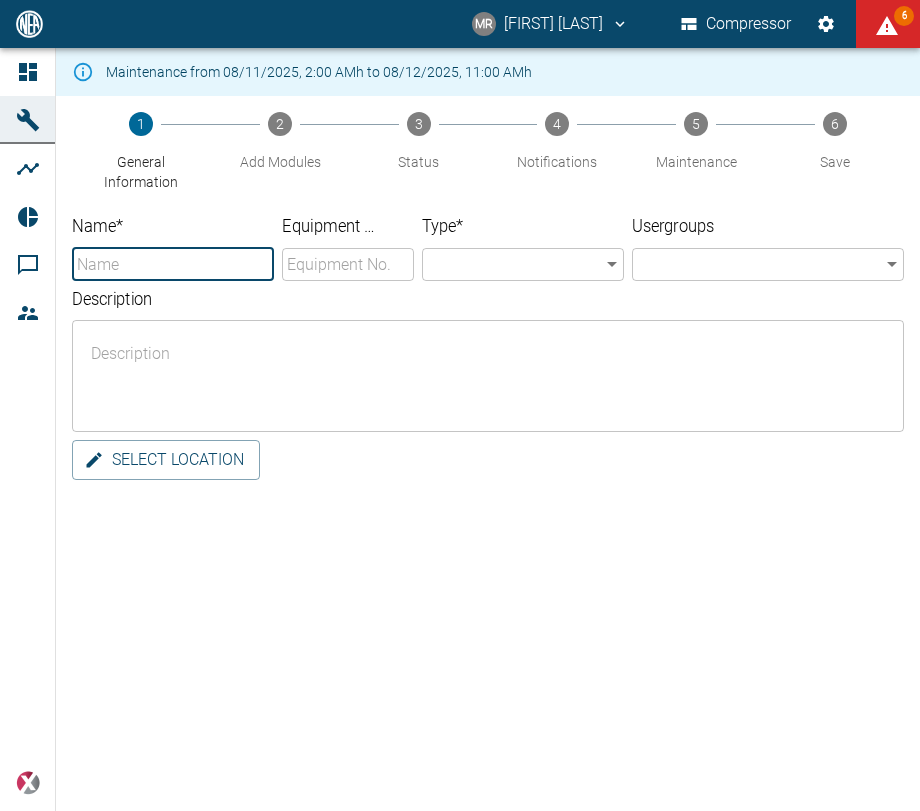 click on "Name *" at bounding box center [173, 264] 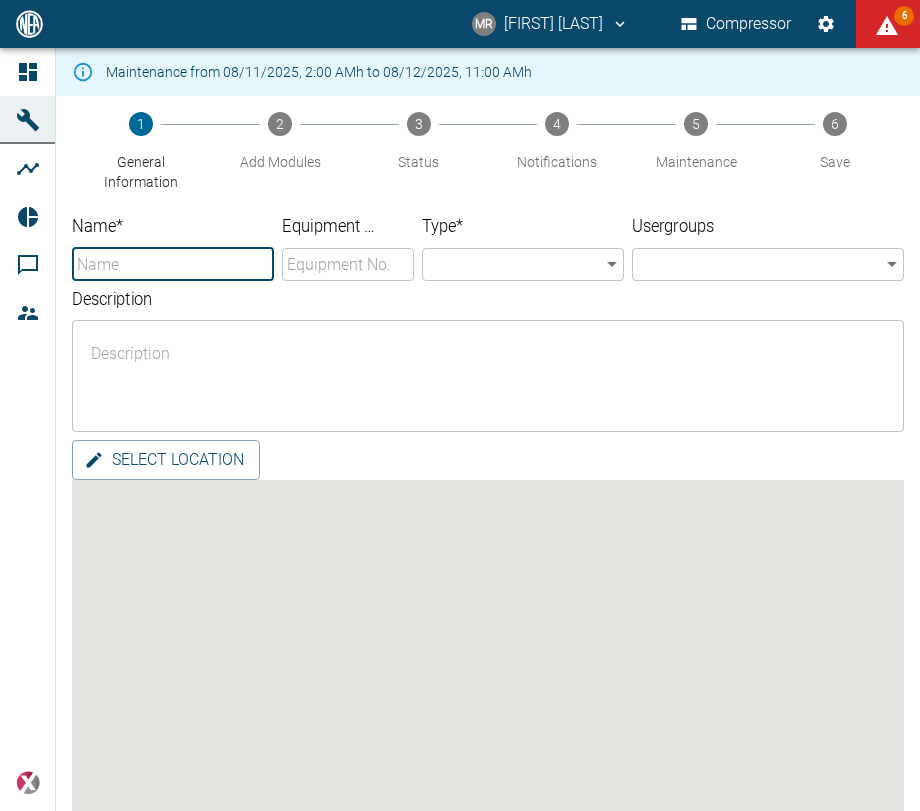 click on "Name *" at bounding box center (173, 264) 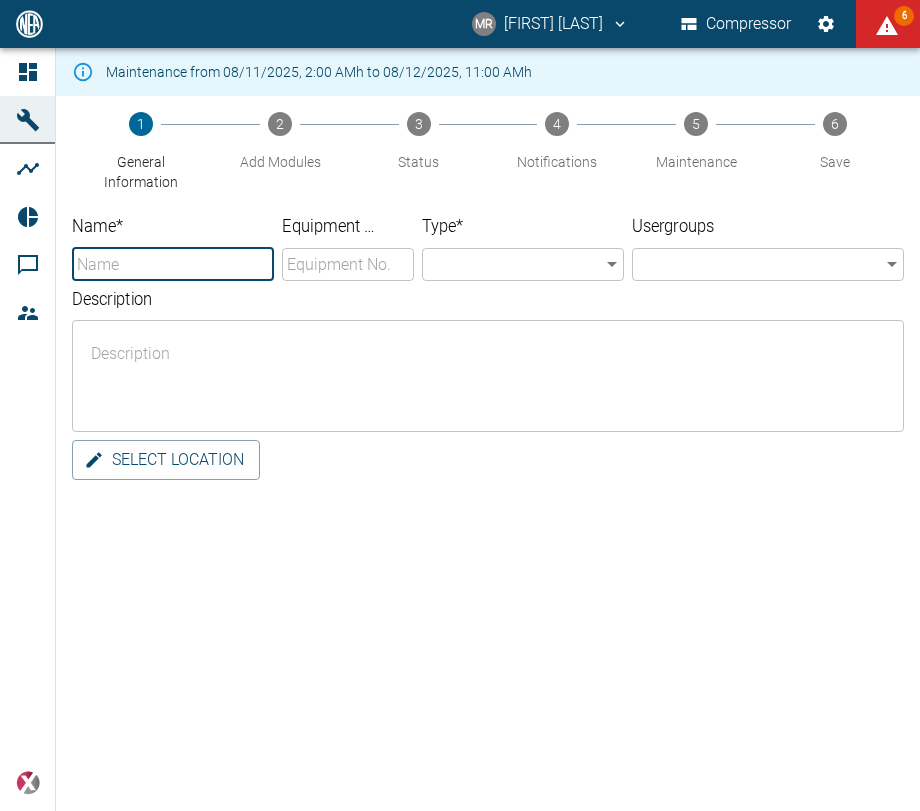 click on "Name *" at bounding box center [173, 264] 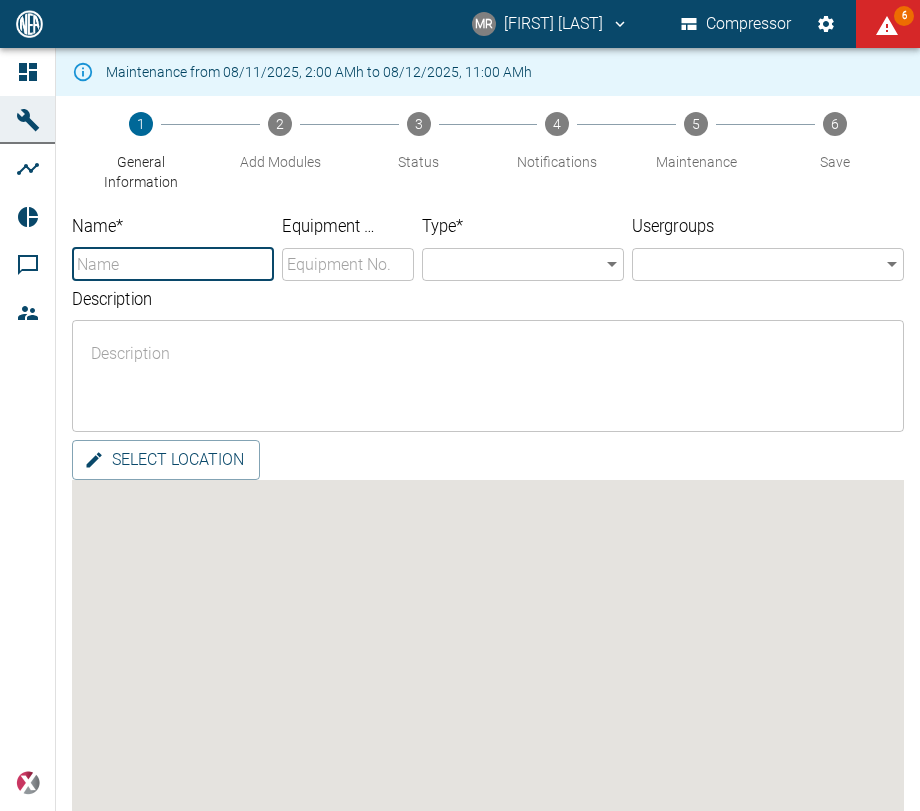 click on "Name *" at bounding box center [173, 264] 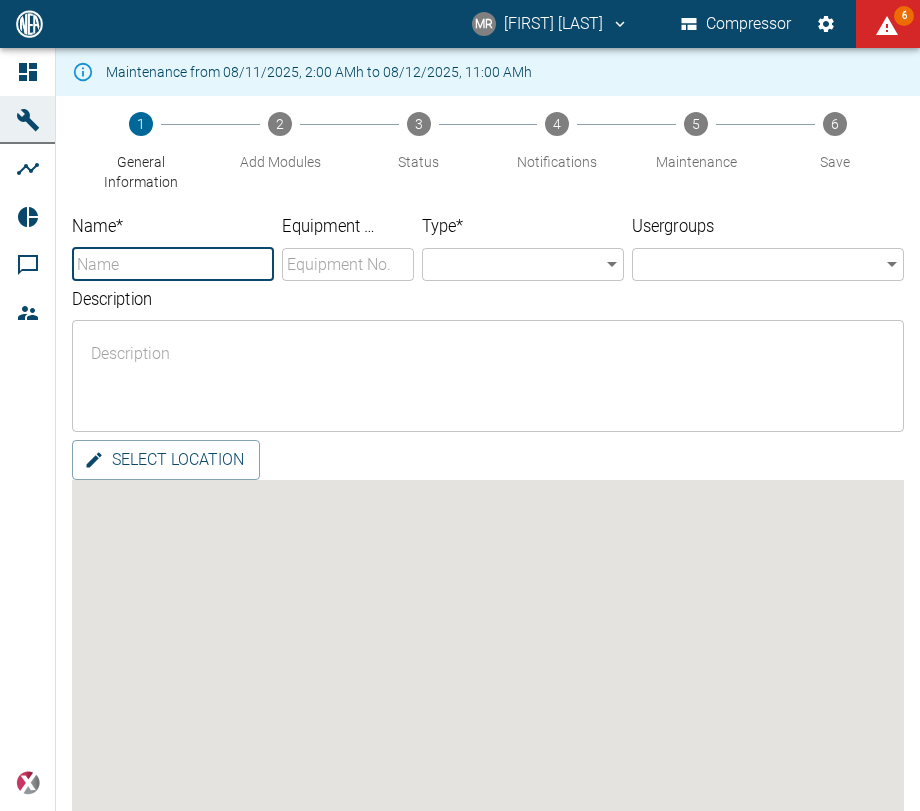 click on "Name *" at bounding box center [173, 264] 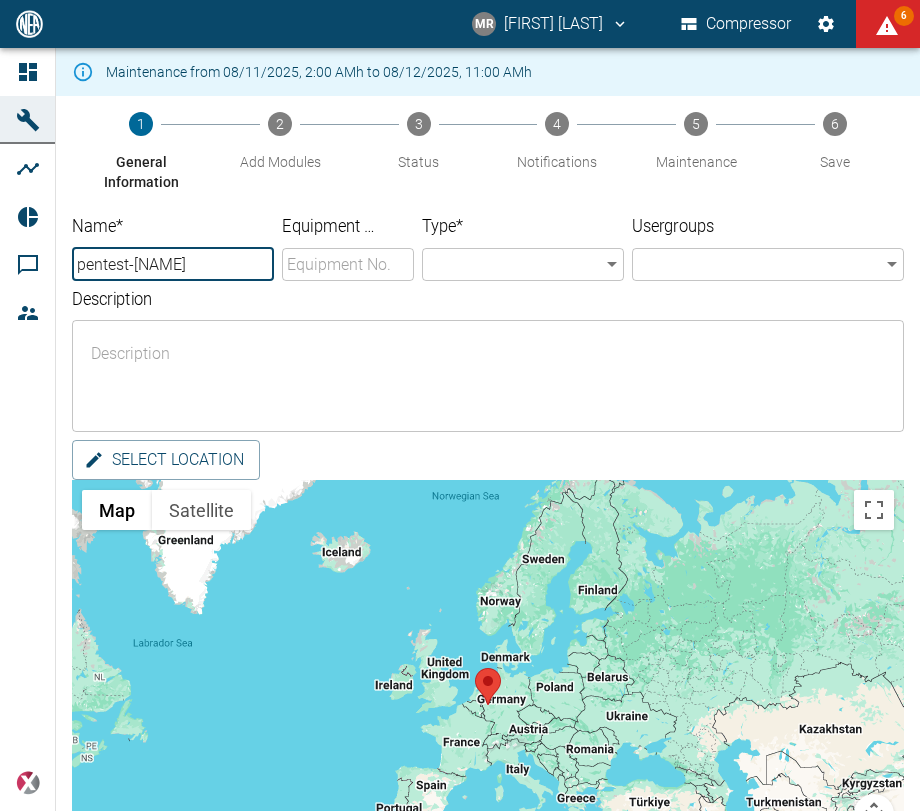 type on "pentest-maschine-5" 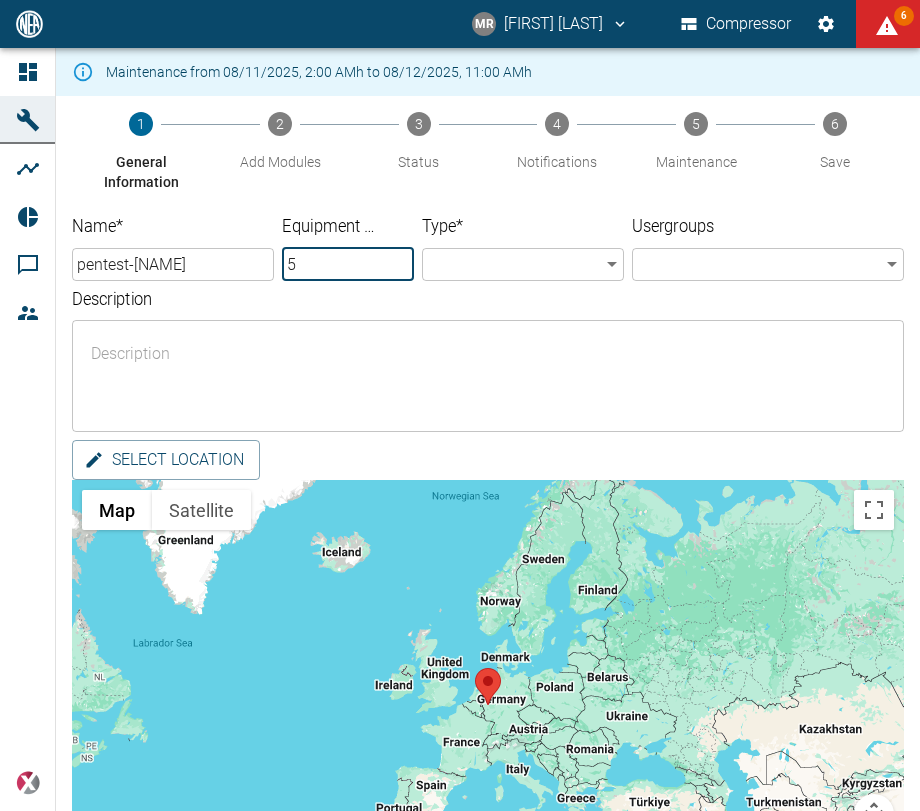 type on "5" 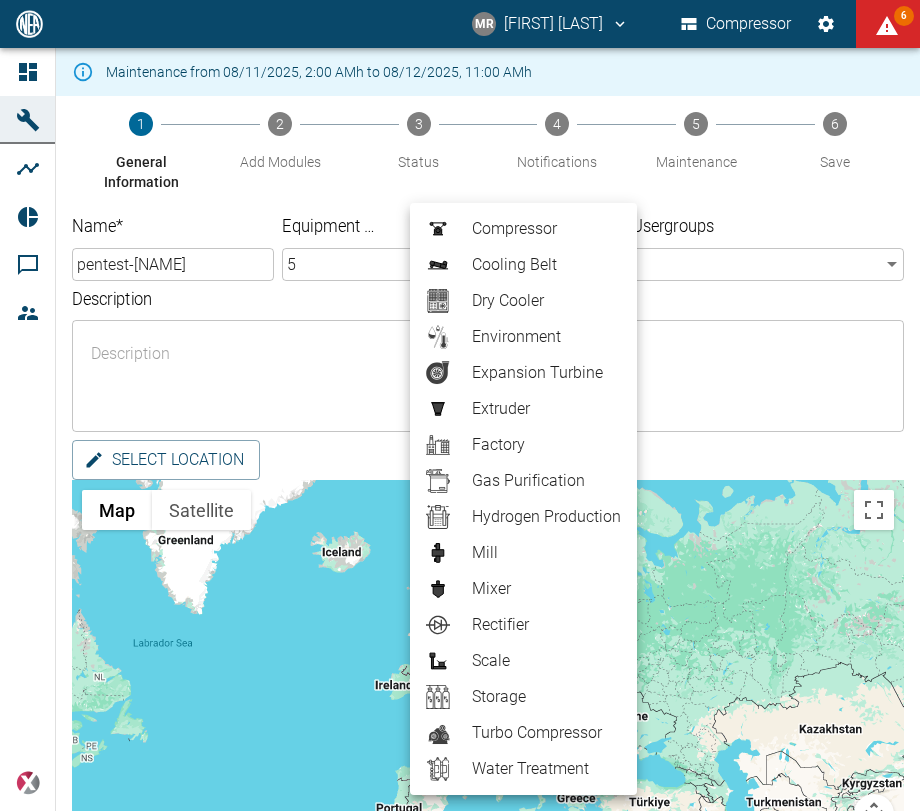 click at bounding box center (460, 405) 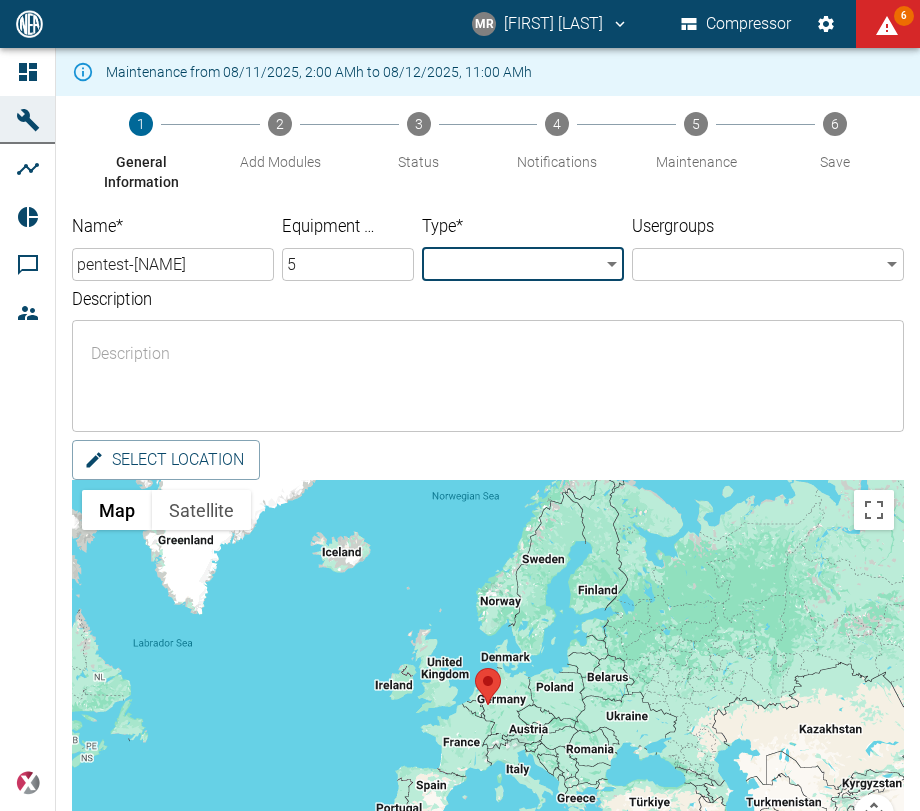 click on "Compressor" at bounding box center [736, 24] 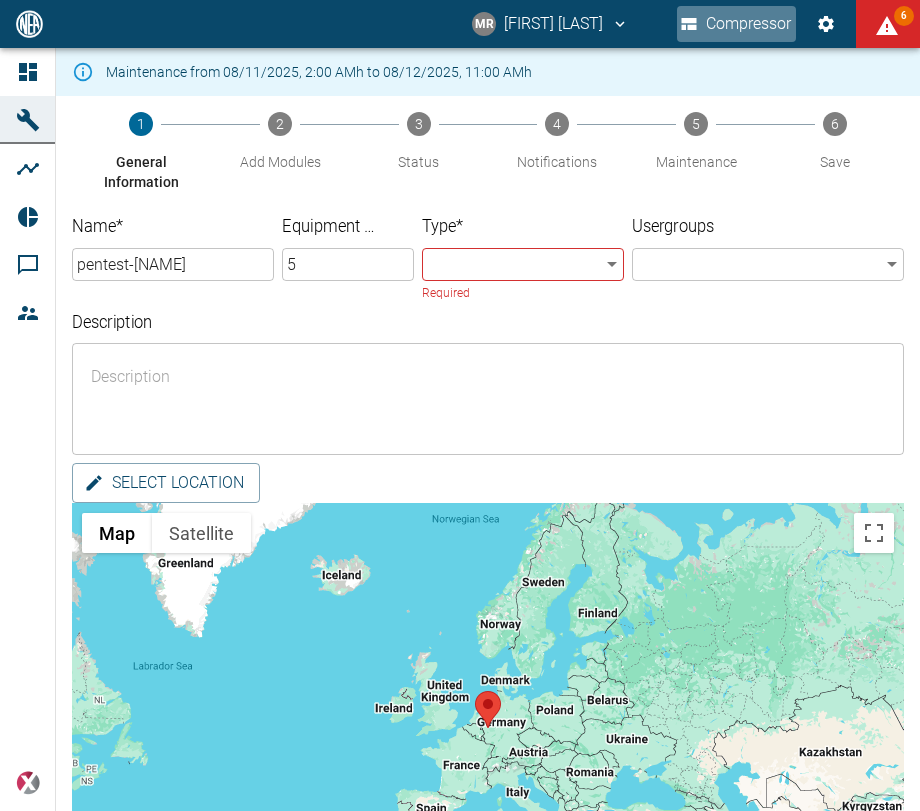 click on "Compressor" at bounding box center [736, 24] 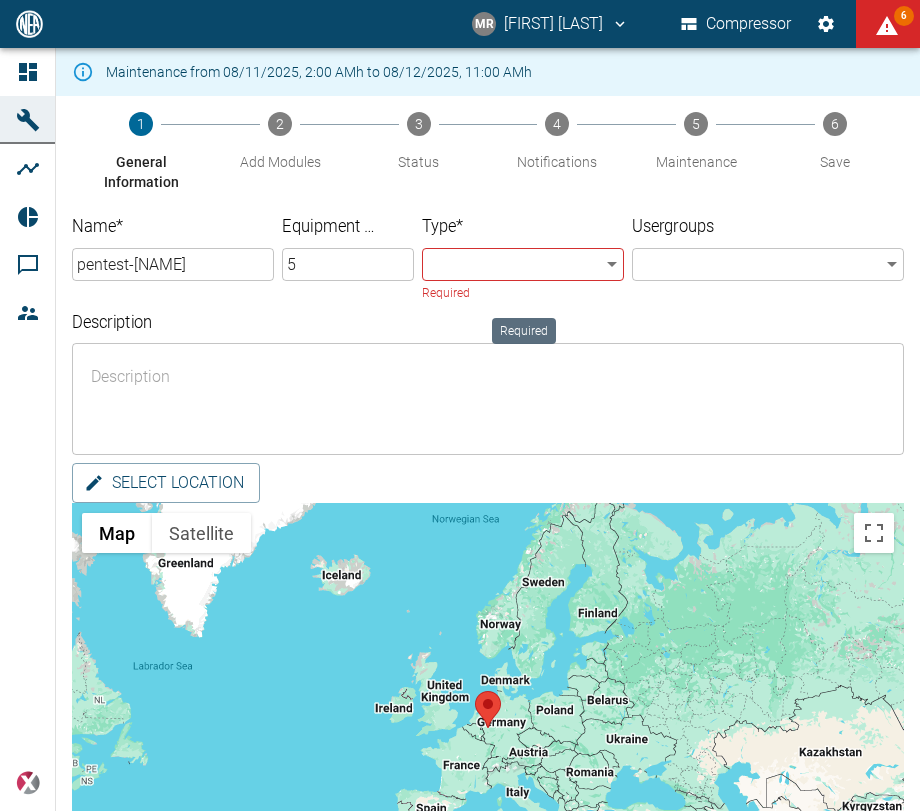 click on "MR Manuel Remlinger Compressor 6 Dashboard Machines Analyses Reports Comments Members powered by Maintenance from 08/11/2025, 2:00 AMh to 08/12/2025, 11:00 AMh 1 General Information 2 Add Modules 3 Status 4 Notifications 5 Maintenance 6 Save Name * pentest-maschine-5 ​ Equipment No. 5 ​ Type * ​ ​ Required Usergroups ​ ​ Description x ​ Select location ← Move left → Move right ↑ Move up ↓ Move down + Zoom in - Zoom out Home Jump left by 75% End Jump right by 75% Page Up Jump up by 75% Page Down Jump down by 75% Map Terrain Satellite Labels Keyboard shortcuts Map Data Map data ©2025 Google, INEGI Map data ©2025 Google, INEGI 1000 km  Click to toggle between metric and imperial units Terms Report a map error Back Next ; Required" at bounding box center (460, 405) 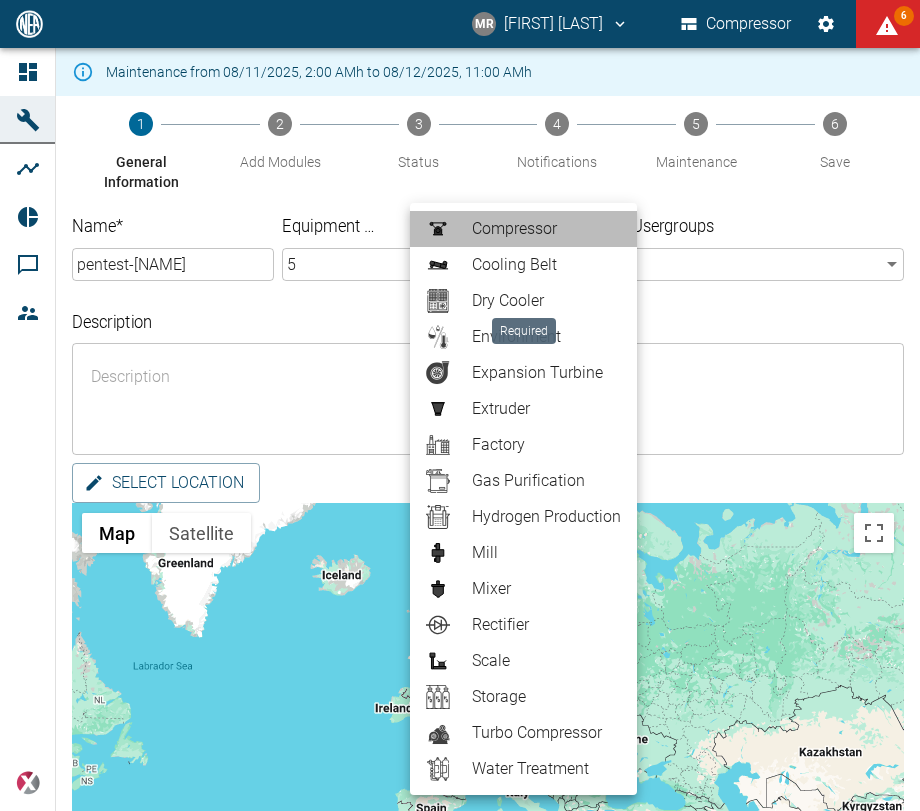 click on "Compressor" at bounding box center [546, 229] 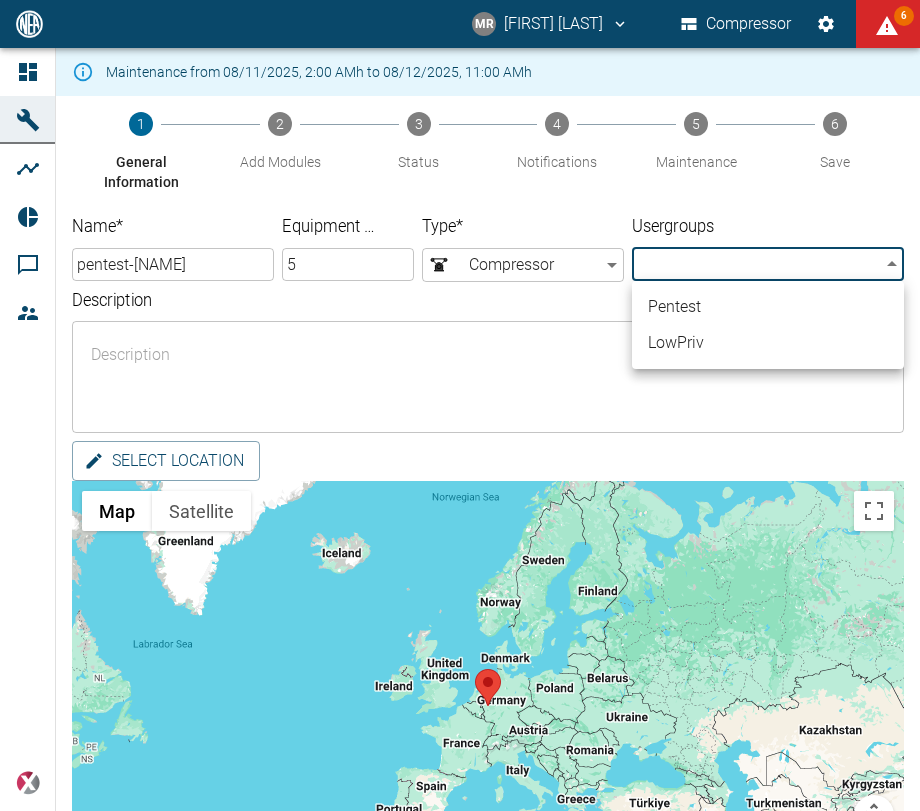 click on "MR Manuel Remlinger Compressor 6 Dashboard Machines Analyses Reports Comments Members powered by Maintenance from 08/11/2025, 2:00 AMh to 08/12/2025, 11:00 AMh 1 General Information 2 Add Modules 3 Status 4 Notifications 5 Maintenance 6 Save Name * pentest-maschine-5 ​ Equipment No. 5 ​ Type * Compressor Compressor ​ Usergroups ​ ​ Description x ​ Select location ← Move left → Move right ↑ Move up ↓ Move down + Zoom in - Zoom out Home Jump left by 75% End Jump right by 75% Page Up Jump up by 75% Page Down Jump down by 75% Map Terrain Satellite Labels Keyboard shortcuts Map Data Map data ©2025 Google, INEGI Map data ©2025 Google, INEGI 1000 km  Click to toggle between metric and imperial units Terms Report a map error Back Next ; Pentest LowPriv" at bounding box center [460, 405] 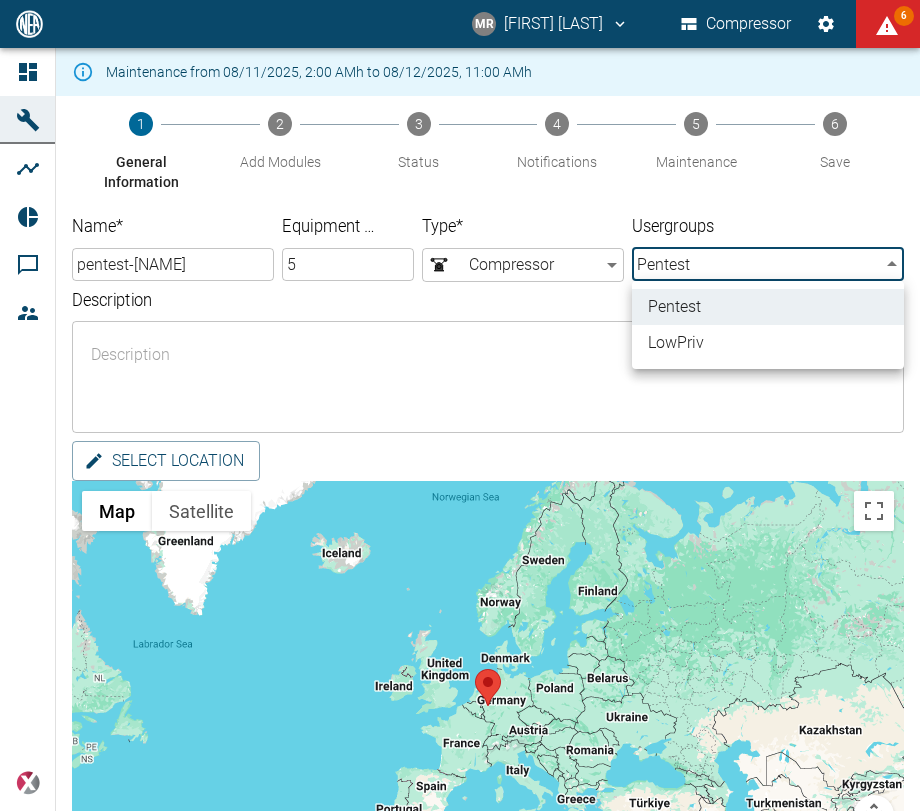 type on "3e00f6f0-7710-40ed-a21f-e0f21f8b8b1d" 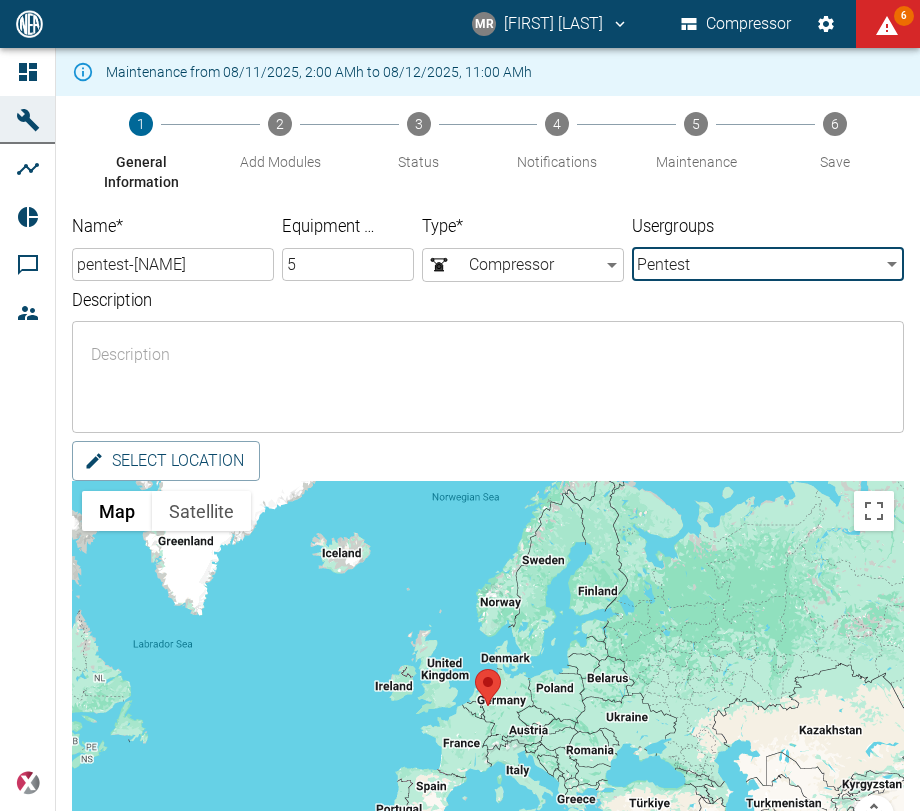 drag, startPoint x: 389, startPoint y: 368, endPoint x: 303, endPoint y: 342, distance: 89.84431 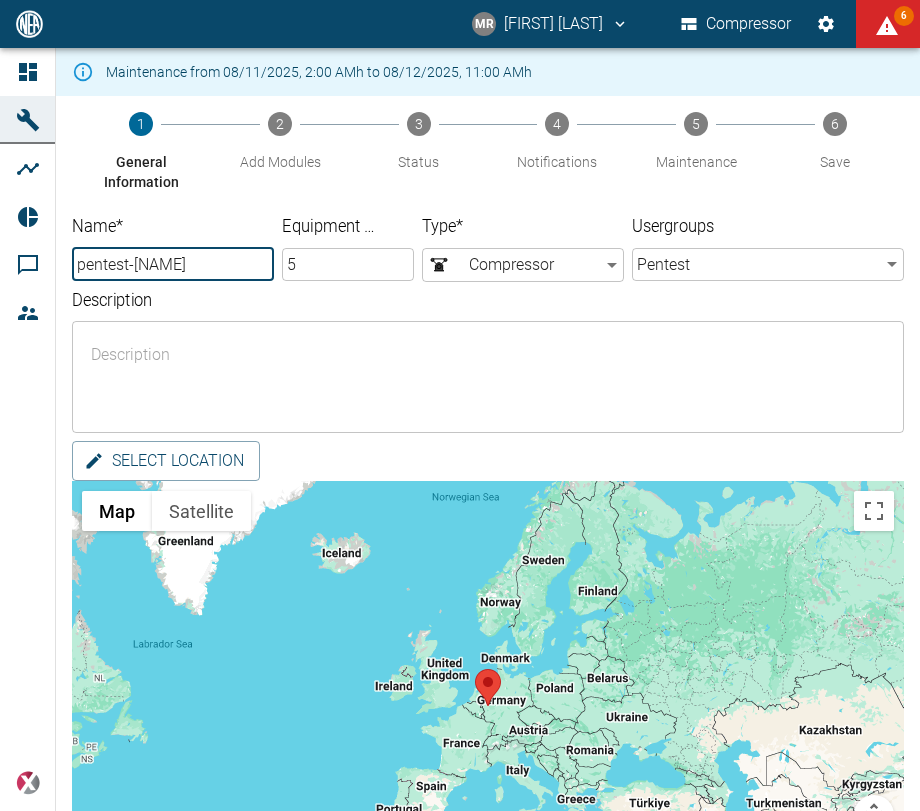 drag, startPoint x: 231, startPoint y: 257, endPoint x: 60, endPoint y: 259, distance: 171.01169 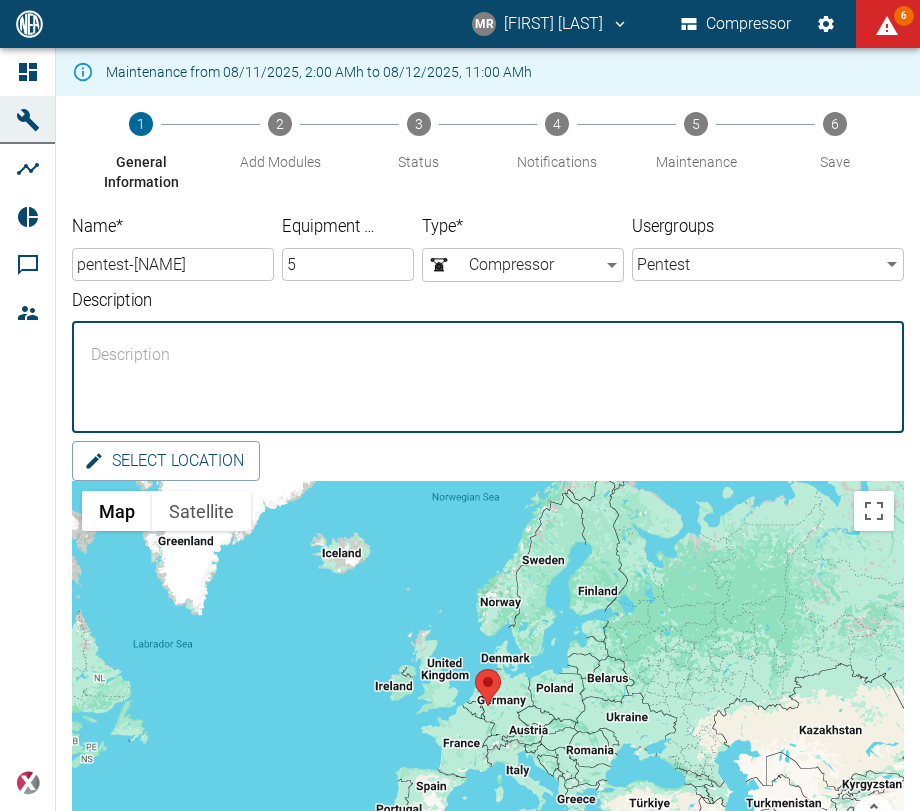 paste on "pentest-maschine-5" 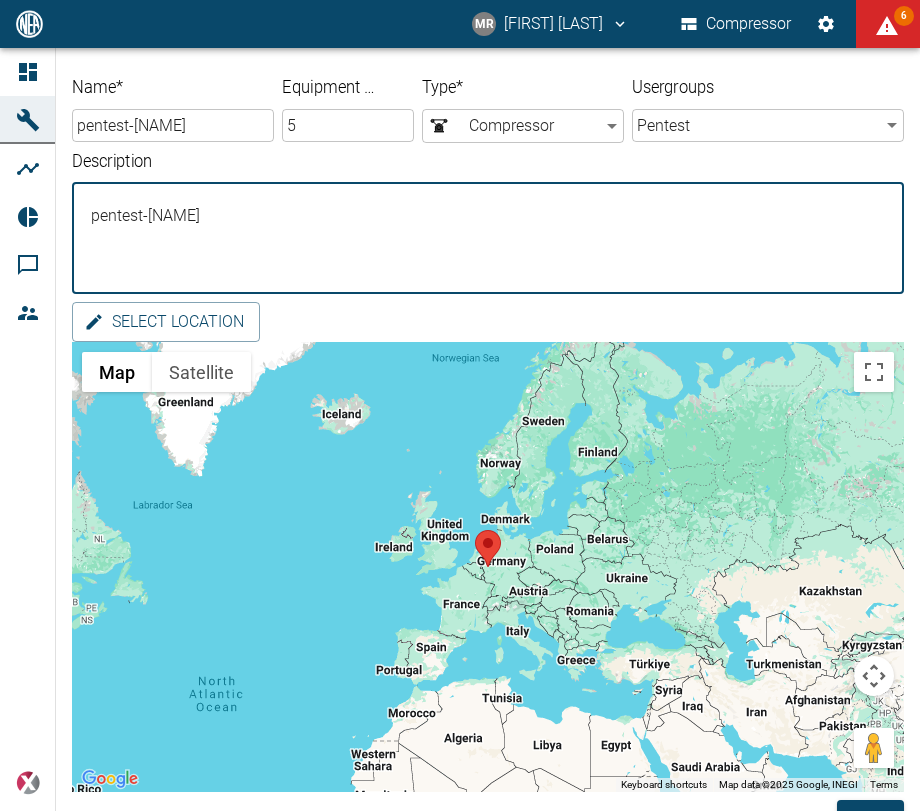 scroll, scrollTop: 221, scrollLeft: 0, axis: vertical 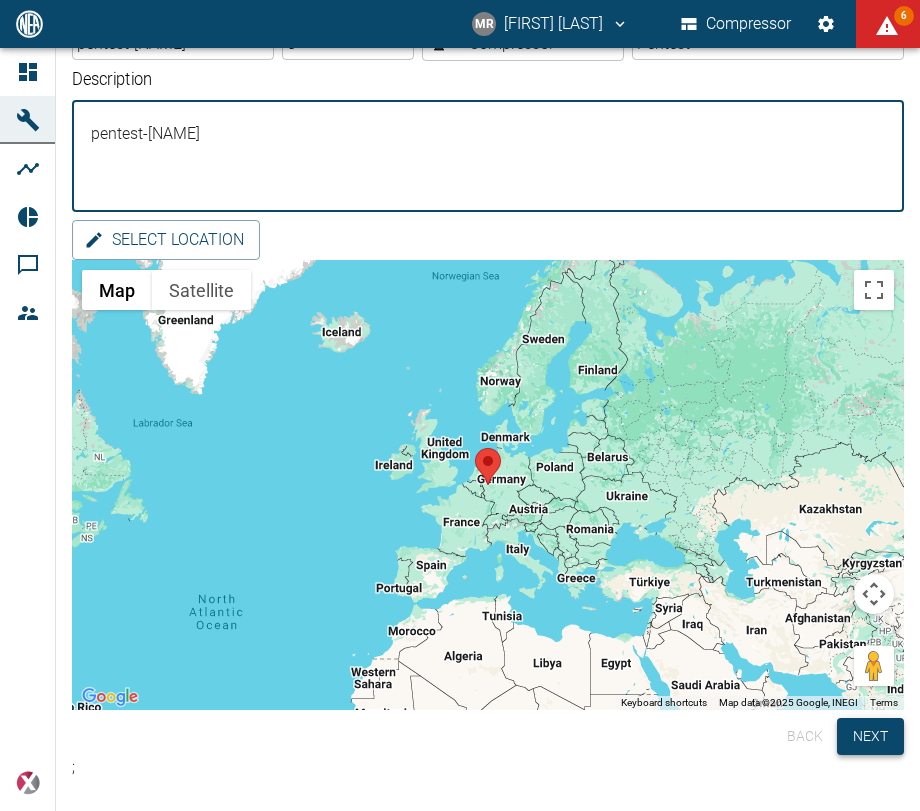 click on "Next" at bounding box center (870, 736) 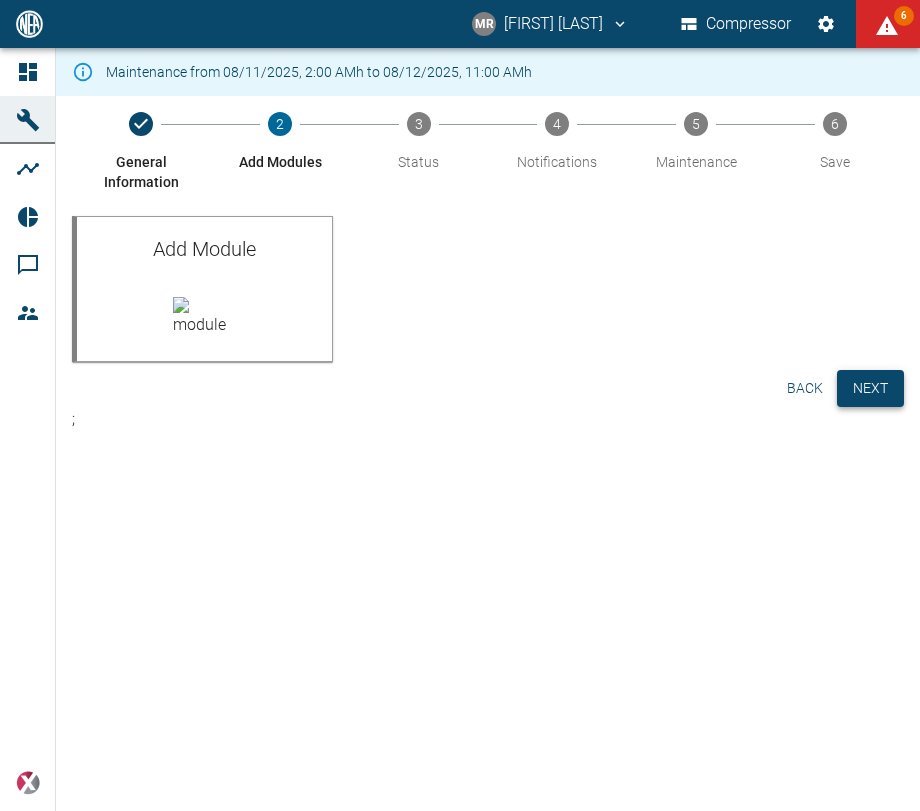 scroll, scrollTop: 0, scrollLeft: 0, axis: both 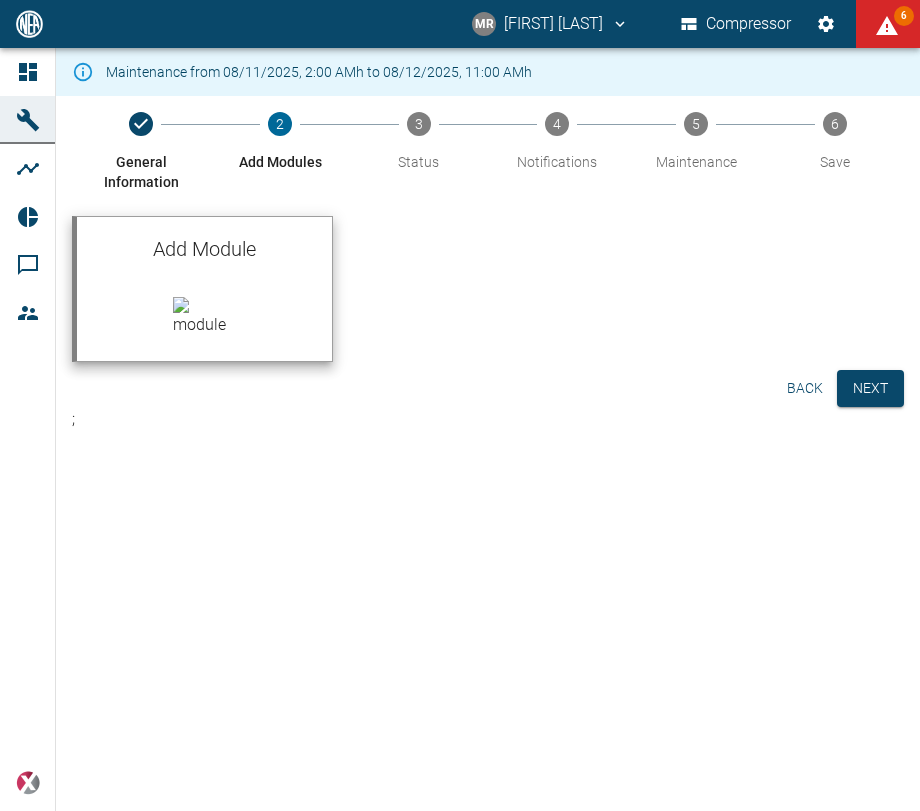 click on "Add Module" at bounding box center (204, 249) 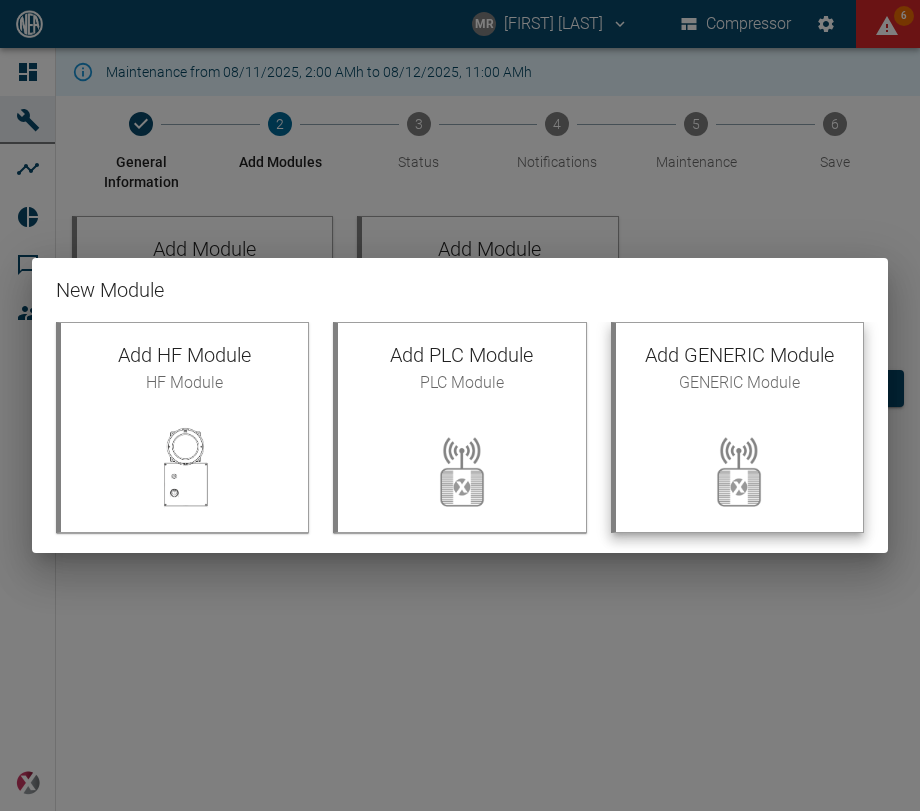 click at bounding box center [739, 471] 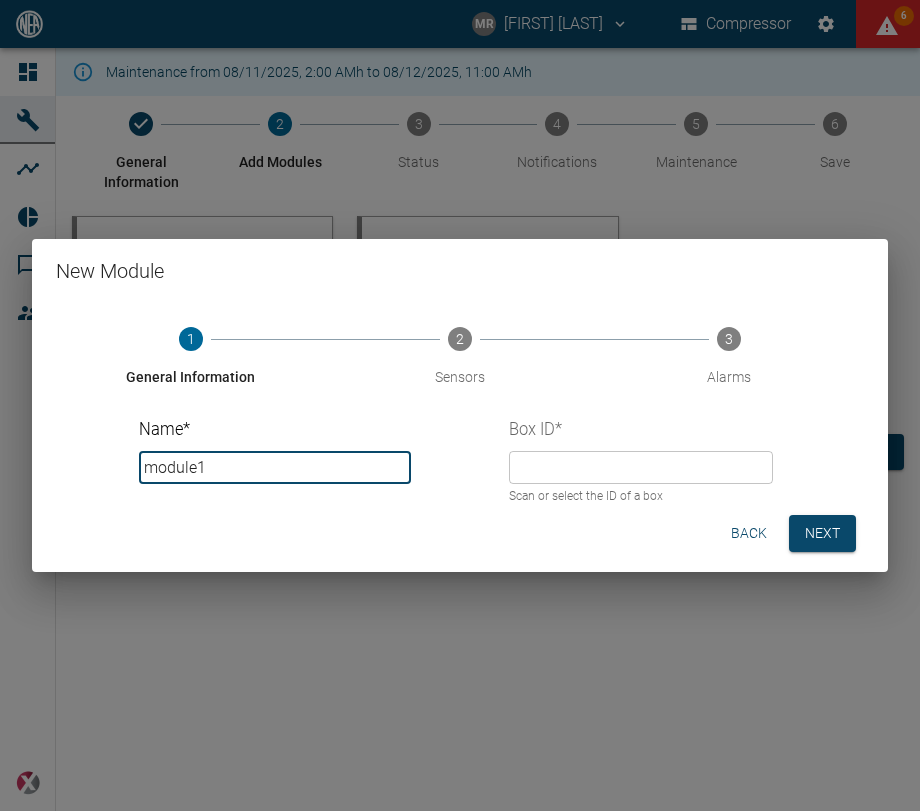 type on "module1" 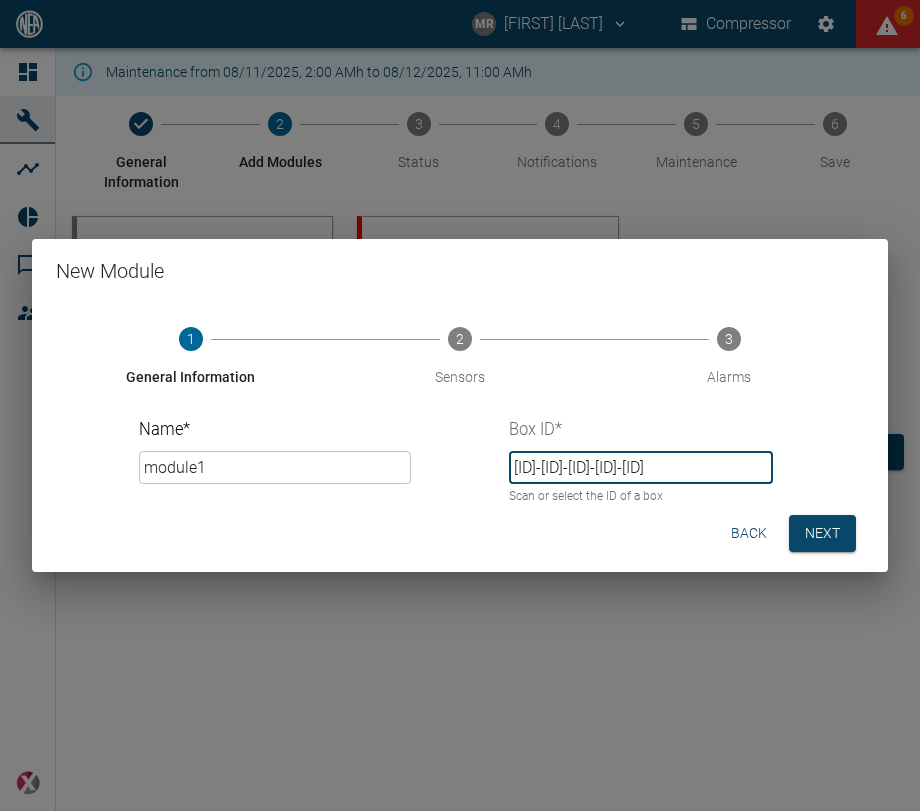 type on "[UUID]" 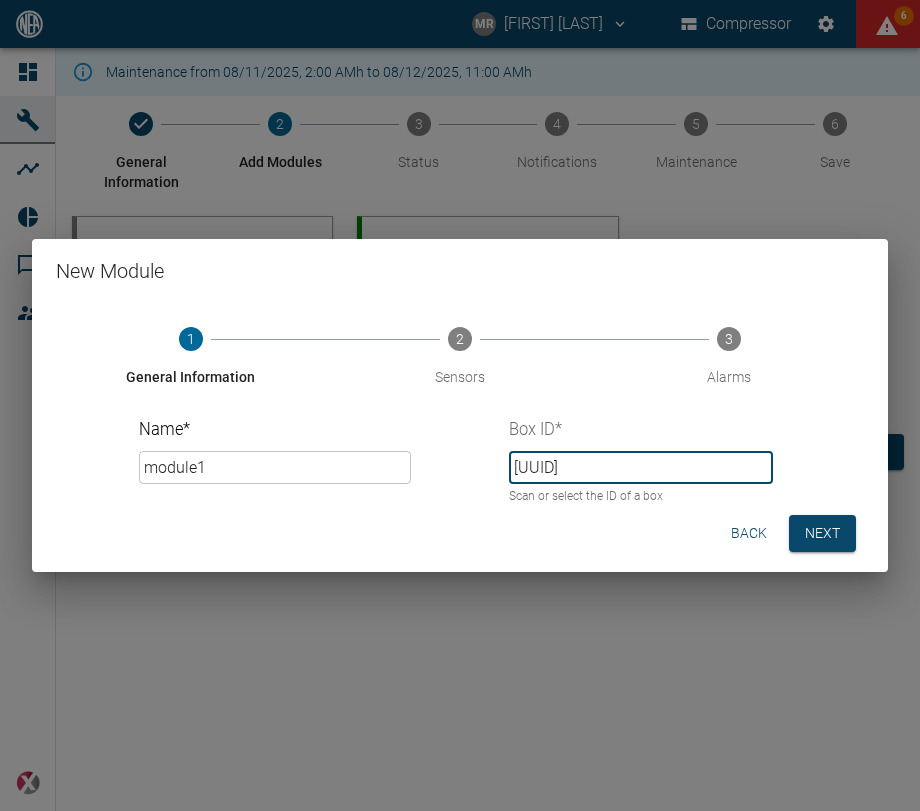 scroll, scrollTop: 0, scrollLeft: 48, axis: horizontal 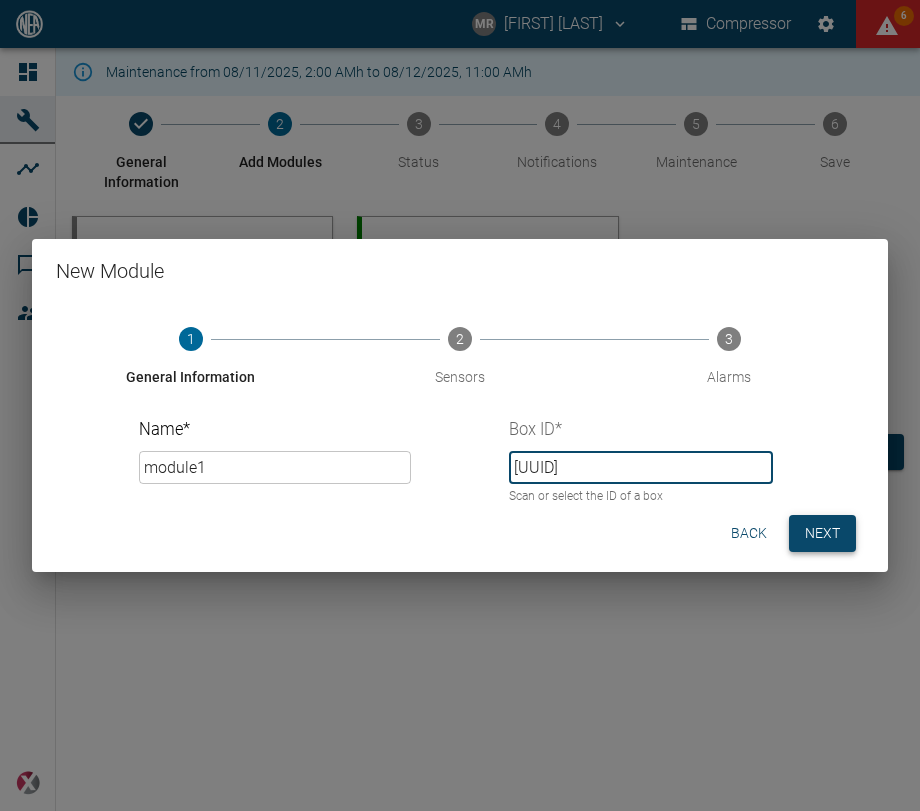 click on "Next" at bounding box center [822, 533] 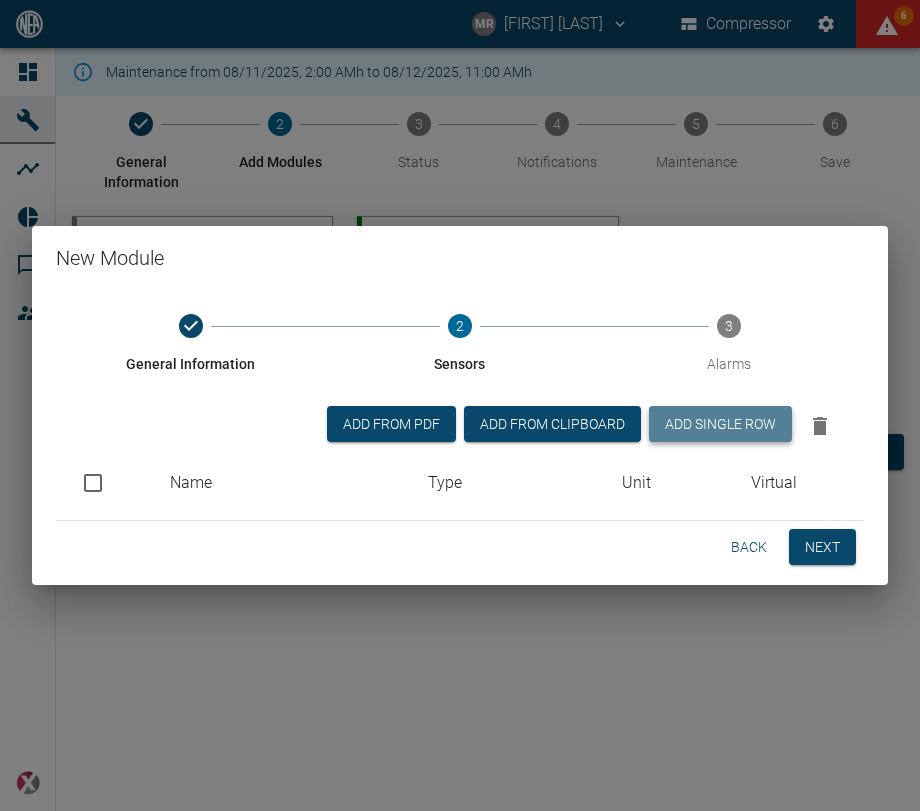 click on "Add single row" at bounding box center [720, 424] 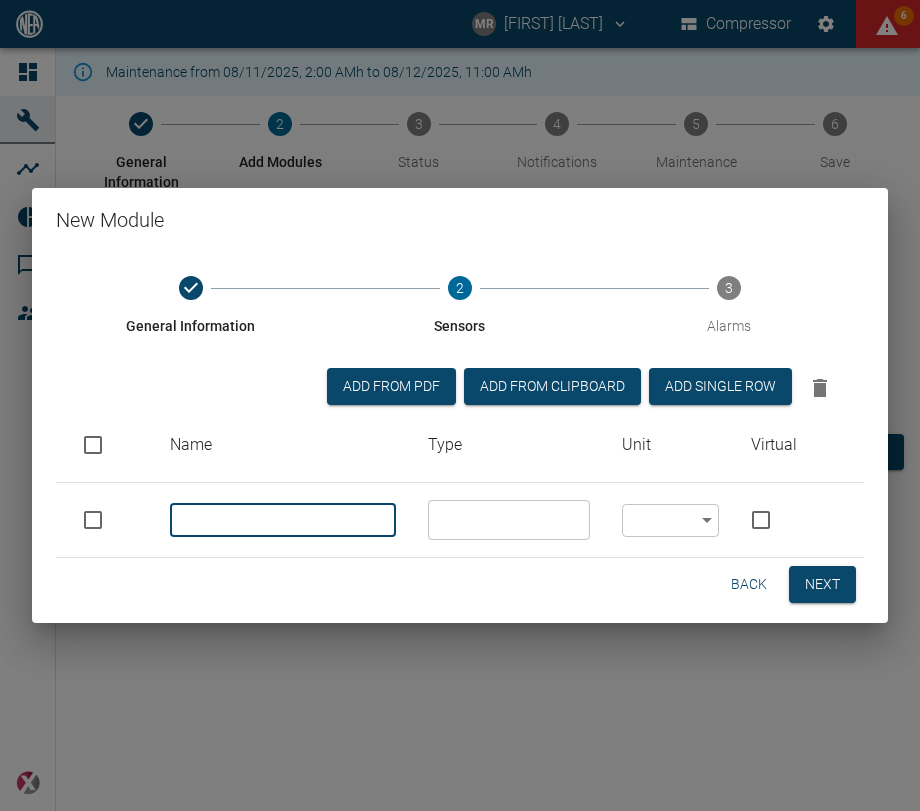 click at bounding box center [283, 520] 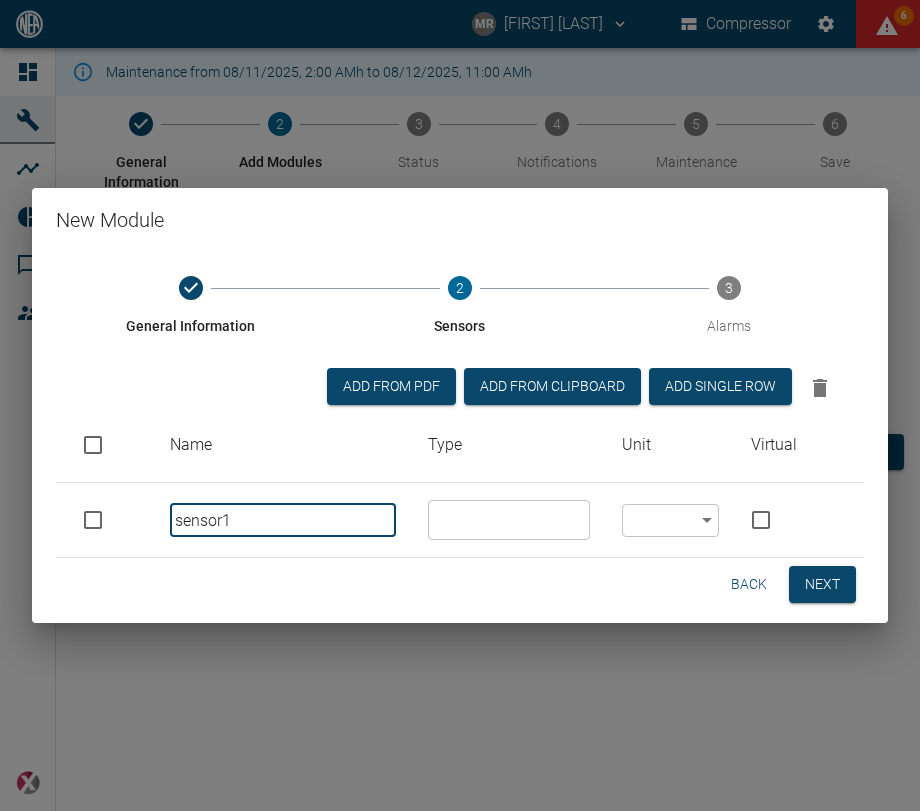 type on "sensor1" 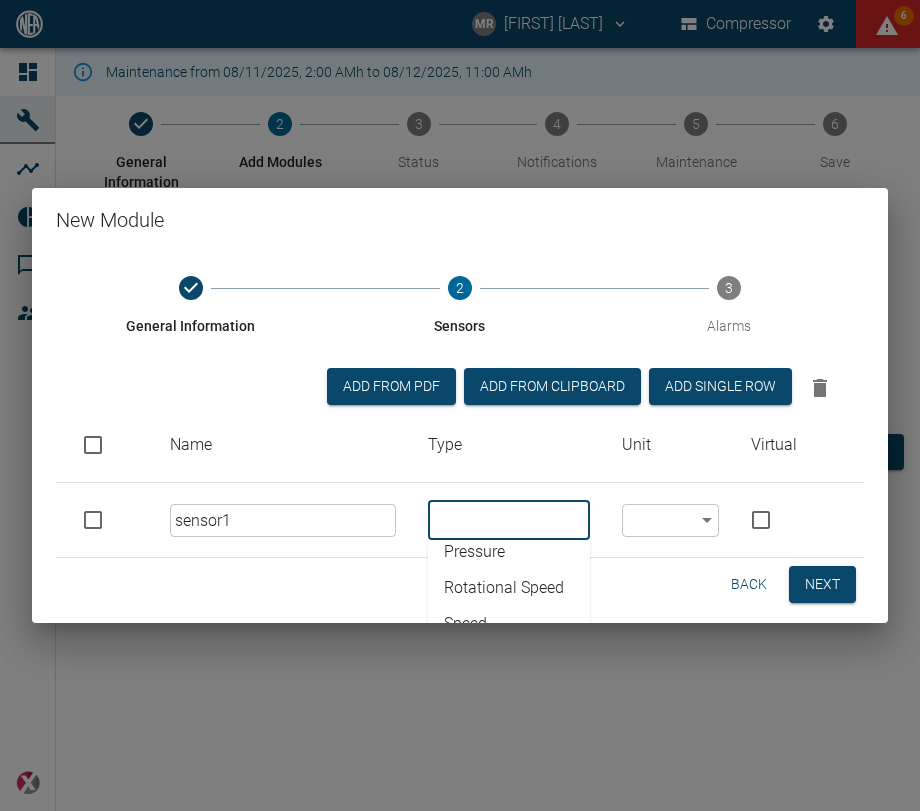 scroll, scrollTop: 364, scrollLeft: 0, axis: vertical 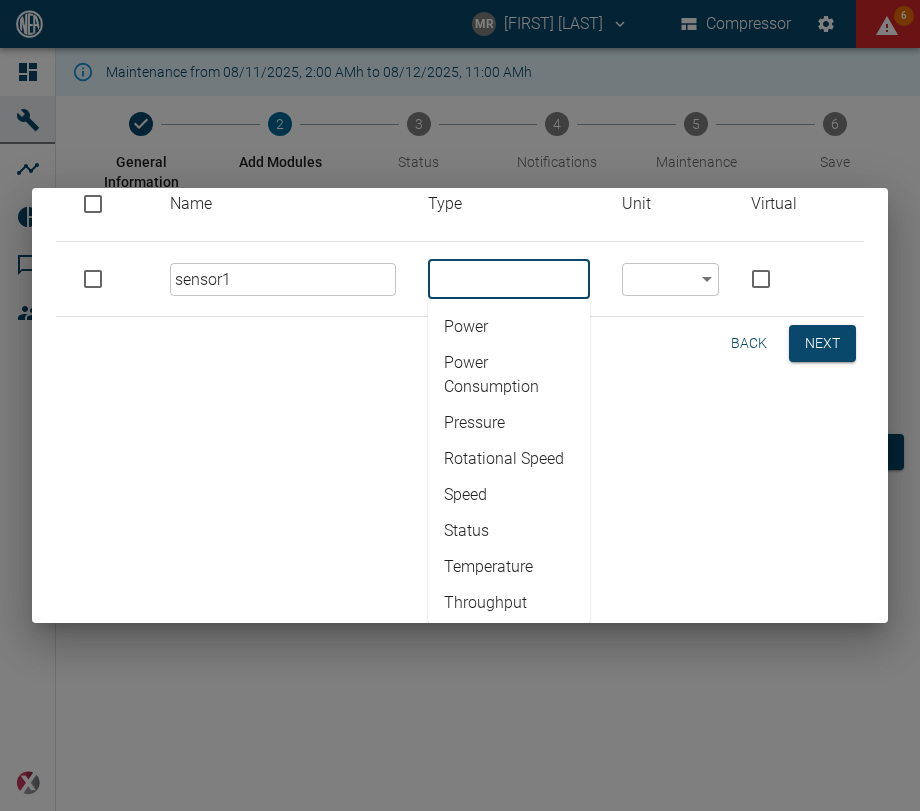 click on "Pressure" at bounding box center [509, 423] 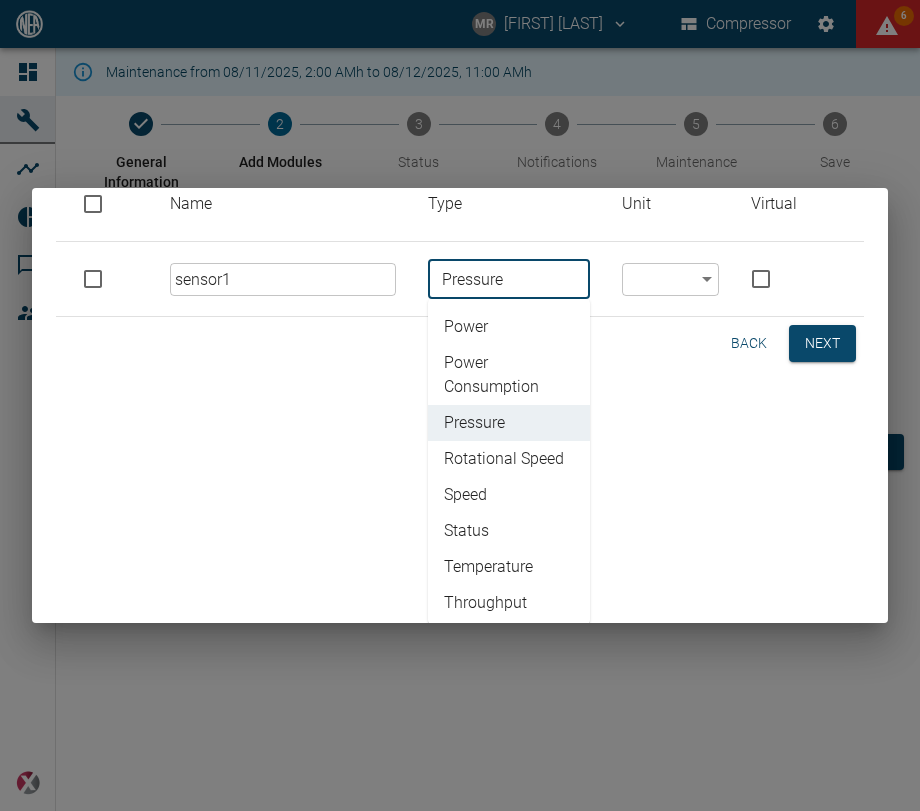 click on "Pressure" at bounding box center [507, 279] 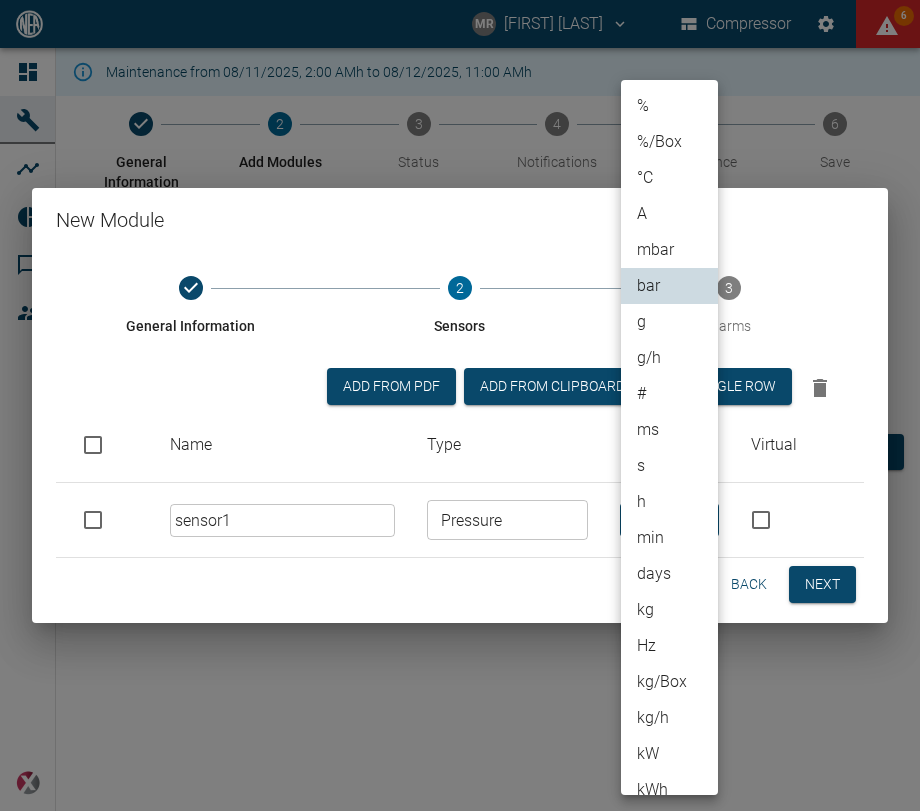 type on "bar" 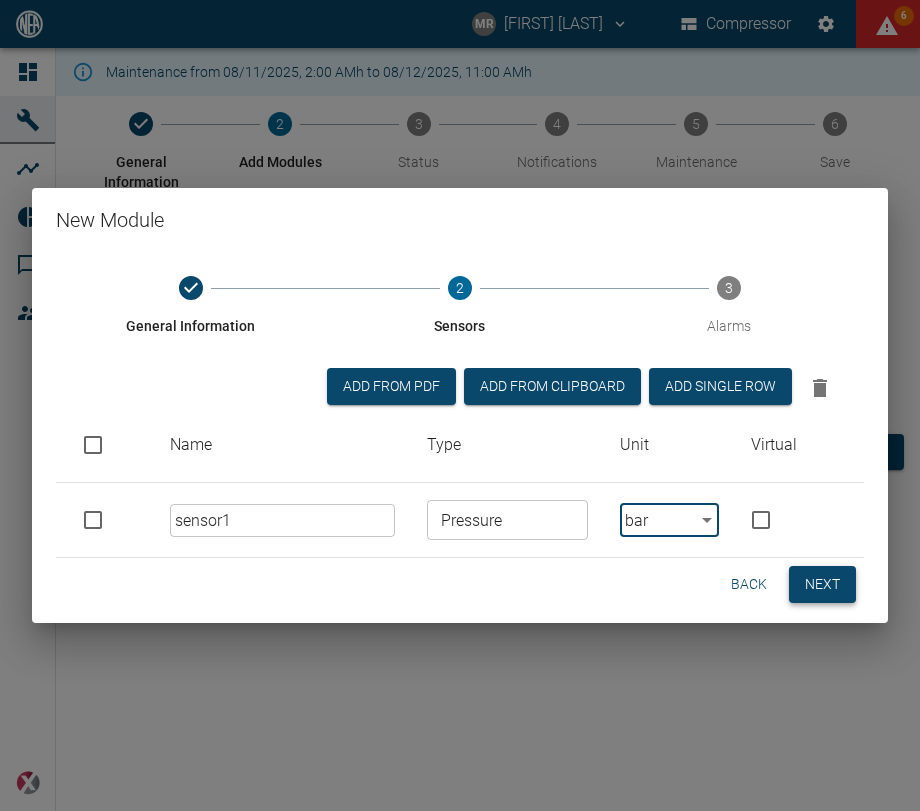 click on "Next" at bounding box center (822, 584) 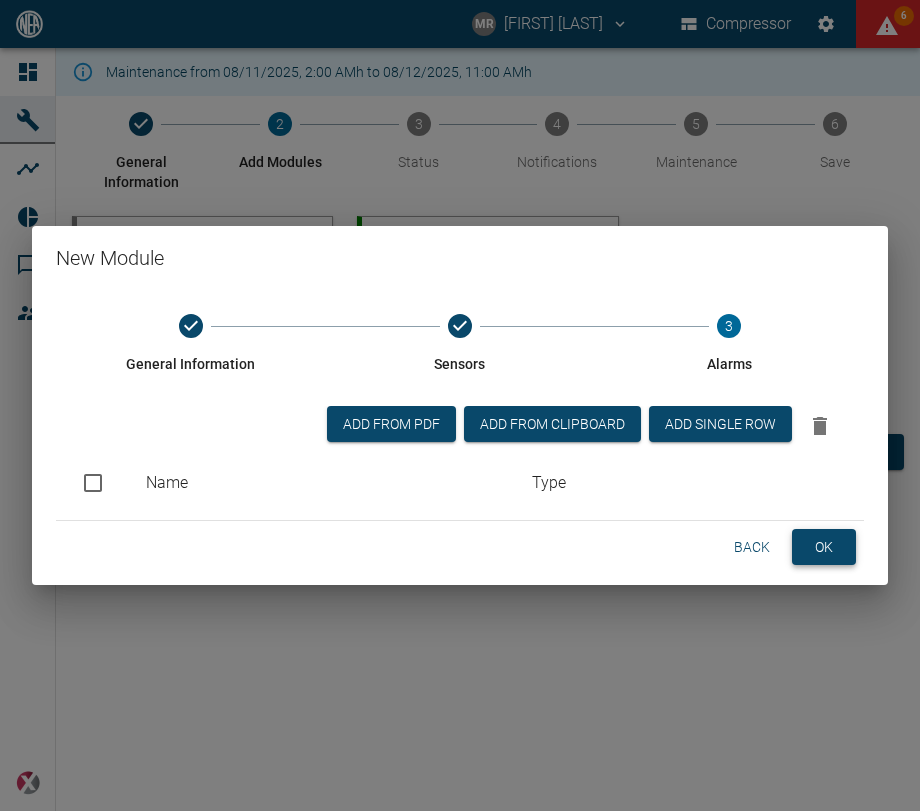 click on "OK" at bounding box center (824, 547) 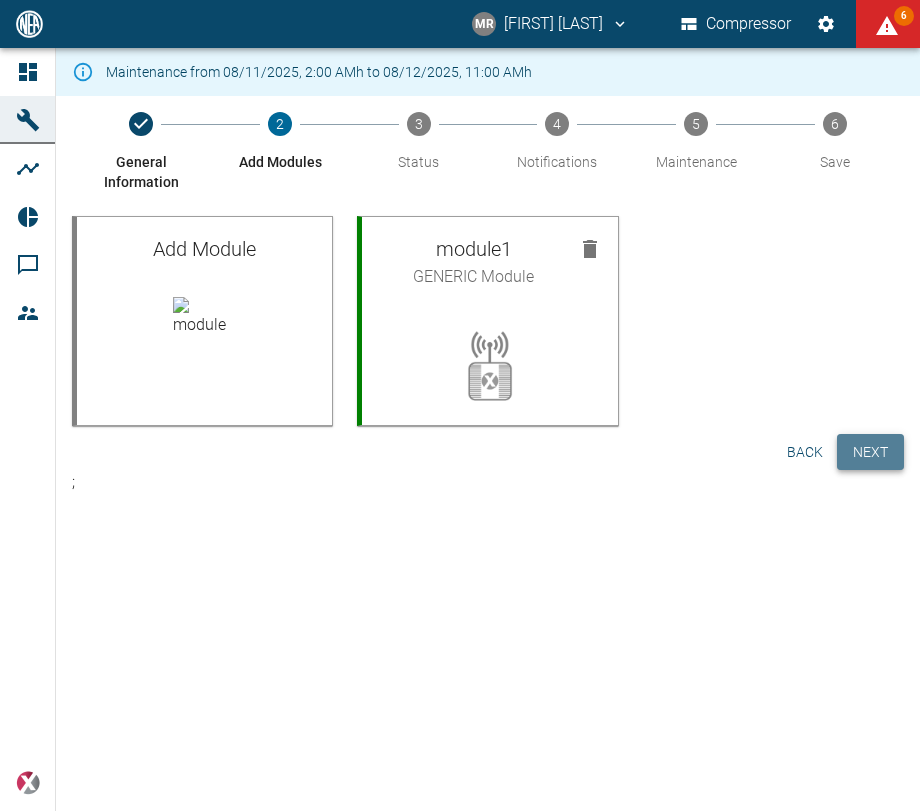 click on "Next" at bounding box center [870, 452] 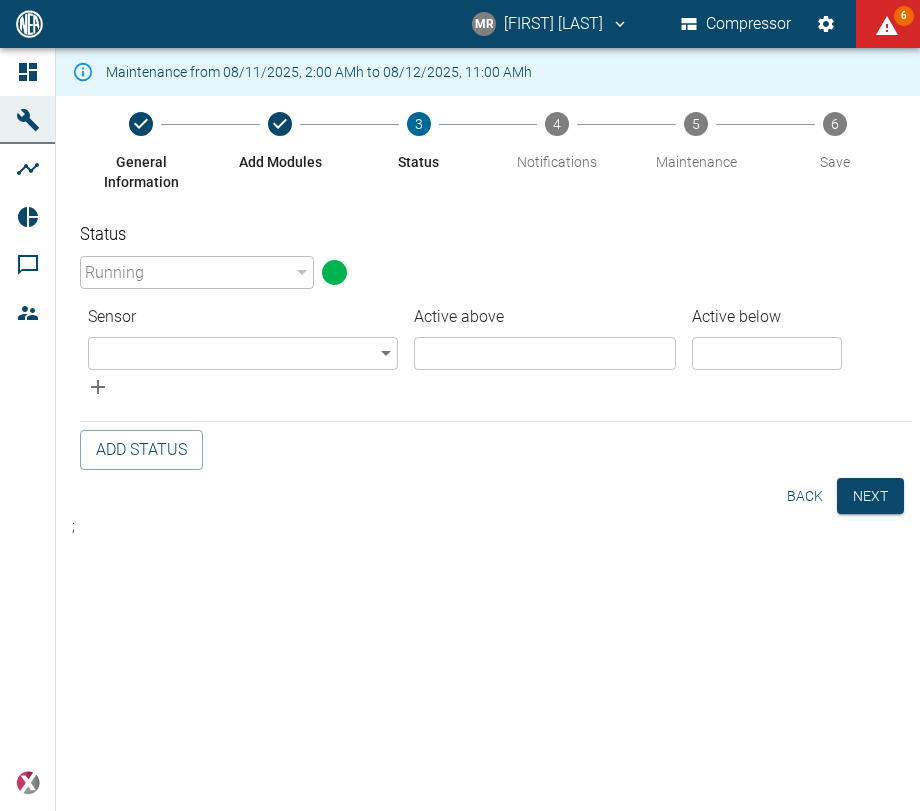 click on "MR [FIRST] [LAST] Compressor 6 Dashboard Machines Analyses Reports Comments Members powered by Maintenance from 08/11/2025, 2:00 AMh to 08/12/2025, 11:00 AMh General Information Add Modules 3 Status 4 Notifications 5 Maintenance 6 Save Status Running 94324da4-03be-4ce5-86b7-90f50553cf64 ​ Sensor Active above Active below ​ ​ ​ ​ Add Status Back Next ;" at bounding box center (460, 405) 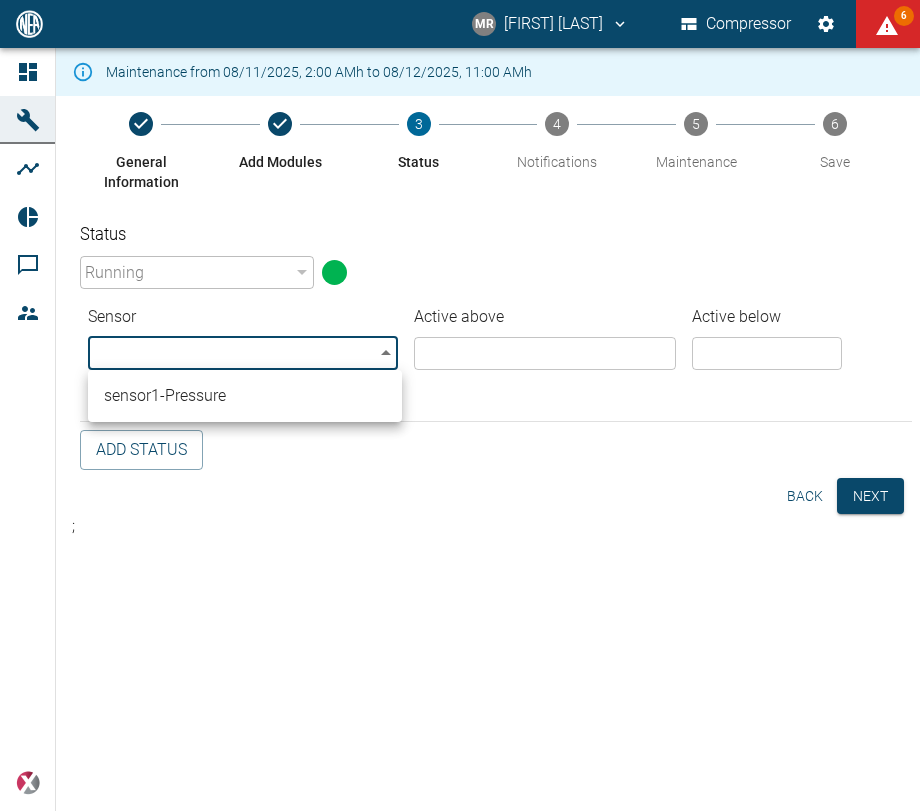 click on "sensor1  -  Pressure" at bounding box center [245, 396] 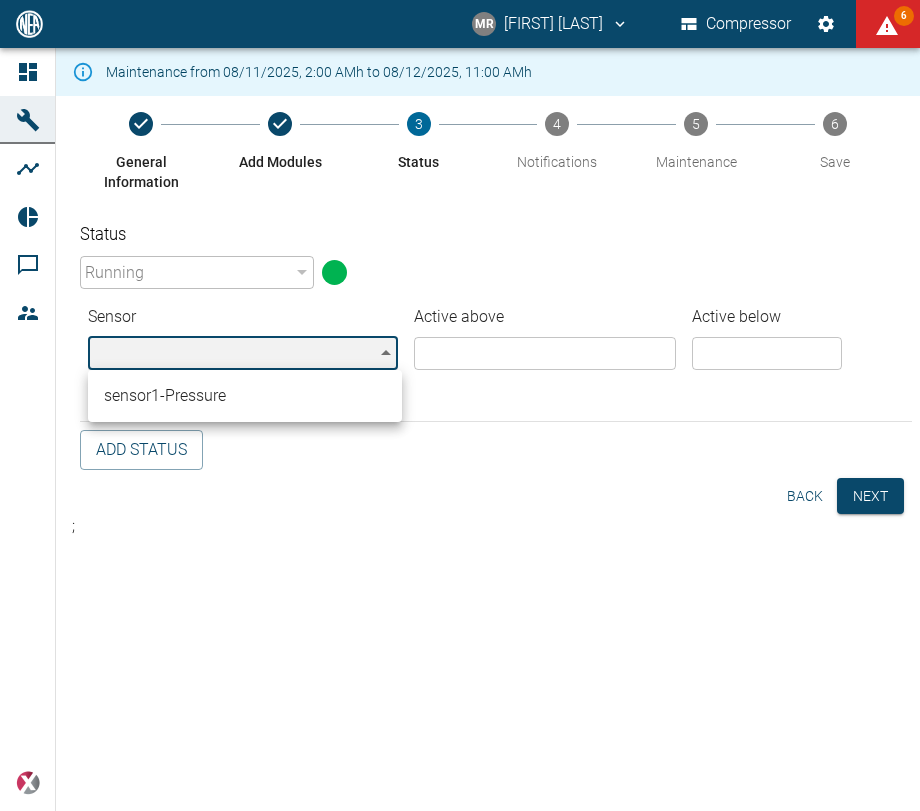 type on "ef558524-5c7d-4bf7-9ebd-8751ad655c0b" 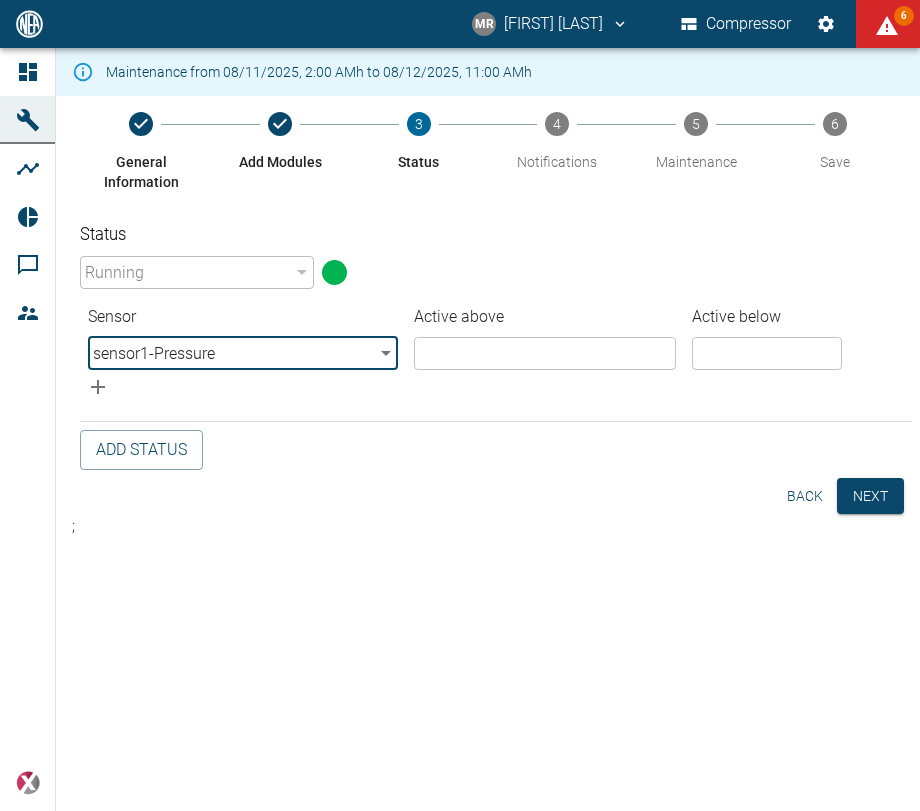 click at bounding box center [545, 353] 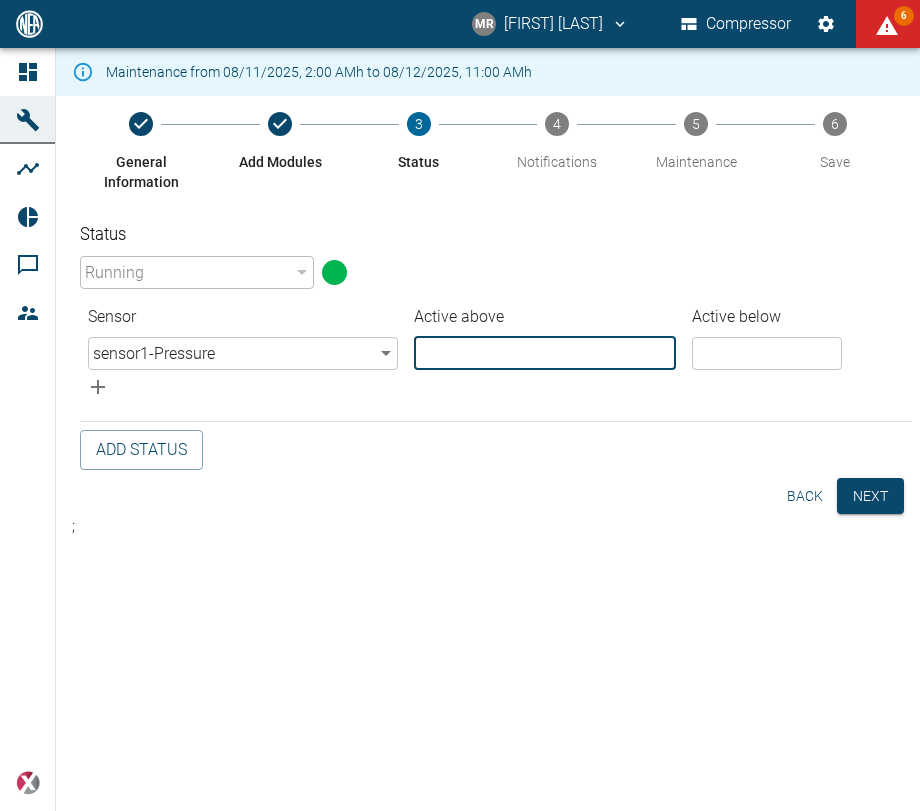 type on "0.01" 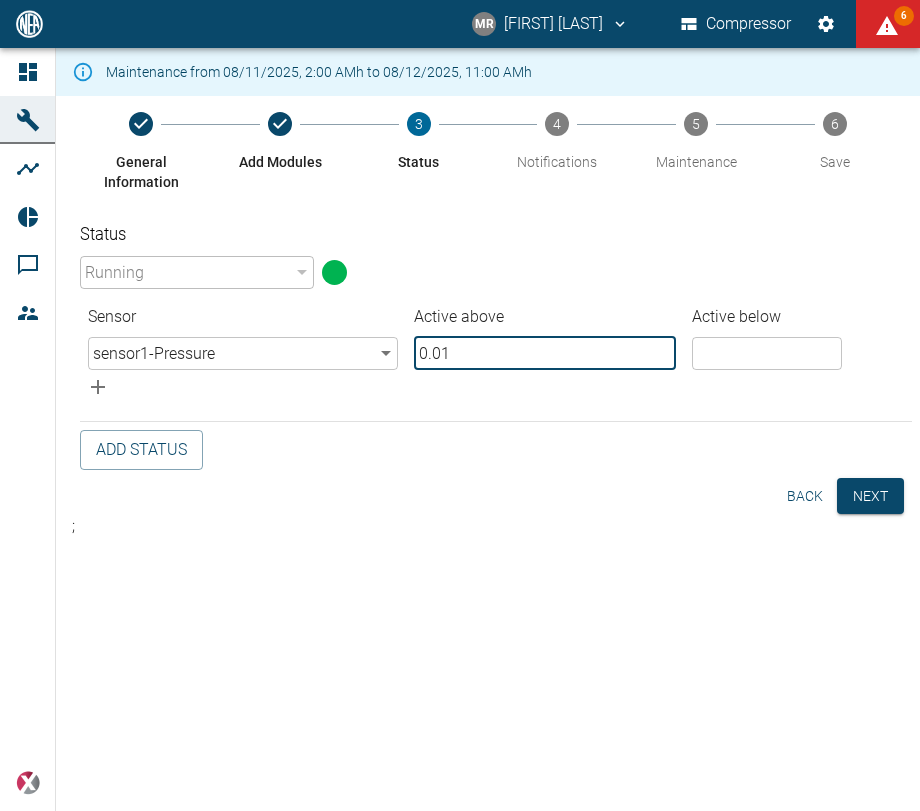 click on "0.01" at bounding box center [545, 353] 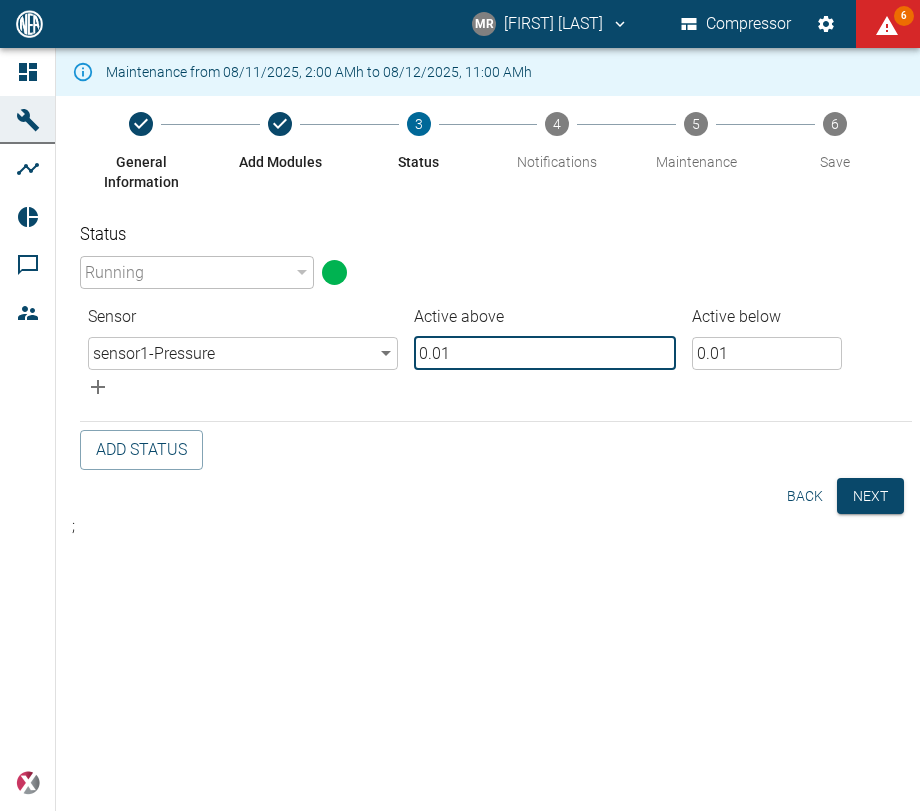 click on "0.01" at bounding box center (767, 353) 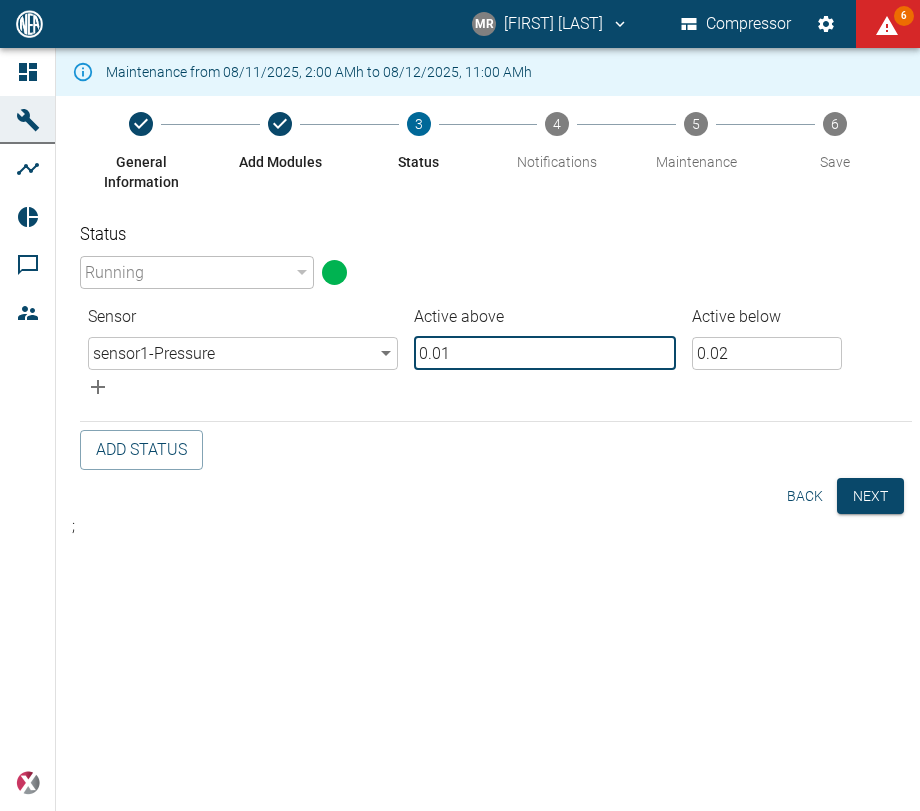click on "0.02" at bounding box center [767, 353] 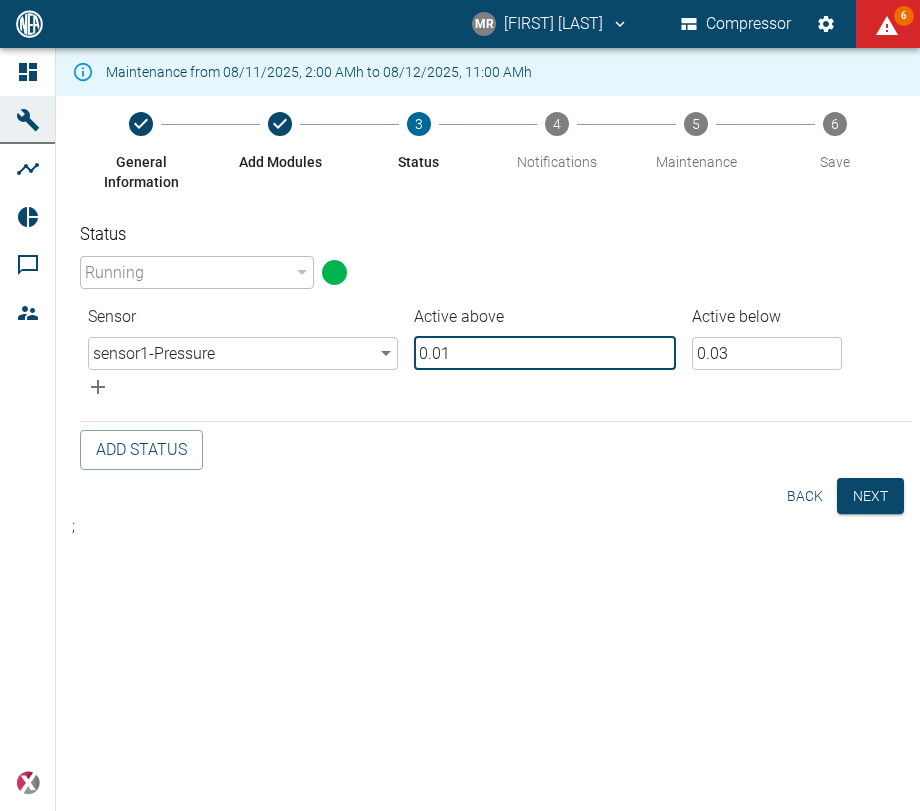 click on "0.03" at bounding box center [767, 353] 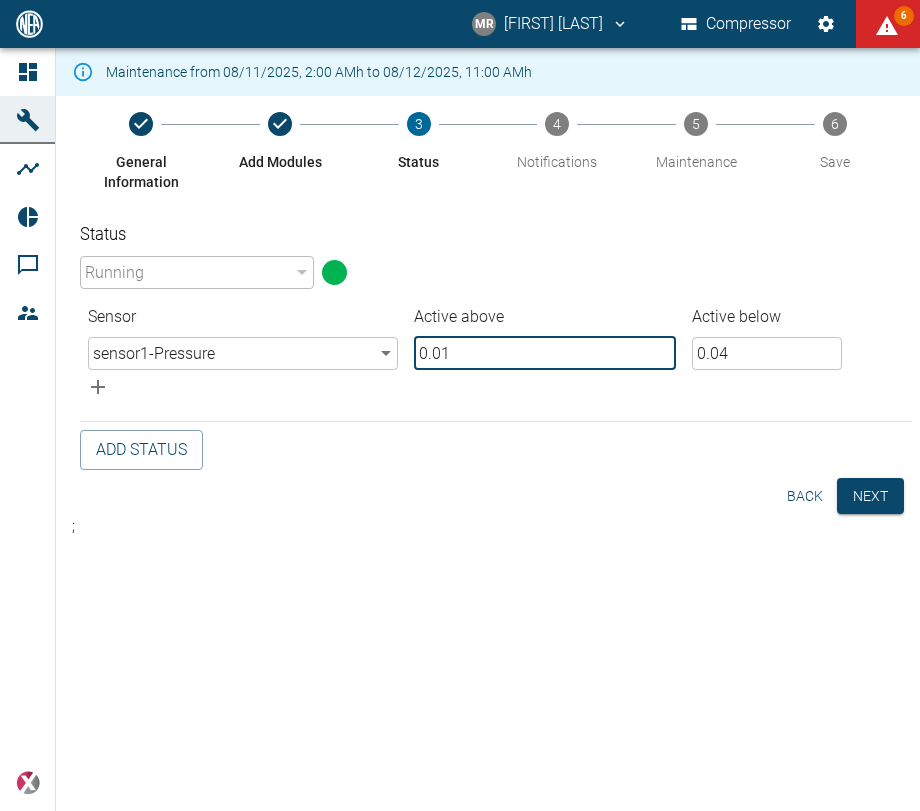 click on "0.04" at bounding box center (767, 353) 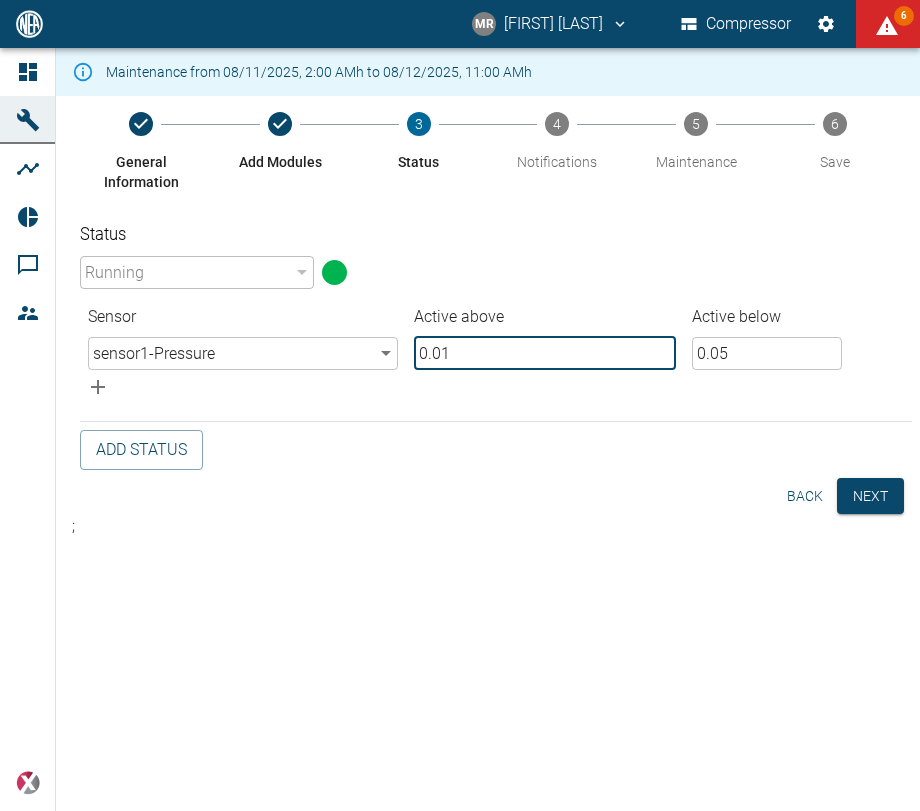 click on "0.05" at bounding box center (767, 353) 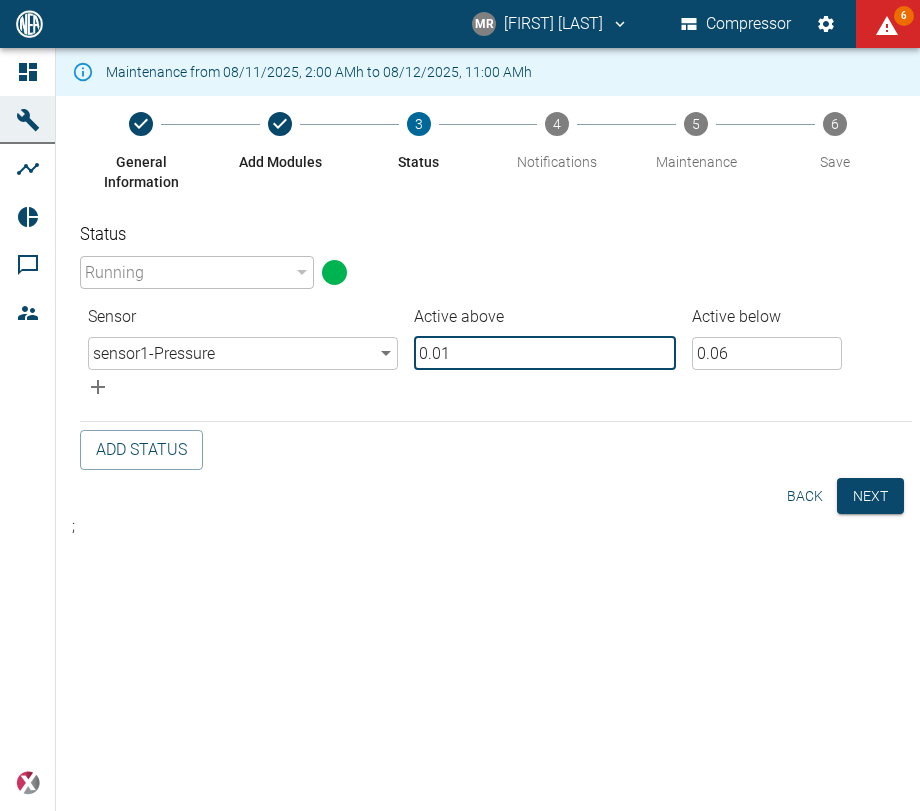 click on "0.06" at bounding box center (767, 353) 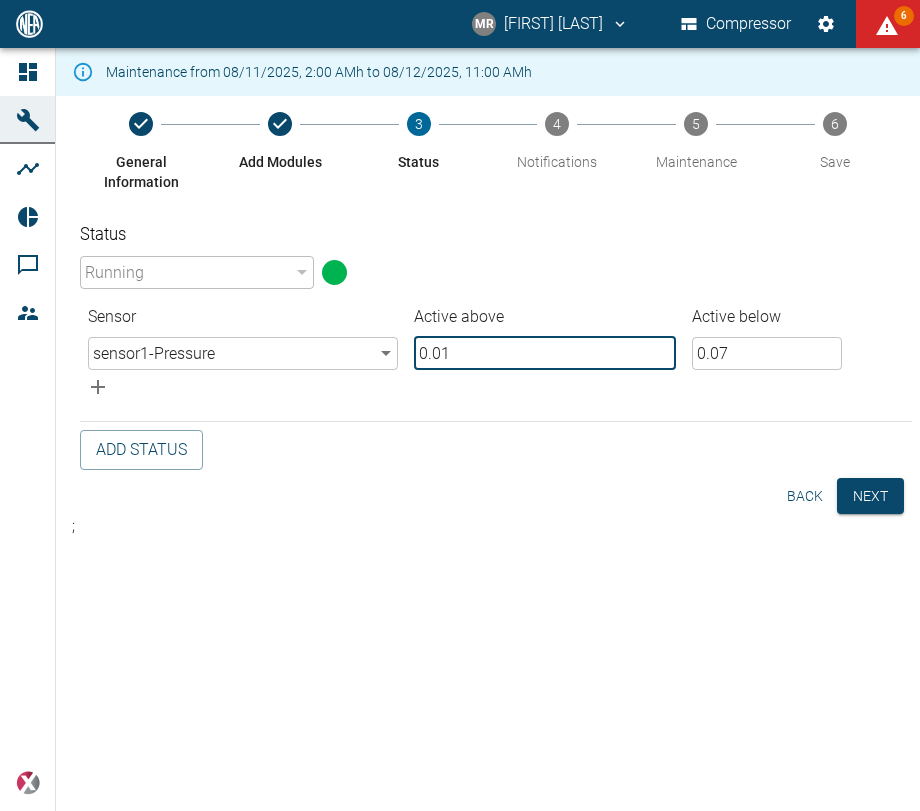 click on "0.07" at bounding box center (767, 353) 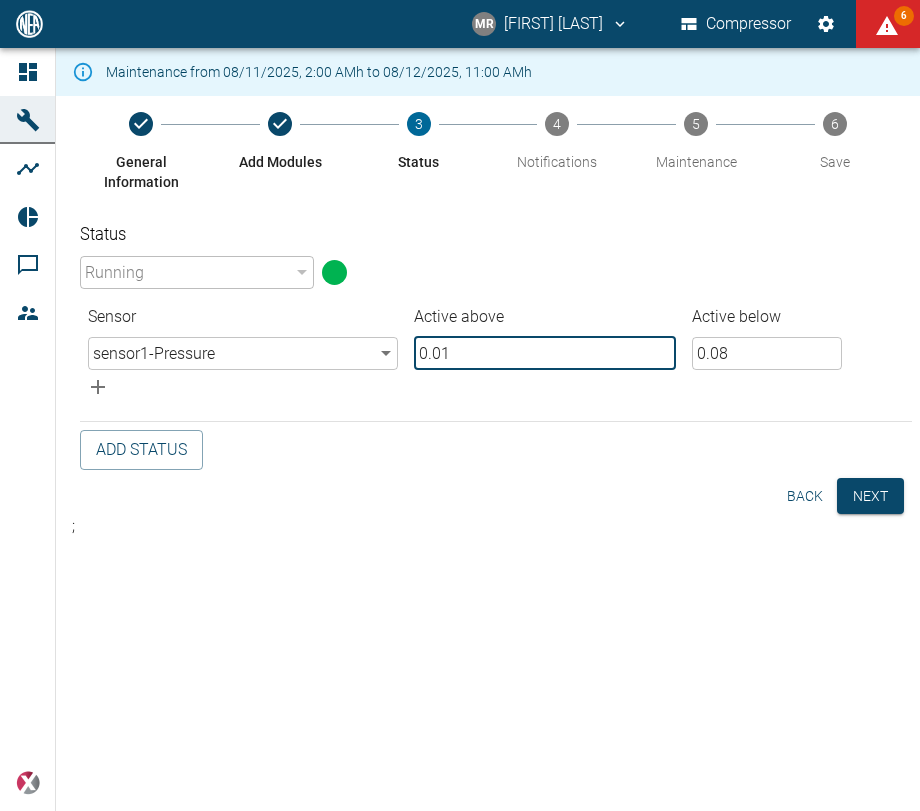 click on "0.08" at bounding box center [767, 353] 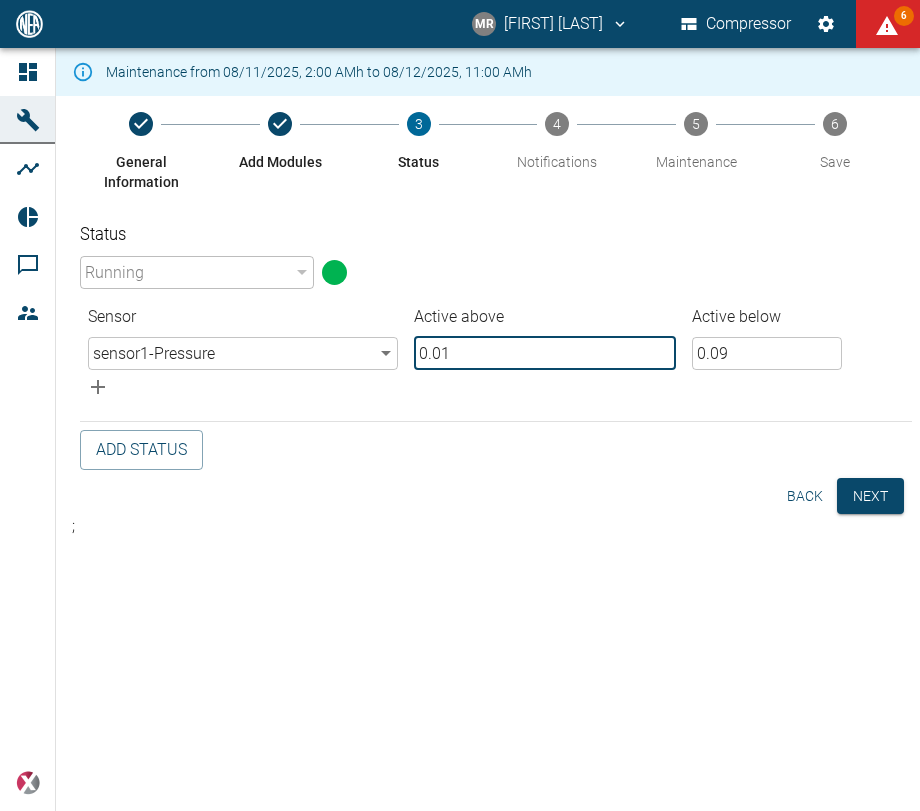 click on "0.09" at bounding box center [767, 353] 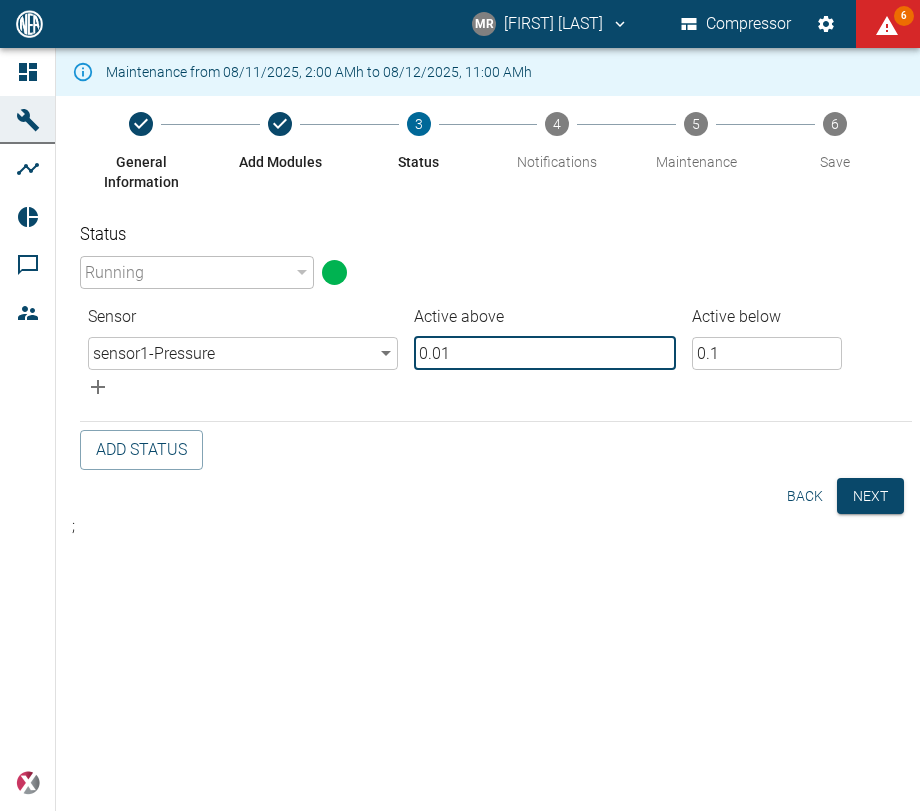 click on "0.1" at bounding box center (767, 353) 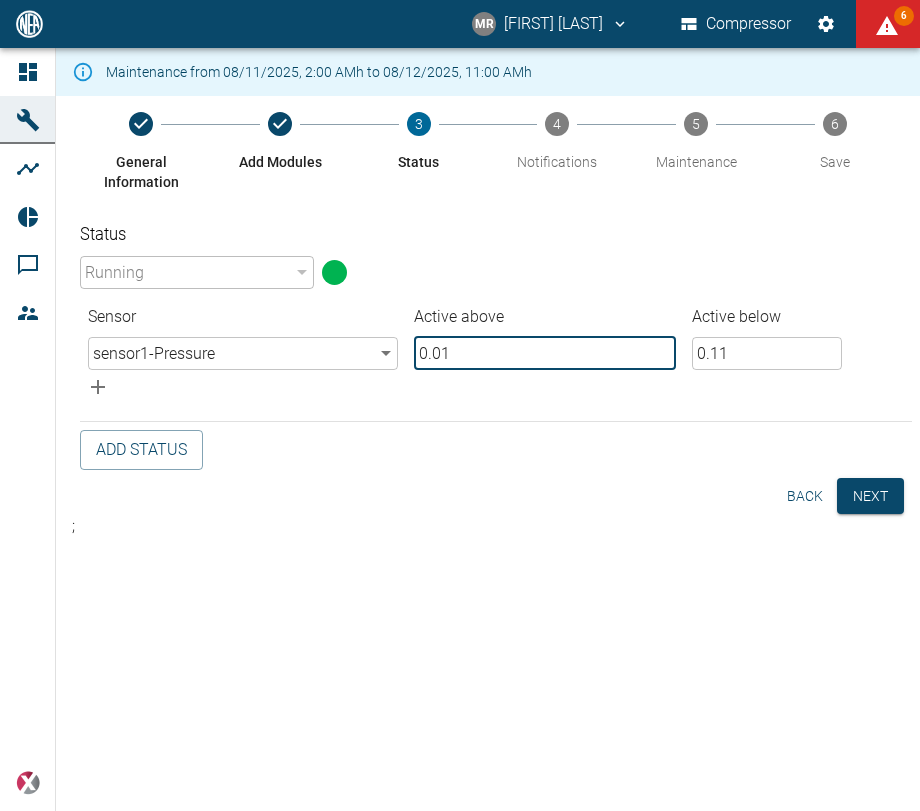 click on "0.11" at bounding box center [767, 353] 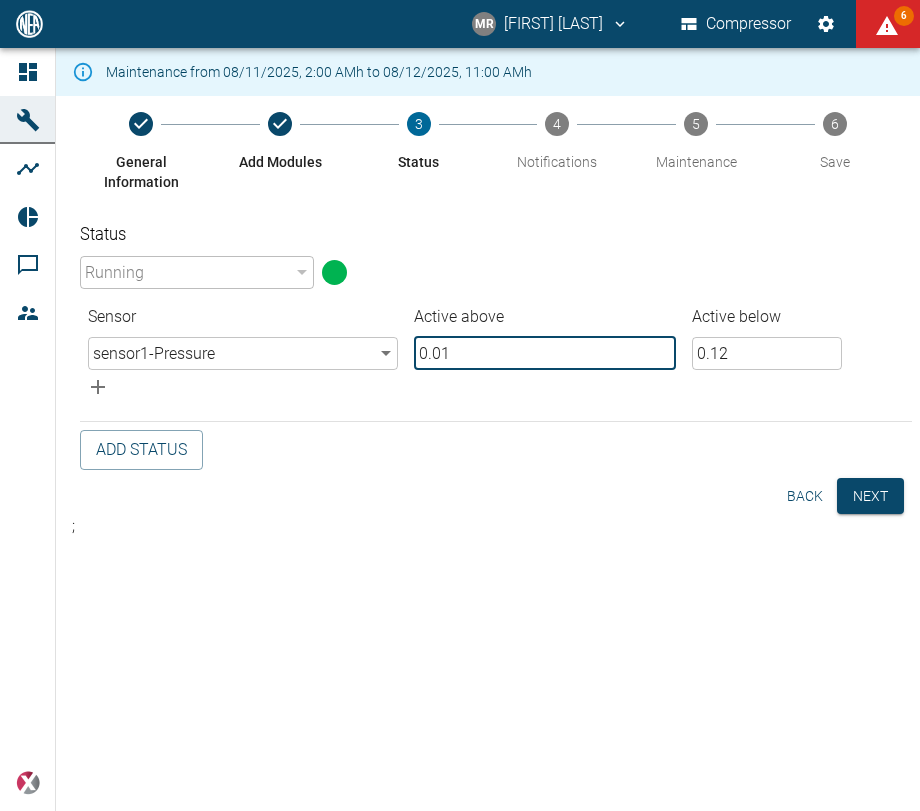 click on "0.12" at bounding box center [767, 353] 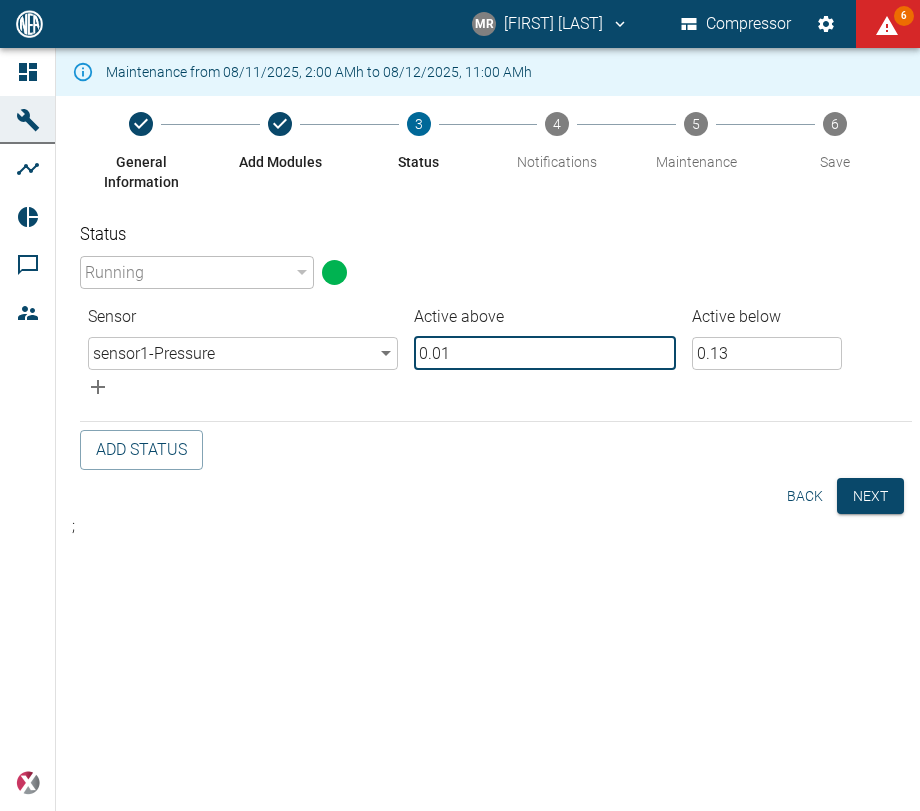 click on "0.13" at bounding box center (767, 353) 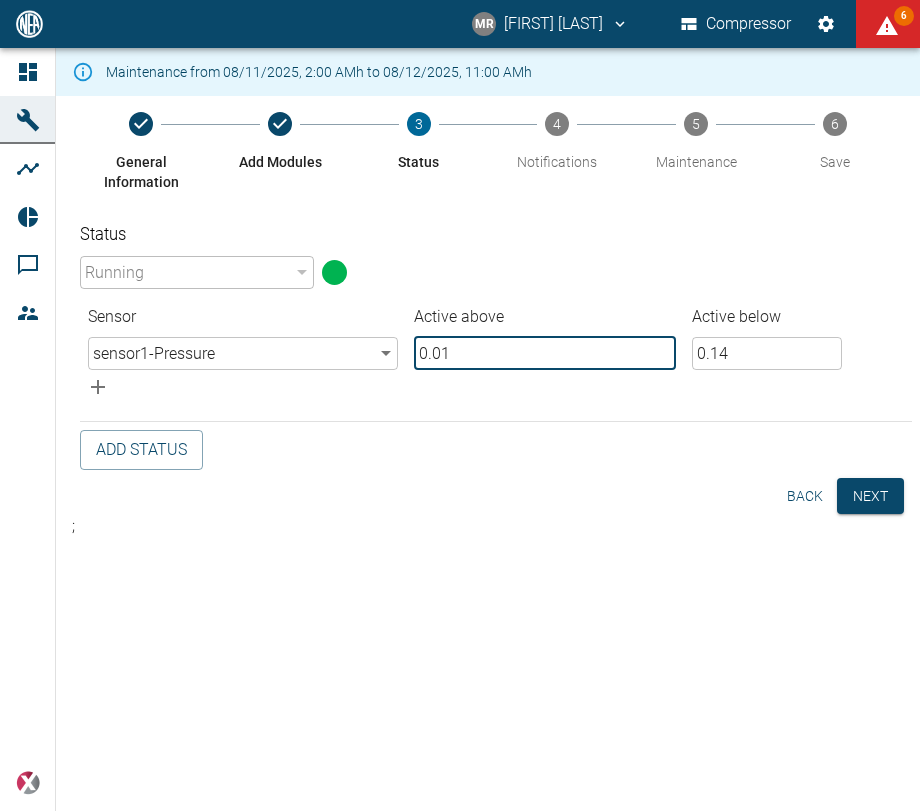 click on "0.14" at bounding box center (767, 353) 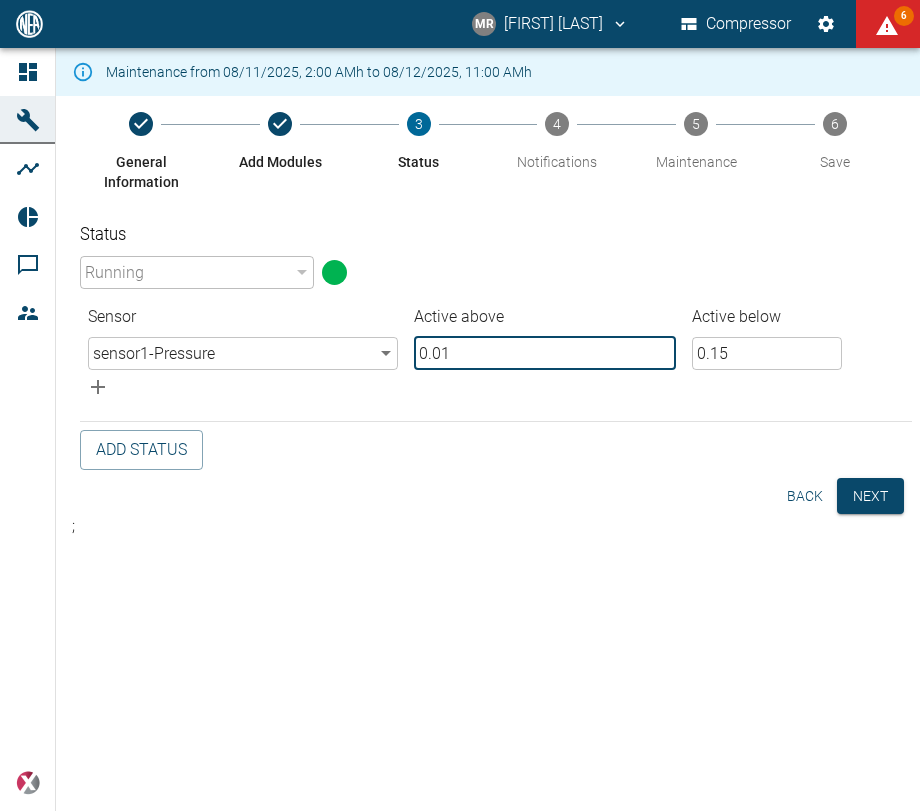 drag, startPoint x: 826, startPoint y: 346, endPoint x: 784, endPoint y: 353, distance: 42.579338 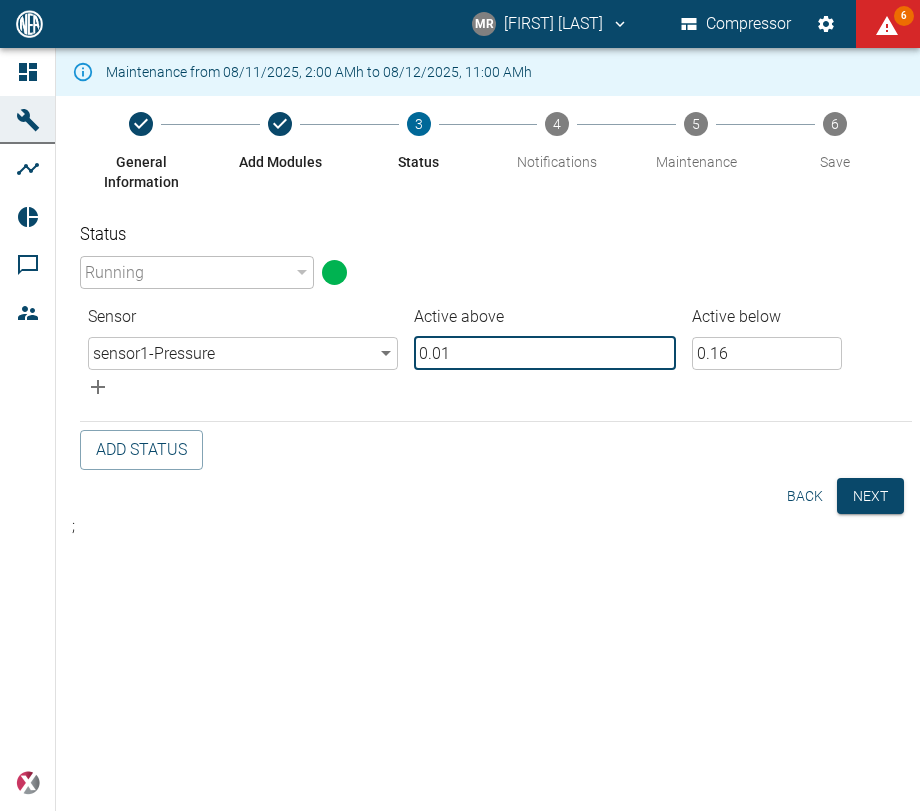 click on "0.16" at bounding box center (767, 353) 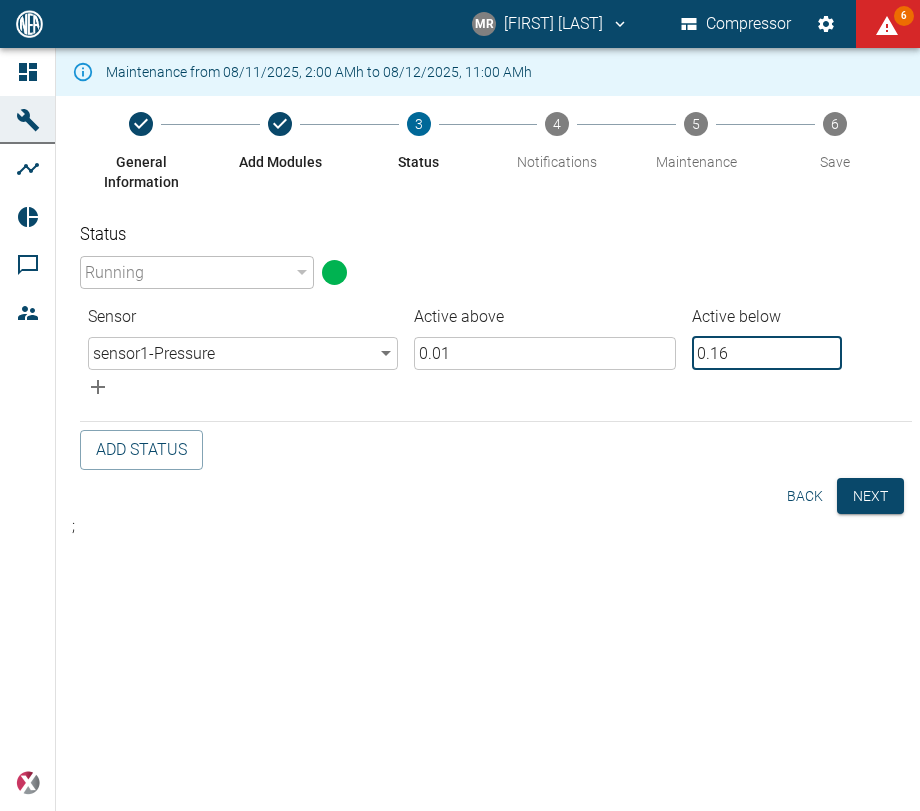 drag, startPoint x: 734, startPoint y: 355, endPoint x: 630, endPoint y: 349, distance: 104.172935 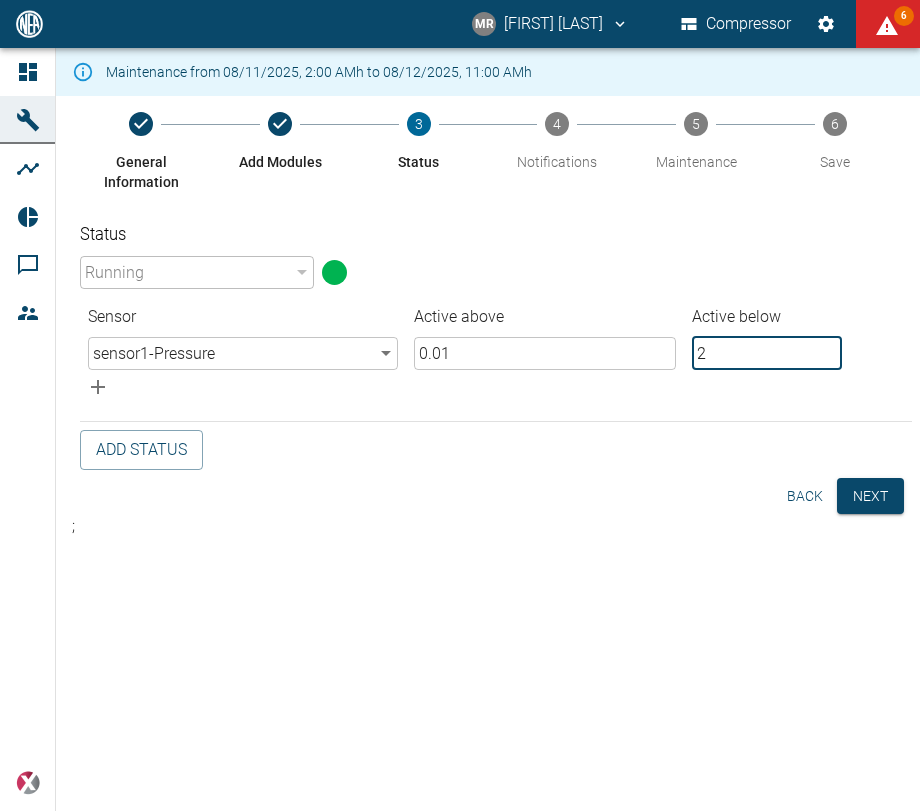 type on "20" 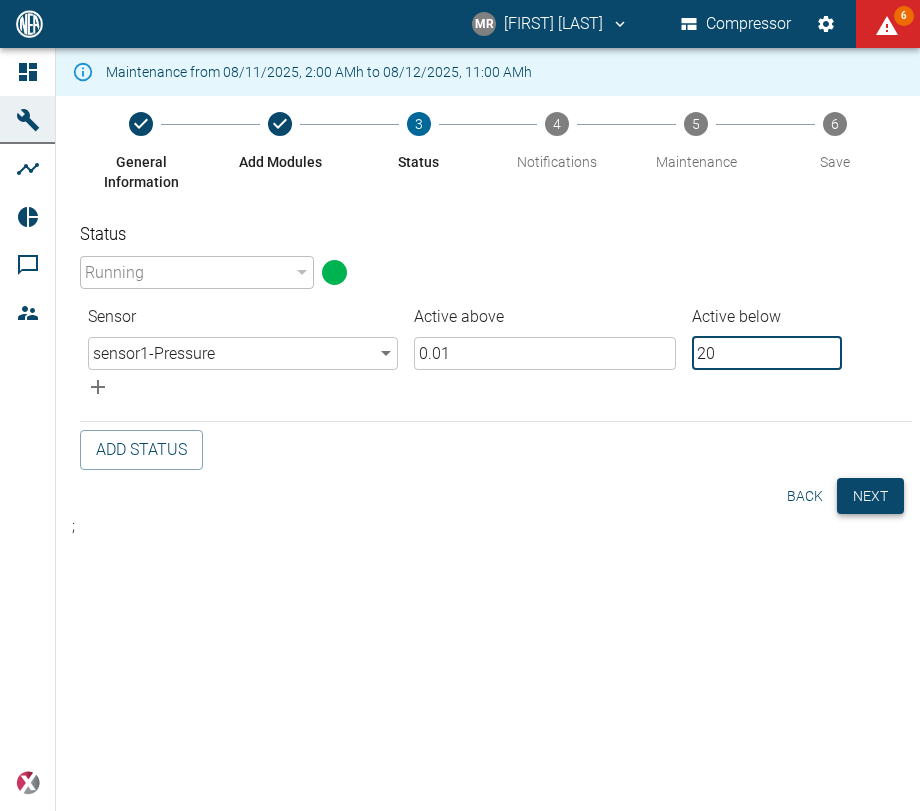 click on "Next" at bounding box center [870, 496] 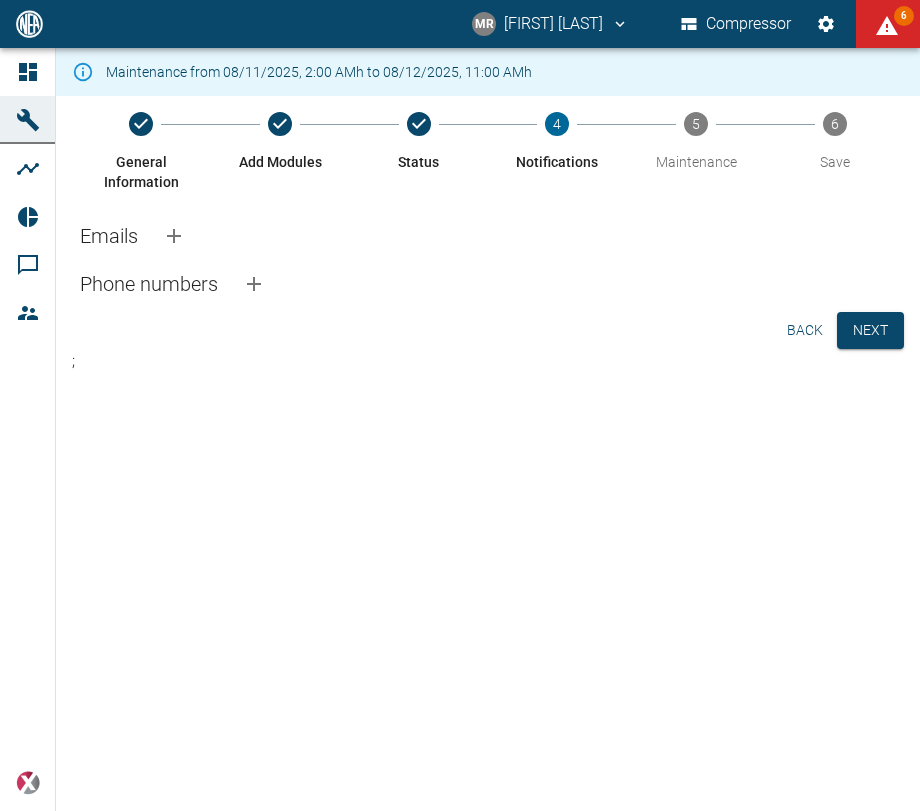 click at bounding box center (174, 236) 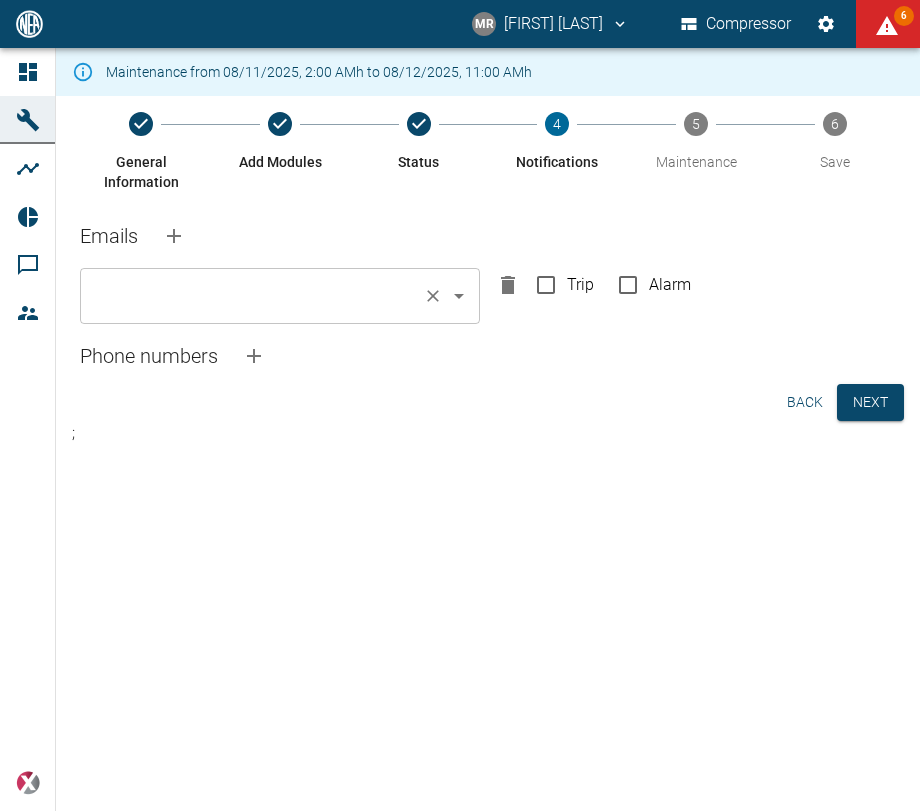 click on "​" at bounding box center [280, 296] 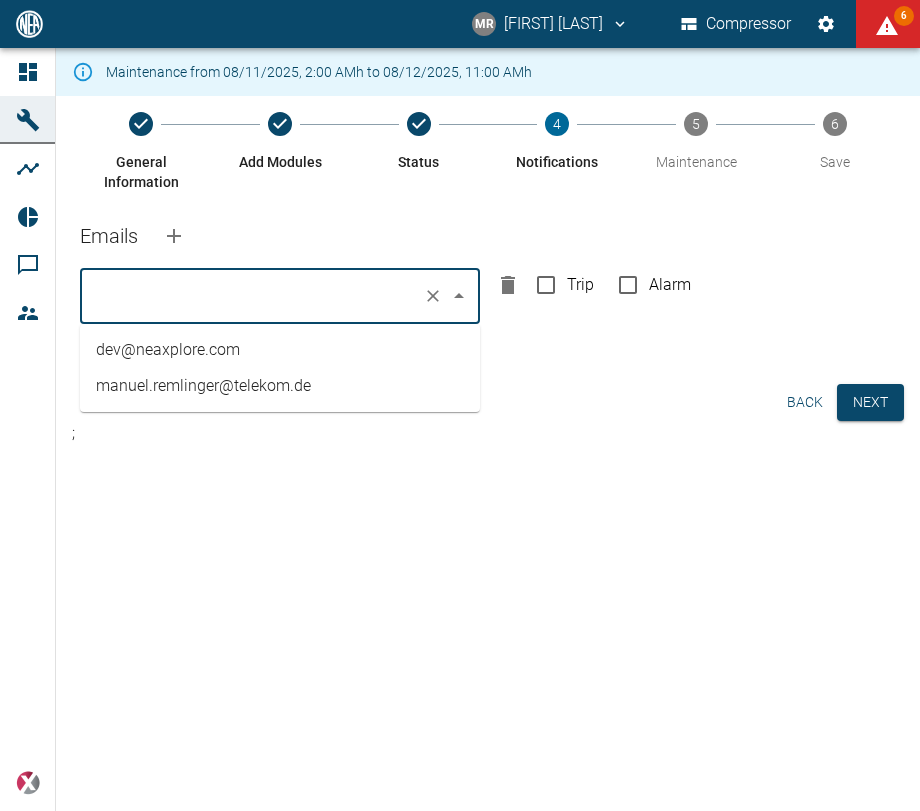 click on "manuel.remlinger@telekom.de" at bounding box center [280, 386] 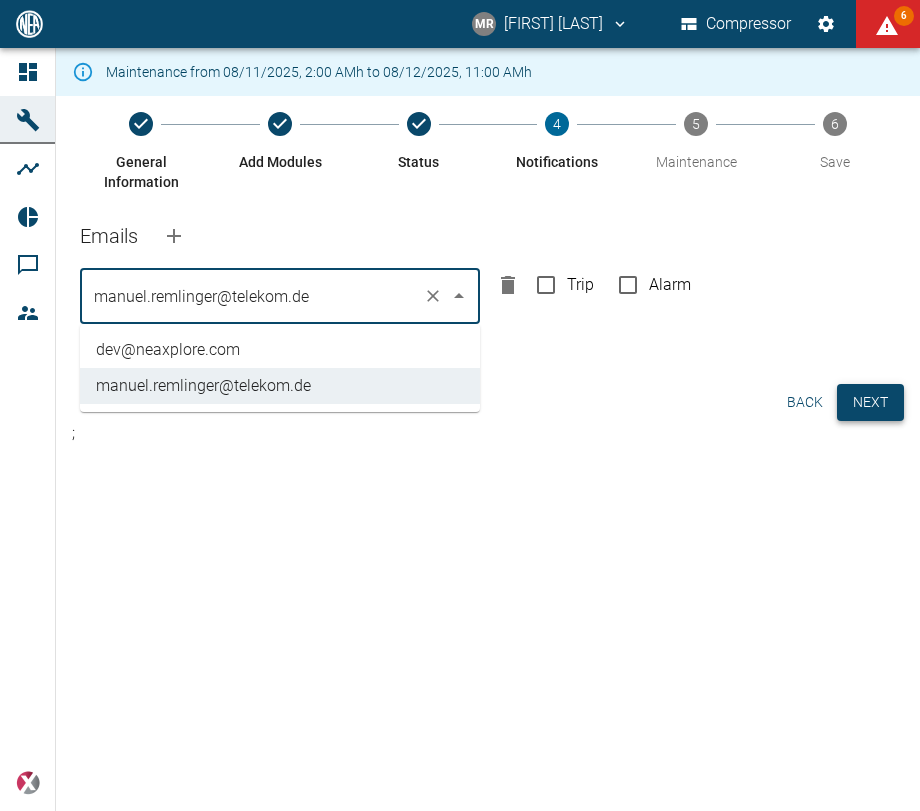click on "Next" at bounding box center [870, 402] 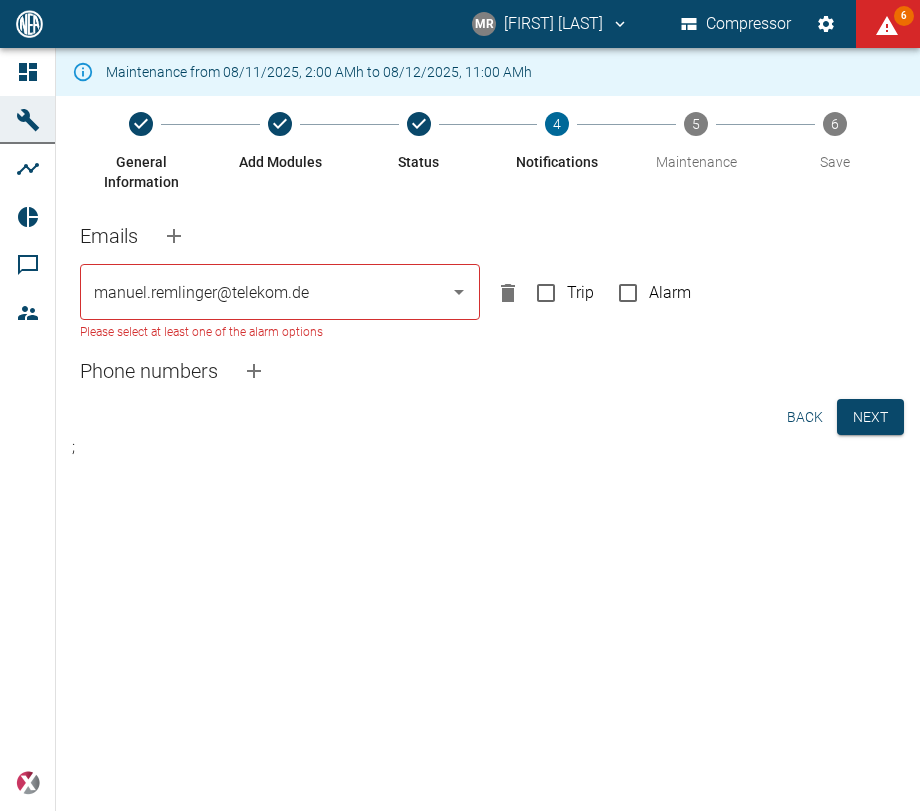 click on "Trip" at bounding box center (546, 293) 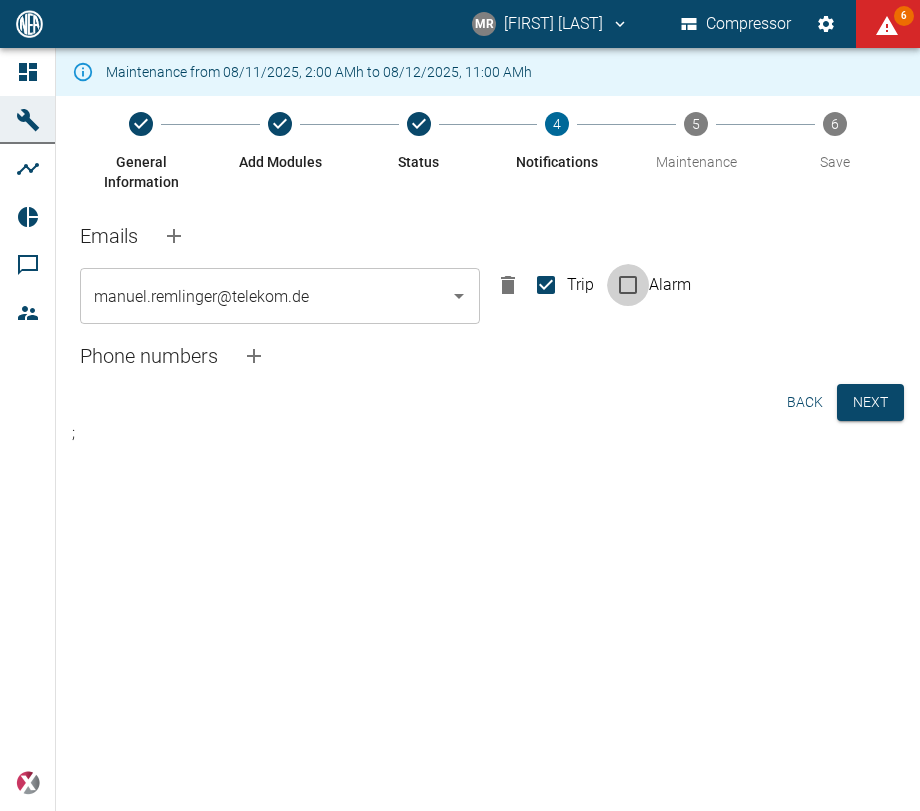click on "Alarm" at bounding box center [628, 285] 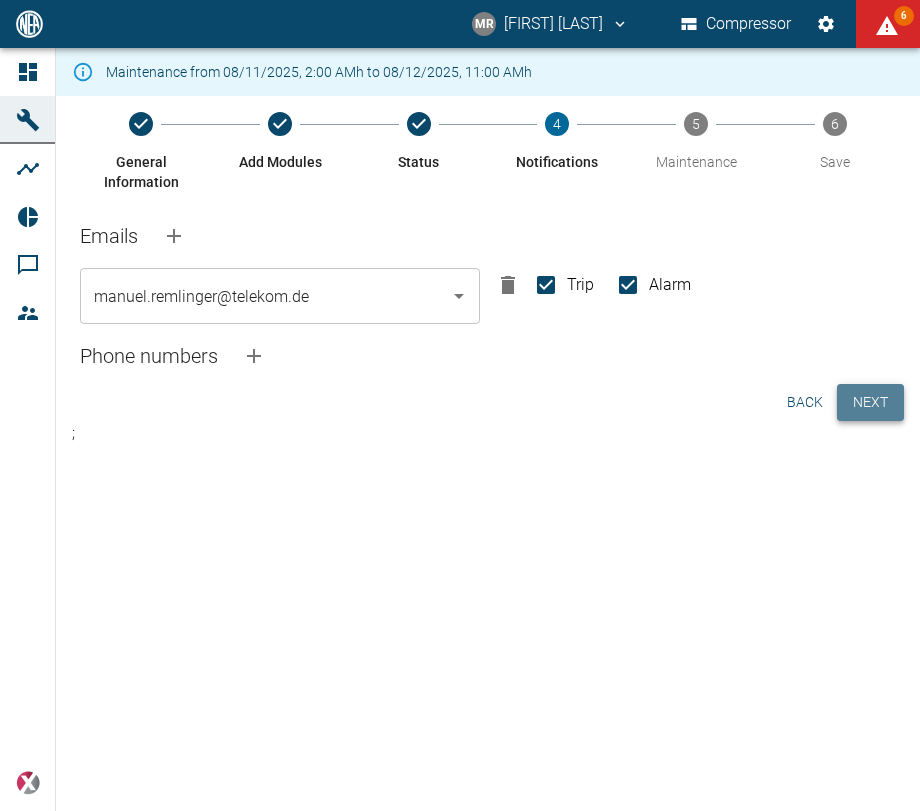 click on "Next" at bounding box center [870, 402] 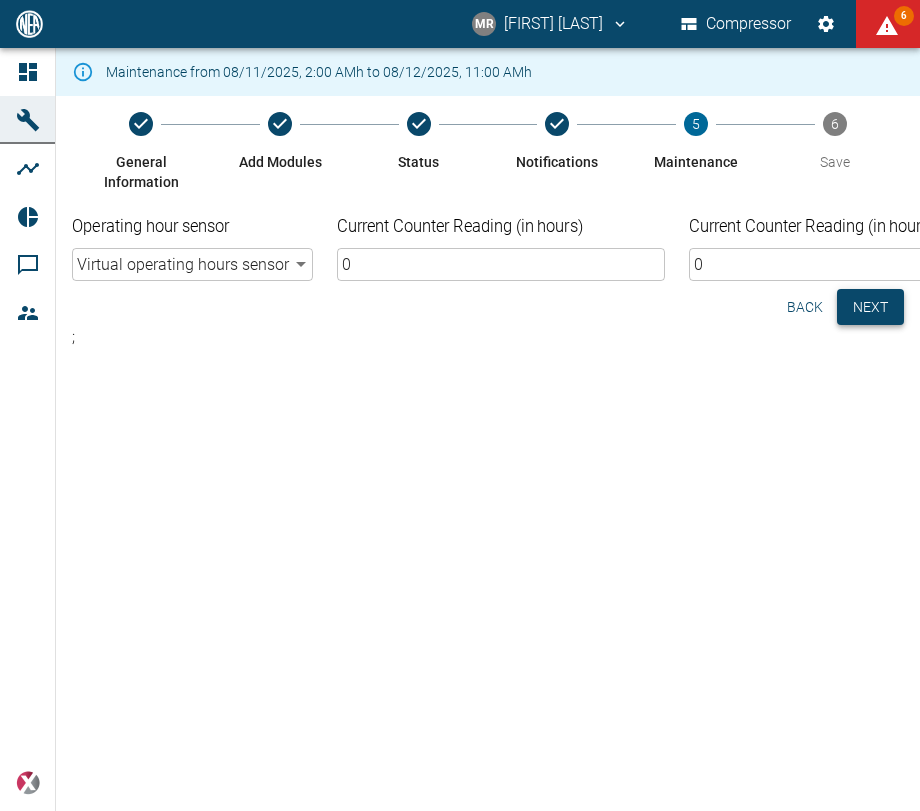click on "Next" at bounding box center [870, 307] 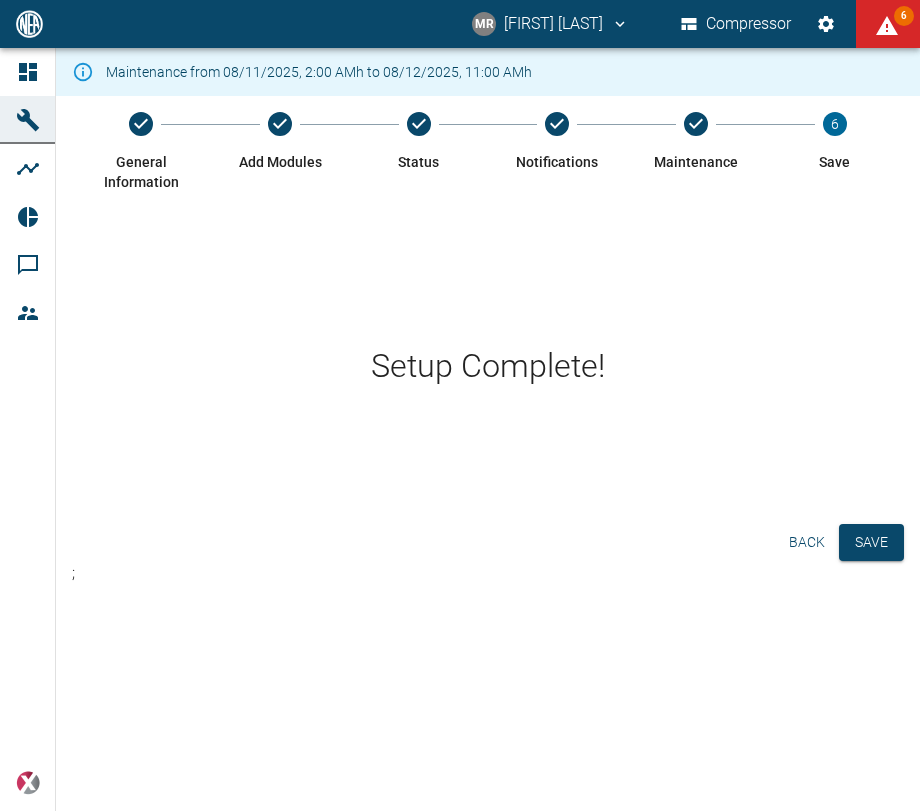click on "Save" at bounding box center [871, 542] 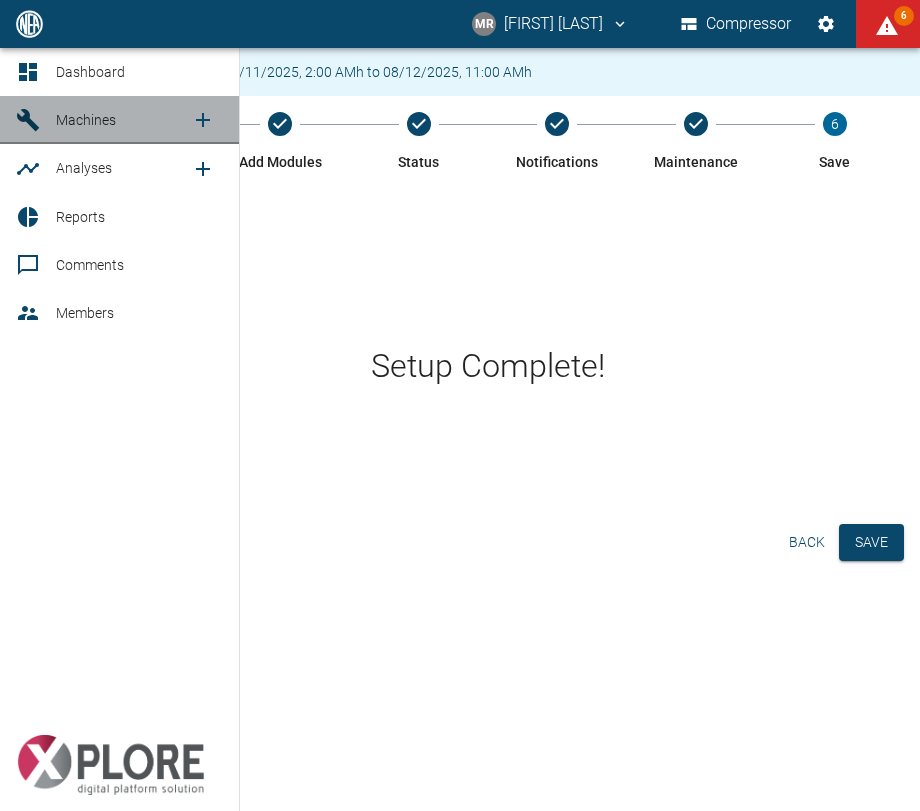 click at bounding box center [31, 120] 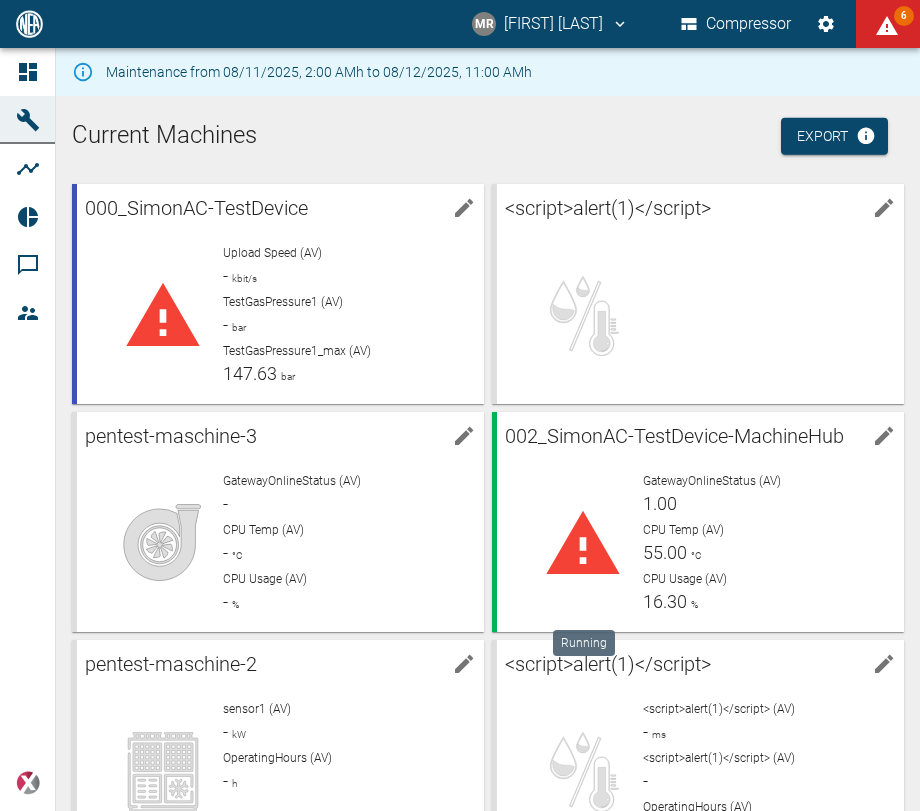 scroll, scrollTop: 49, scrollLeft: 0, axis: vertical 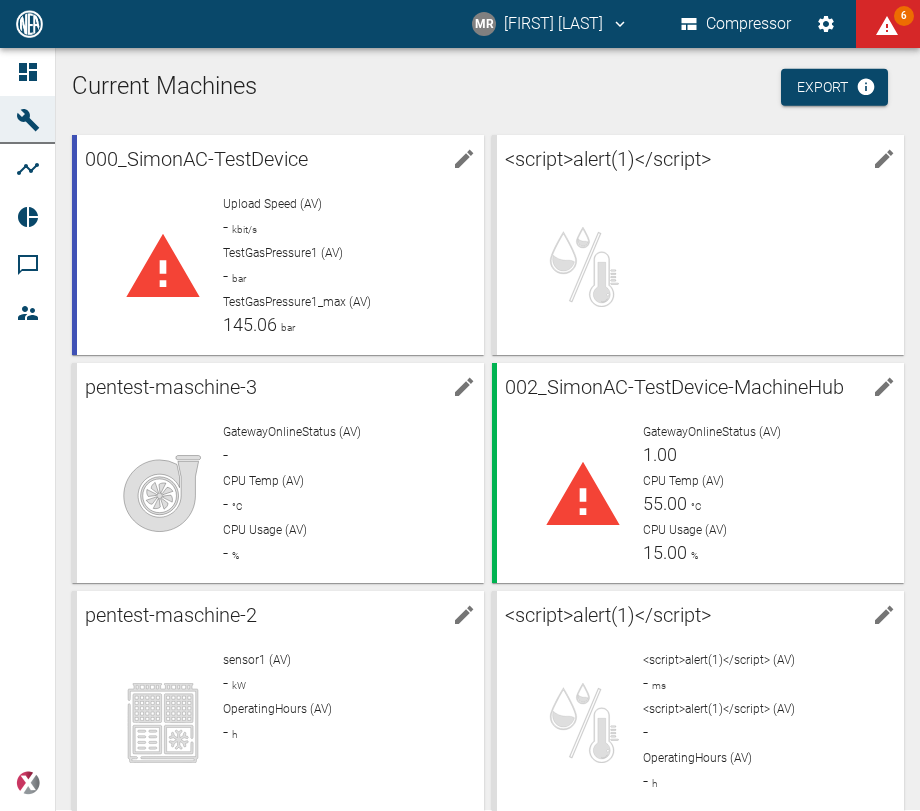 drag, startPoint x: 506, startPoint y: 99, endPoint x: 312, endPoint y: 96, distance: 194.0232 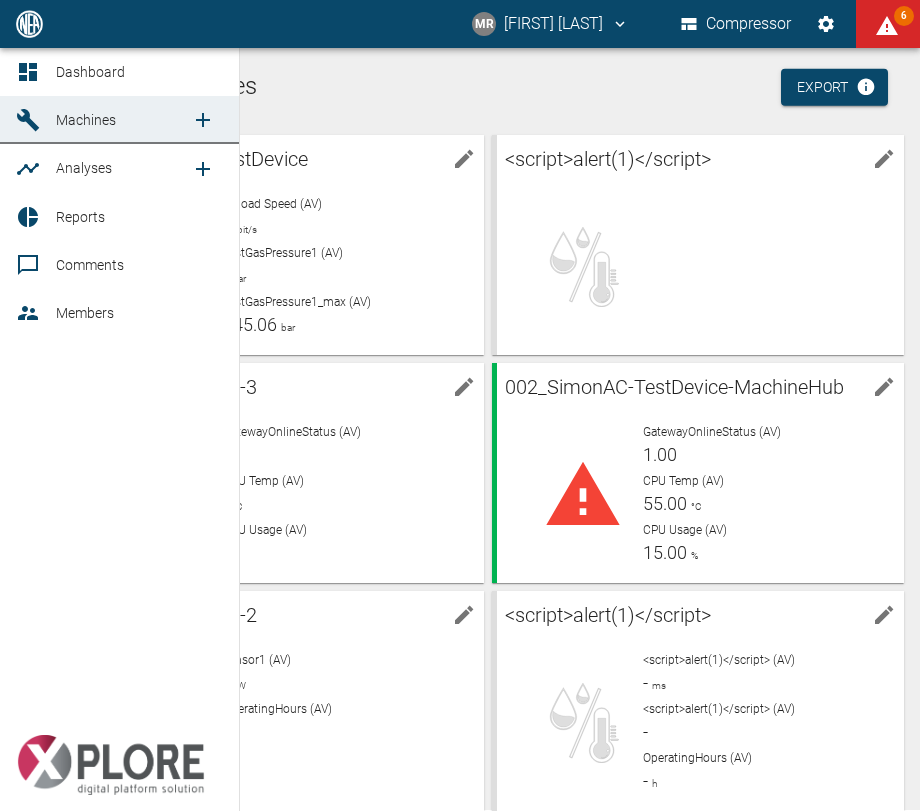 click on "Dashboard" at bounding box center (119, 72) 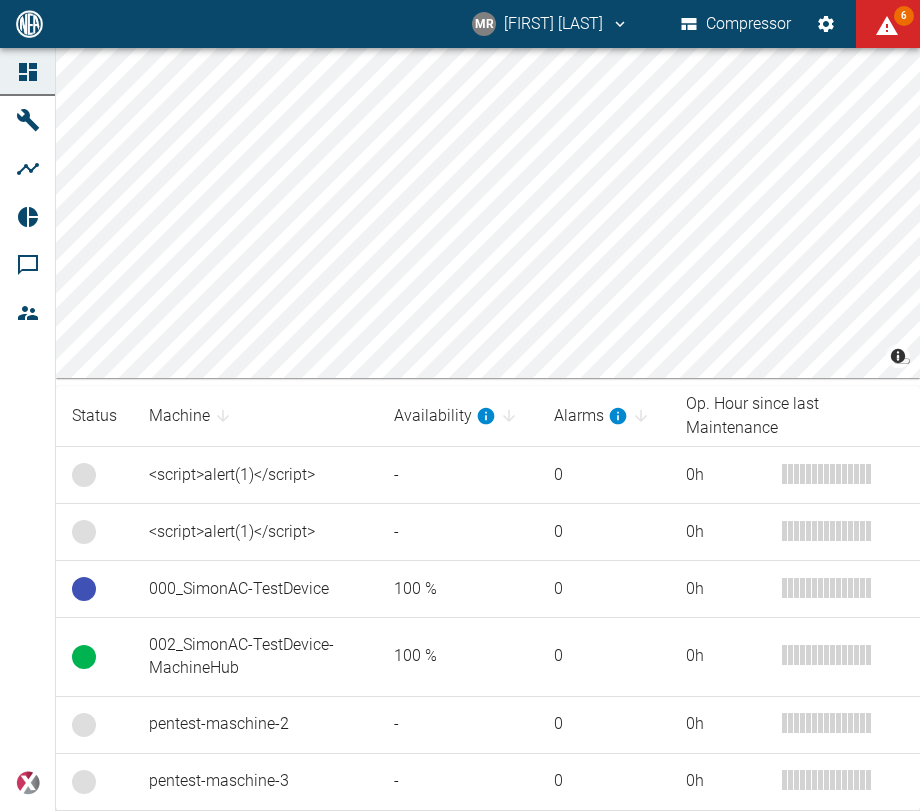 scroll, scrollTop: 0, scrollLeft: 0, axis: both 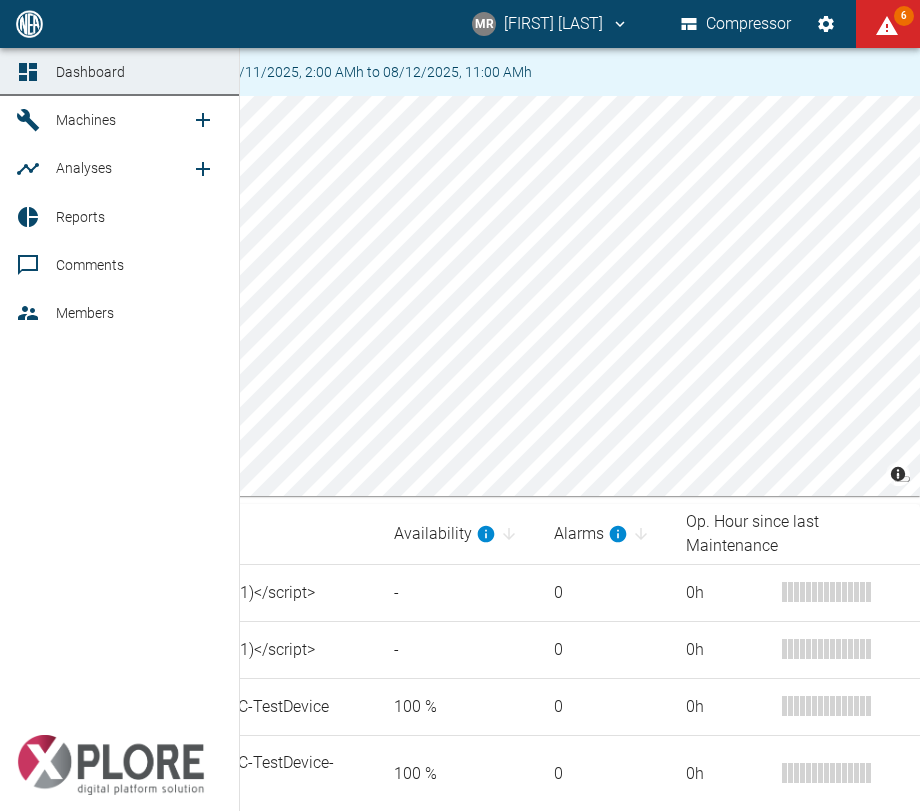 click 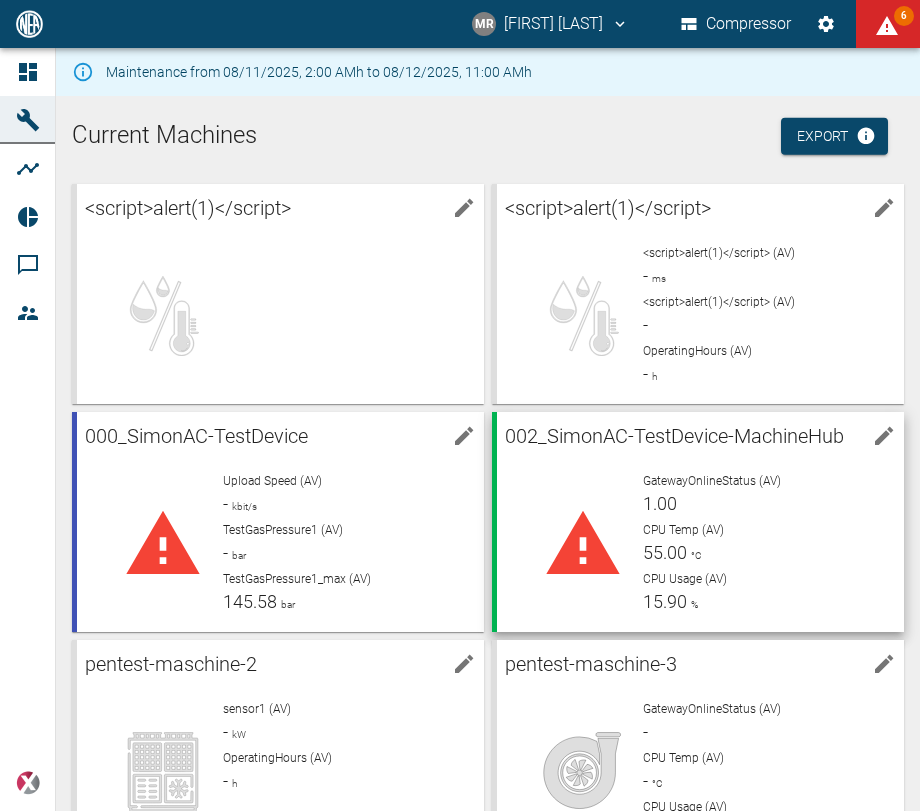 scroll, scrollTop: 49, scrollLeft: 0, axis: vertical 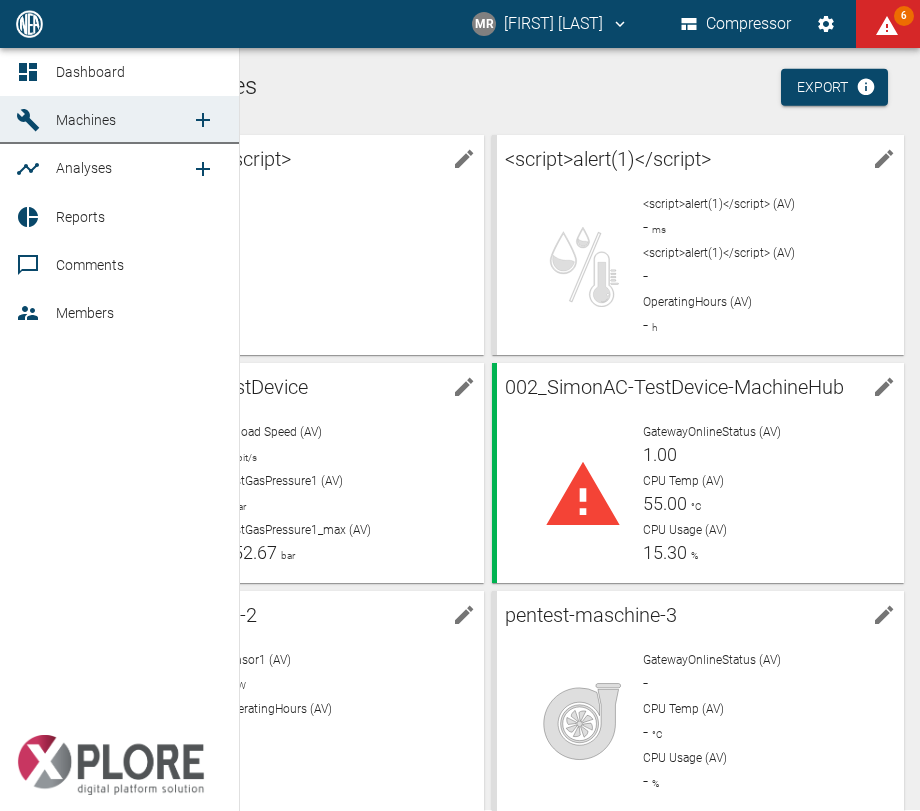 click on "Machines" at bounding box center (123, 120) 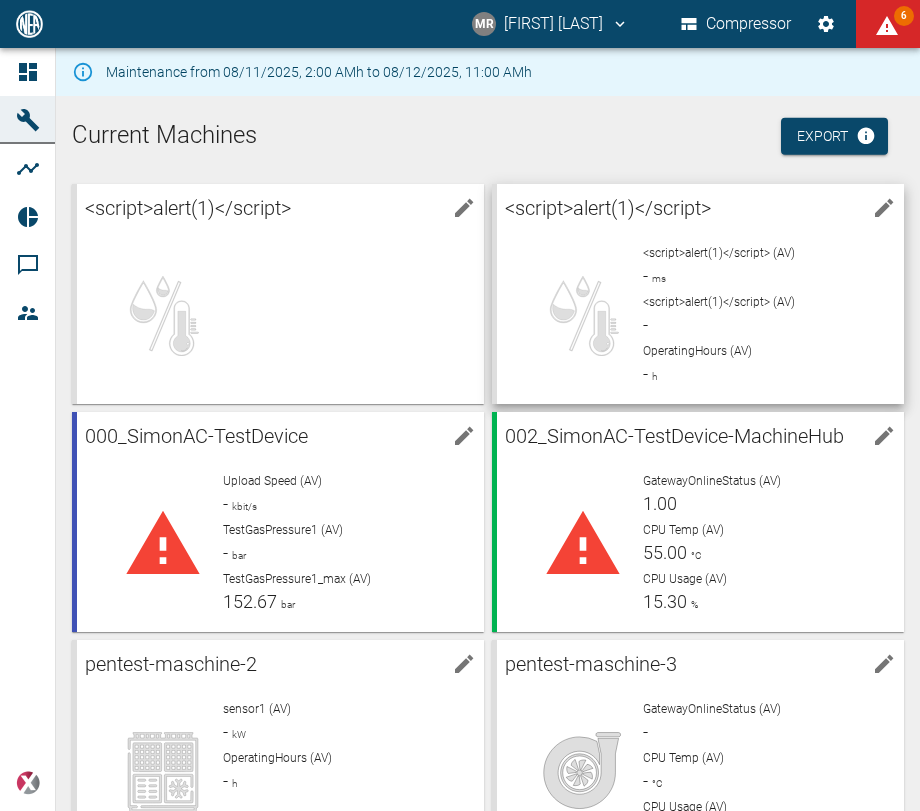 scroll, scrollTop: 49, scrollLeft: 0, axis: vertical 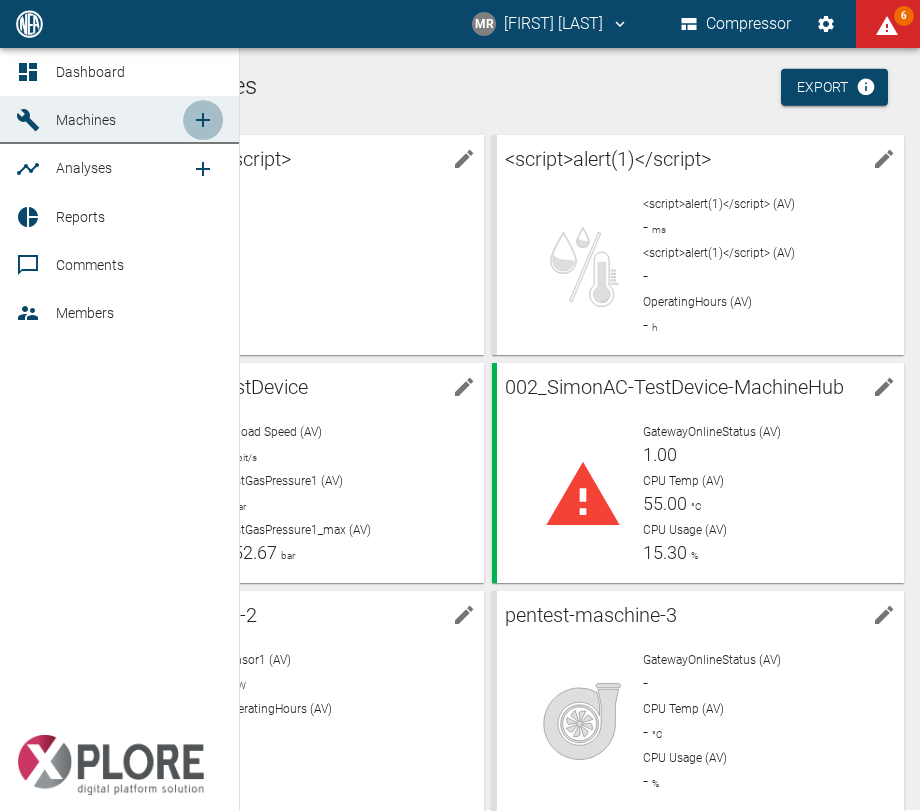 click 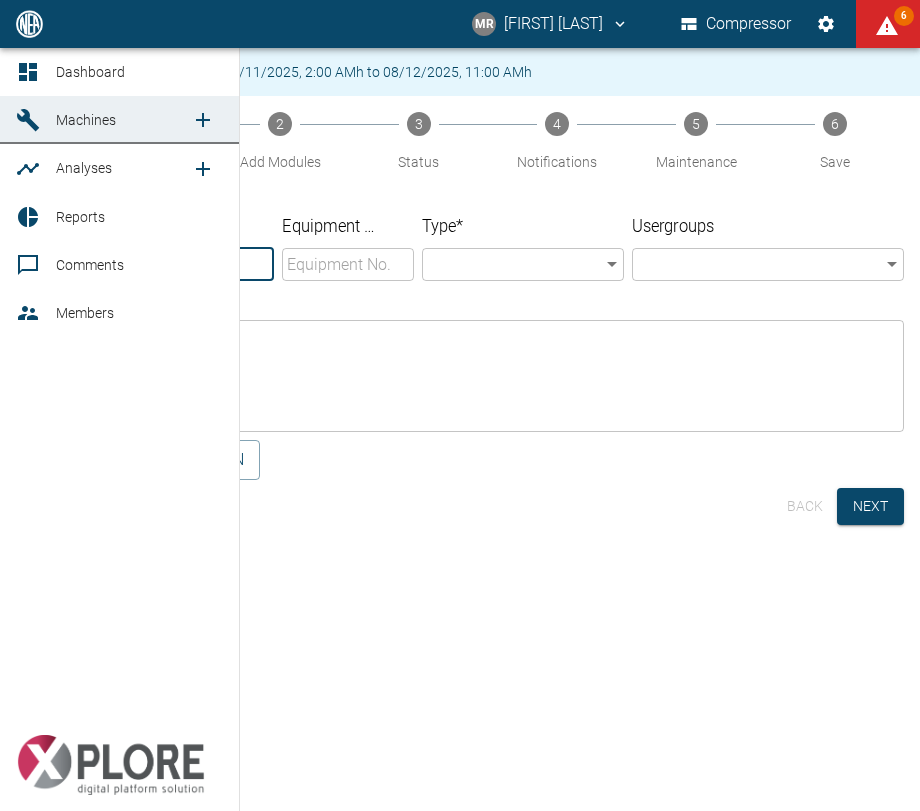 scroll, scrollTop: 0, scrollLeft: 0, axis: both 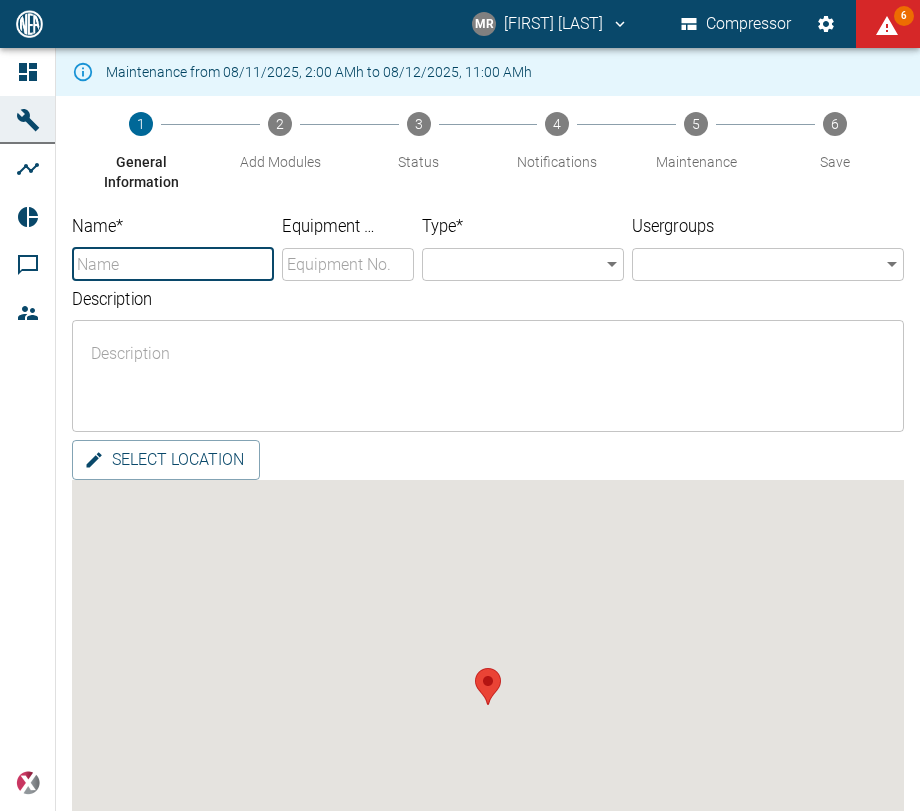 click on "Name *" at bounding box center (173, 264) 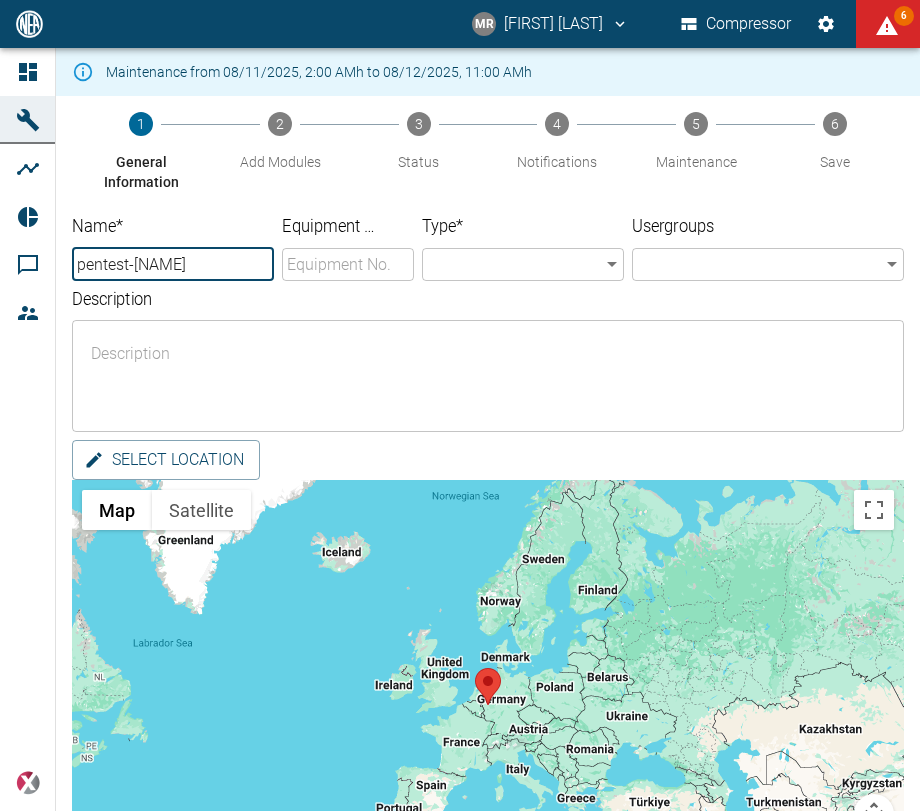 type on "pentest-maschine-6" 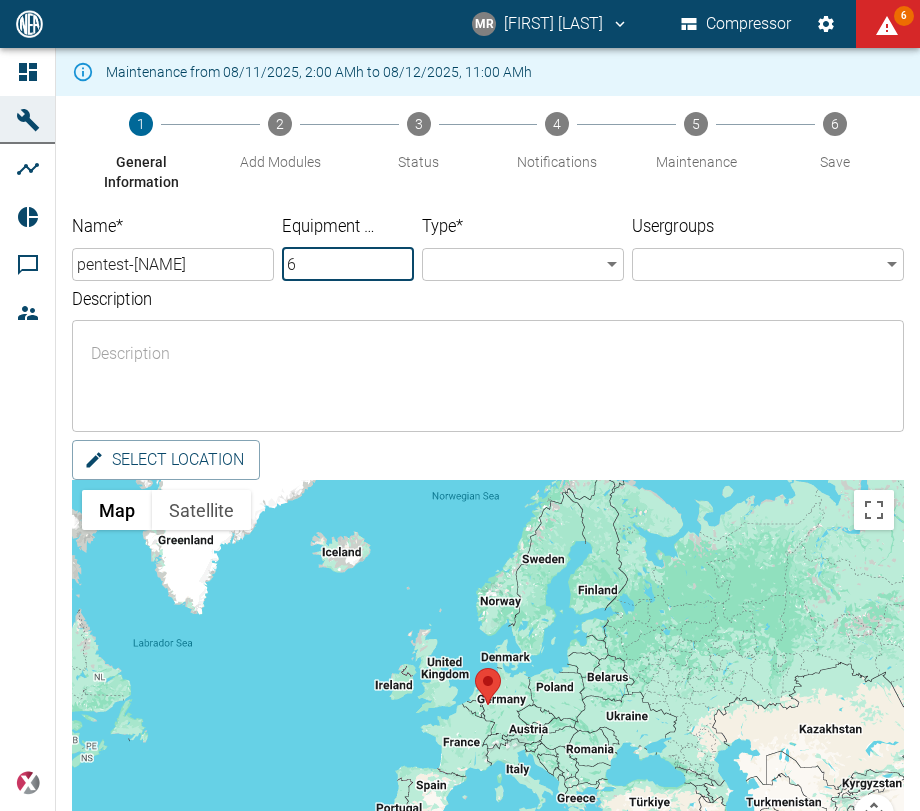 type on "6" 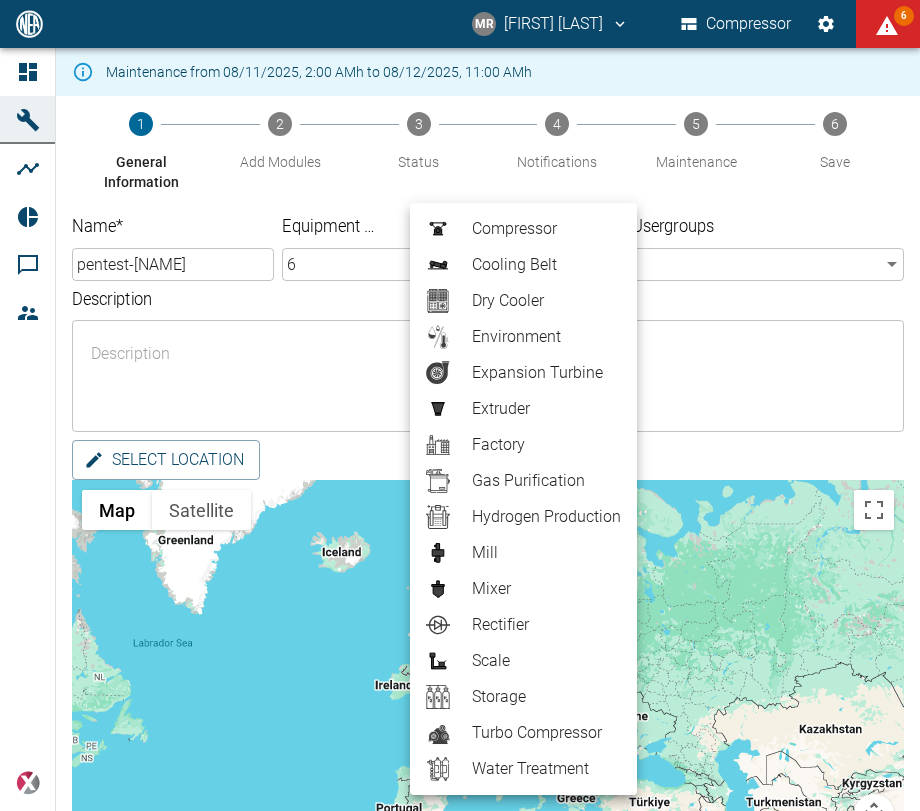 click on "Mill" at bounding box center [546, 553] 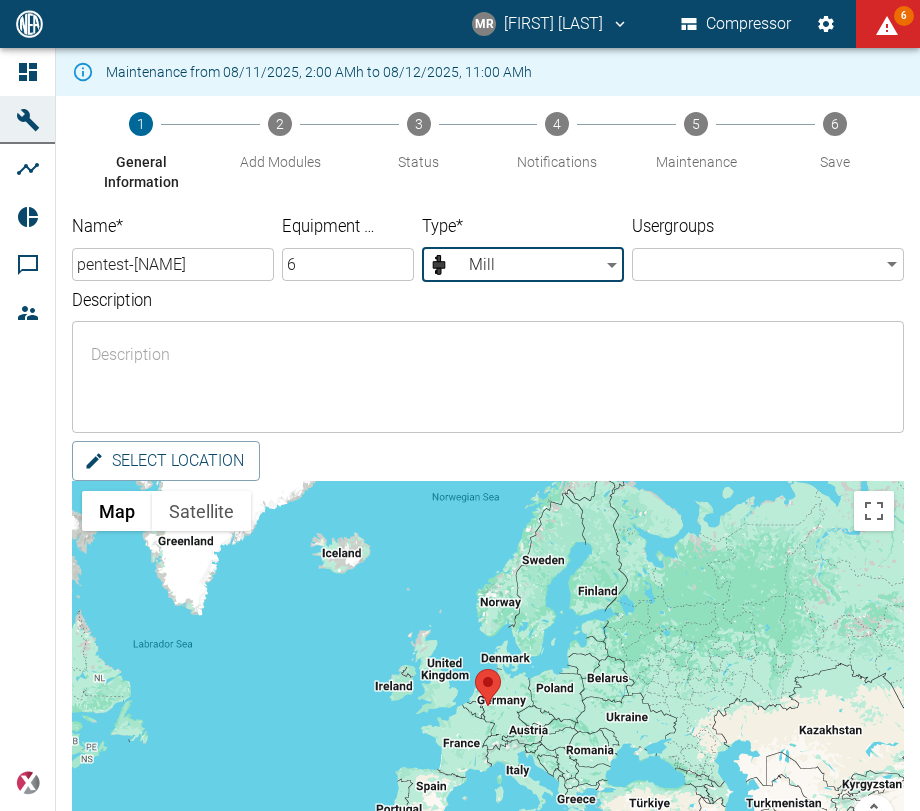 click on "Usergroups ​ ​" at bounding box center [764, 245] 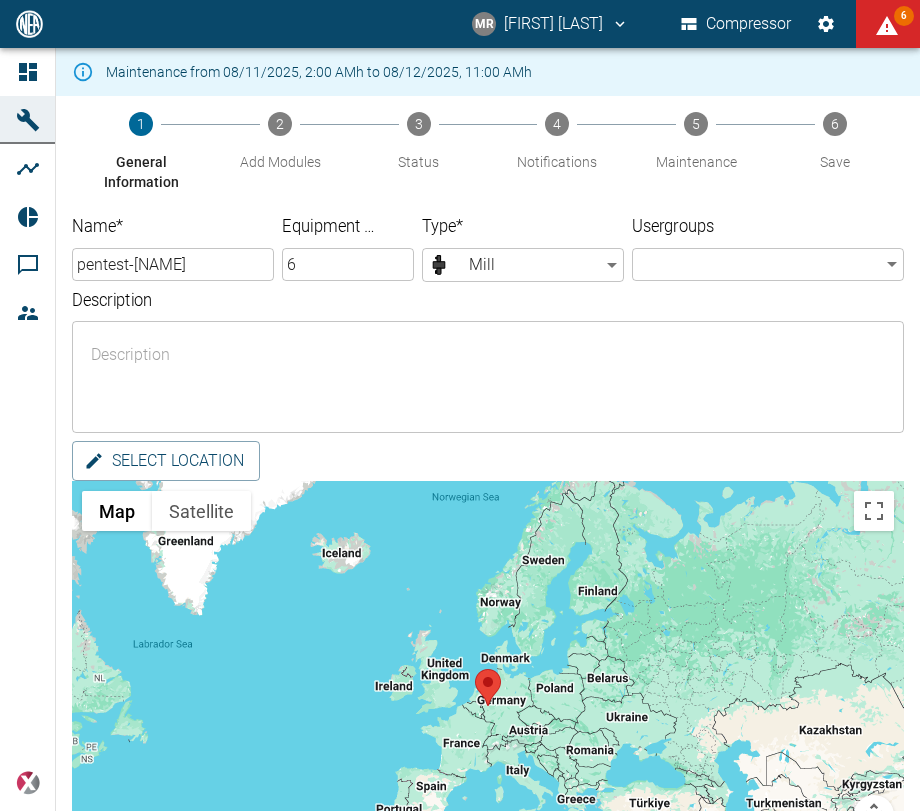click on "MR Manuel Remlinger Compressor 6 Dashboard Machines Analyses Reports Comments Members powered by Maintenance from 08/11/2025, 2:00 AMh to 08/12/2025, 11:00 AMh 1 General Information 2 Add Modules 3 Status 4 Notifications 5 Maintenance 6 Save Name * pentest-maschine-6 ​ Equipment No. 6 ​ Type * Mill Mill ​ Usergroups ​ ​ Description x ​ Select location ← Move left → Move right ↑ Move up ↓ Move down + Zoom in - Zoom out Home Jump left by 75% End Jump right by 75% Page Up Jump up by 75% Page Down Jump down by 75% Map Terrain Satellite Labels Keyboard shortcuts Map Data Map data ©2025 Google, INEGI Map data ©2025 Google, INEGI 1000 km  Click to toggle between metric and imperial units Terms Report a map error Back Next ;" at bounding box center [460, 405] 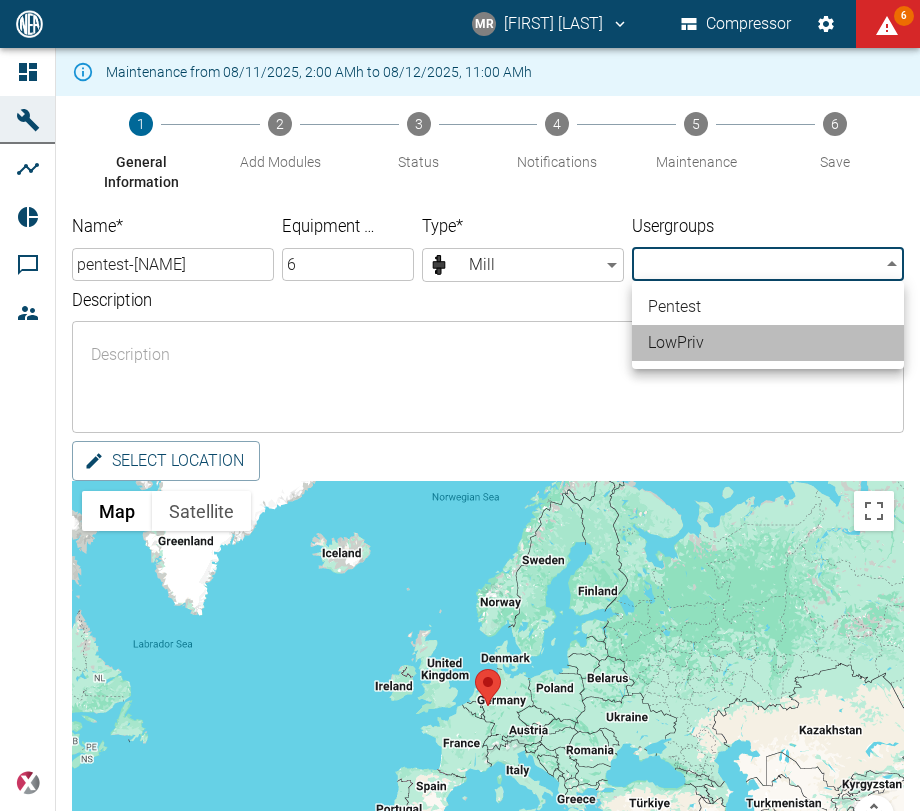 click on "LowPriv" at bounding box center (768, 343) 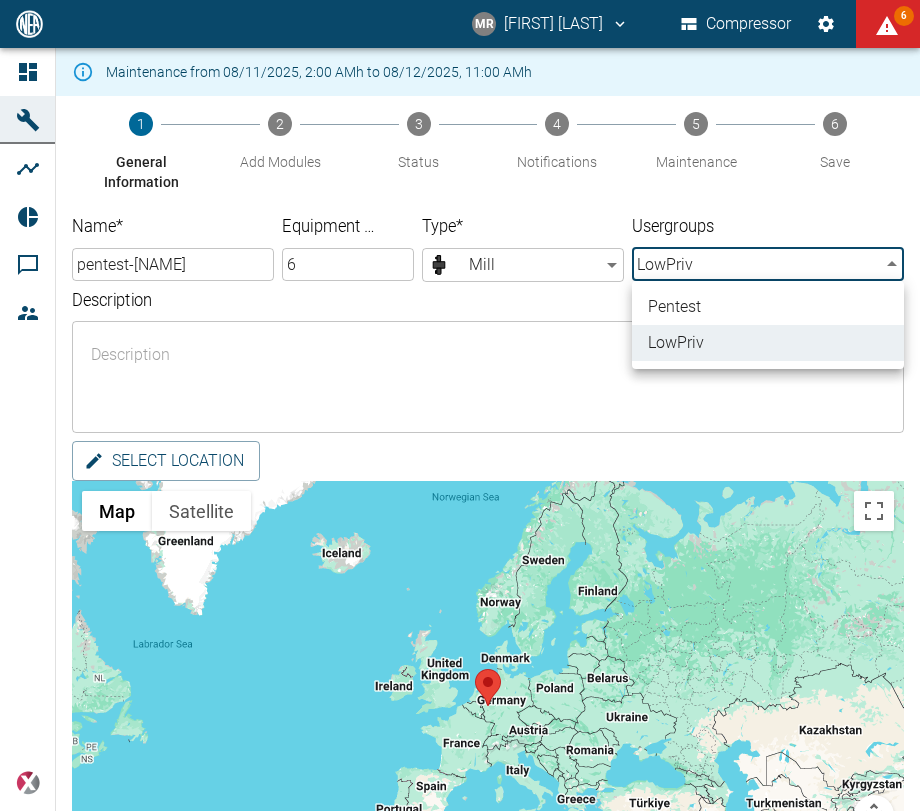 click at bounding box center (460, 405) 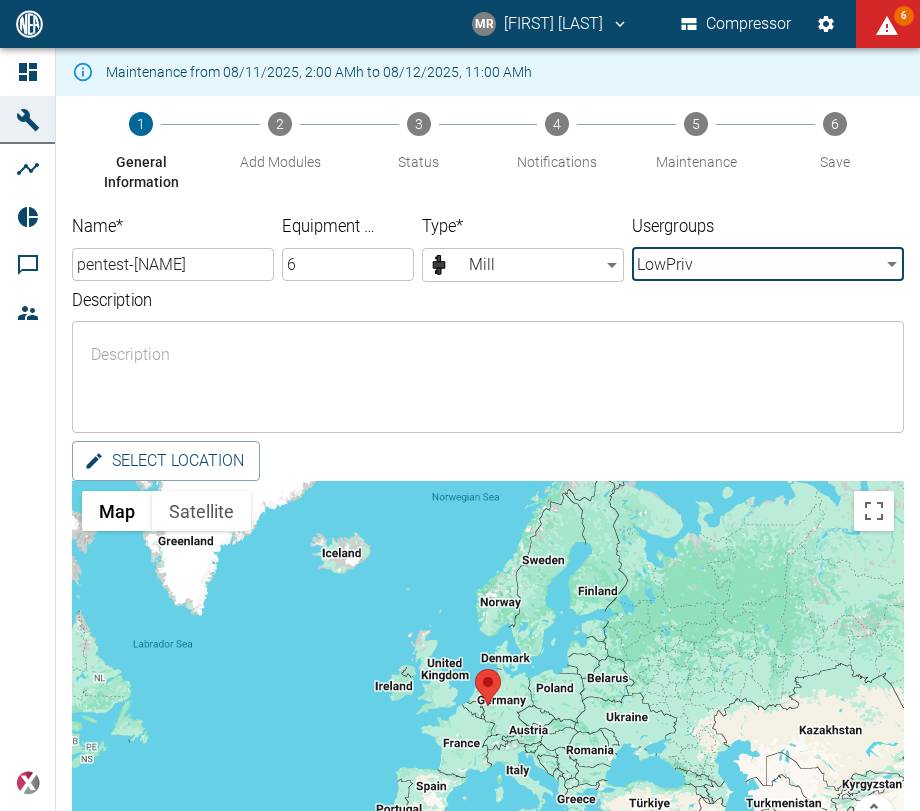 click on "Description" at bounding box center (488, 377) 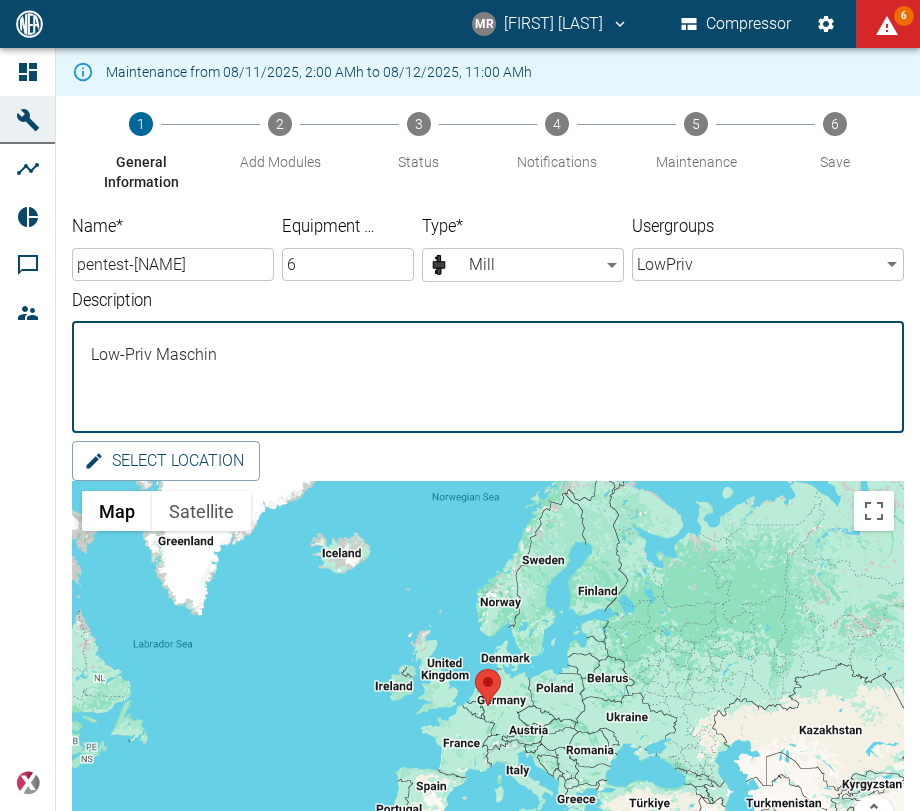 type on "Low-Priv Maschine" 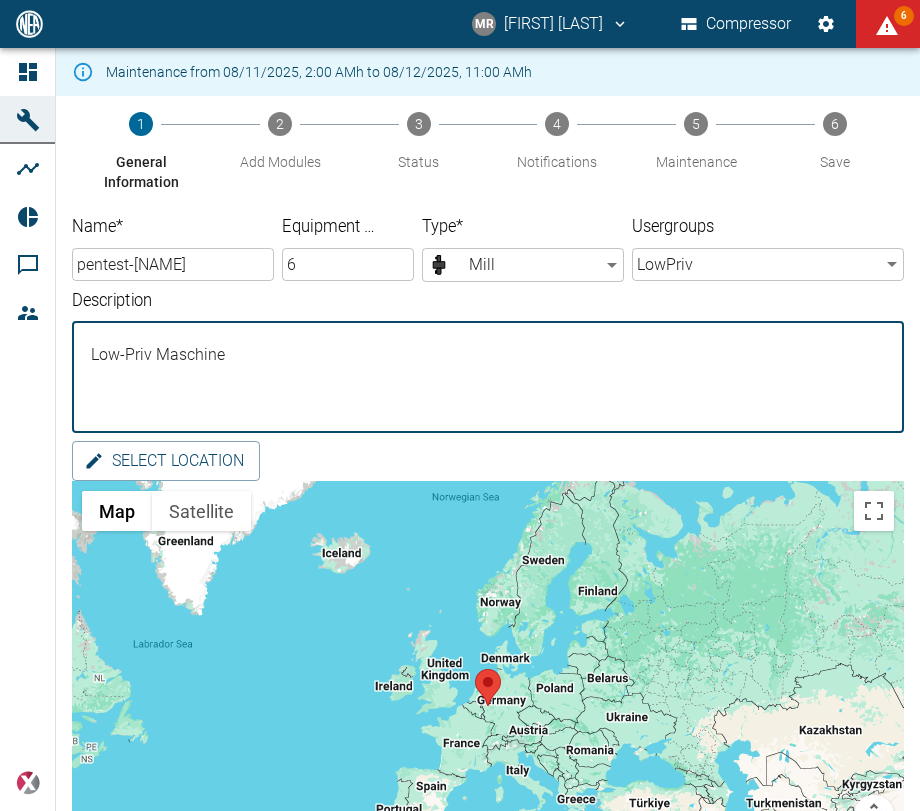 scroll, scrollTop: 221, scrollLeft: 0, axis: vertical 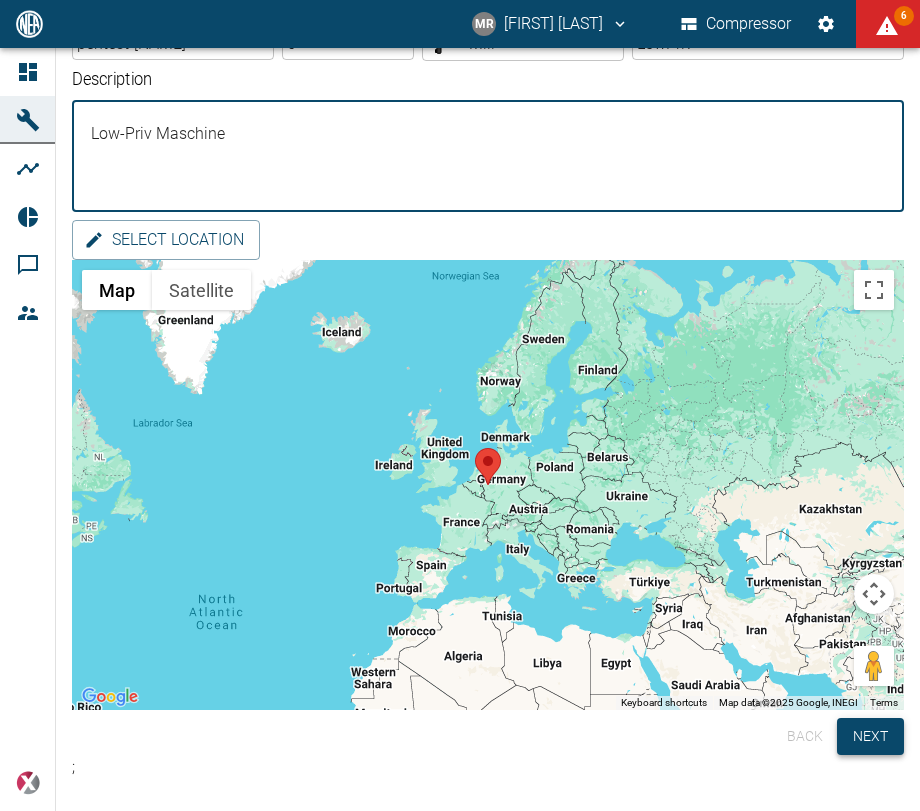 click on "Next" at bounding box center (870, 736) 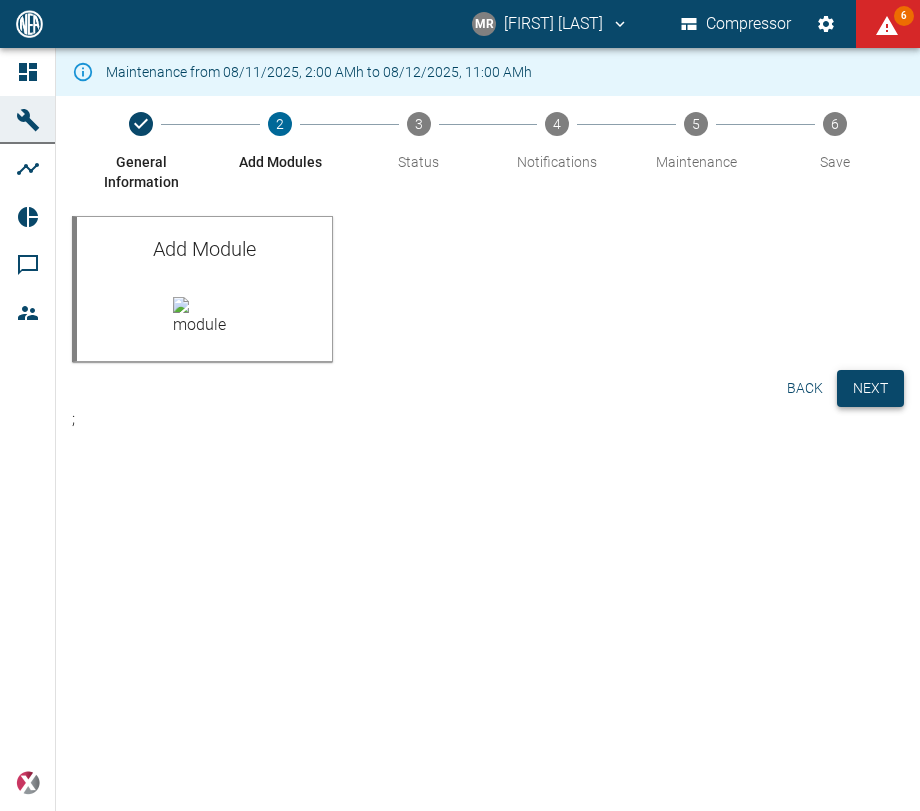 scroll, scrollTop: 0, scrollLeft: 0, axis: both 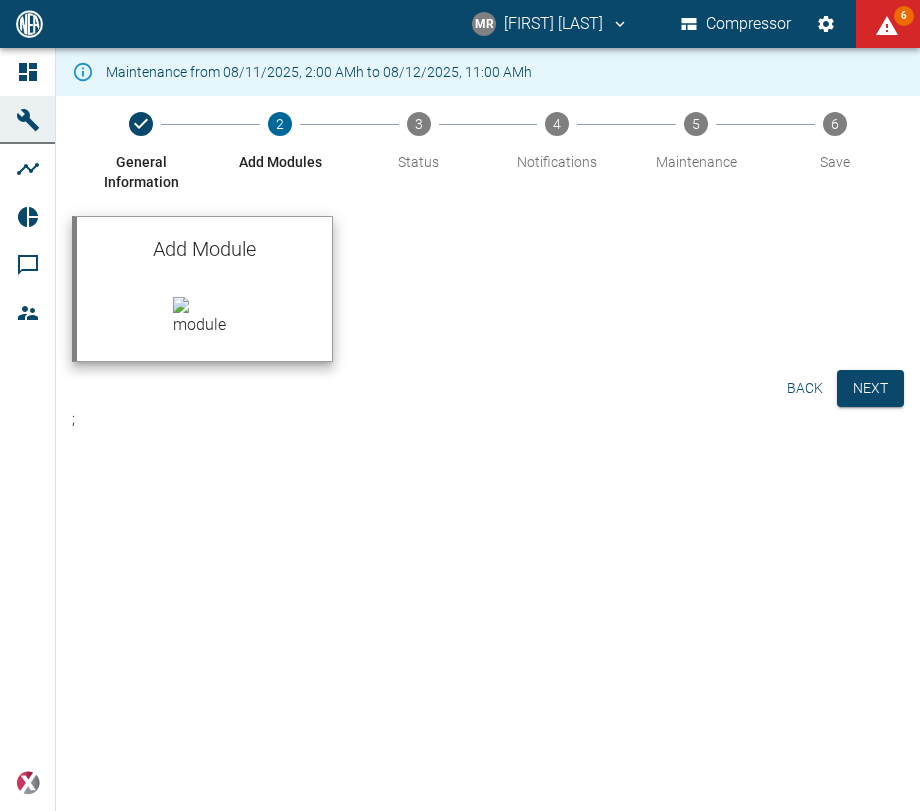 click on "Add Module" at bounding box center [204, 249] 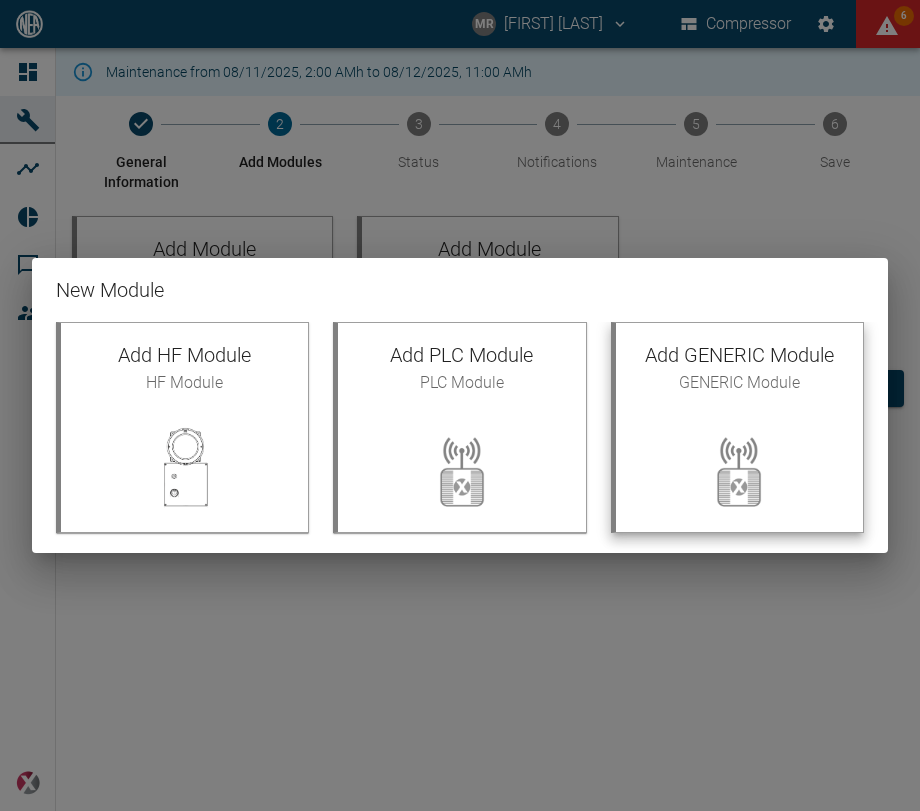 click at bounding box center (739, 471) 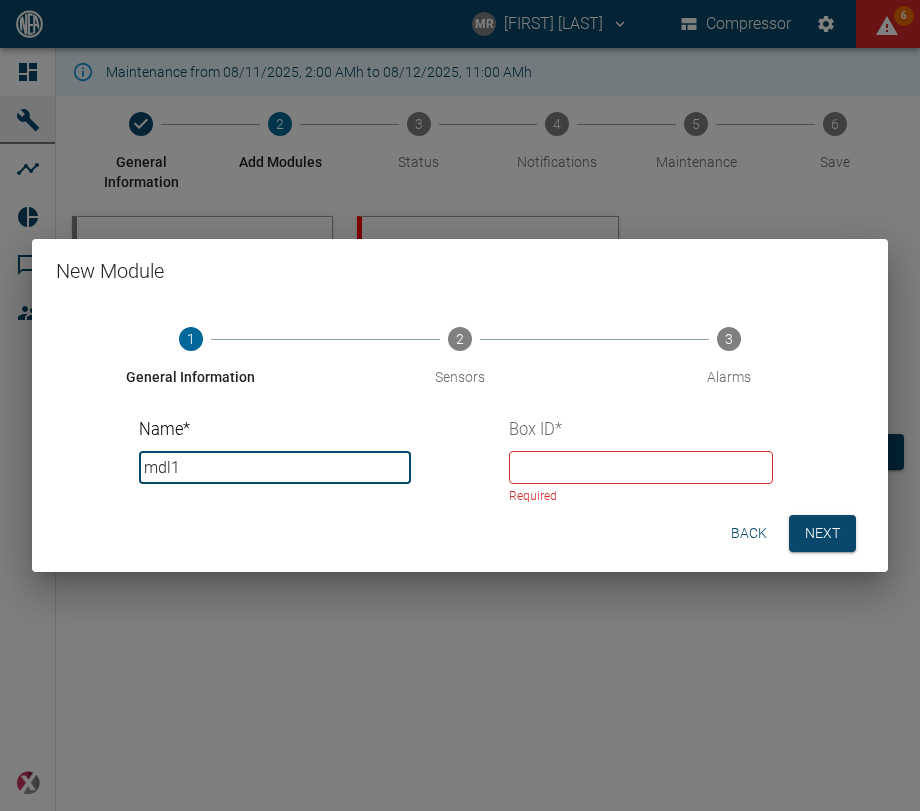drag, startPoint x: 218, startPoint y: 458, endPoint x: 53, endPoint y: 455, distance: 165.02727 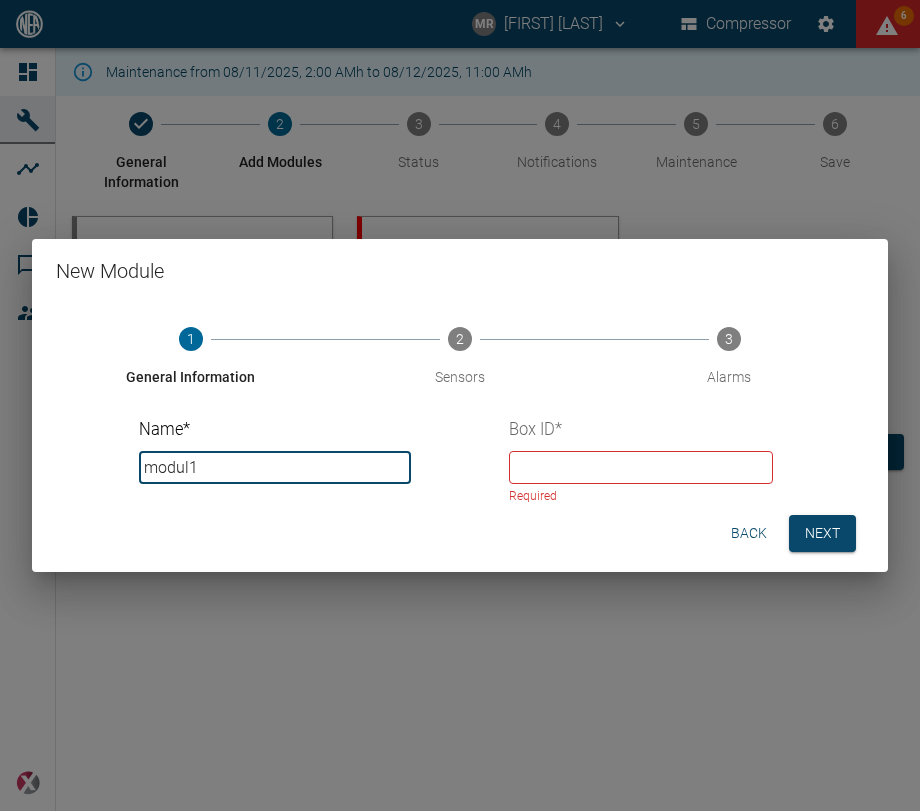 type on "modul1" 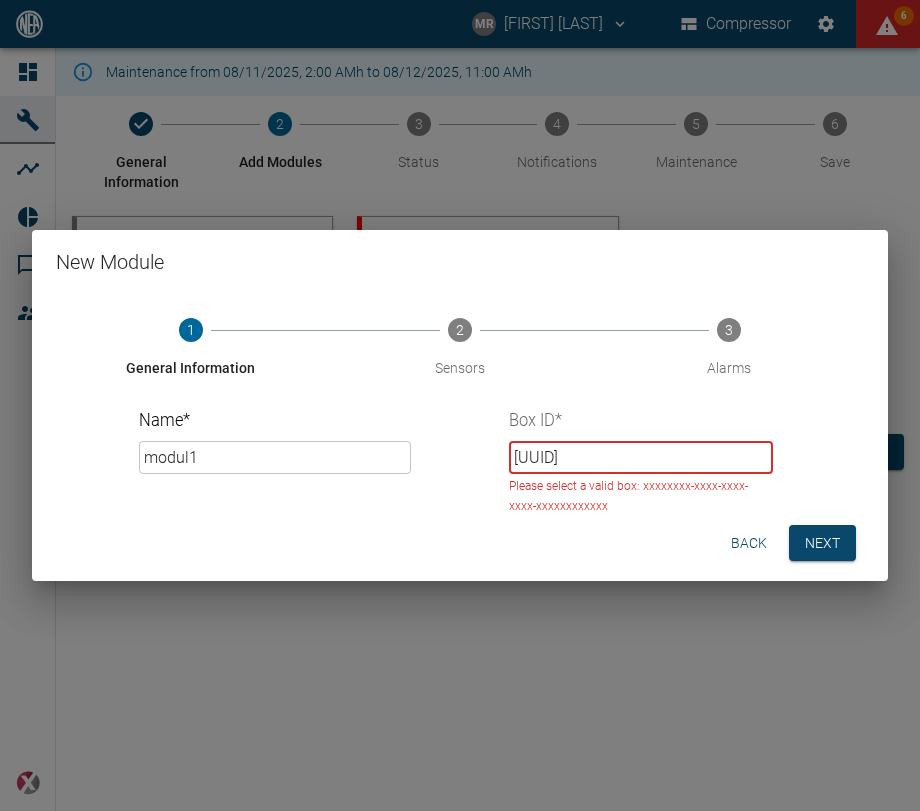 scroll, scrollTop: 0, scrollLeft: 48, axis: horizontal 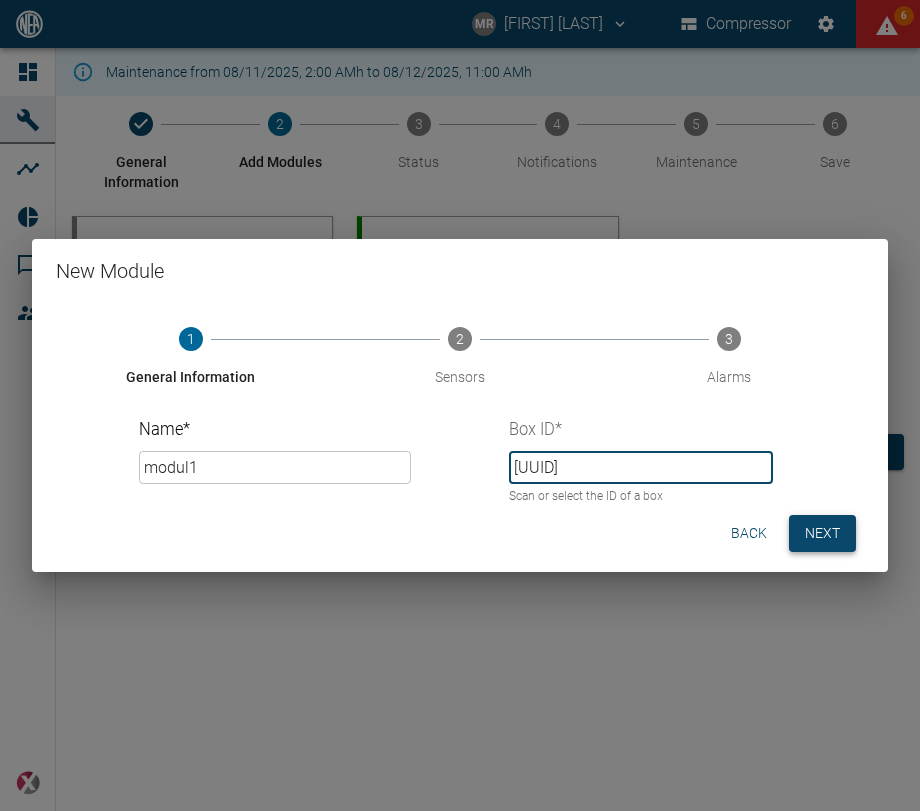 type on "[UUID]" 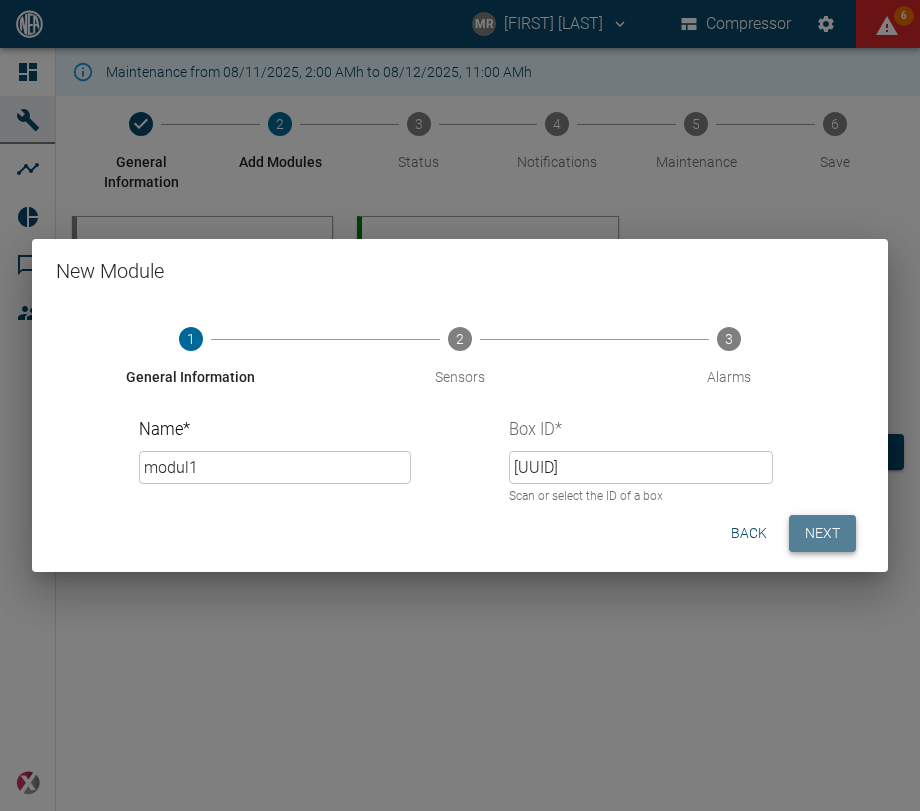 click on "Next" at bounding box center [822, 533] 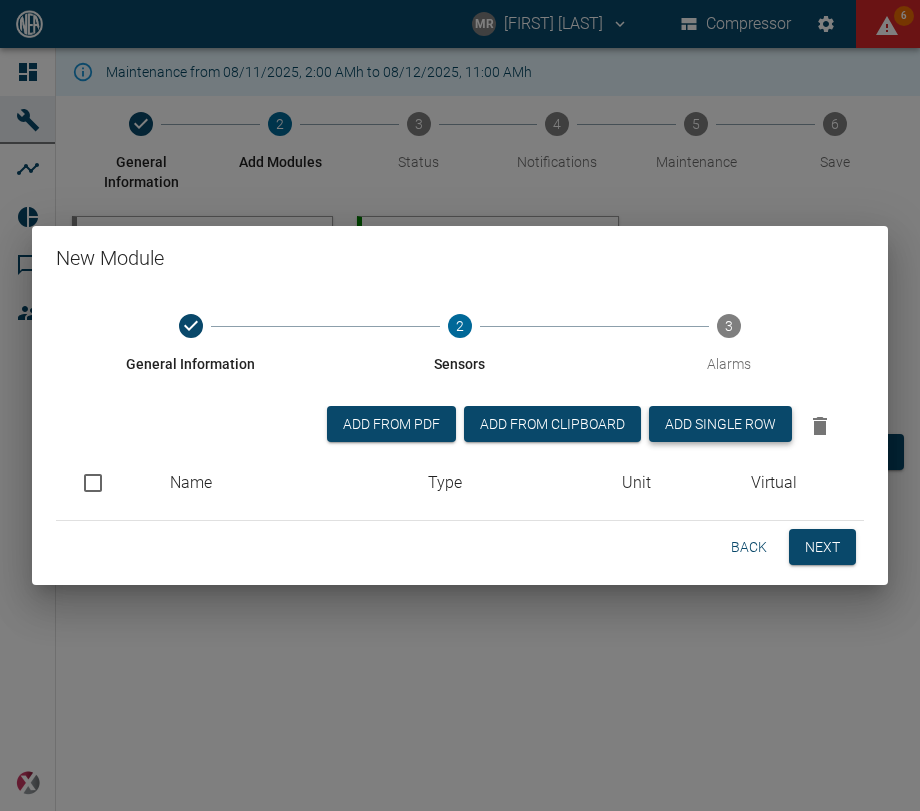 click on "Add single row" at bounding box center (720, 424) 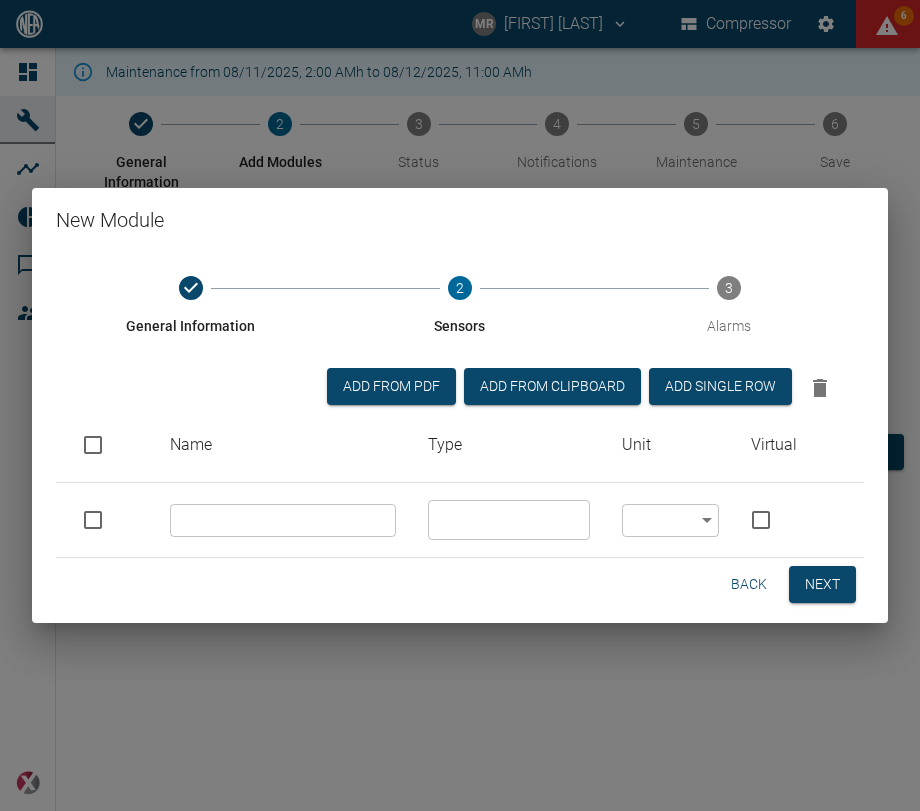 click at bounding box center [283, 520] 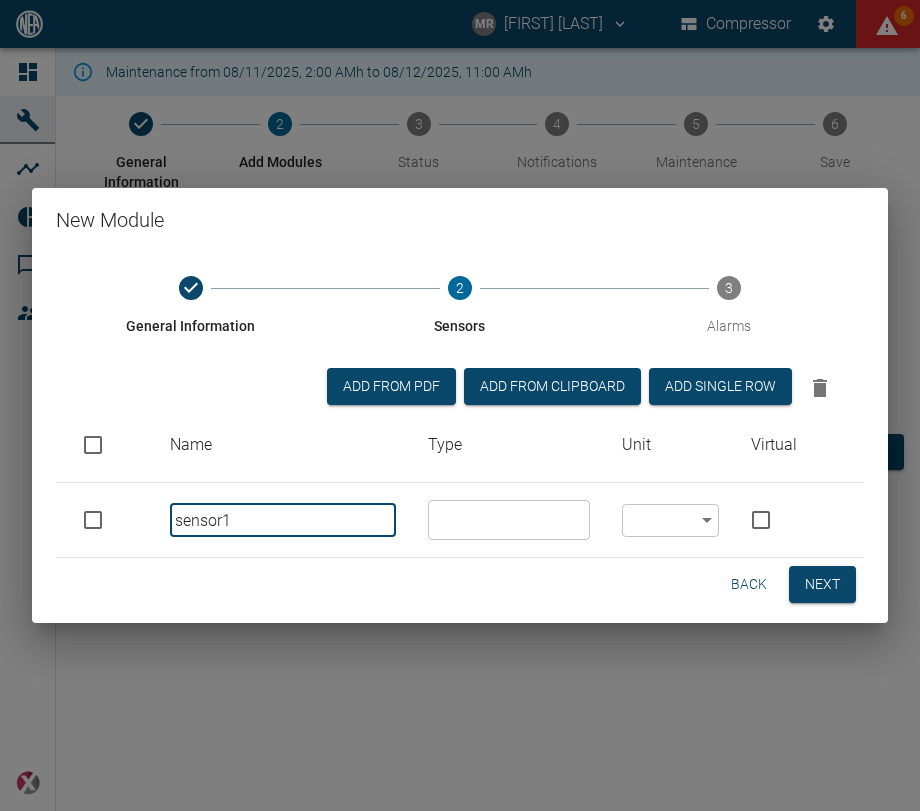 type on "sensor1" 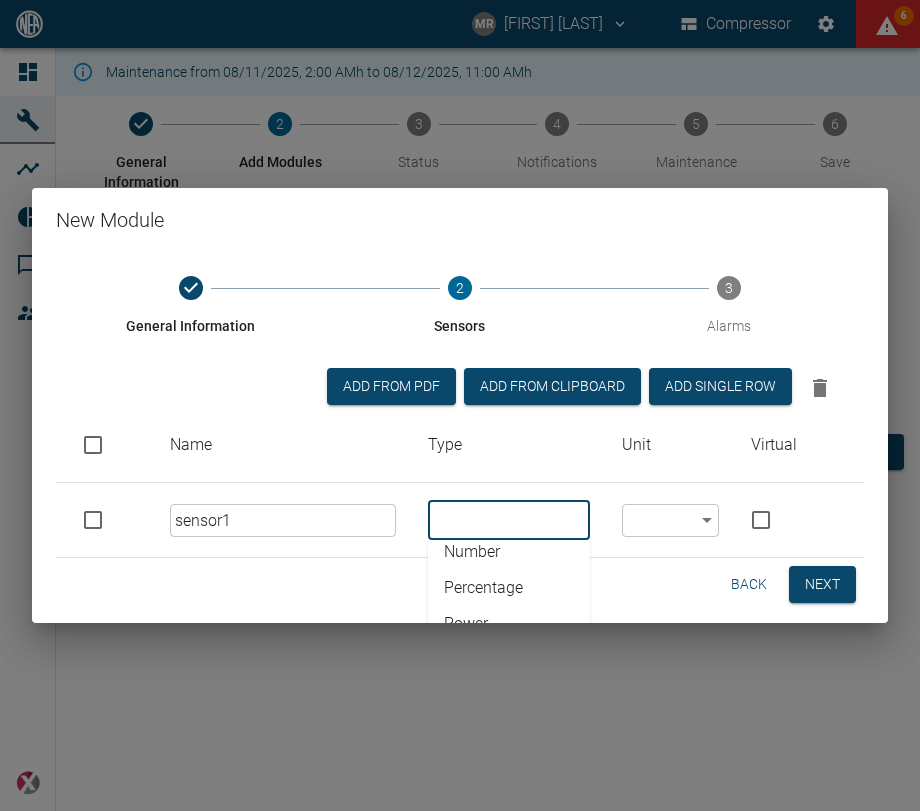 scroll, scrollTop: 228, scrollLeft: 0, axis: vertical 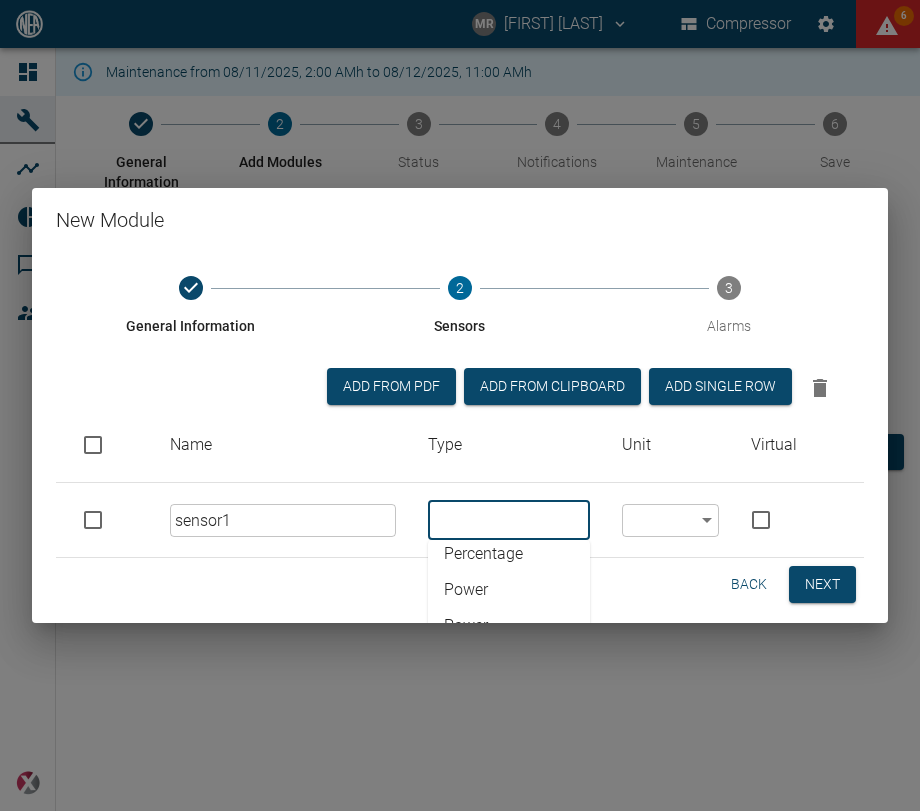 click on "Percentage" at bounding box center (509, 554) 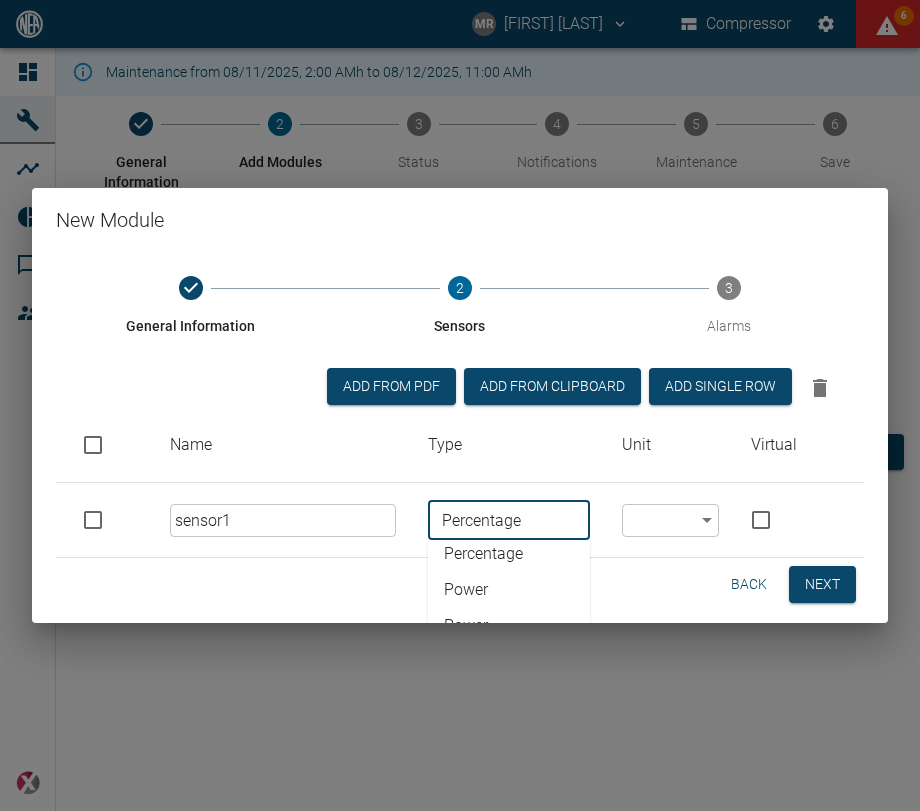 scroll, scrollTop: 224, scrollLeft: 0, axis: vertical 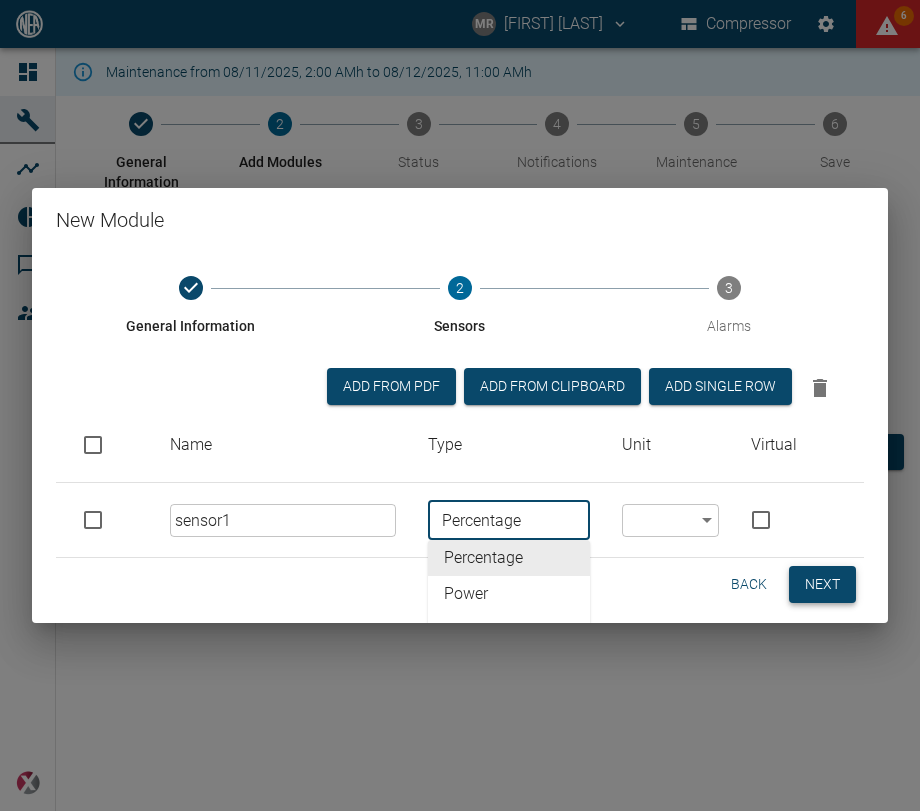 click on "Next" at bounding box center [822, 584] 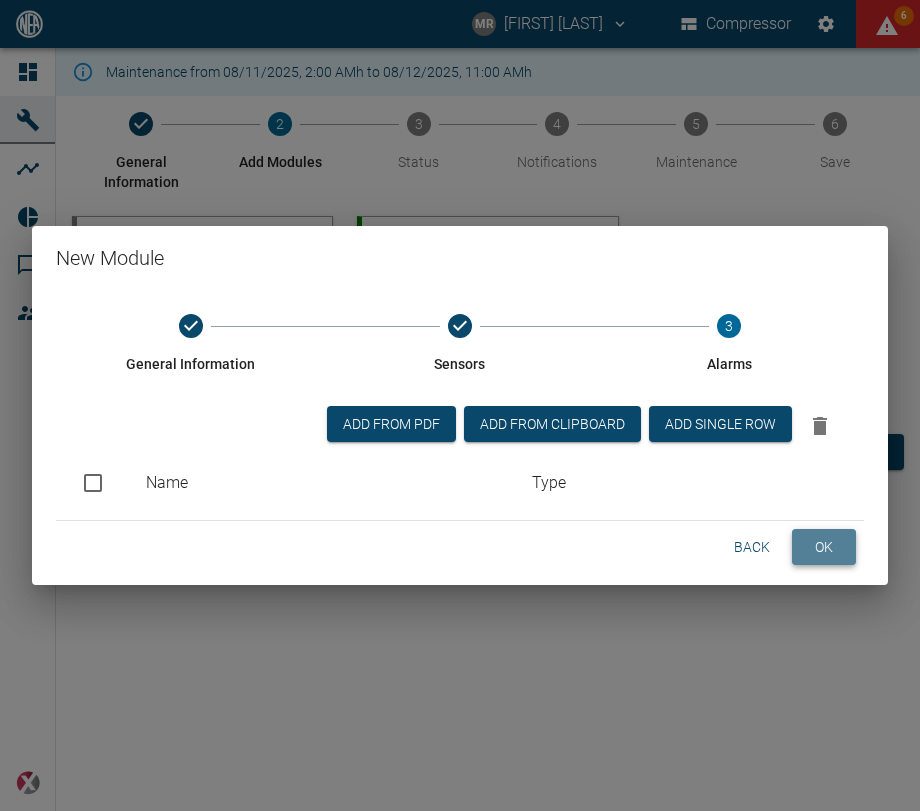 click on "OK" at bounding box center [824, 547] 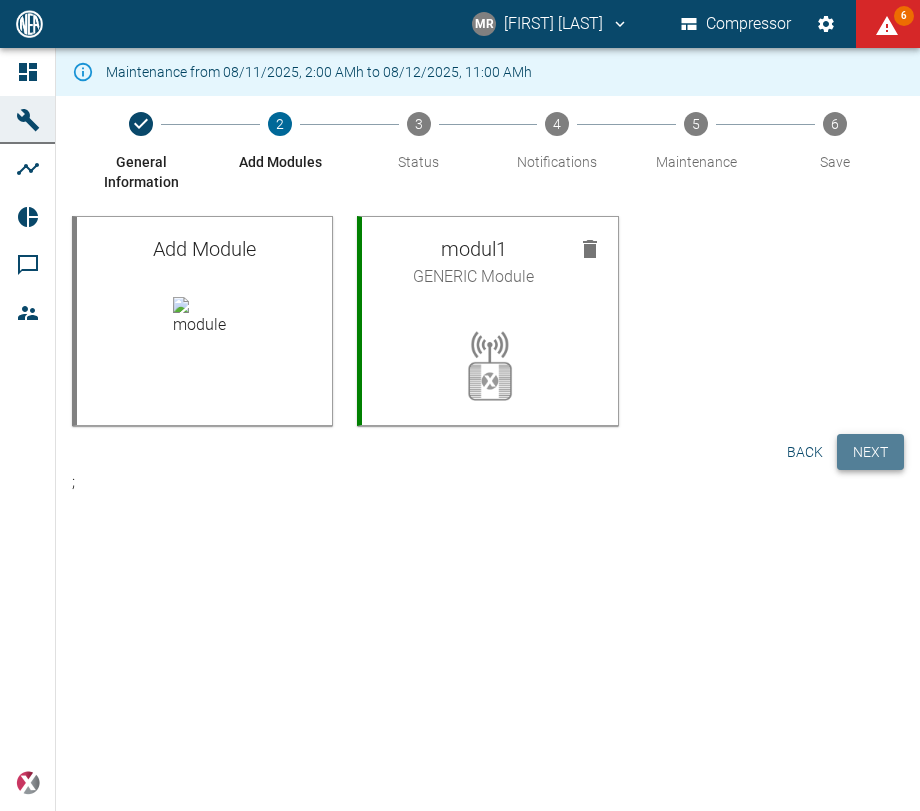 click on "Next" at bounding box center (870, 452) 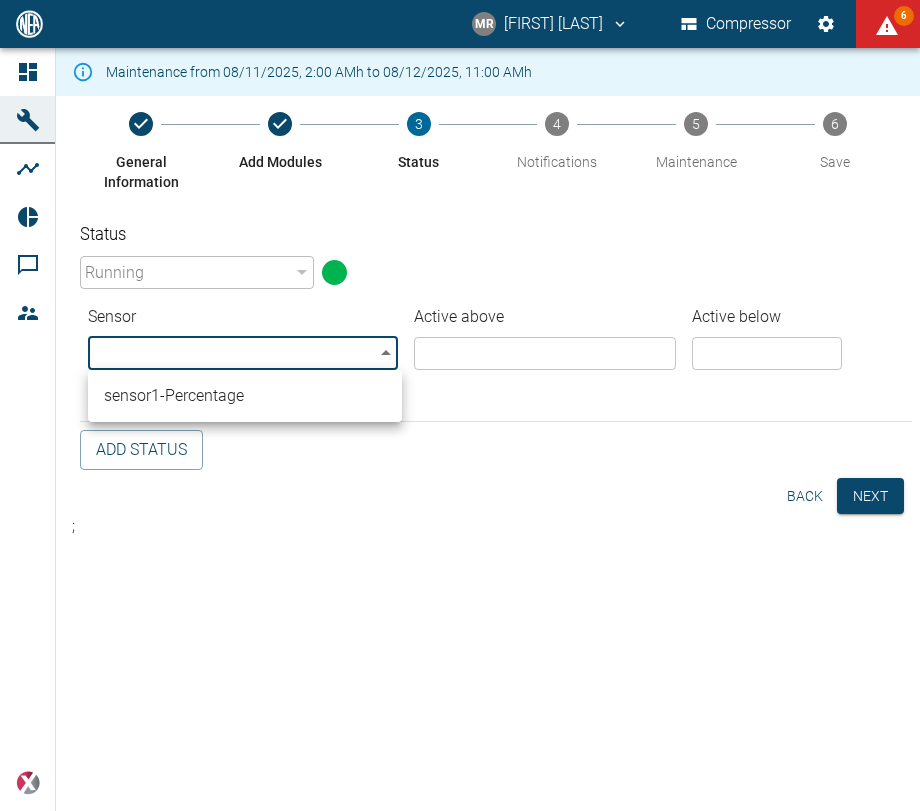 click on "MR Manuel Remlinger Compressor 6 Dashboard Machines Analyses Reports Comments Members powered by Maintenance from 08/11/2025, 2:00 AMh to 08/12/2025, 11:00 AMh General Information Add Modules 3 Status 4 Notifications 5 Maintenance 6 Save Status Running 94324da4-03be-4ce5-86b7-90f50553cf64 ​ Sensor Active above Active below ​ ​ ​ ​ Add Status Back Next ; sensor1  -  Percentage" at bounding box center (460, 405) 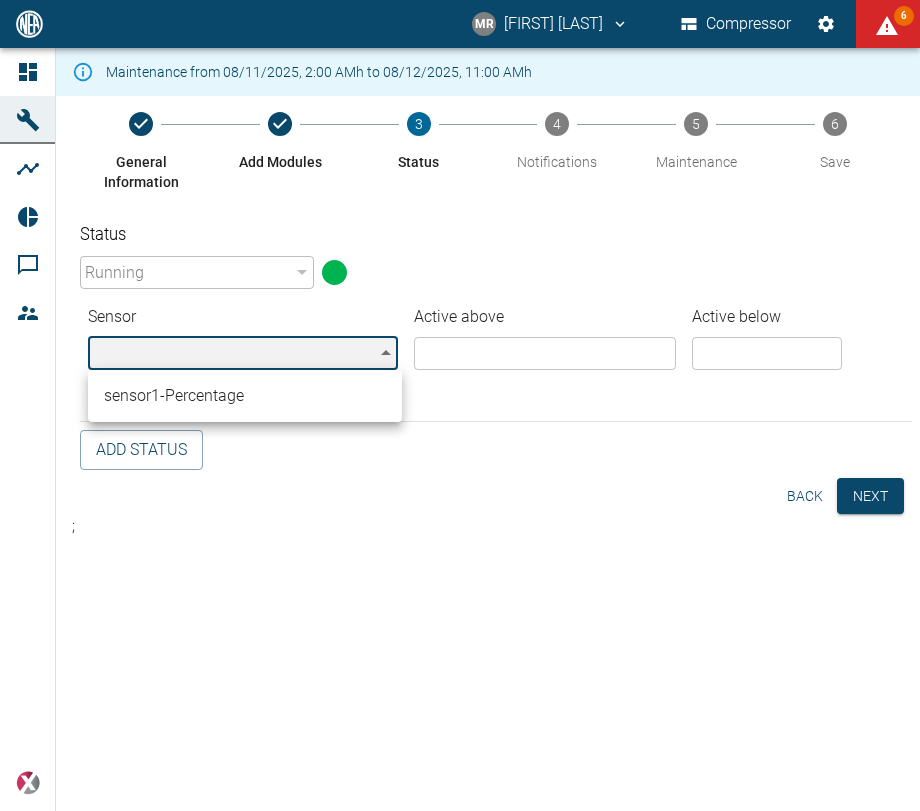 type on "ed5c3424-444f-4f6a-9a38-7ca063b3c84e" 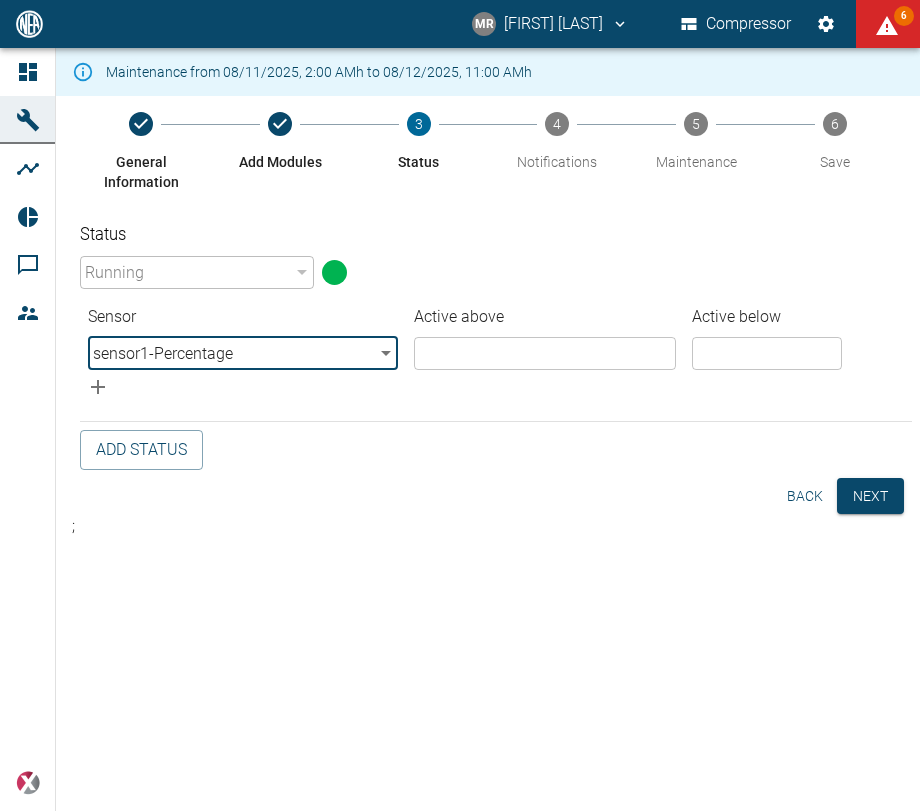 click at bounding box center (545, 353) 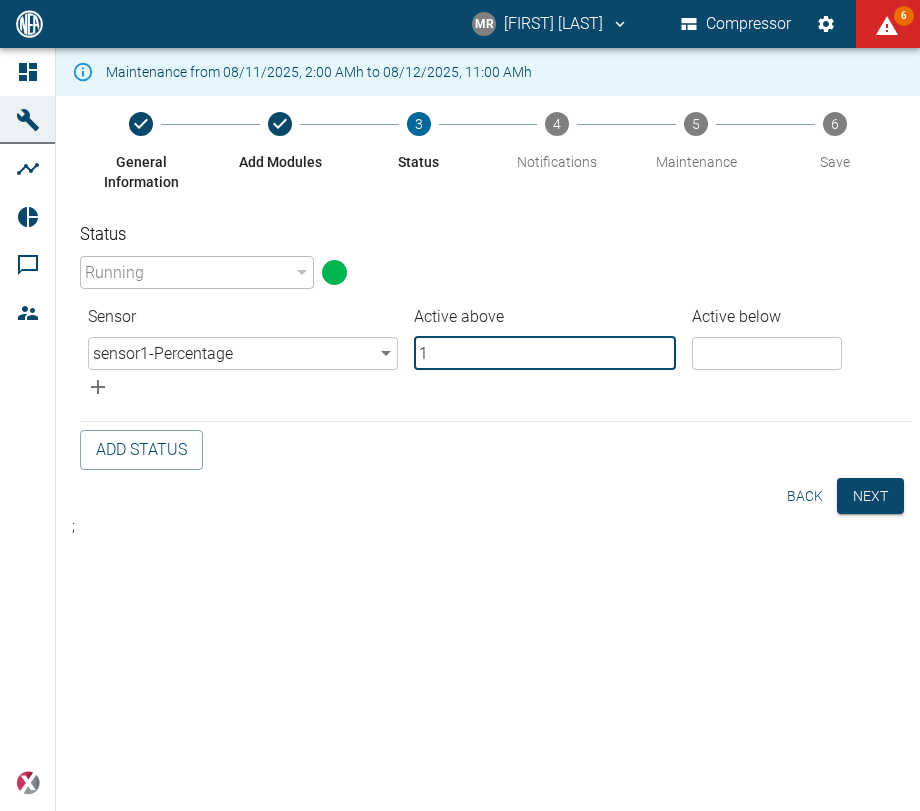 type on "1" 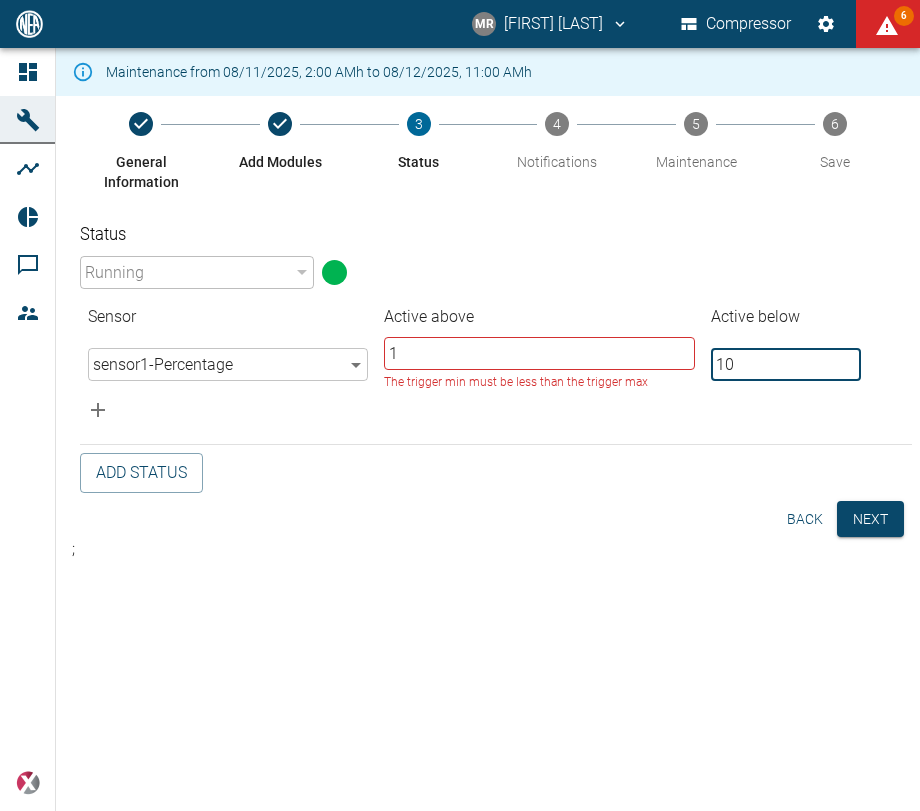 type on "100" 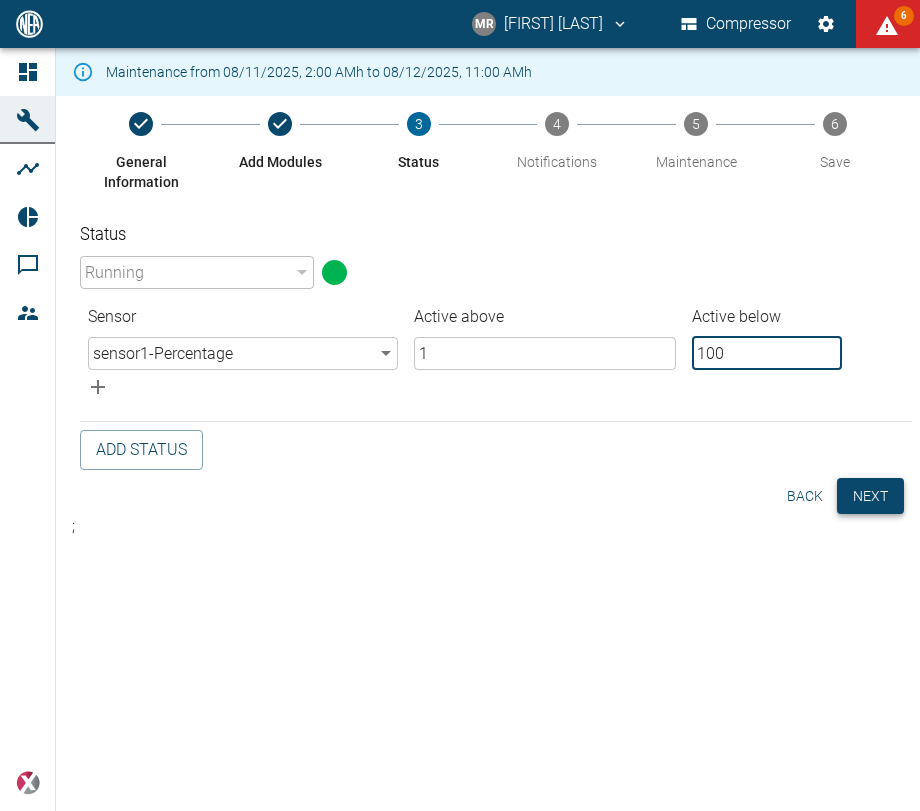 click on "Next" at bounding box center (870, 496) 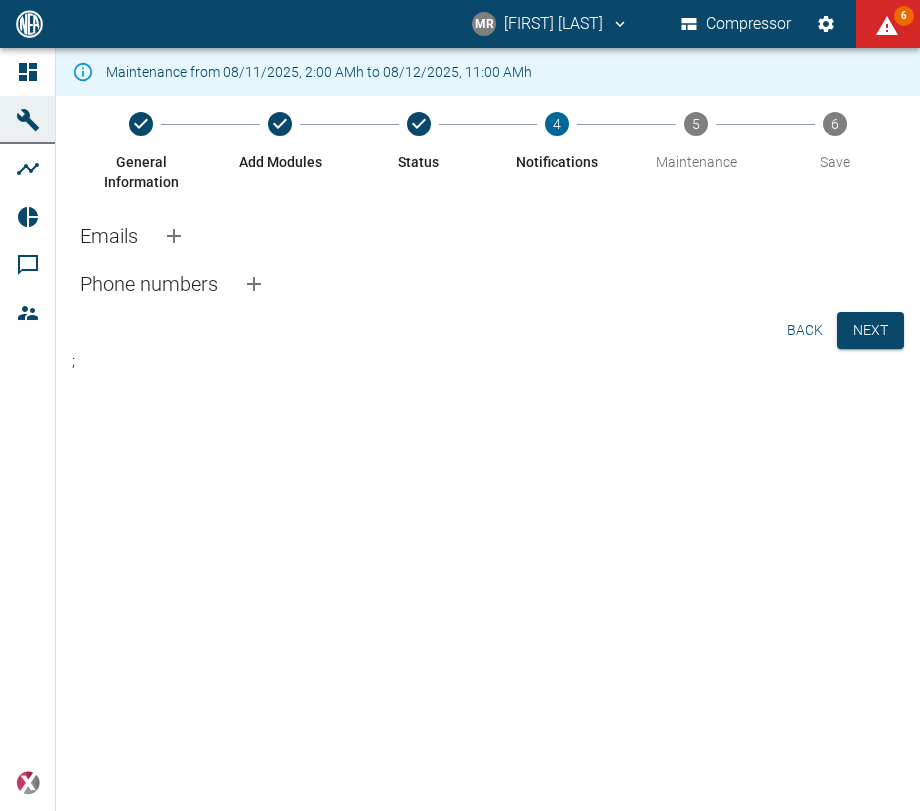 click 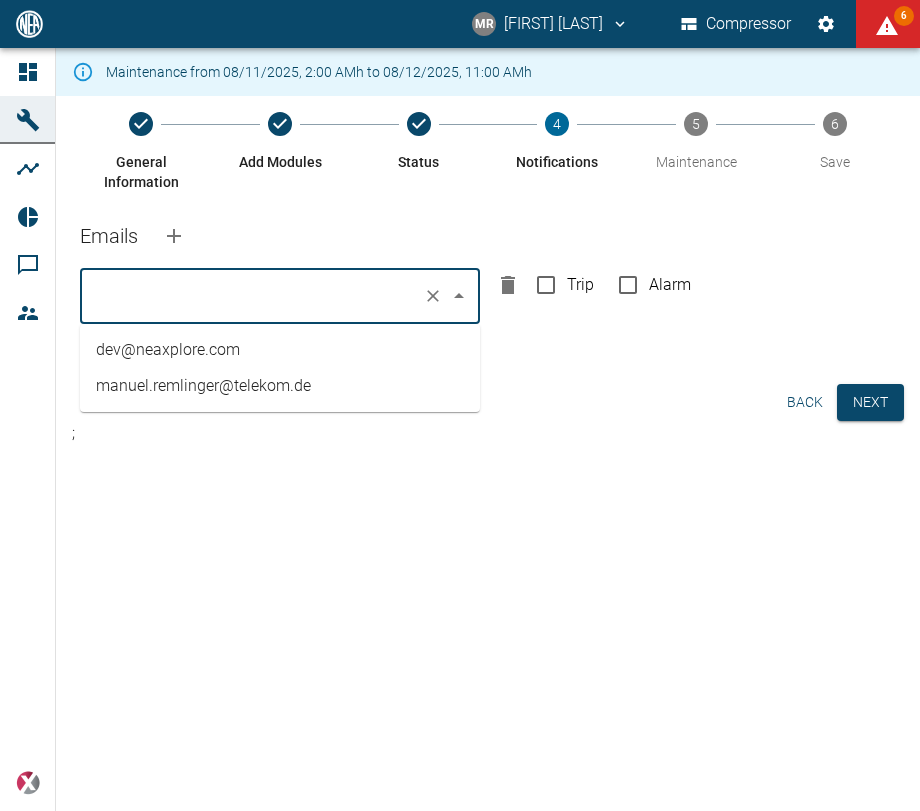 click at bounding box center [252, 296] 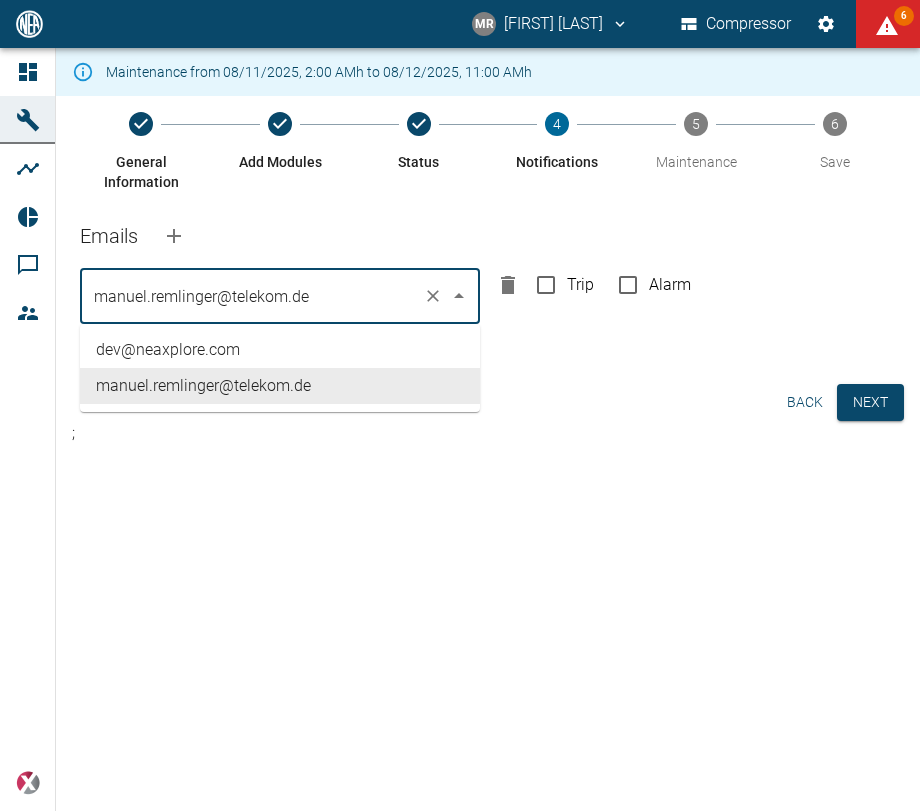 type on "manuel.remlinger@telekom.de" 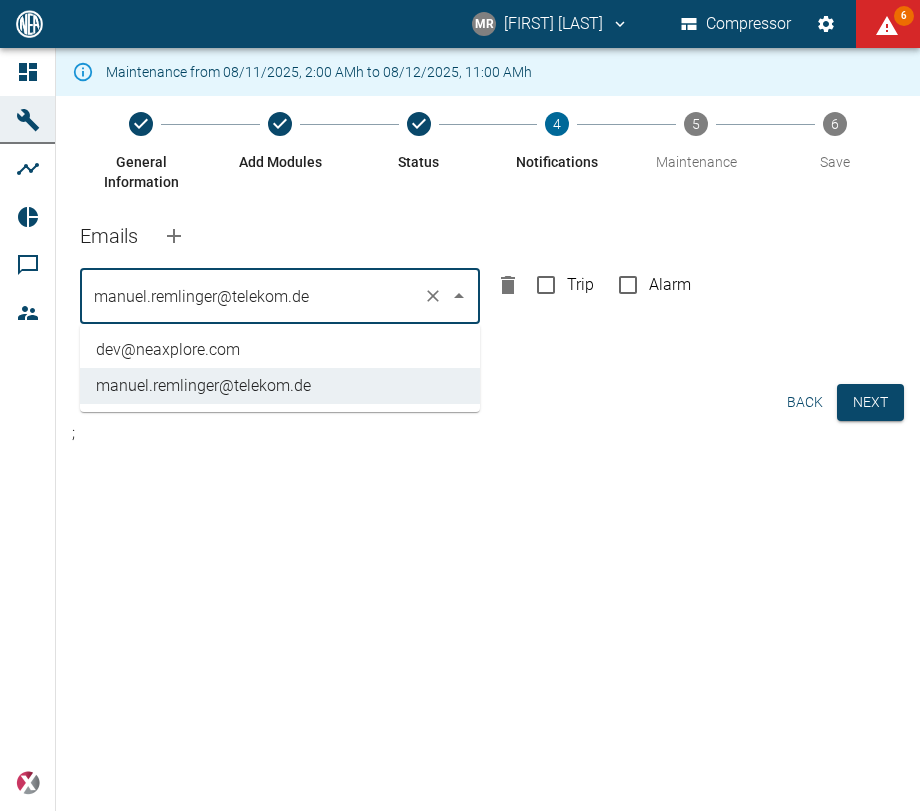 drag, startPoint x: 550, startPoint y: 292, endPoint x: 589, endPoint y: 291, distance: 39.012817 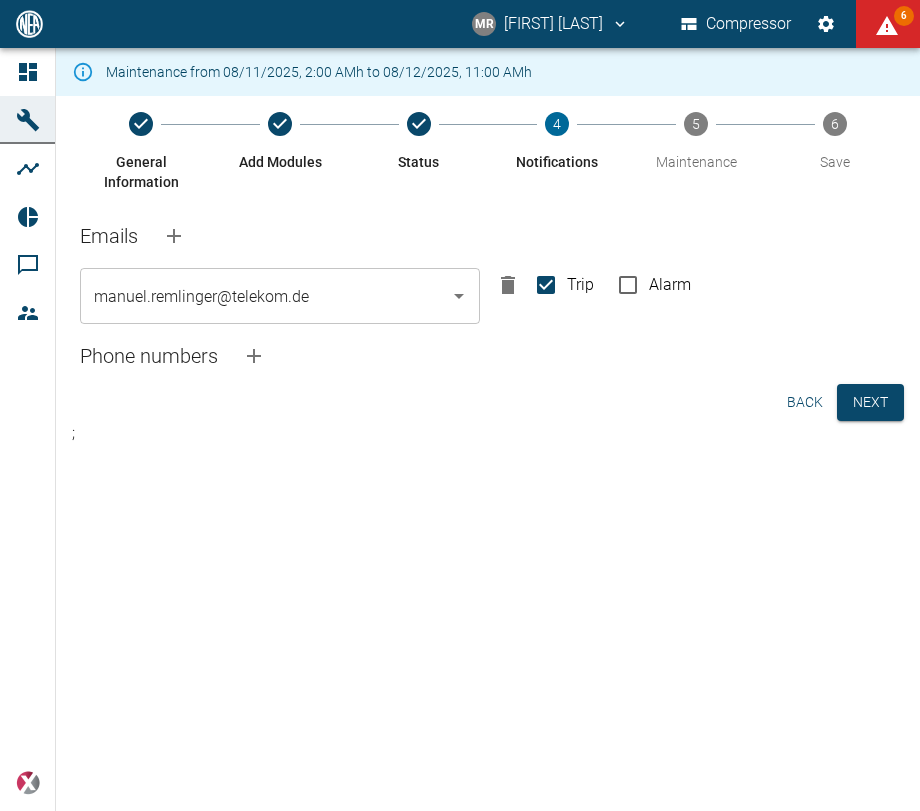 click on "Alarm" at bounding box center [628, 285] 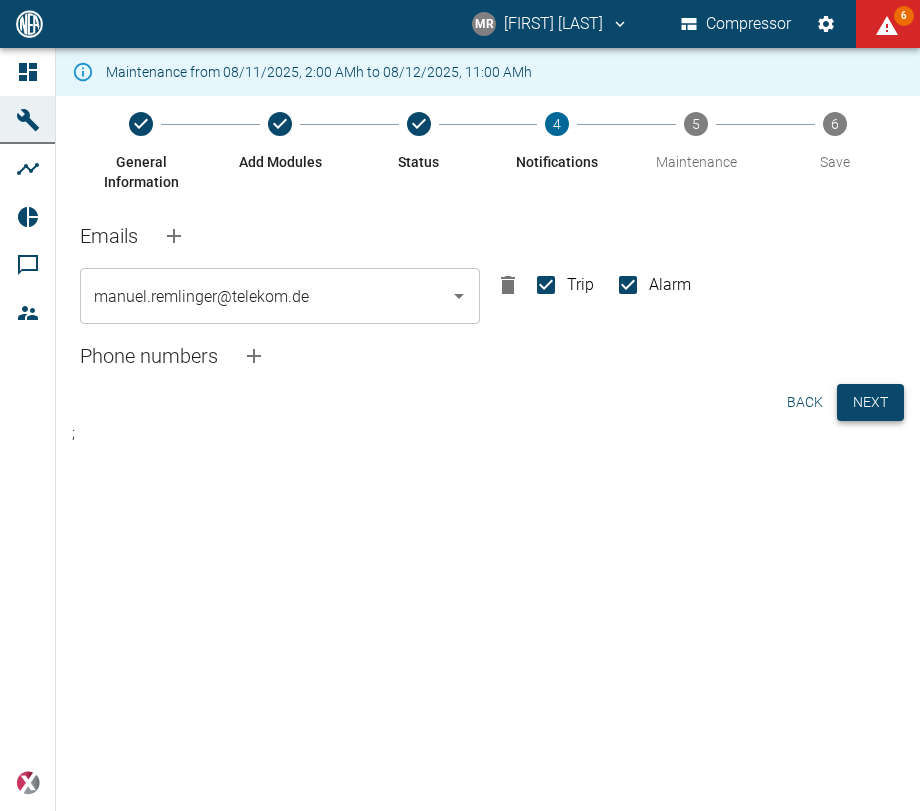click on "Next" at bounding box center [870, 402] 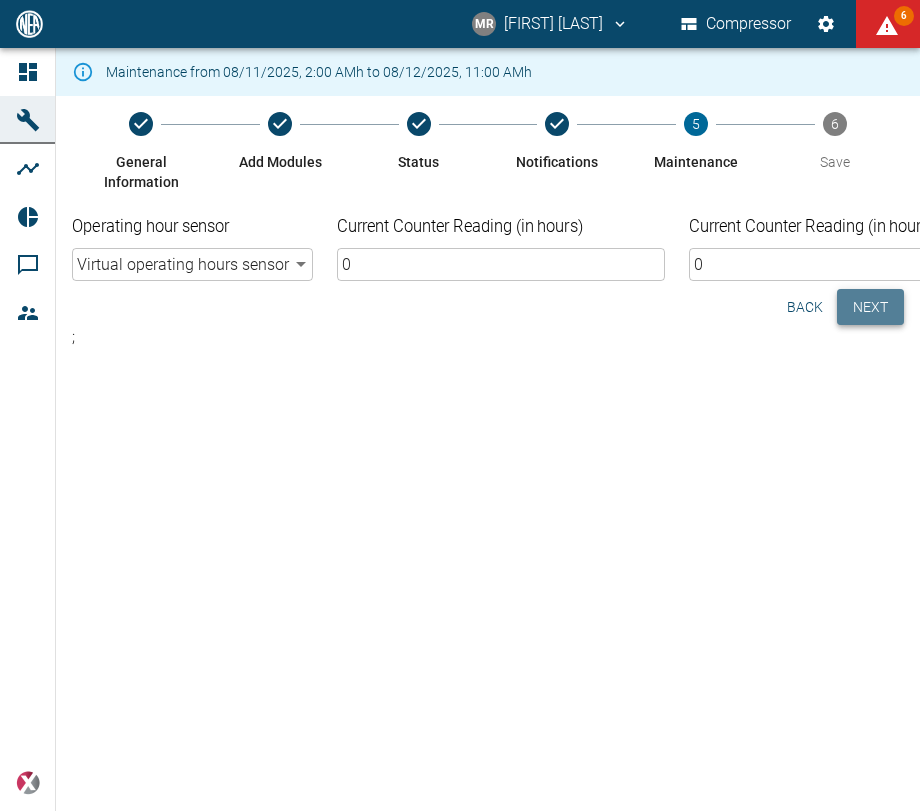 click on "Next" at bounding box center (870, 307) 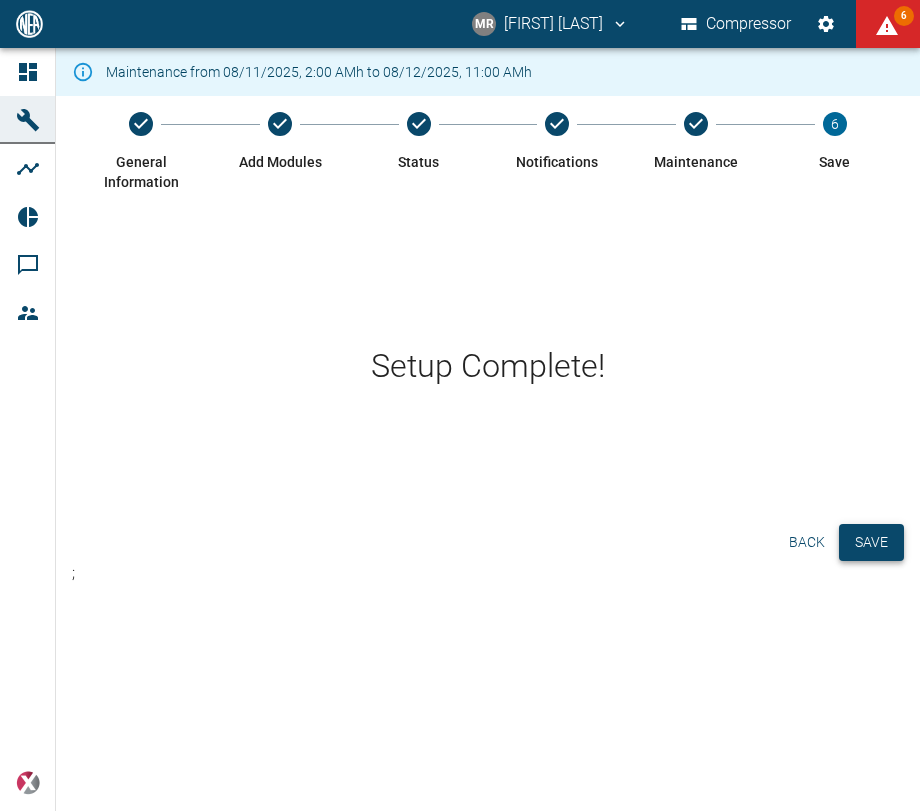 click on "Save" at bounding box center [871, 542] 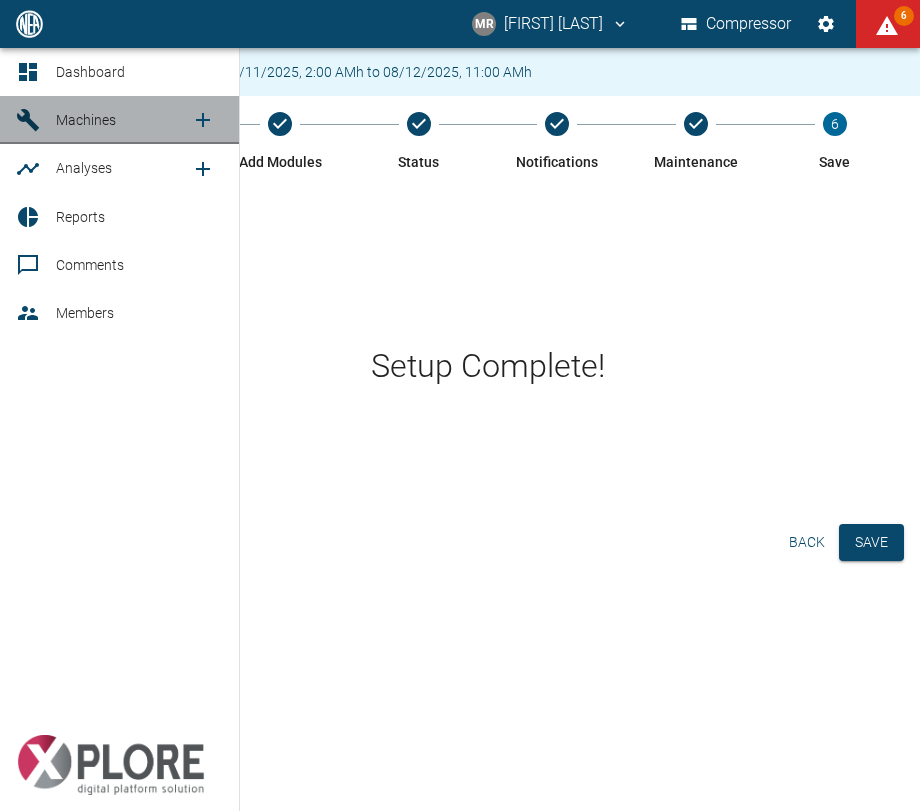click on "Machines" at bounding box center [86, 120] 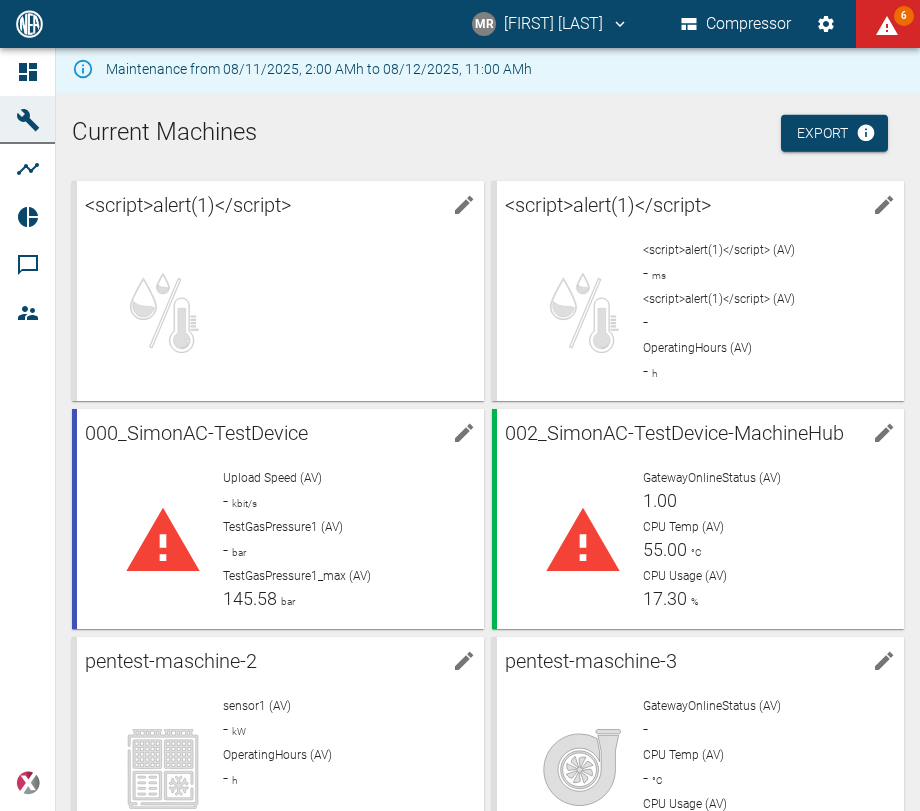 scroll, scrollTop: 0, scrollLeft: 0, axis: both 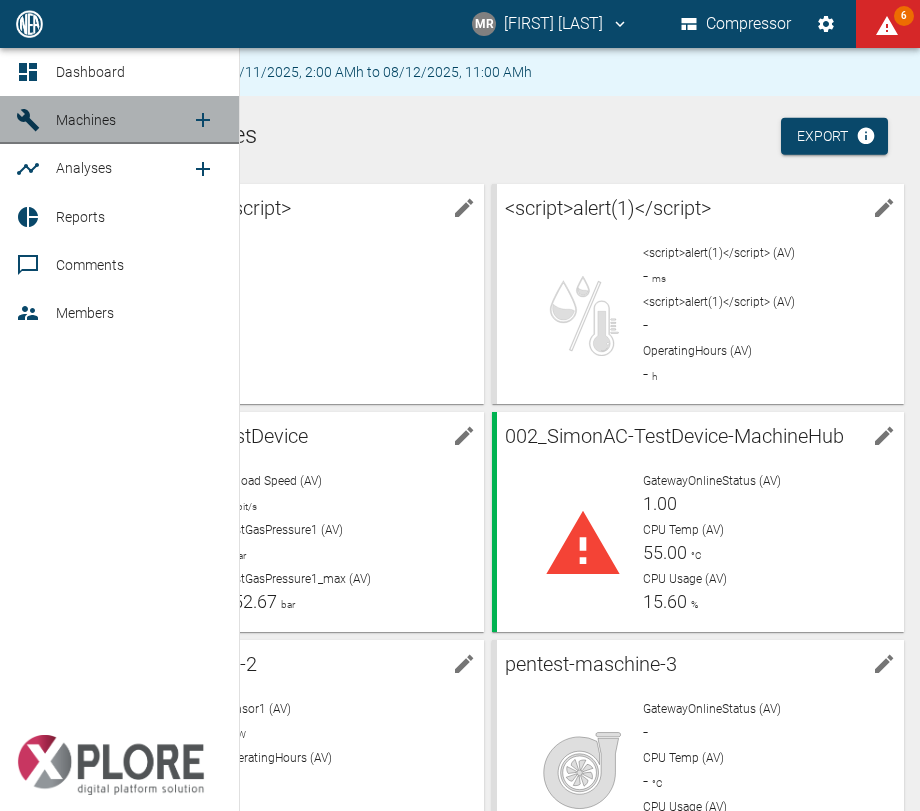 click on "Machines" at bounding box center [86, 120] 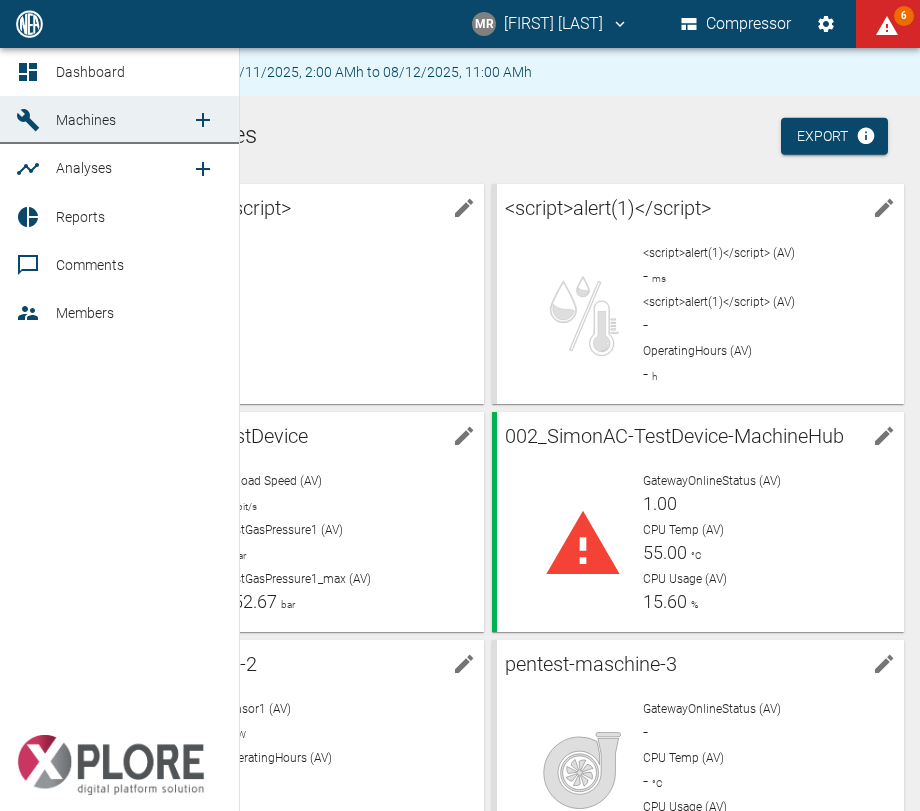 click on "Dashboard" at bounding box center [119, 72] 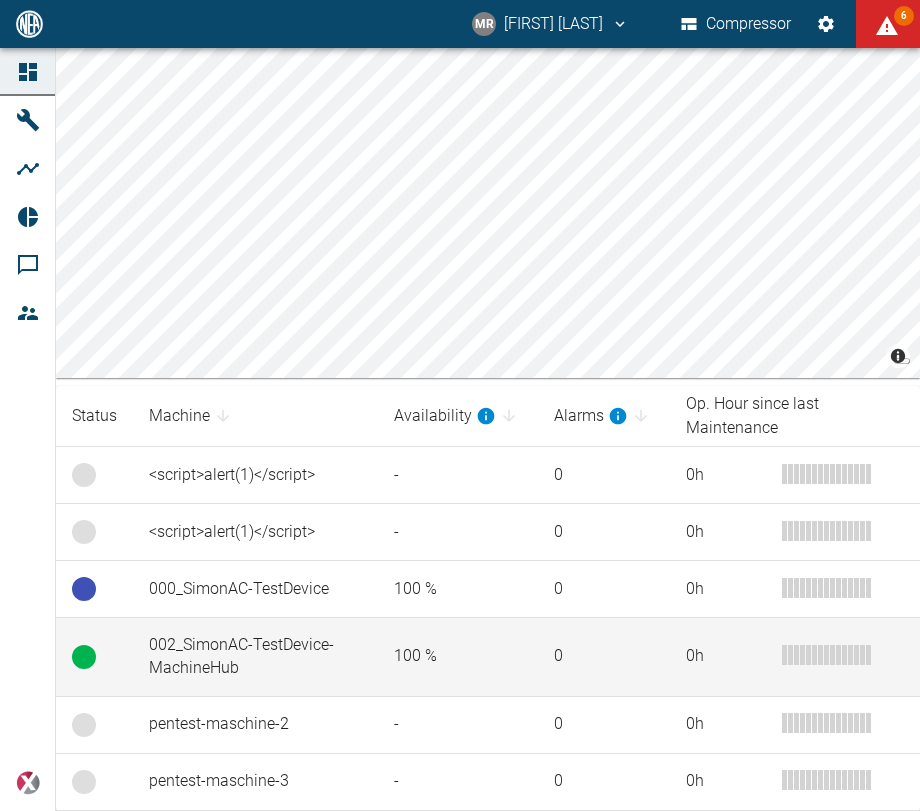 scroll, scrollTop: 0, scrollLeft: 0, axis: both 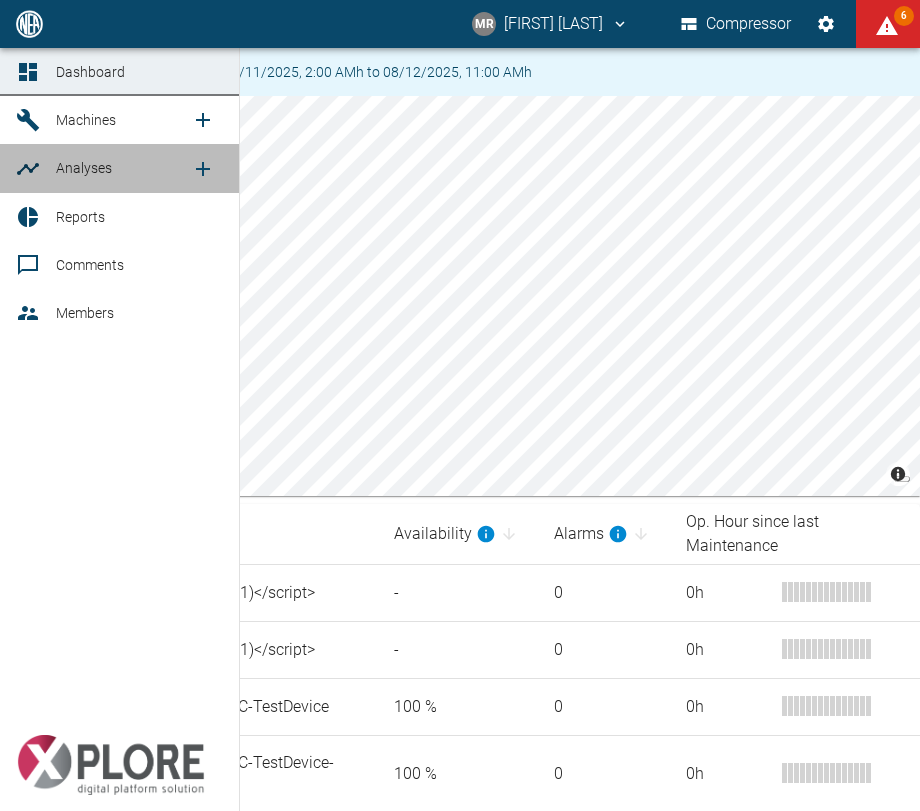click on "Analyses" at bounding box center (119, 168) 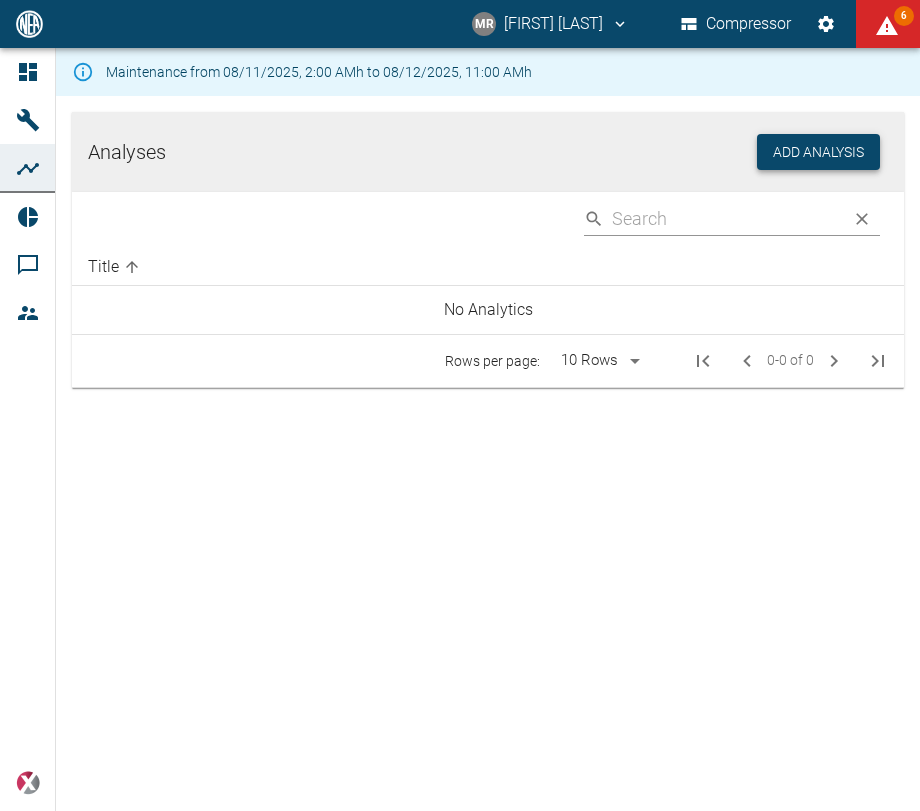 click on "Add Analysis" at bounding box center [818, 152] 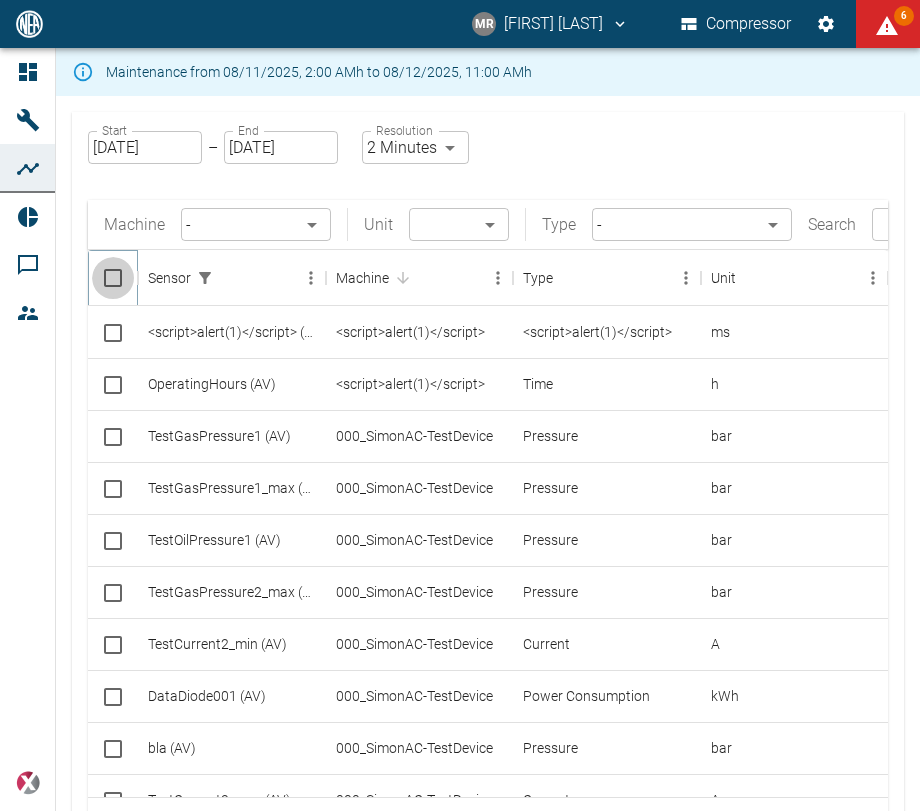 click at bounding box center [113, 278] 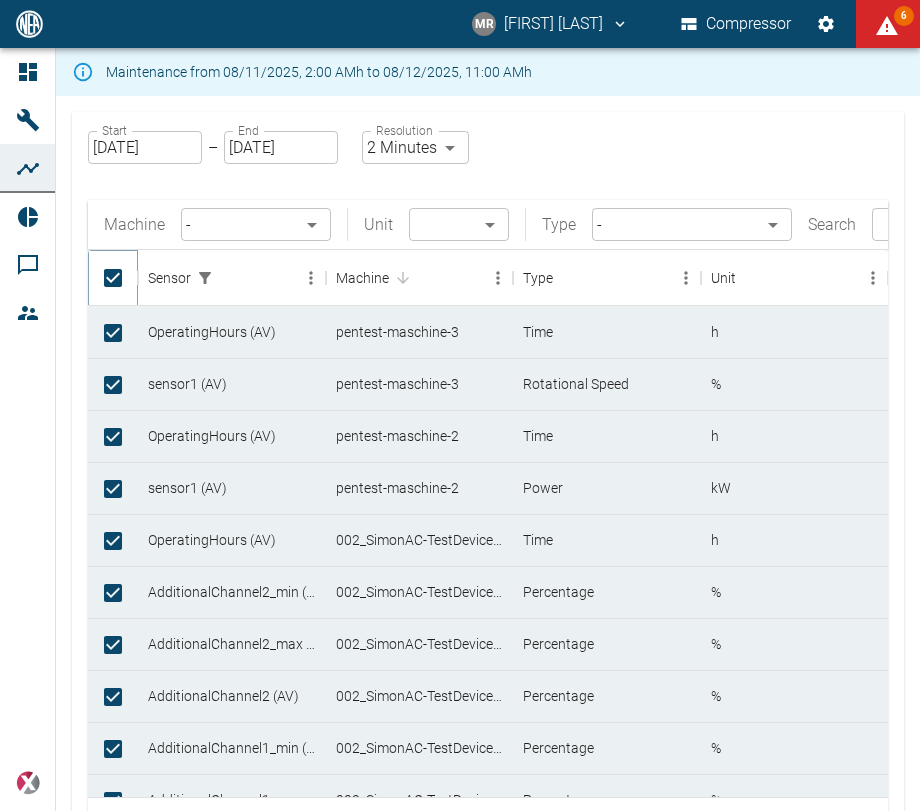 checkbox on "true" 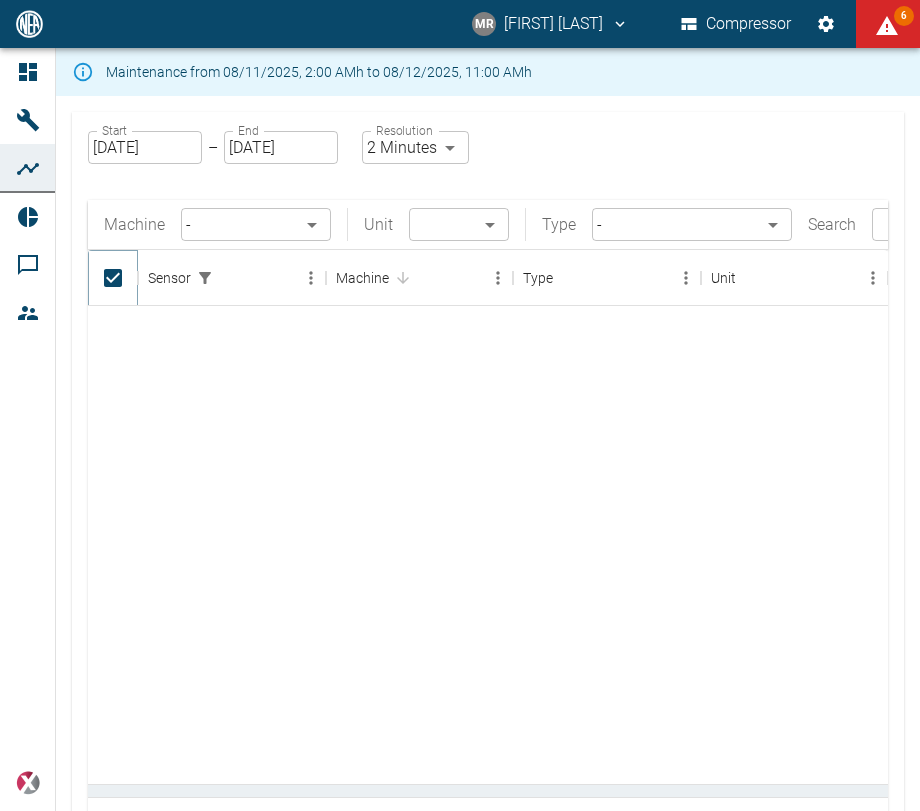 scroll, scrollTop: 1020, scrollLeft: 0, axis: vertical 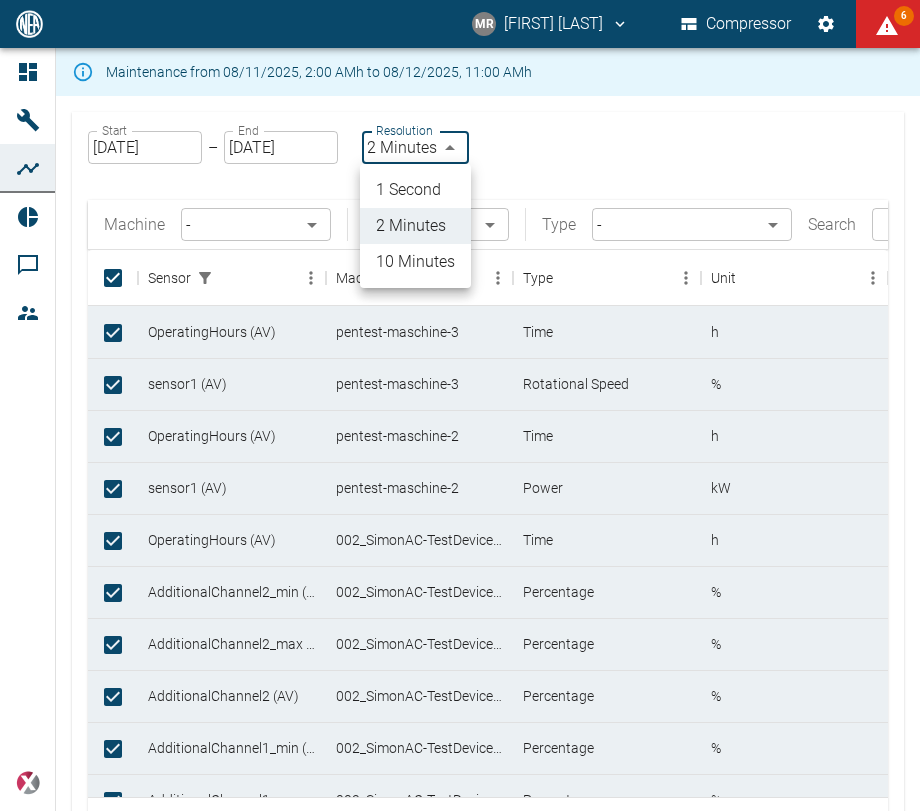 click on "MR Manuel Remlinger Compressor 6 Dashboard Machines Analyses Reports Comments Members powered by Maintenance from 08/11/2025, 2:00 AMh to 08/12/2025, 11:00 AMh Start 08/07/2025 Start  –  End 08/07/2025 End Resolution 2 Minutes 2min Resolution Machine - ​ Unit ​ ​ Type - ​ Search ​ Sensor Machine Type Unit OperatingHours (AV) pentest-maschine-3 Time h sensor1 (AV) pentest-maschine-3 Rotational Speed % OperatingHours (AV) pentest-maschine-2 Time h sensor1 (AV) pentest-maschine-2 Power kW OperatingHours (AV) 002_SimonAC-TestDevice-MachineHub Time h AdditionalChannel2_min (AV) 002_SimonAC-TestDevice-MachineHub Percentage % AdditionalChannel2_max (AV) 002_SimonAC-TestDevice-MachineHub Percentage % AdditionalChannel2 (AV) 002_SimonAC-TestDevice-MachineHub Percentage % AdditionalChannel1_min (AV) 002_SimonAC-TestDevice-MachineHub Percentage % AdditionalChannel1_max (AV) 002_SimonAC-TestDevice-MachineHub Percentage % 71 rows selected Total Rows:   71 Load 1 Second 2 Minutes 10 Minutes" at bounding box center [460, 405] 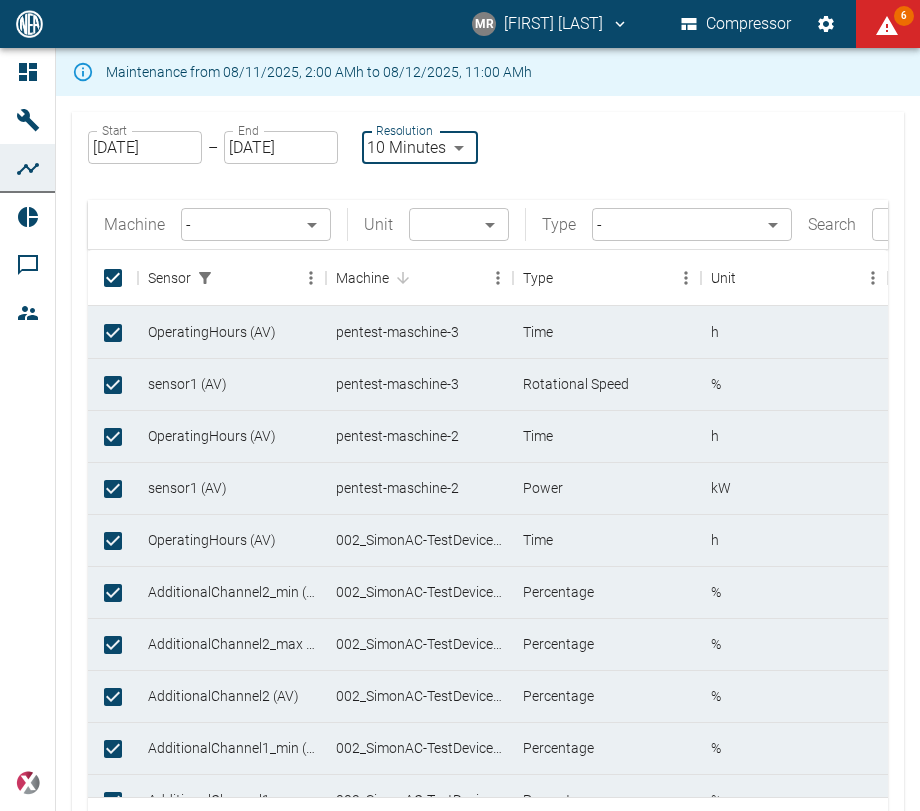 scroll, scrollTop: 147, scrollLeft: 0, axis: vertical 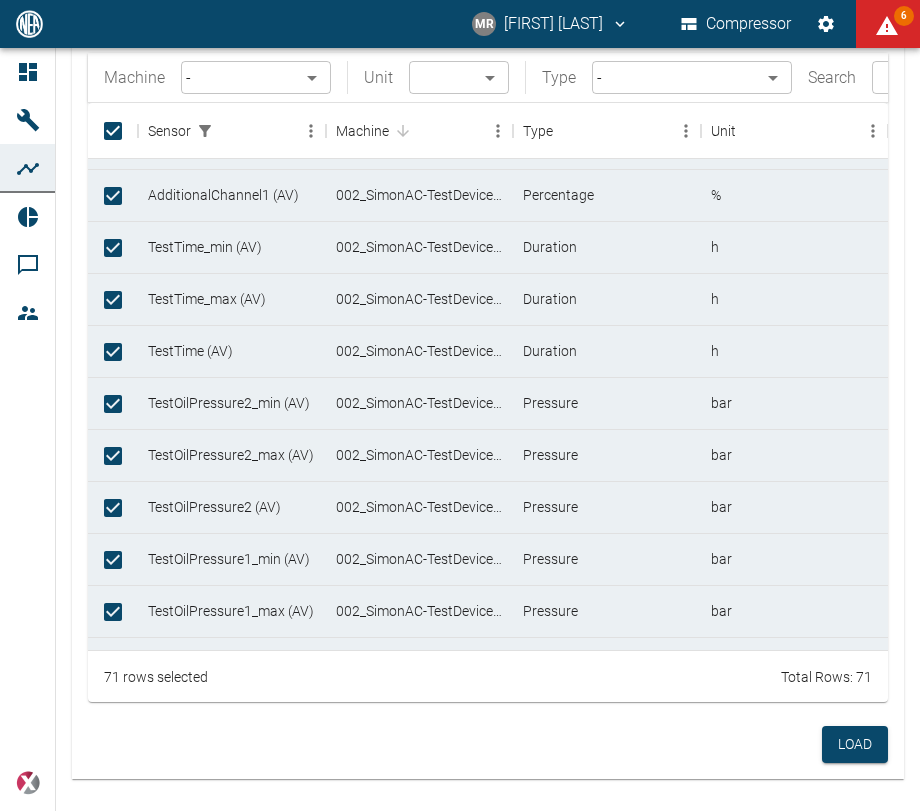 drag, startPoint x: 840, startPoint y: 738, endPoint x: 659, endPoint y: 404, distance: 379.89078 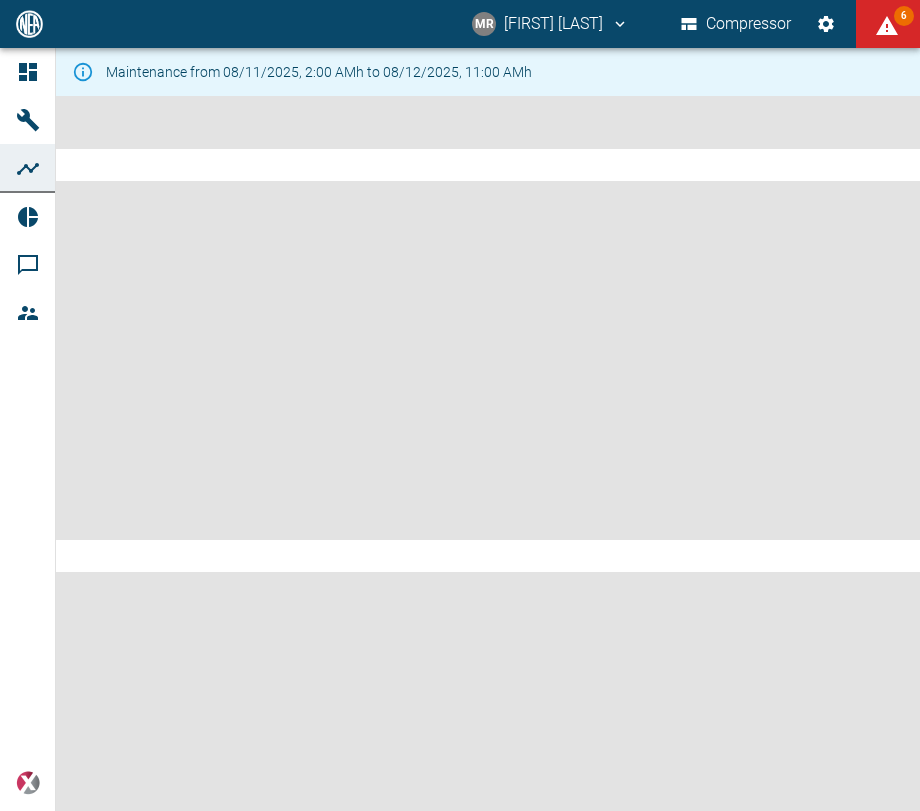 scroll, scrollTop: 0, scrollLeft: 0, axis: both 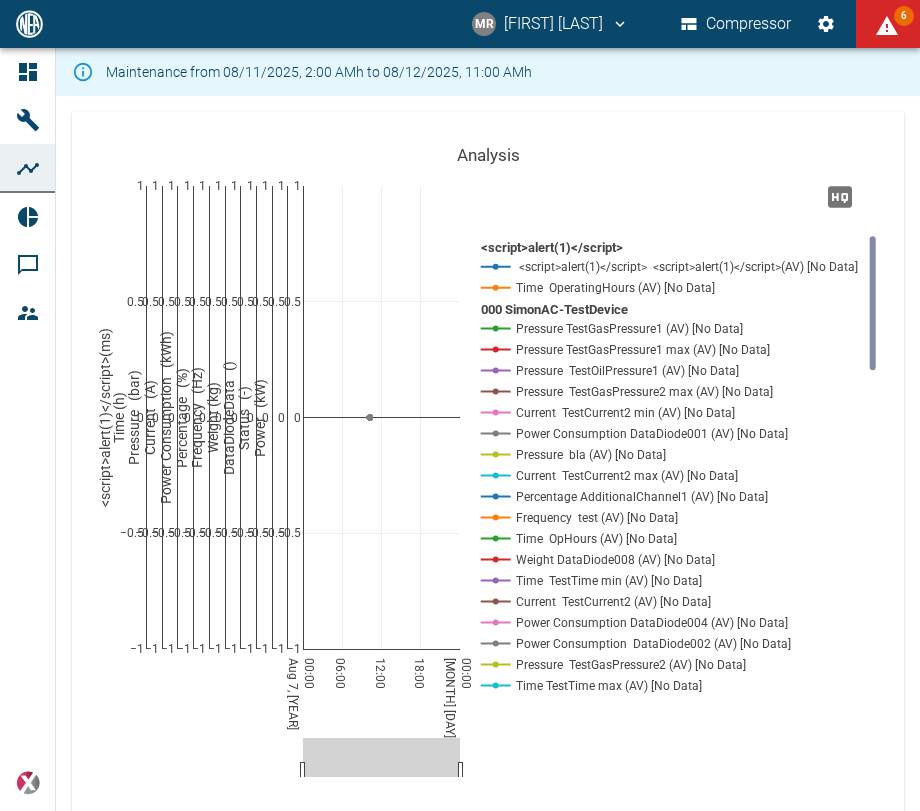 click 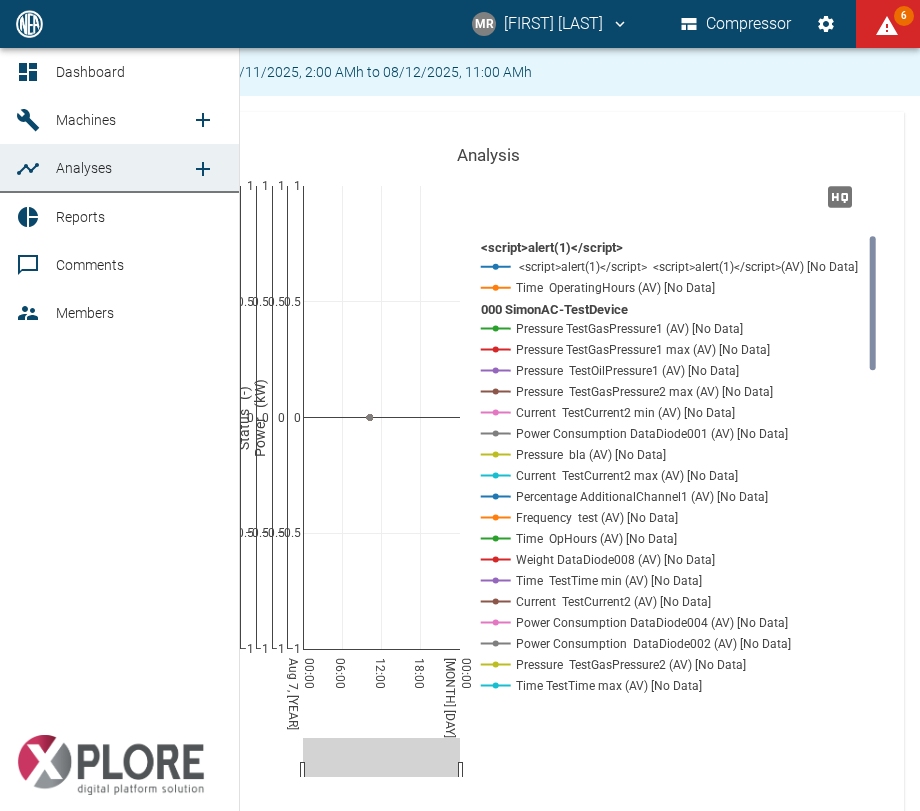 click on "Analyses" at bounding box center (123, 168) 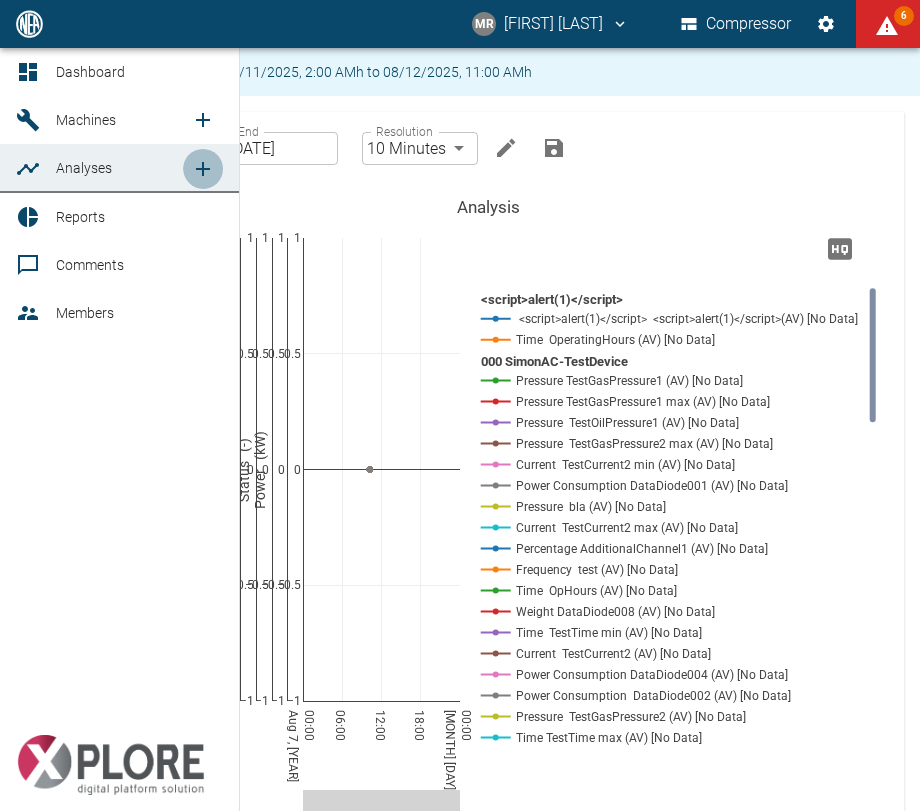 click 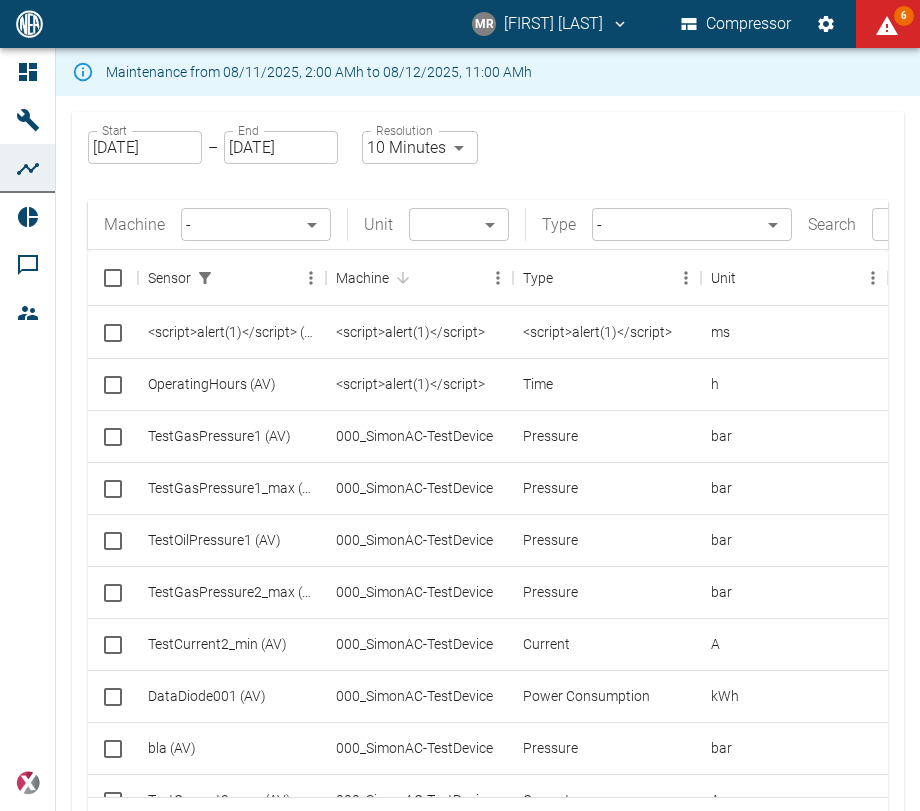 click on "MR Manuel Remlinger Compressor 6 Dashboard Machines Analyses Reports Comments Members powered by Maintenance from 08/11/2025, 2:00 AMh to 08/12/2025, 11:00 AMh Start 08/07/2025 Start  –  End 08/07/2025 End Resolution 10 Minutes 10min Resolution Machine - ​ Unit ​ ​ Type - ​ Search ​ Sensor Machine Type Unit <script>alert(1)</script> (AV) <script>alert(1)</script> <script>alert(1)</script> ms OperatingHours (AV) <script>alert(1)</script> Time h TestGasPressure1 (AV) 000_SimonAC-TestDevice Pressure bar TestGasPressure1_max (AV) 000_SimonAC-TestDevice Pressure bar TestOilPressure1 (AV) 000_SimonAC-TestDevice Pressure bar TestGasPressure2_max (AV) 000_SimonAC-TestDevice Pressure bar TestCurrent2_min (AV) 000_SimonAC-TestDevice Current A DataDiode001 (AV) 000_SimonAC-TestDevice Power Consumption kWh bla (AV) 000_SimonAC-TestDevice Pressure bar TestCurrent2_max (AV) 000_SimonAC-TestDevice Current A AdditionalChannel1 (AV) 000_SimonAC-TestDevice Percentage % test (AV) 000_SimonAC-TestDevice Frequency Hz" at bounding box center (460, 405) 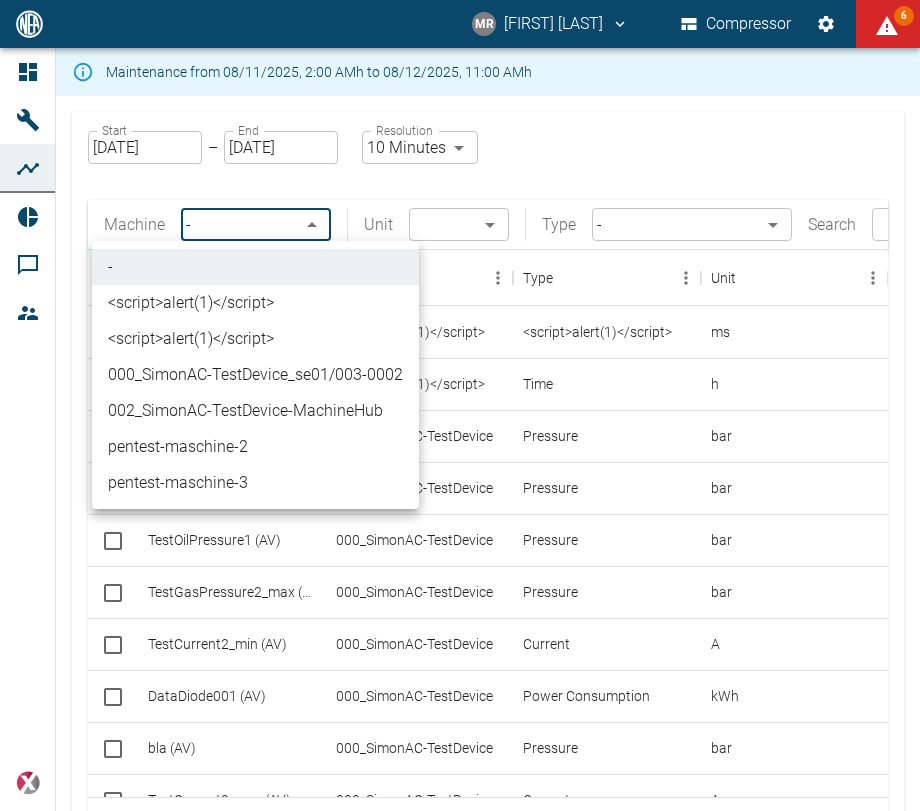 click on "000_SimonAC-TestDevice_se01/003-0002" at bounding box center [255, 375] 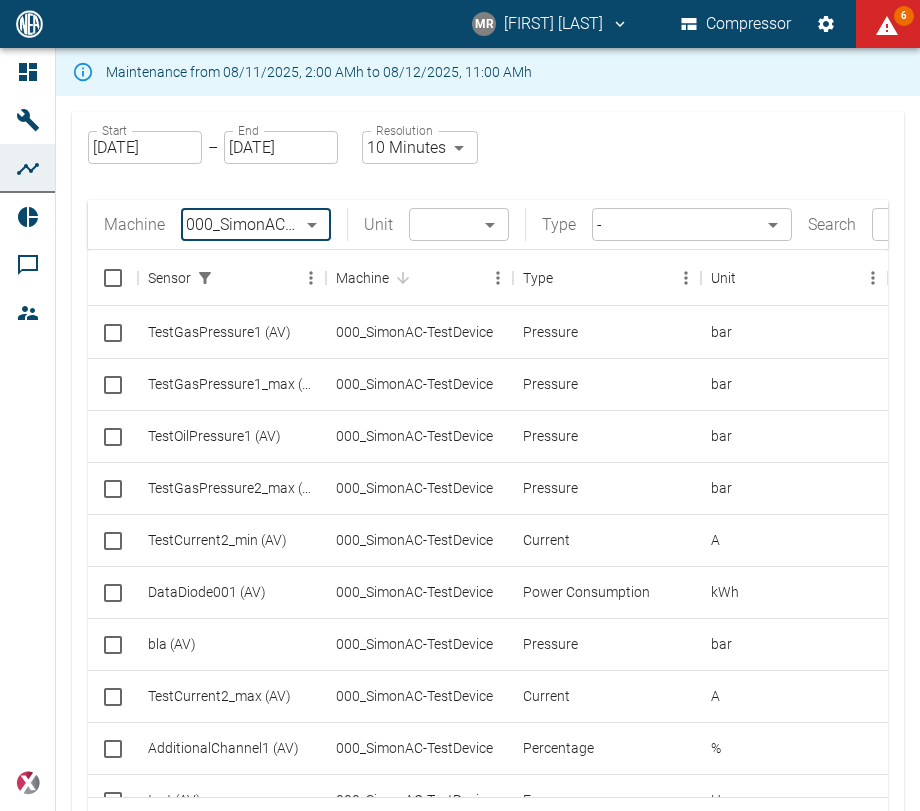 type on "92133c7f-d50f-43d0-80d3-22dfd9c682e0" 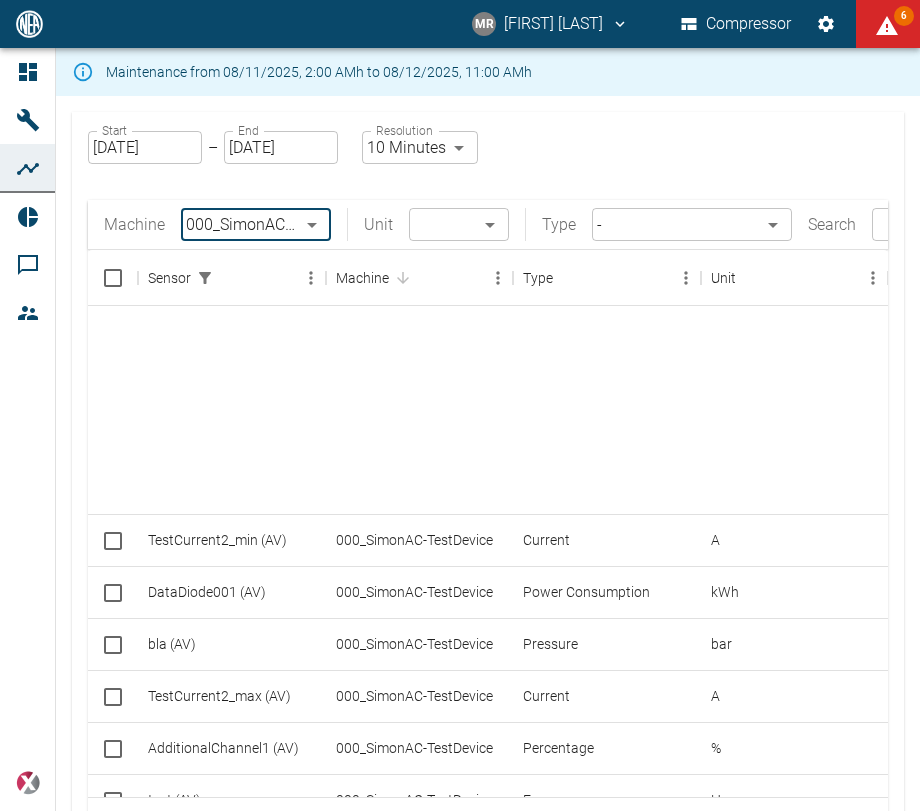 scroll, scrollTop: 306, scrollLeft: 0, axis: vertical 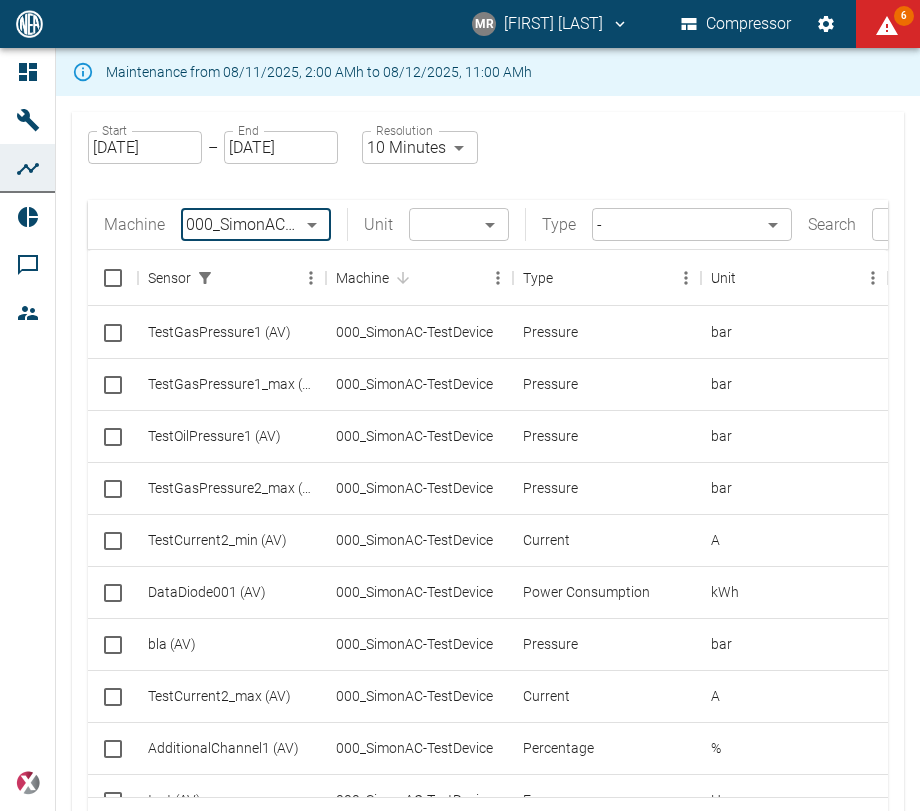 click on "MR Manuel Remlinger Compressor 6 Dashboard Machines Analyses Reports Comments Members powered by Maintenance from 08/11/2025, 2:00 AMh to 08/12/2025, 11:00 AMh Start 08/07/2025 Start  –  End 08/07/2025 End Resolution 10 Minutes 10min Resolution Machine 000_SimonAC-TestDevice_se01/003-0002 92133c7f-d50f-43d0-80d3-22dfd9c682e0 ​ Unit ​ ​ Type - ​ Search ​ Sensor Machine Type Unit TestGasPressure1 (AV) 000_SimonAC-TestDevice Pressure bar TestGasPressure1_max (AV) 000_SimonAC-TestDevice Pressure bar TestOilPressure1 (AV) 000_SimonAC-TestDevice Pressure bar TestGasPressure2_max (AV) 000_SimonAC-TestDevice Pressure bar TestCurrent2_min (AV) 000_SimonAC-TestDevice Current A DataDiode001 (AV) 000_SimonAC-TestDevice Power Consumption kWh bla (AV) 000_SimonAC-TestDevice Pressure bar TestCurrent2_max (AV) 000_SimonAC-TestDevice Current A AdditionalChannel1 (AV) 000_SimonAC-TestDevice Percentage % test (AV) 000_SimonAC-TestDevice Frequency Hz OpHours (AV) 000_SimonAC-TestDevice Time h DataDiode008 (AV) Weight" at bounding box center (460, 405) 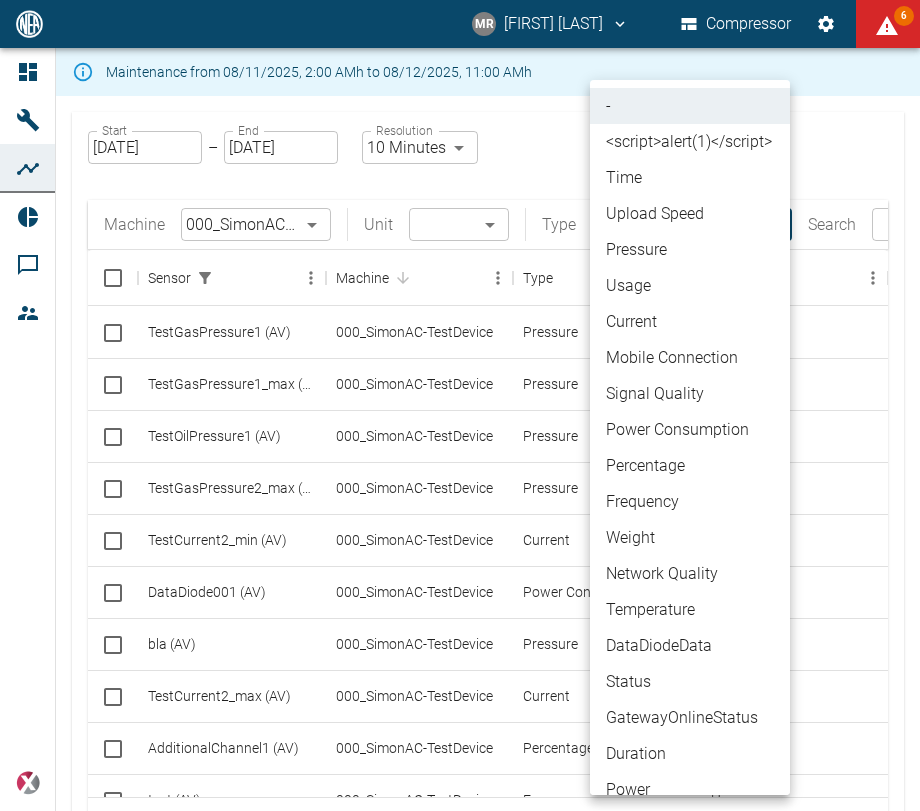 click at bounding box center [460, 405] 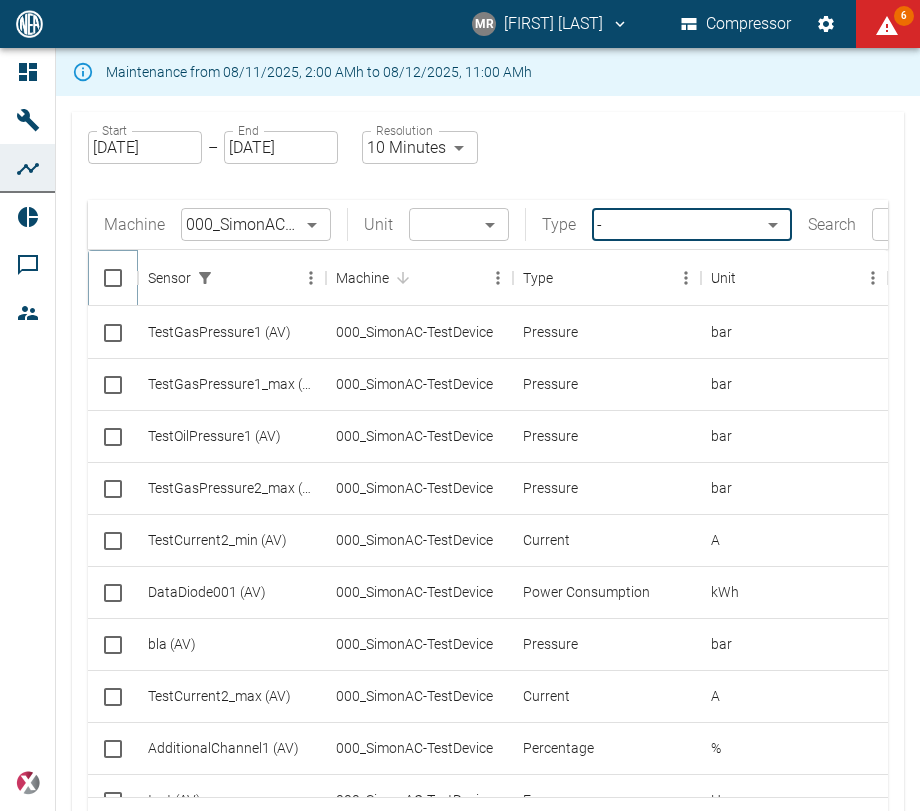 click at bounding box center (113, 278) 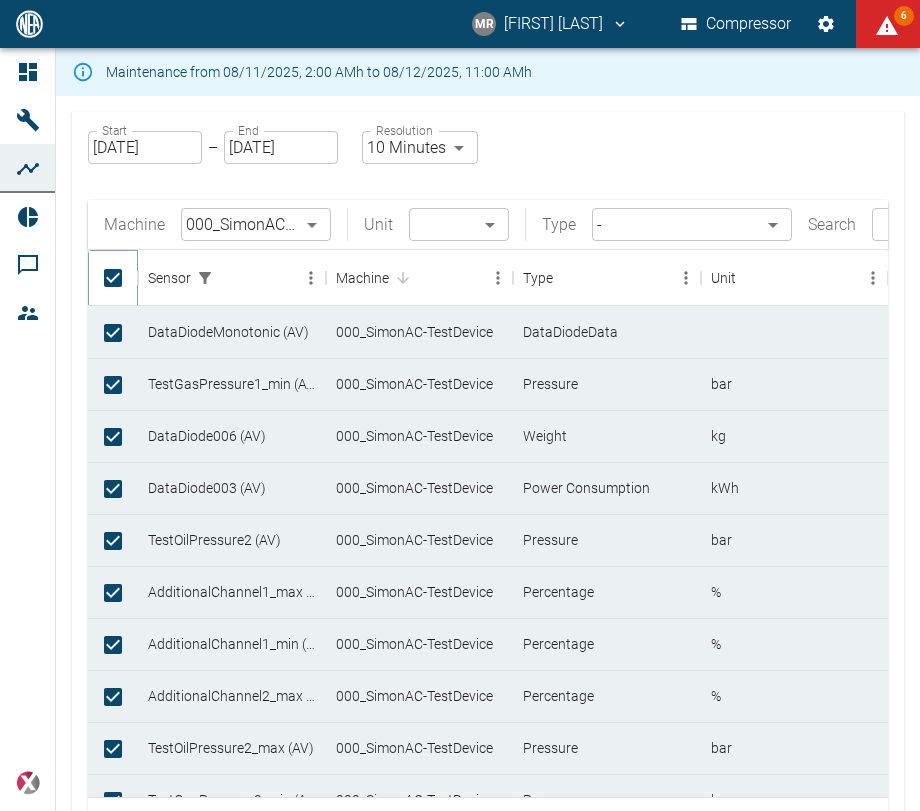 checkbox on "true" 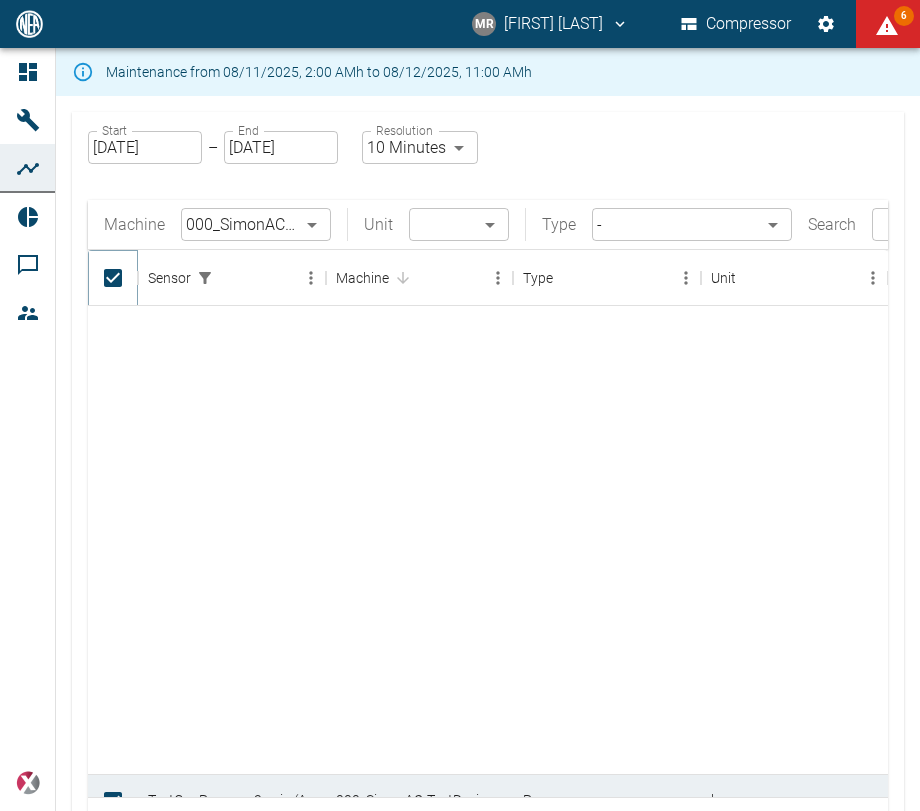 scroll, scrollTop: 1122, scrollLeft: 0, axis: vertical 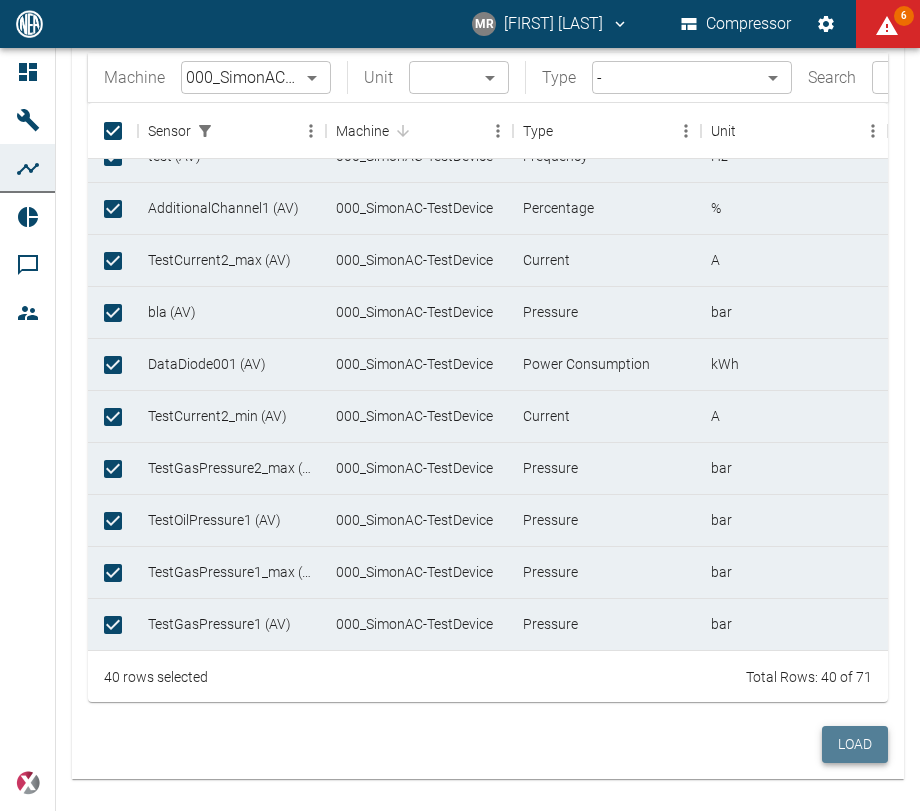 click on "Load" at bounding box center [855, 744] 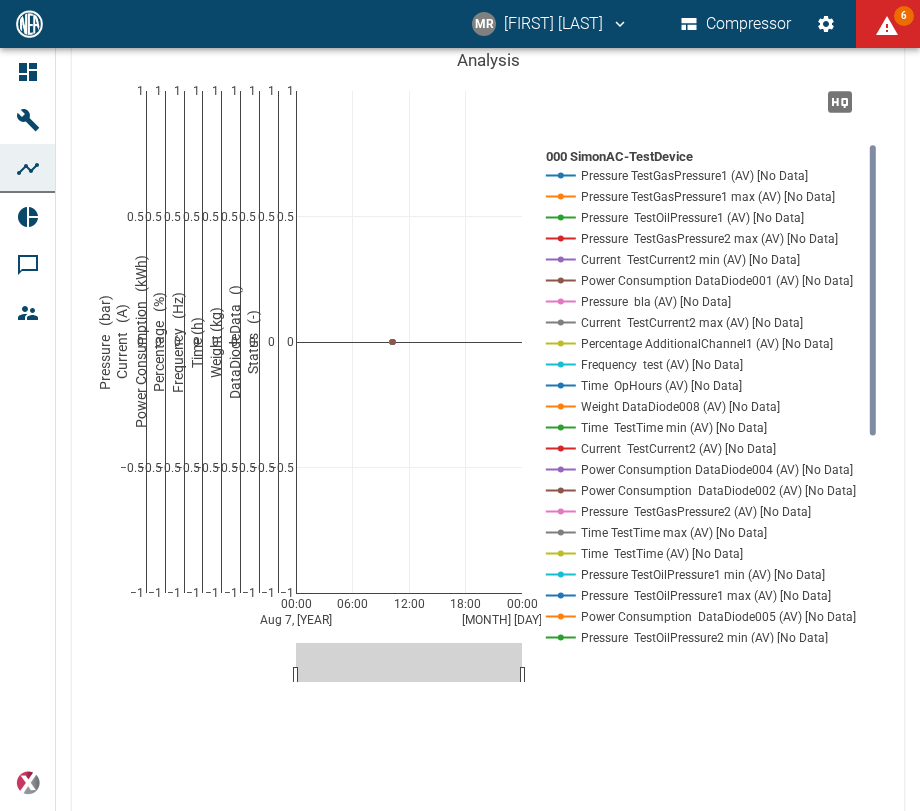 scroll, scrollTop: 197, scrollLeft: 0, axis: vertical 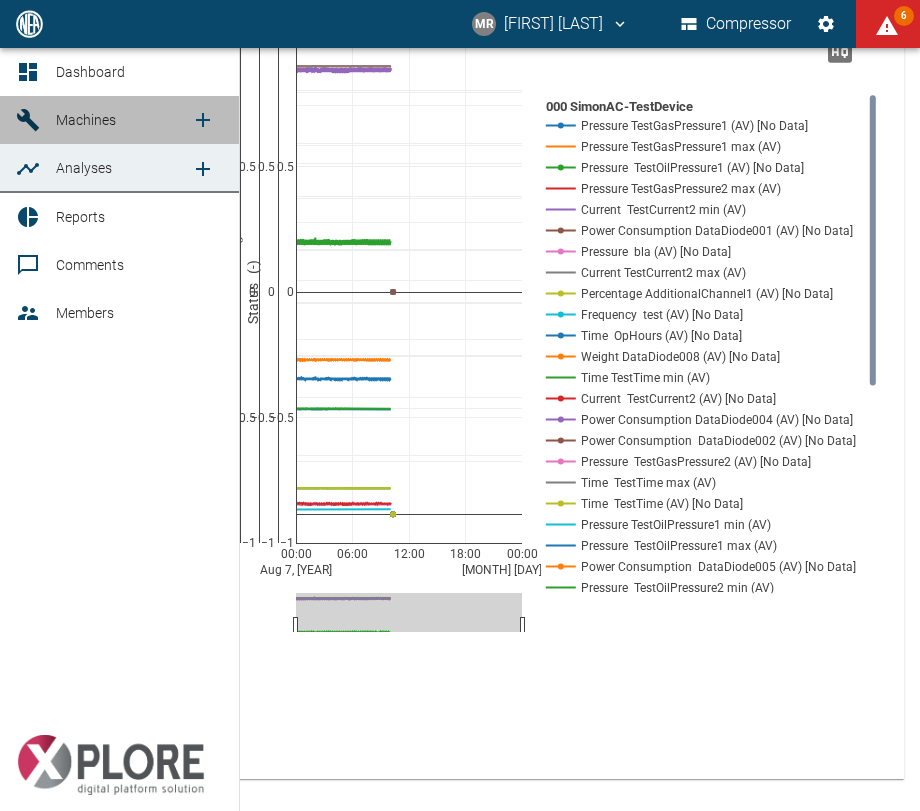 click on "Machines" at bounding box center (119, 120) 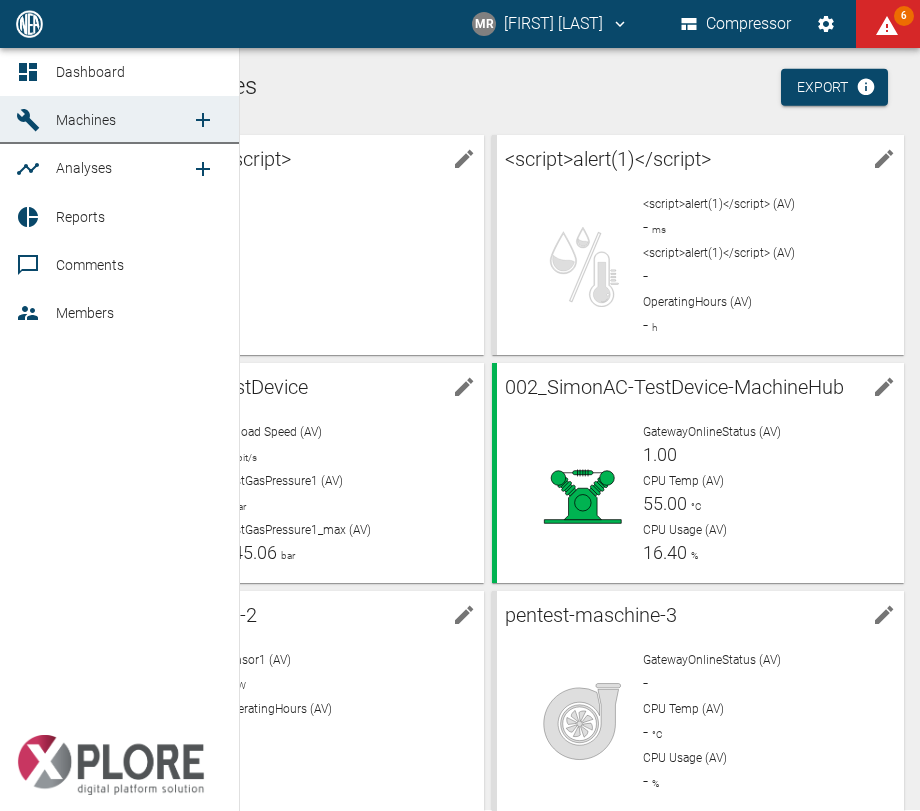 scroll, scrollTop: 49, scrollLeft: 0, axis: vertical 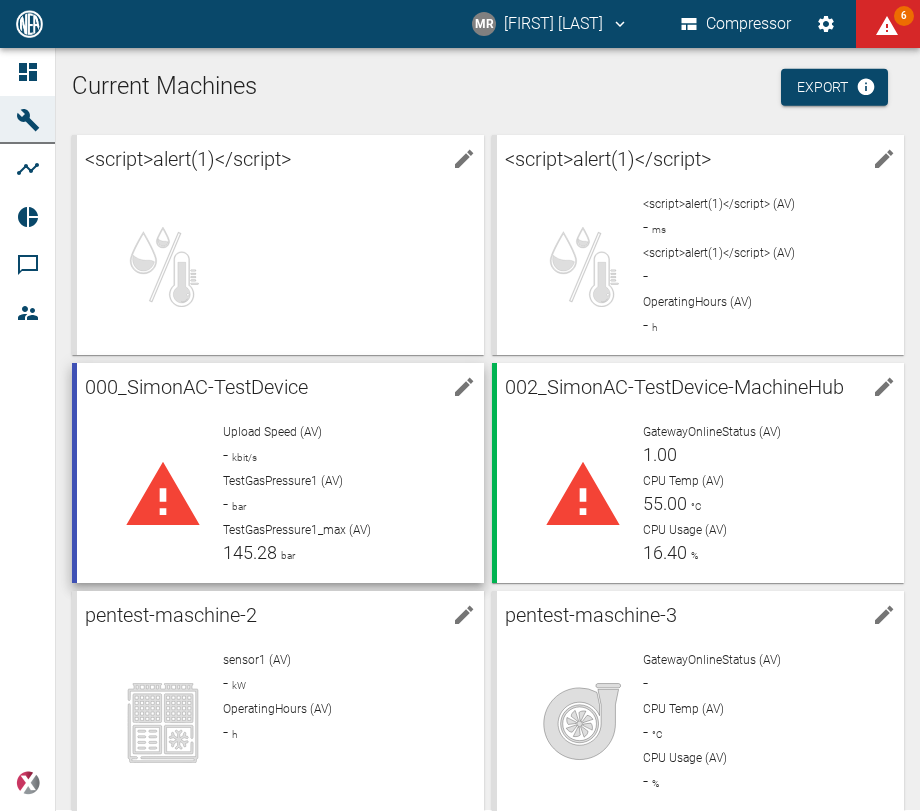 click on "Upload Speed (AV) - kbit/s  TestGasPressure1 (AV) - bar  TestGasPressure1_max (AV) 145.28 bar" at bounding box center [337, 487] 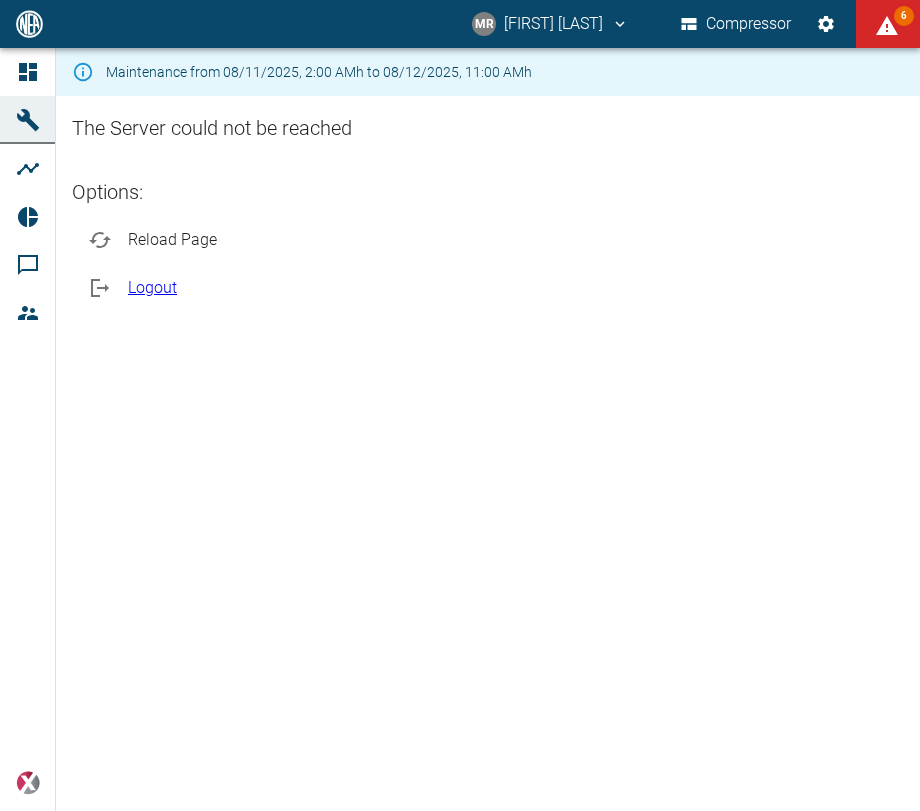 scroll, scrollTop: 0, scrollLeft: 0, axis: both 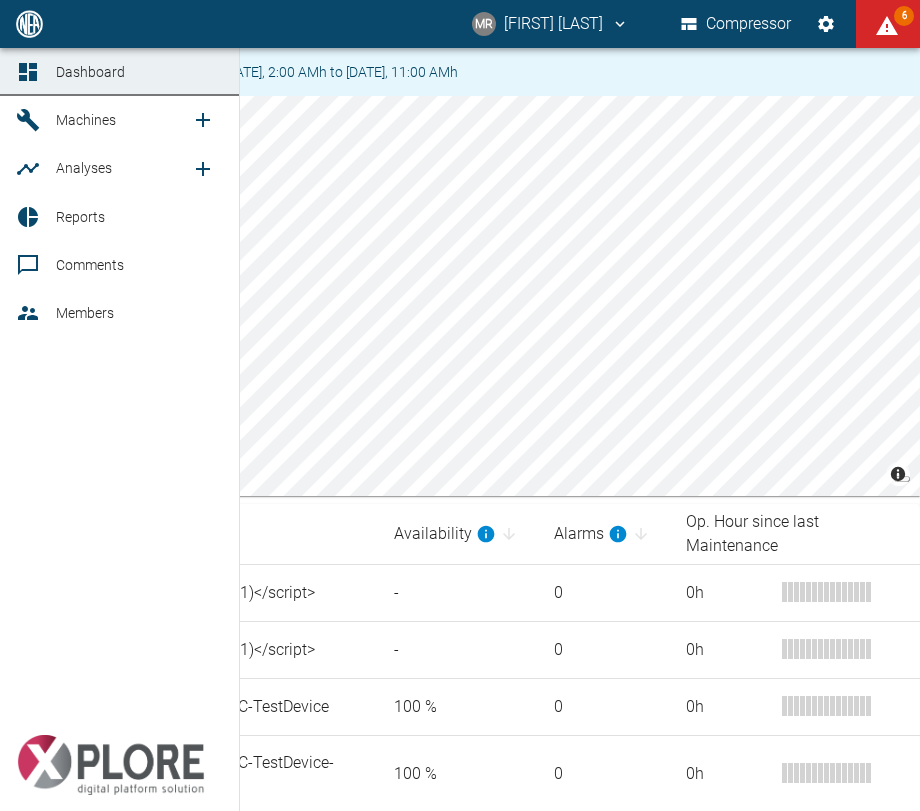 click on "Dashboard Machines Analyses Reports Comments Members powered by" at bounding box center (120, 429) 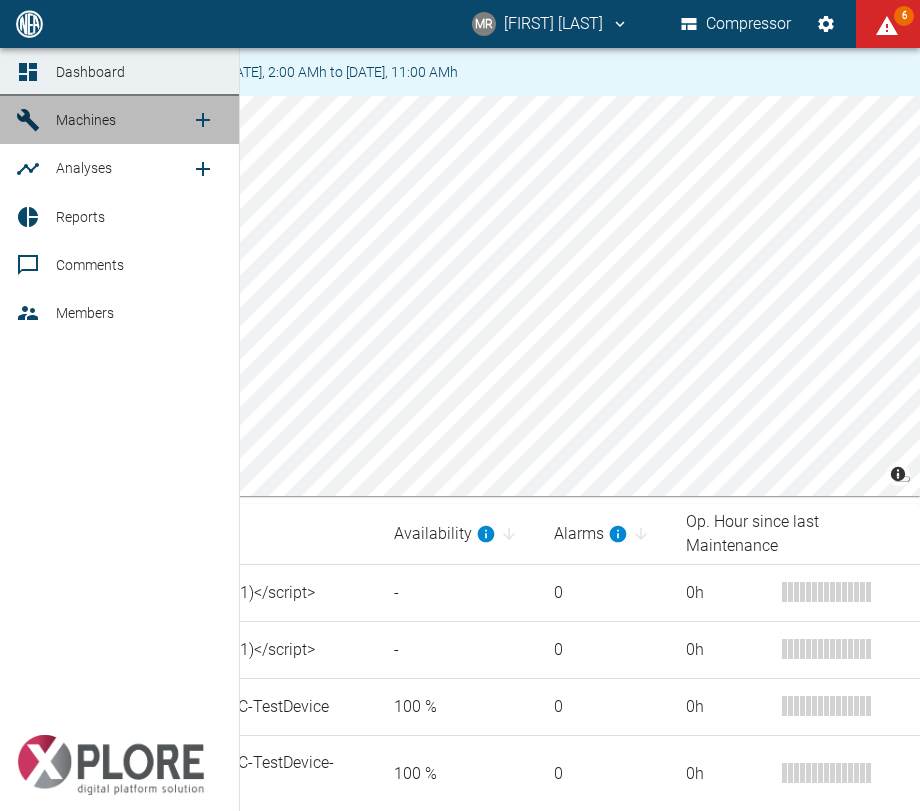 click 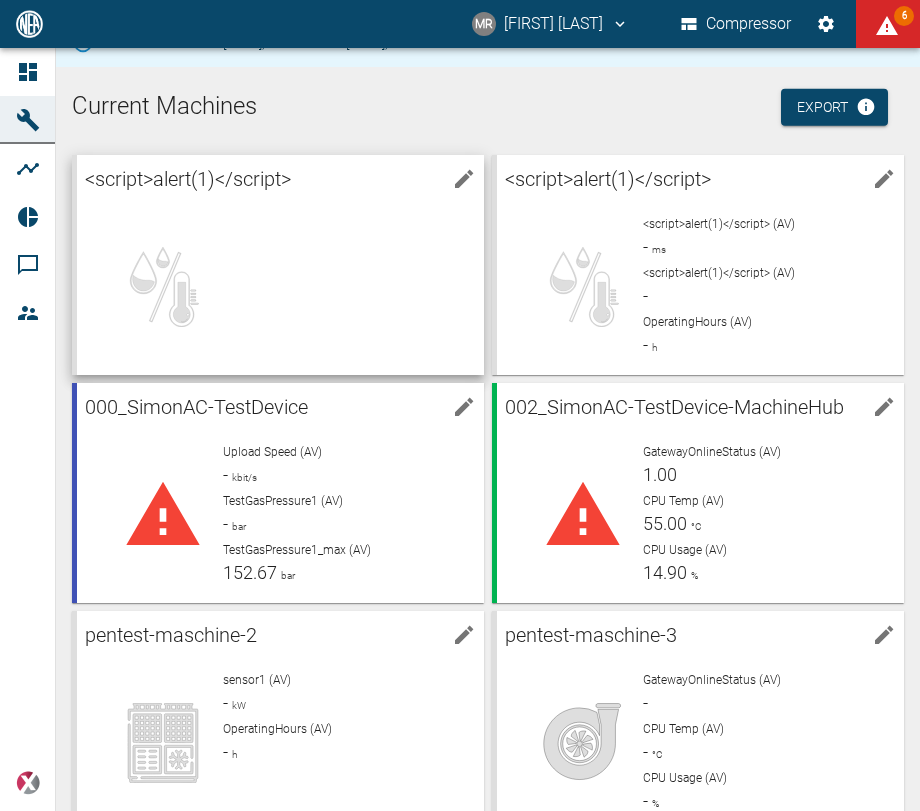 scroll, scrollTop: 49, scrollLeft: 0, axis: vertical 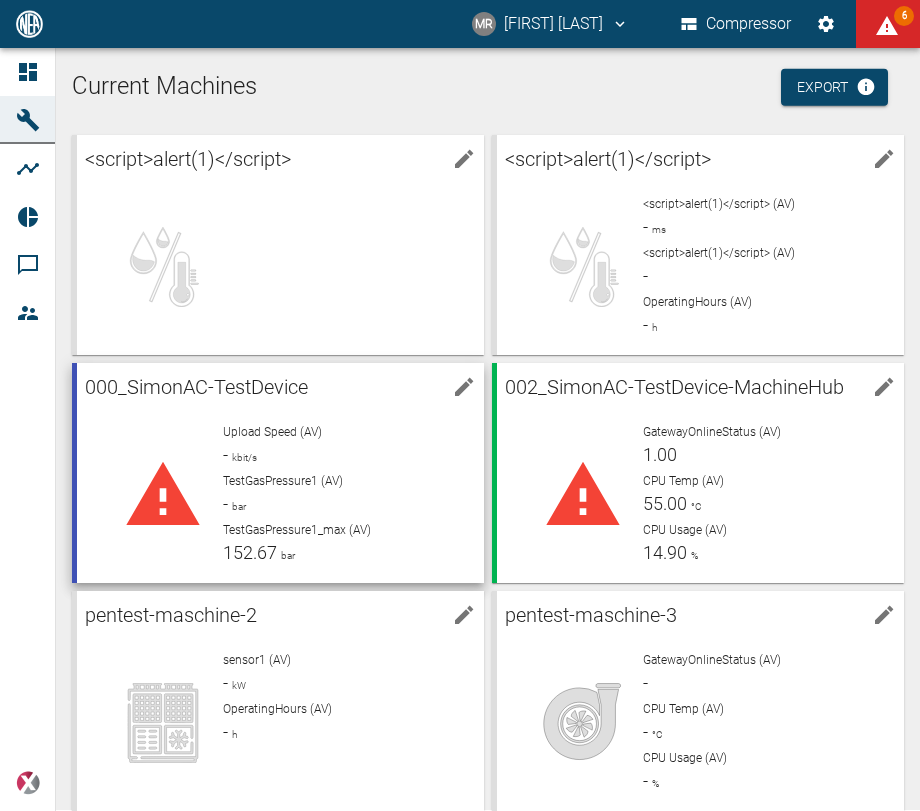 click on "Upload Speed (AV) - kbit/s  TestGasPressure1 (AV) - bar  TestGasPressure1_max (AV) 152.67 bar" at bounding box center [337, 487] 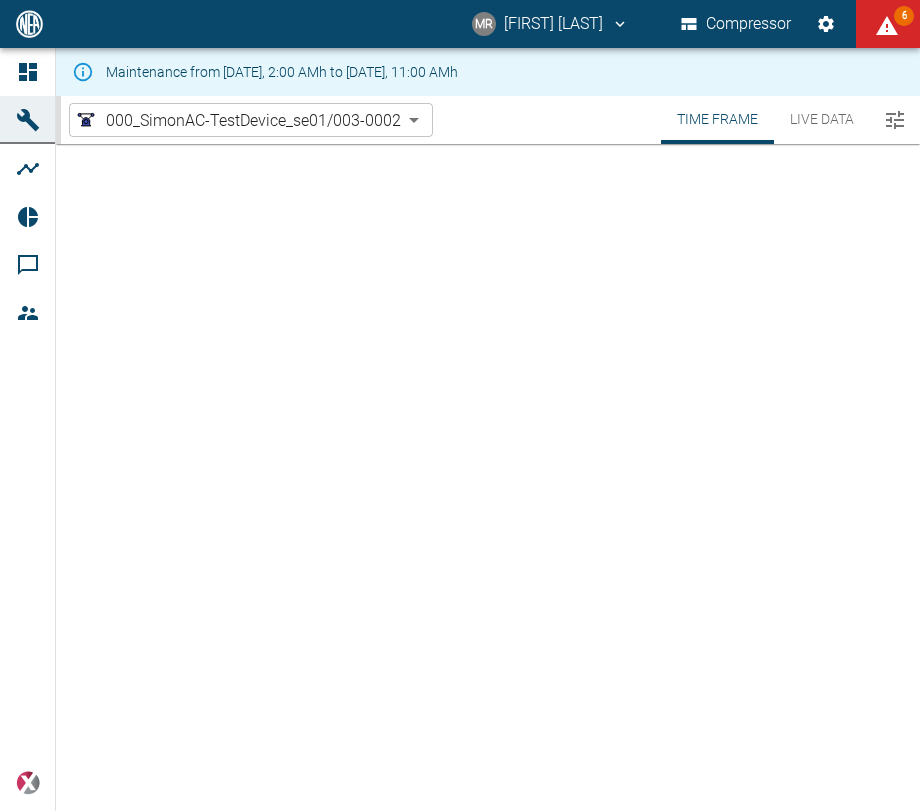 scroll, scrollTop: 0, scrollLeft: 0, axis: both 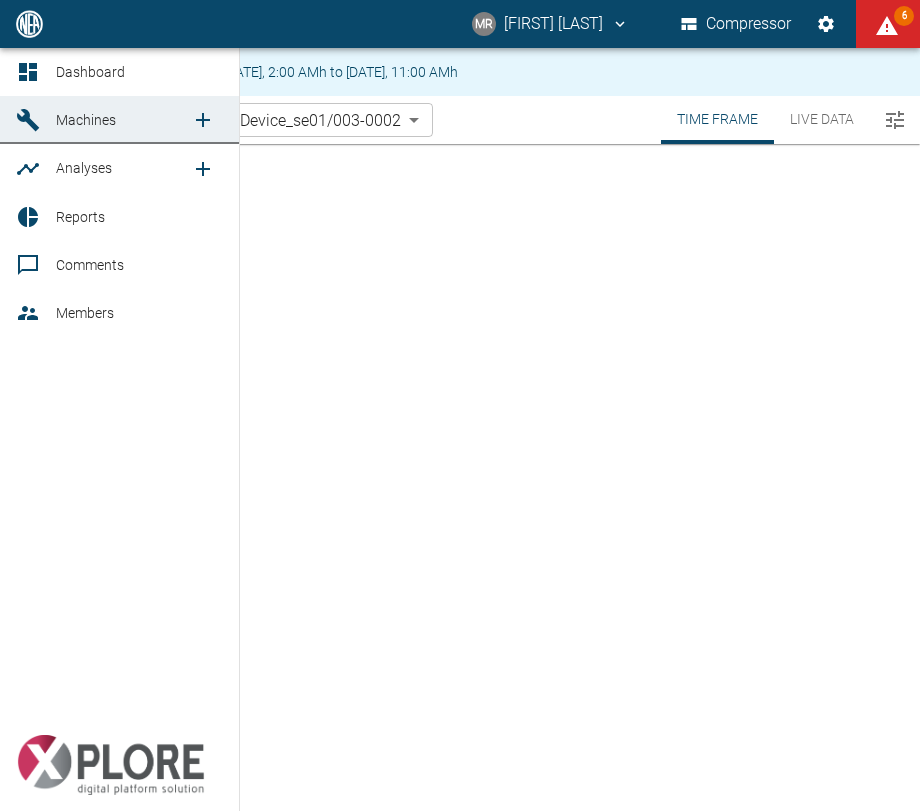 click 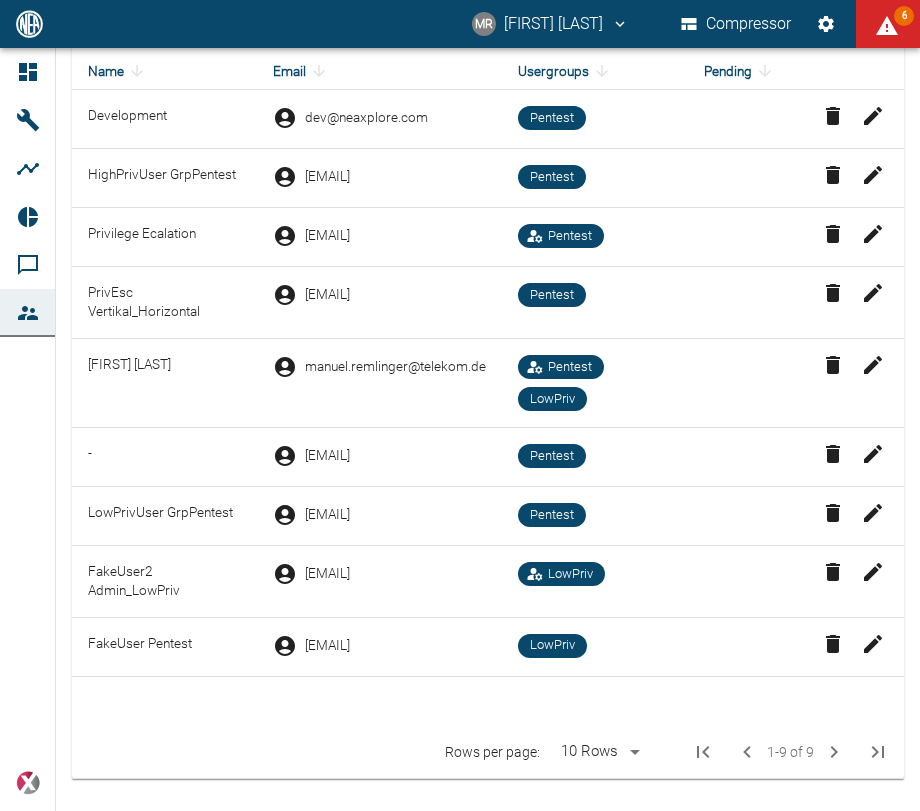 scroll, scrollTop: 0, scrollLeft: 0, axis: both 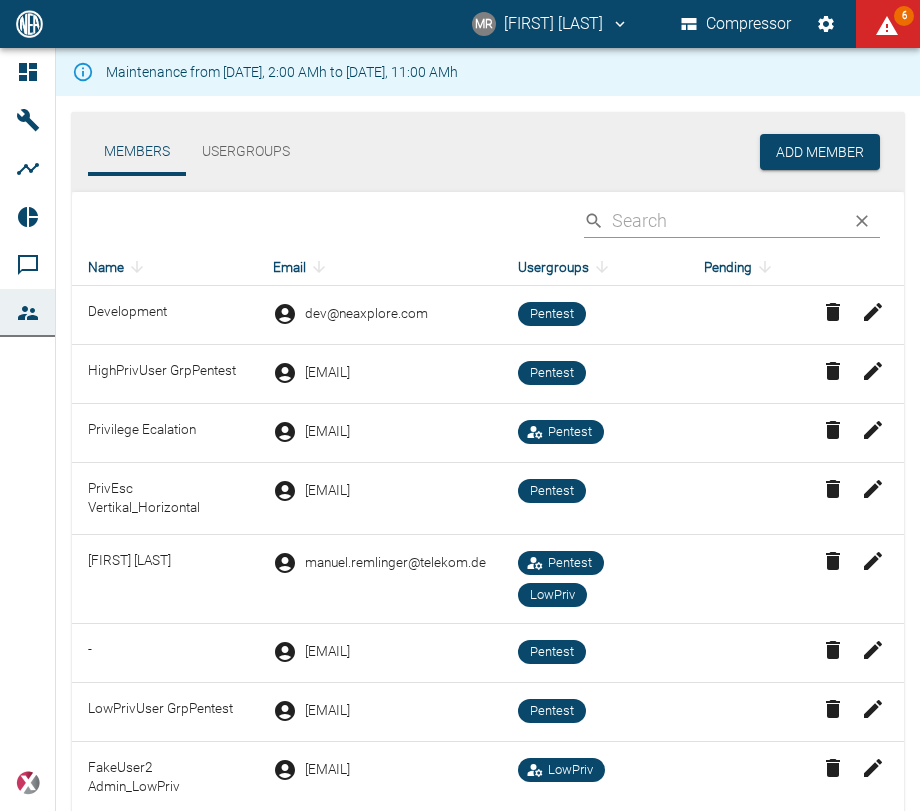 click on "Usergroups" at bounding box center (246, 152) 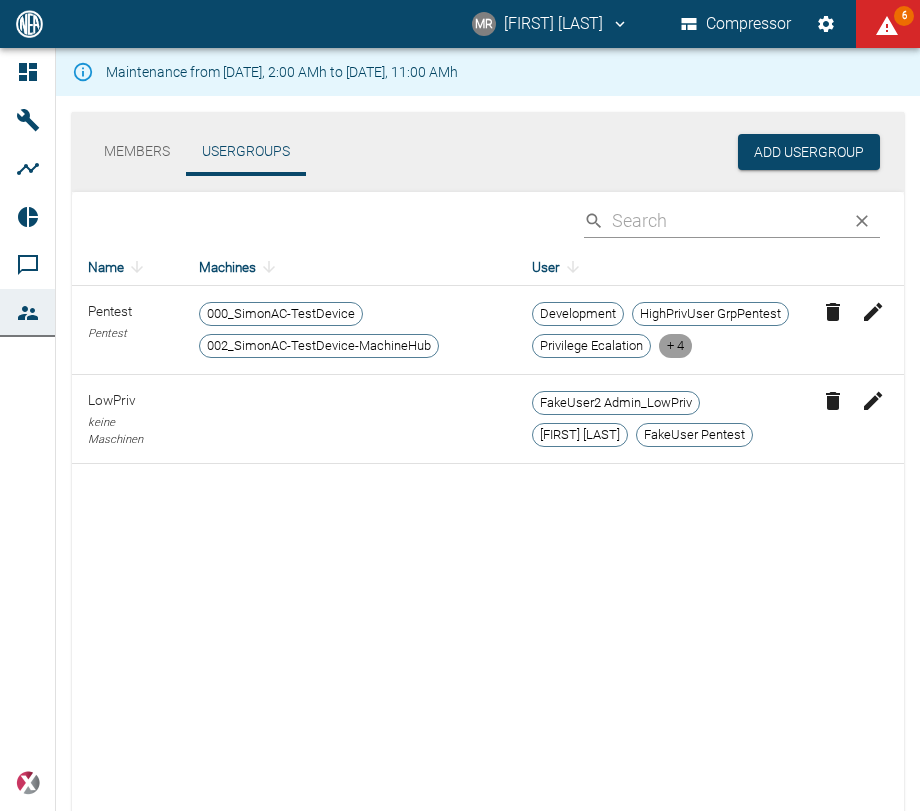 click on "+ 4" at bounding box center [675, 346] 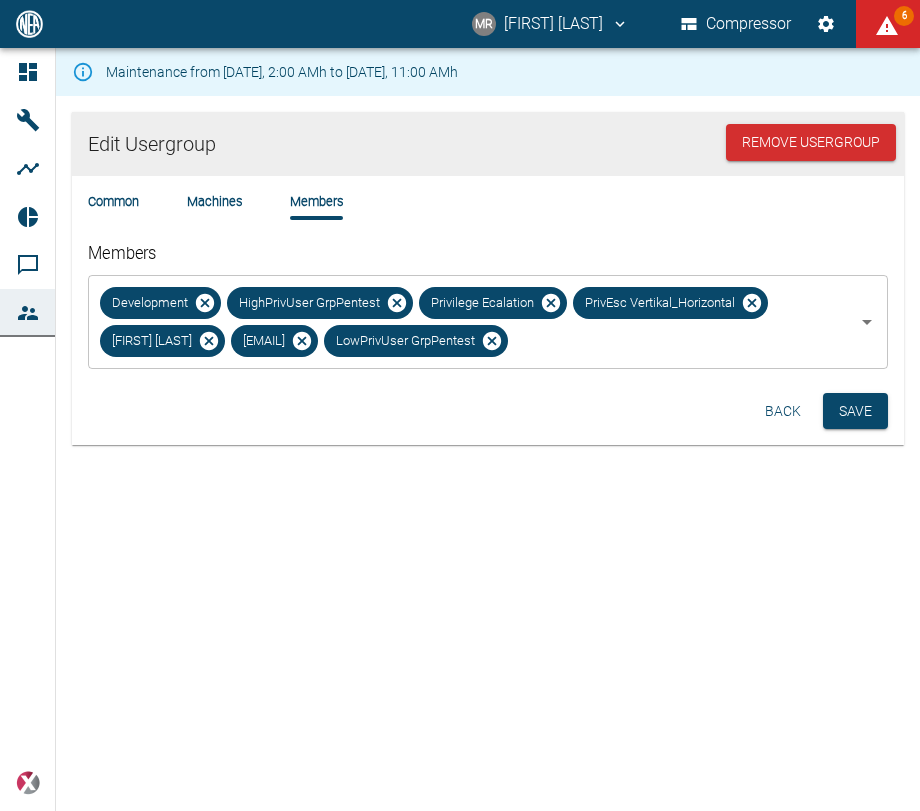 click on "Back" at bounding box center [783, 411] 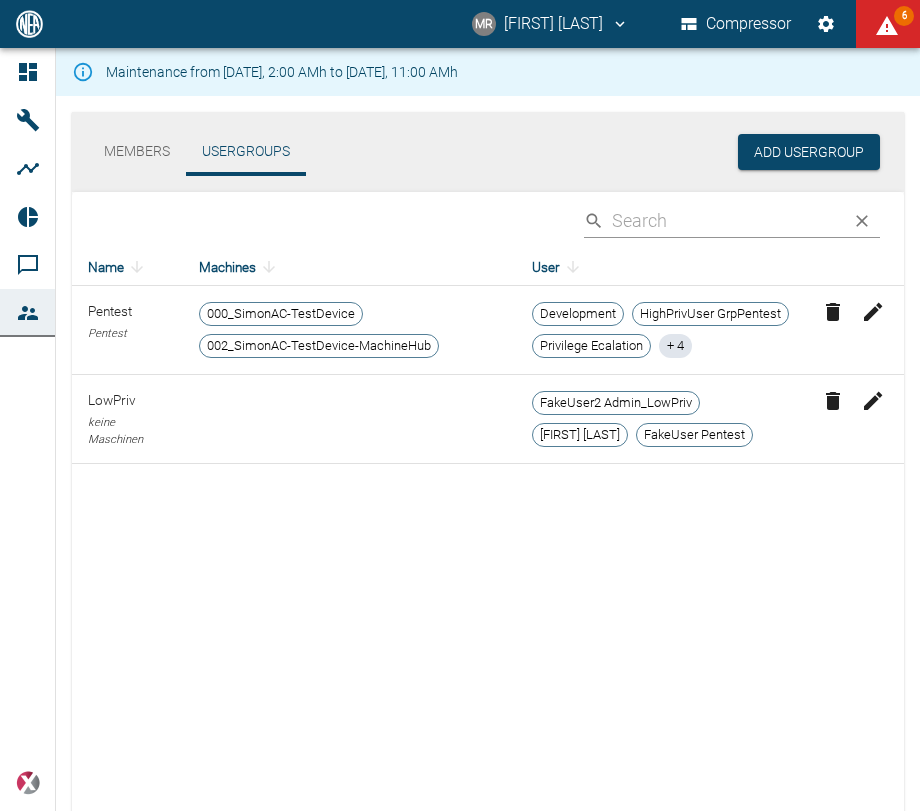 click on "Members" at bounding box center (137, 152) 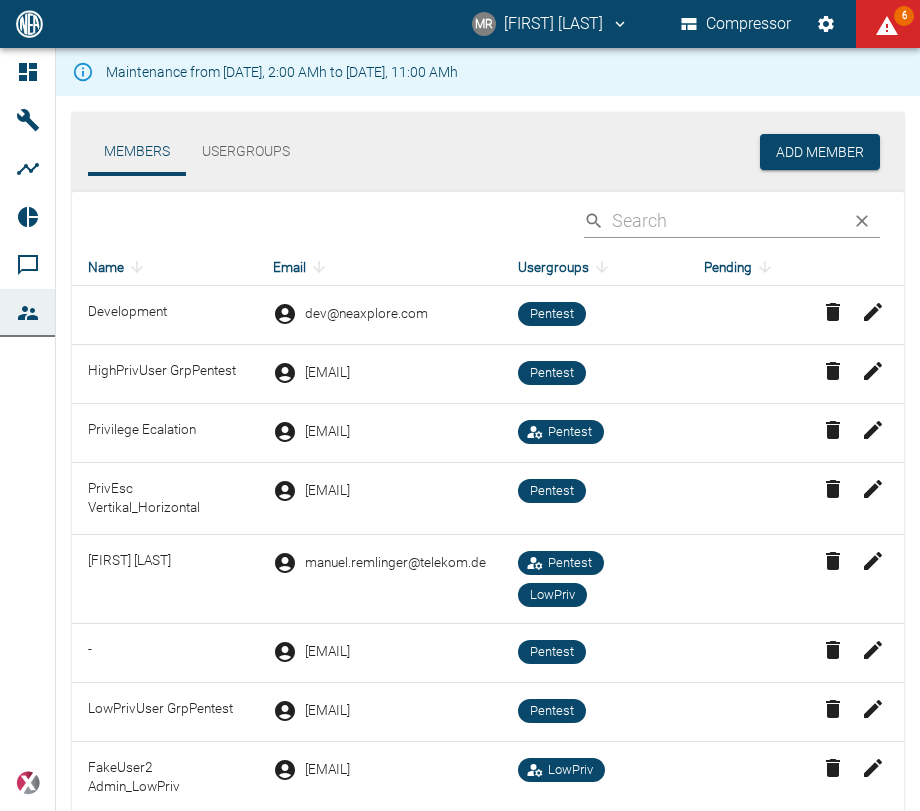 scroll, scrollTop: 196, scrollLeft: 0, axis: vertical 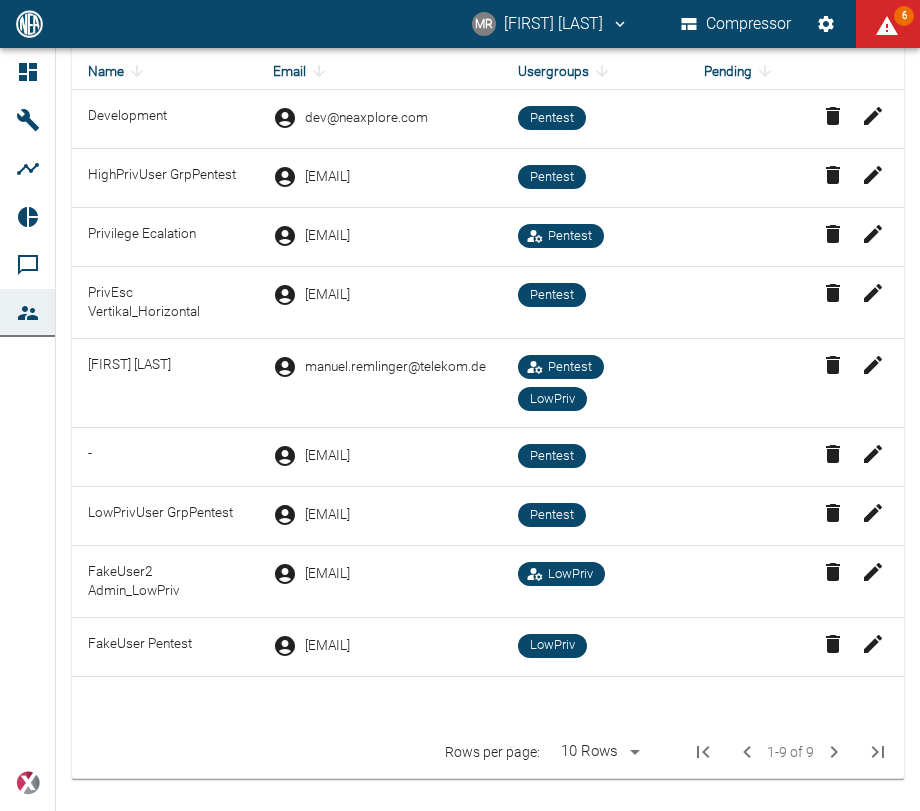click 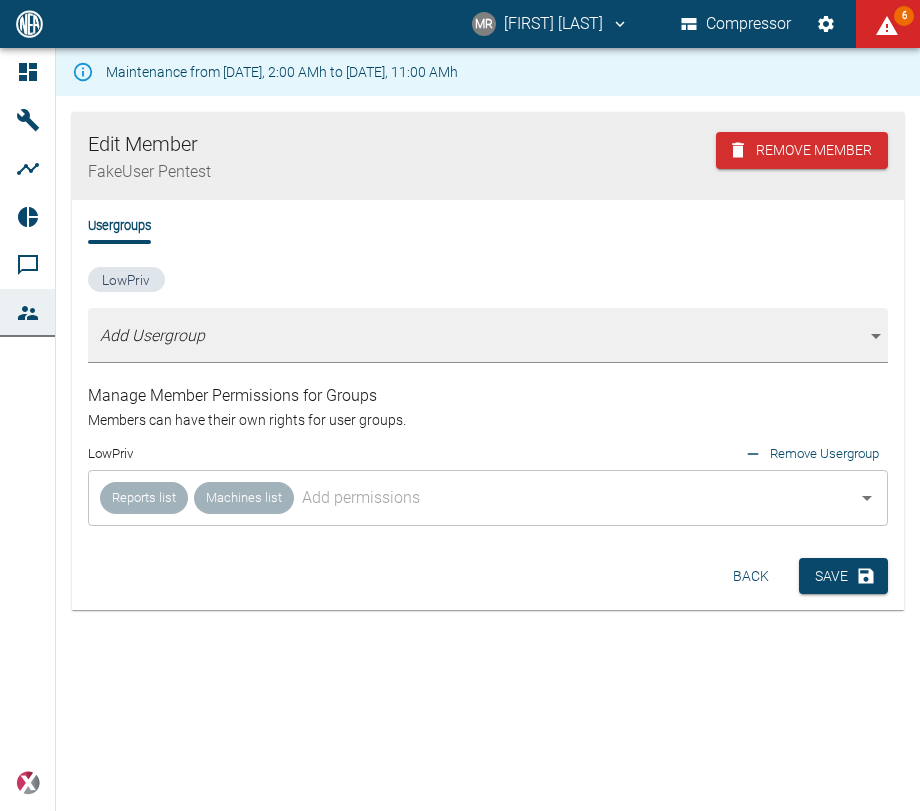 scroll, scrollTop: 0, scrollLeft: 0, axis: both 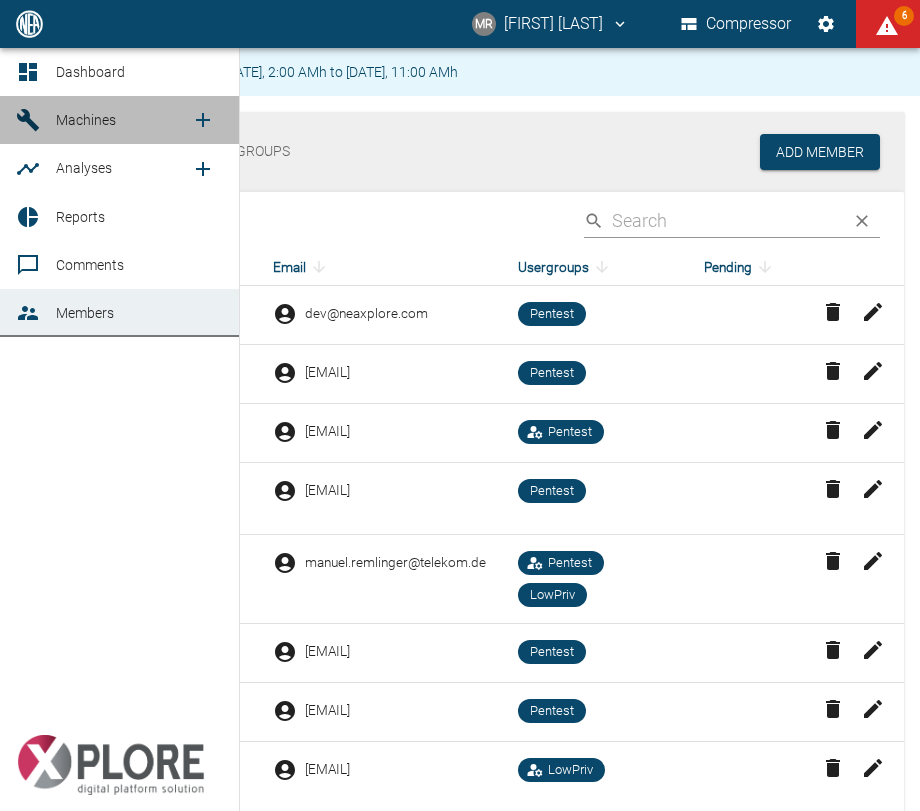 click on "Machines" at bounding box center [123, 120] 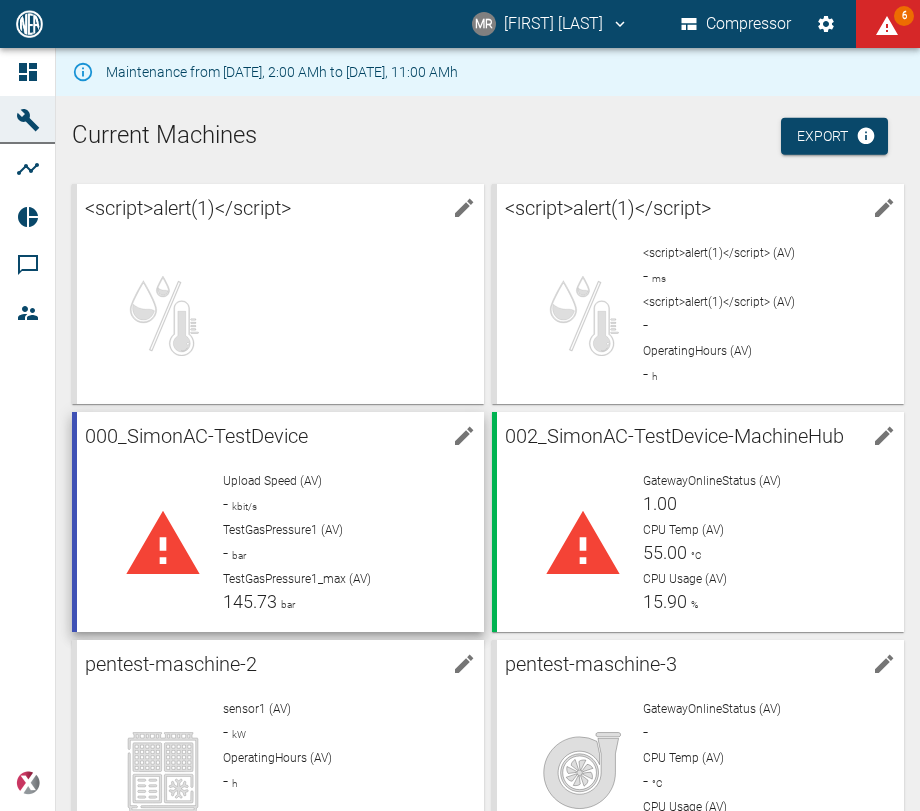 click on "Upload Speed (AV) - kbit/s" at bounding box center [345, 494] 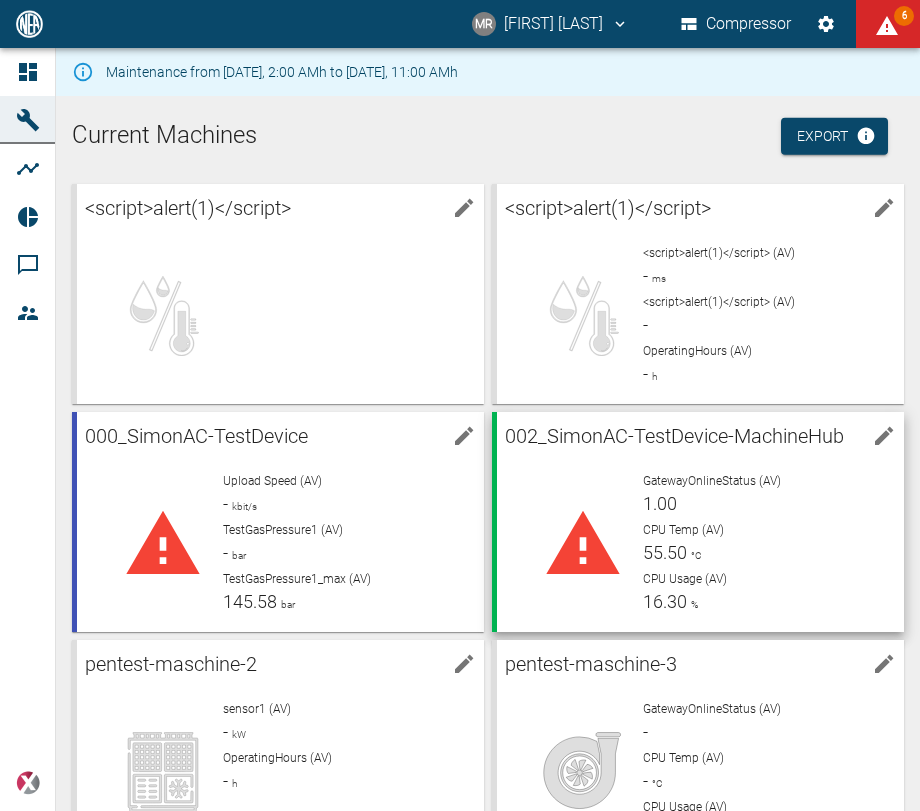 click on "CPU Temp (AV)" at bounding box center (683, 530) 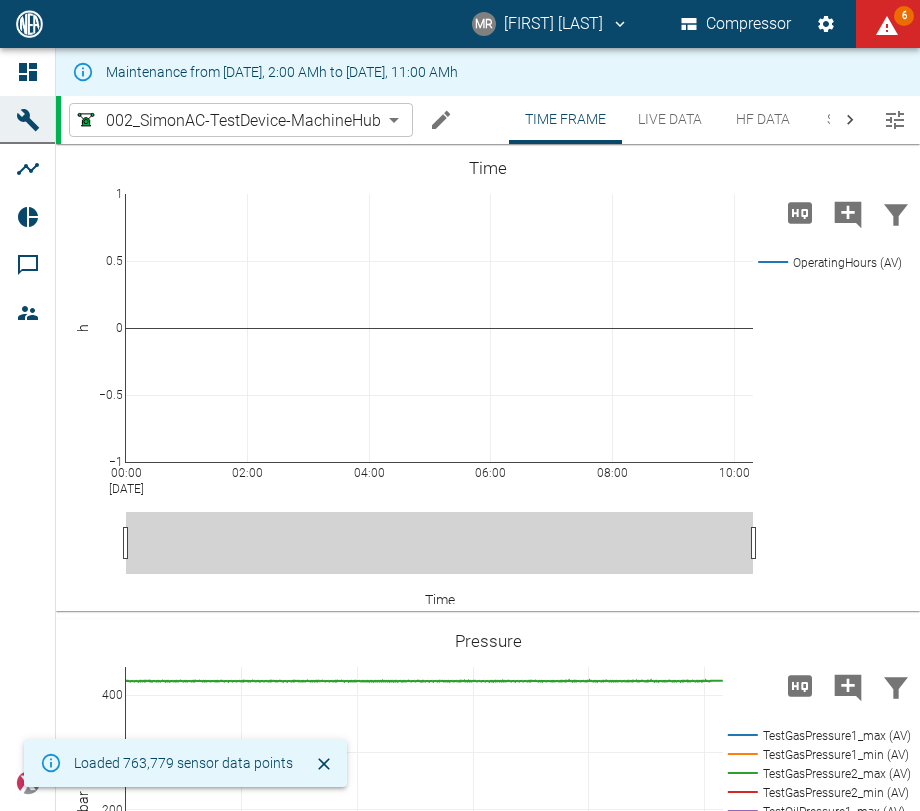 click 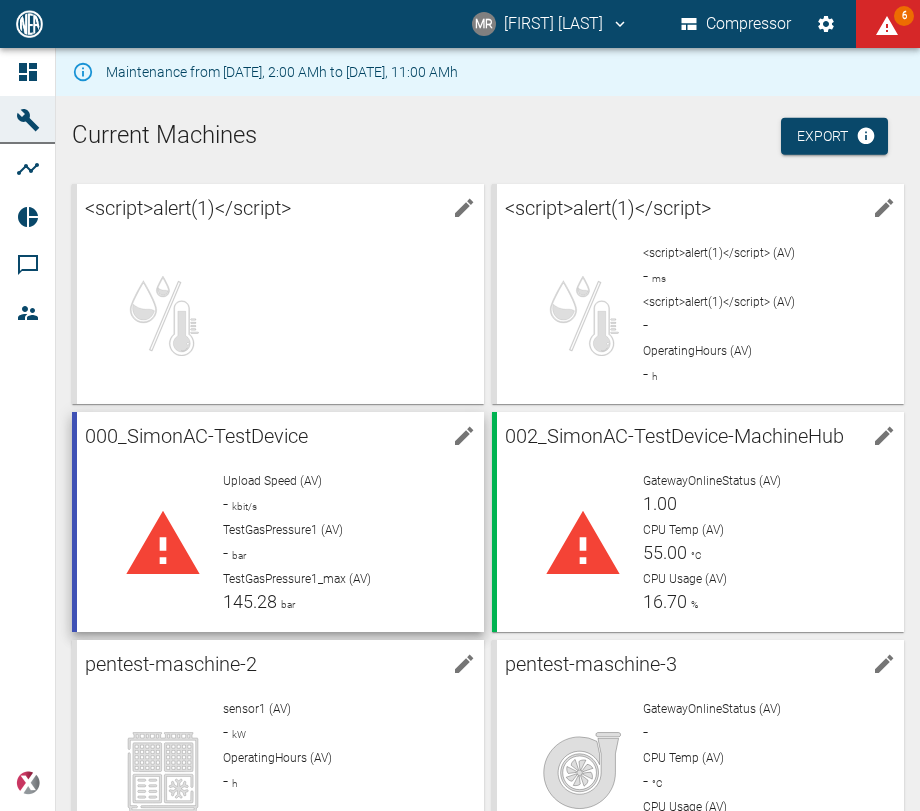 click on "Upload Speed (AV)" at bounding box center [345, 481] 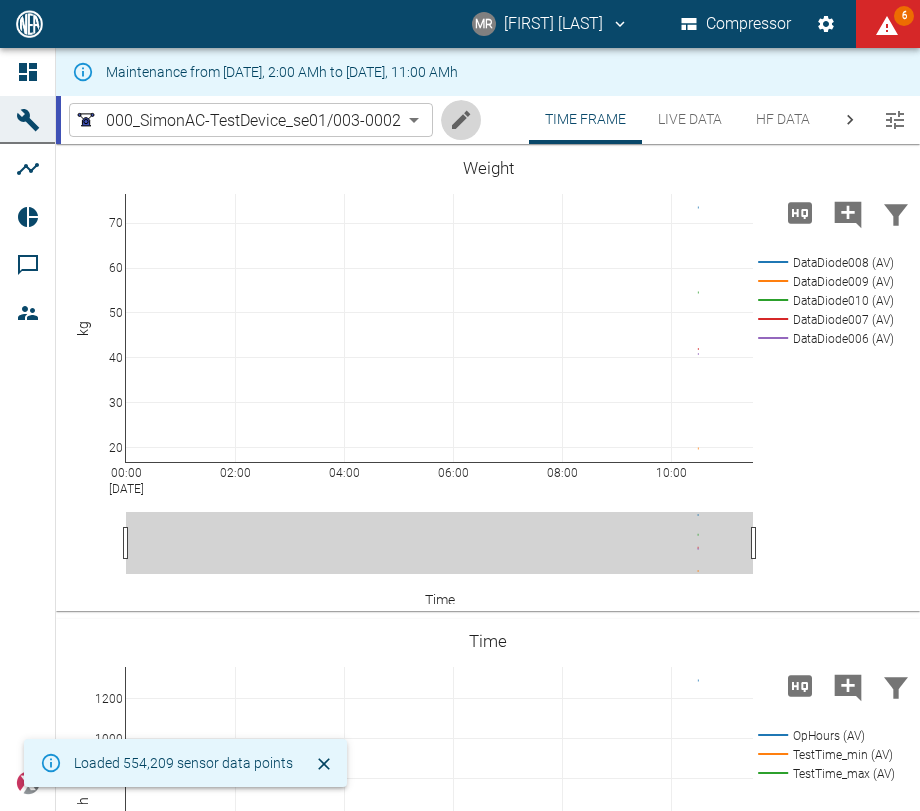 click 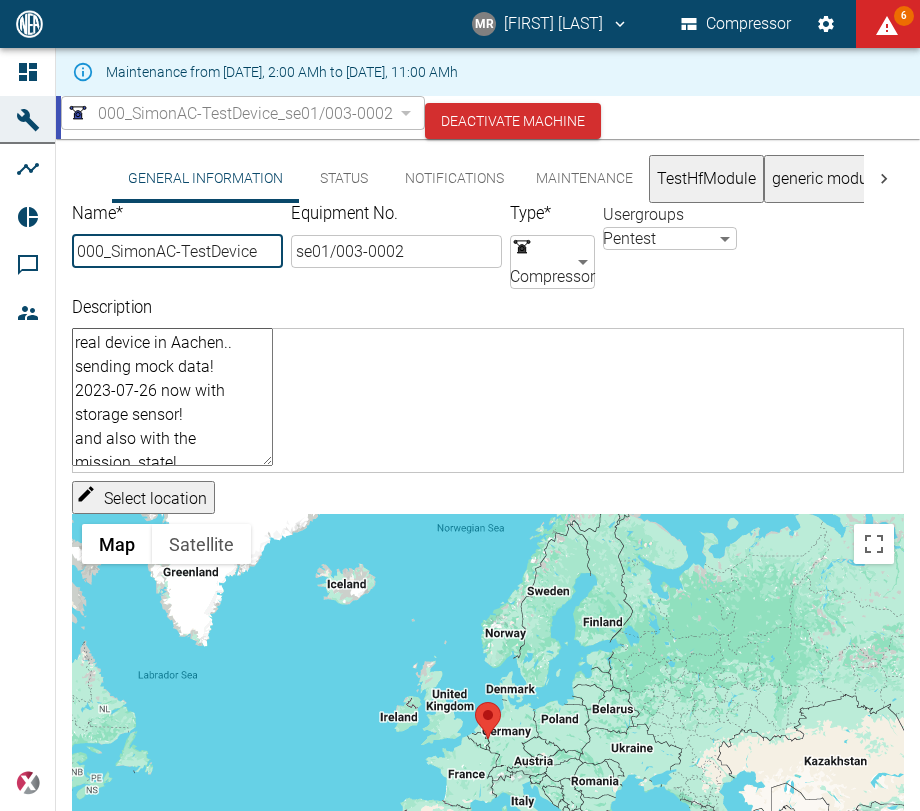 click on "Notifications" at bounding box center [454, 179] 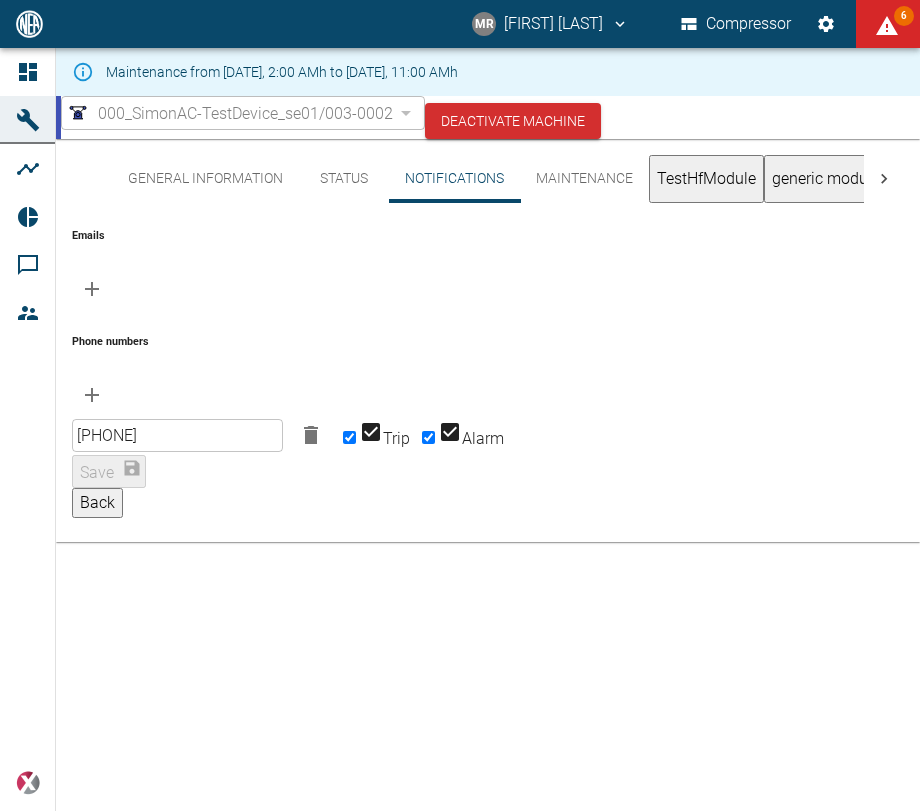 click on "General Information" at bounding box center (205, 179) 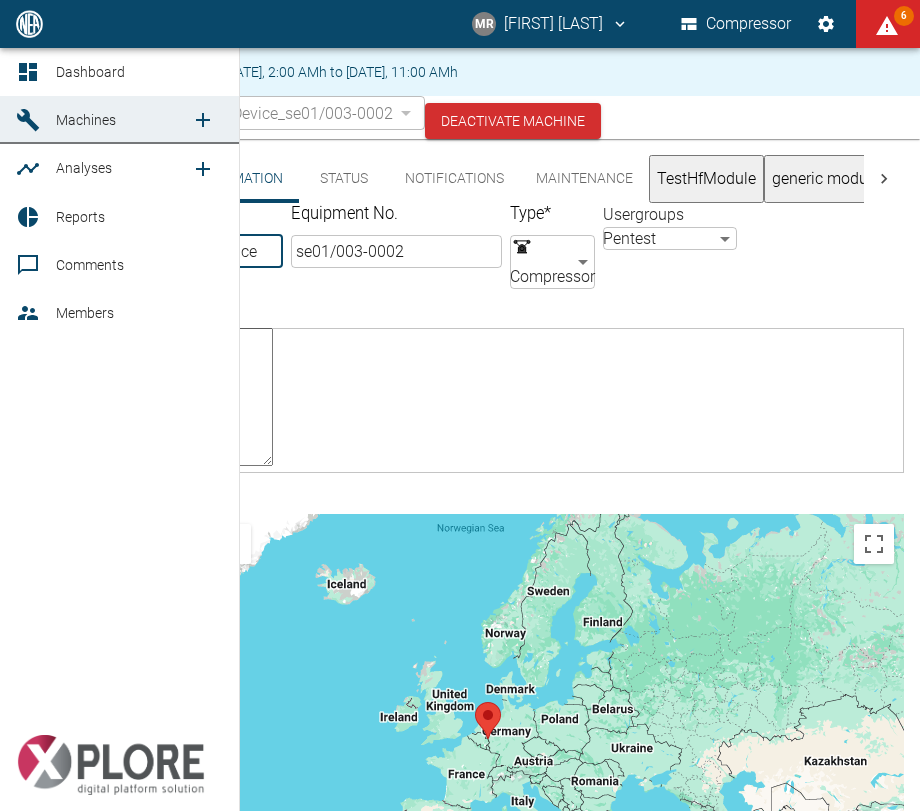 click on "Members" at bounding box center (85, 313) 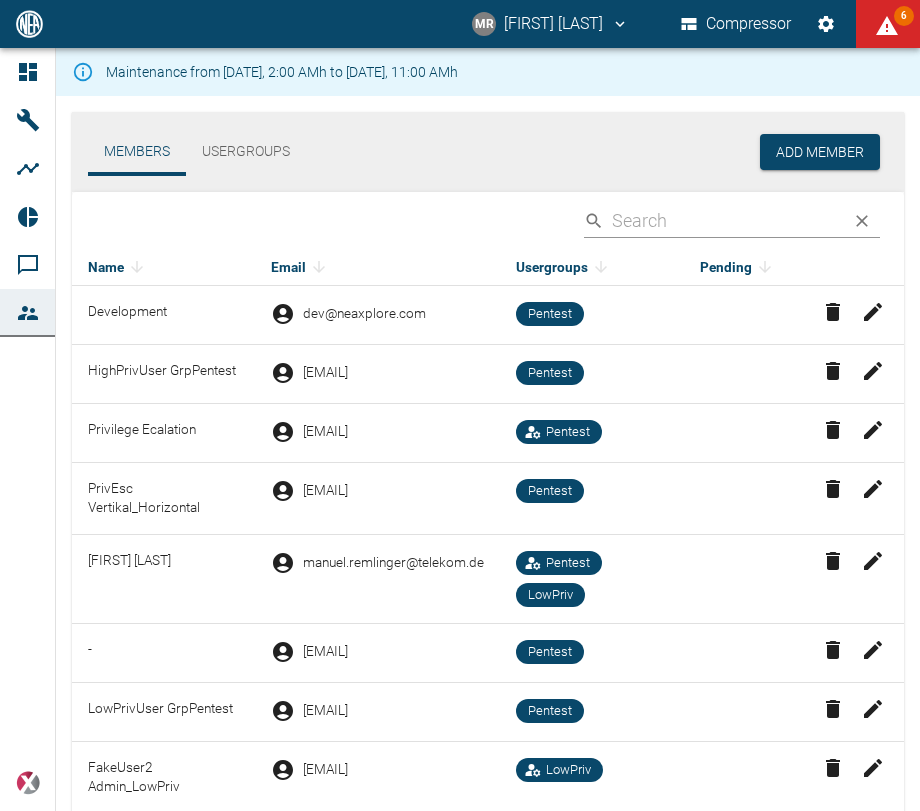 scroll, scrollTop: 196, scrollLeft: 0, axis: vertical 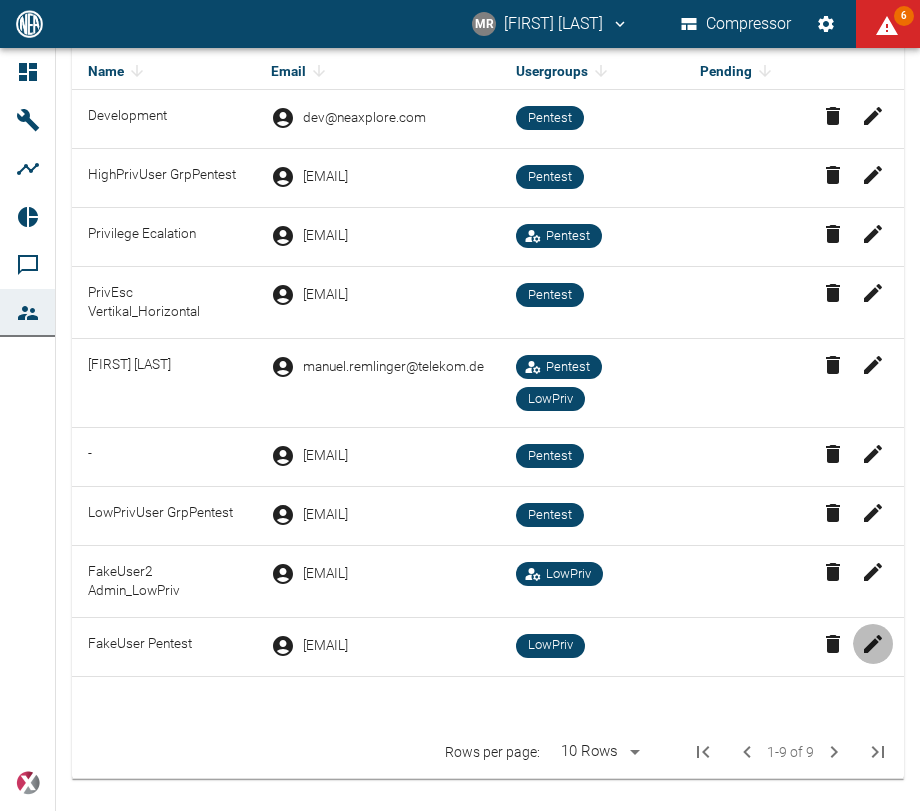 click 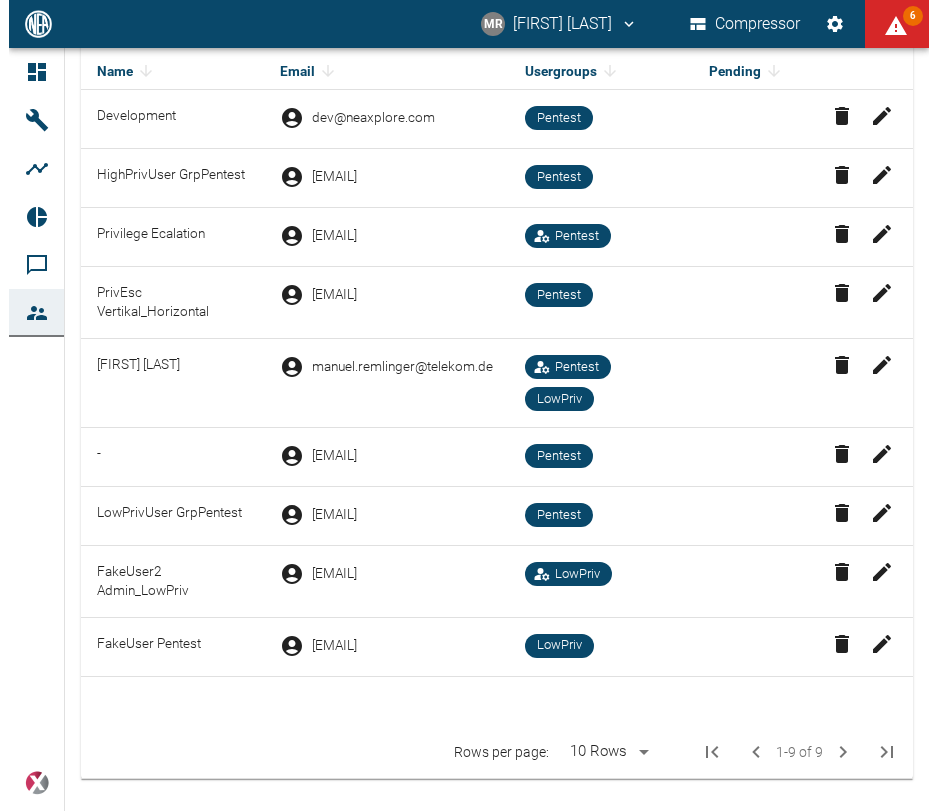 scroll, scrollTop: 0, scrollLeft: 0, axis: both 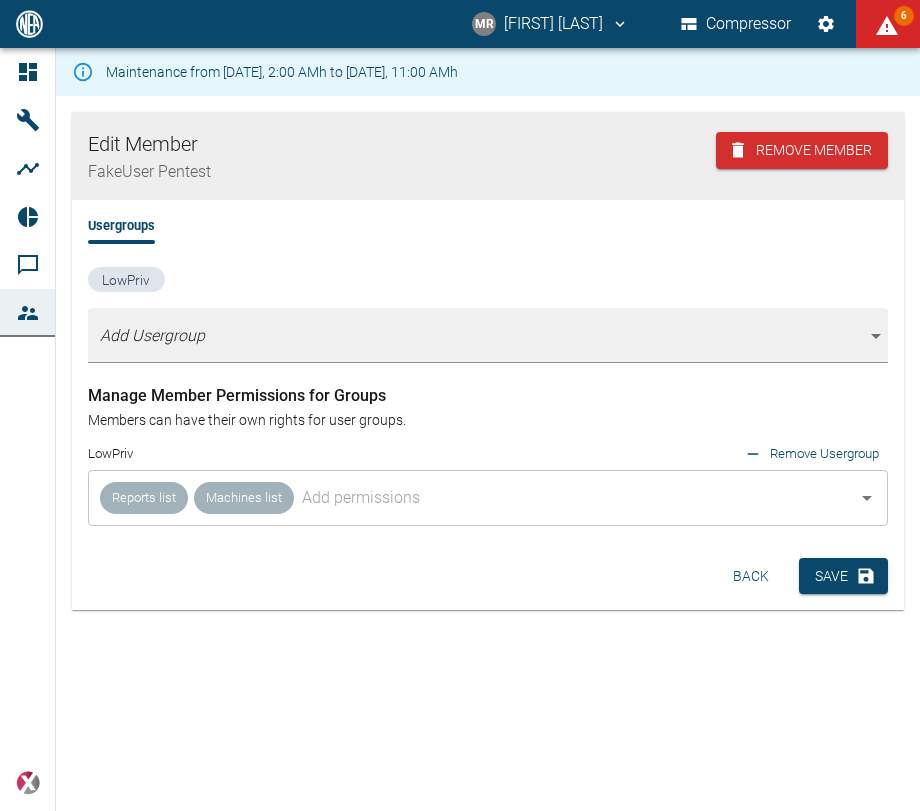 click on "Back" at bounding box center [751, 576] 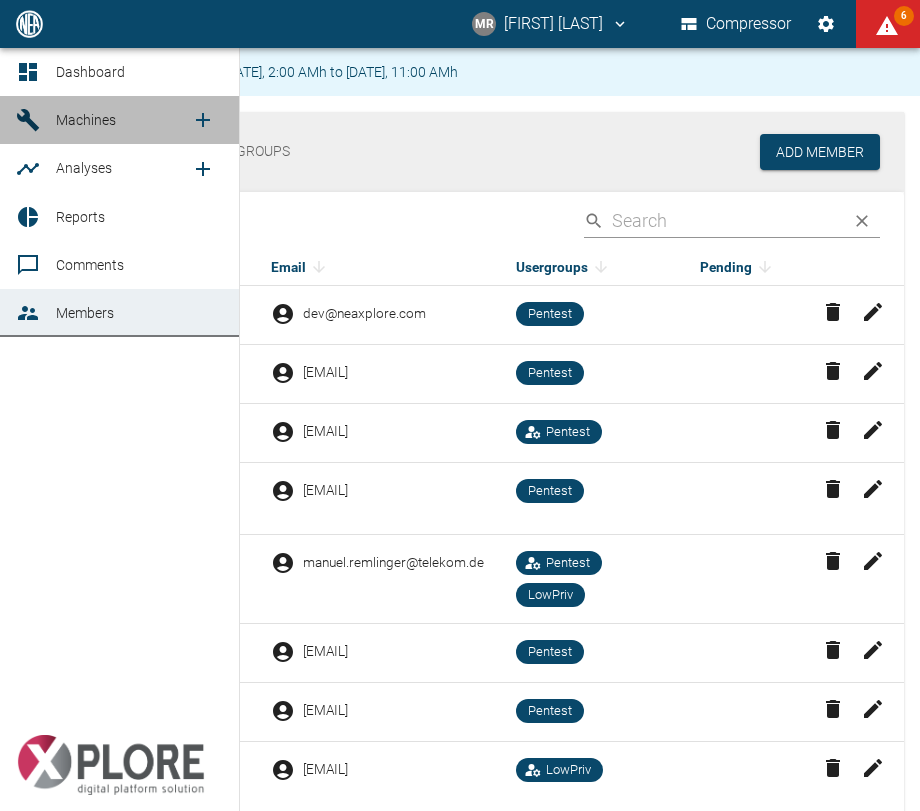 click 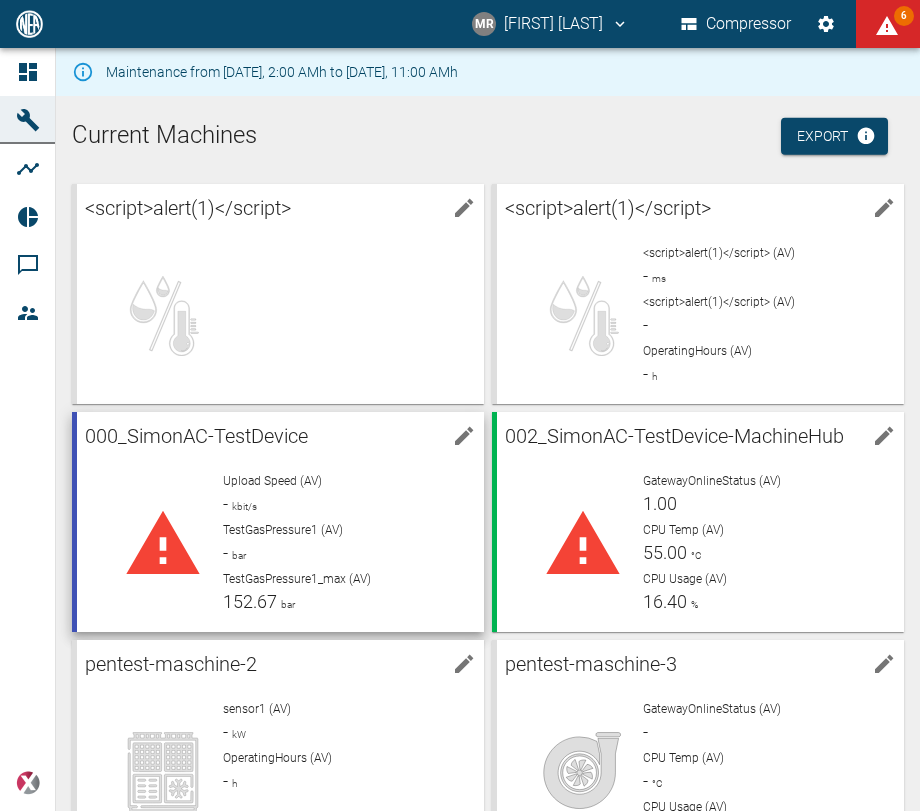 click on "000_SimonAC-TestDevice" at bounding box center (264, 436) 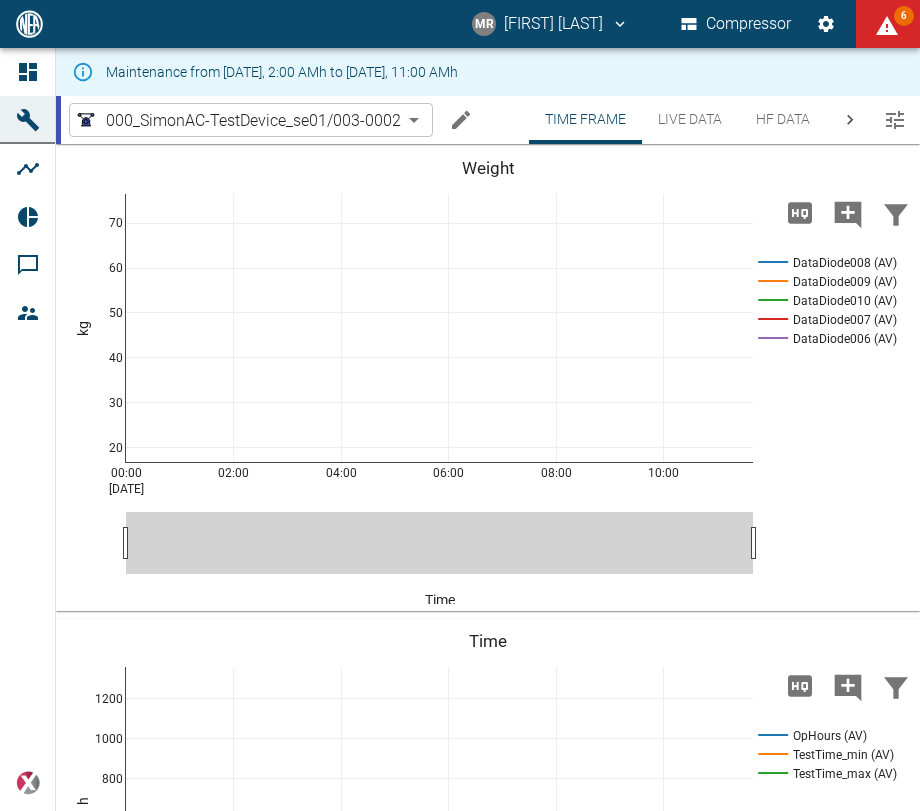 click 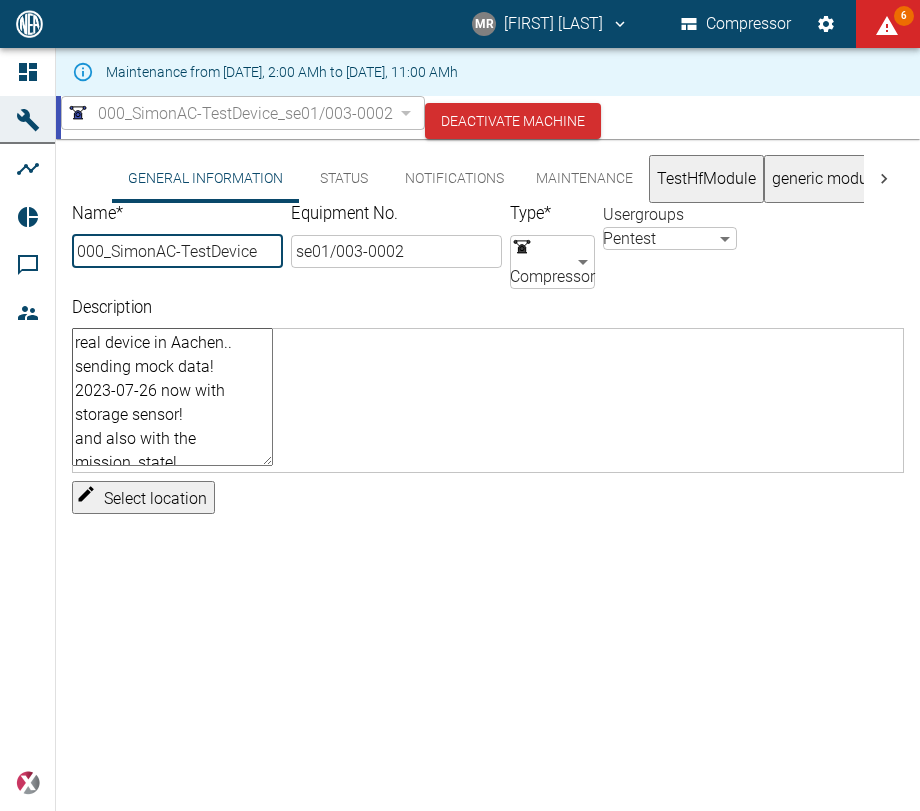 type on "000_SimonAC-TestDevice" 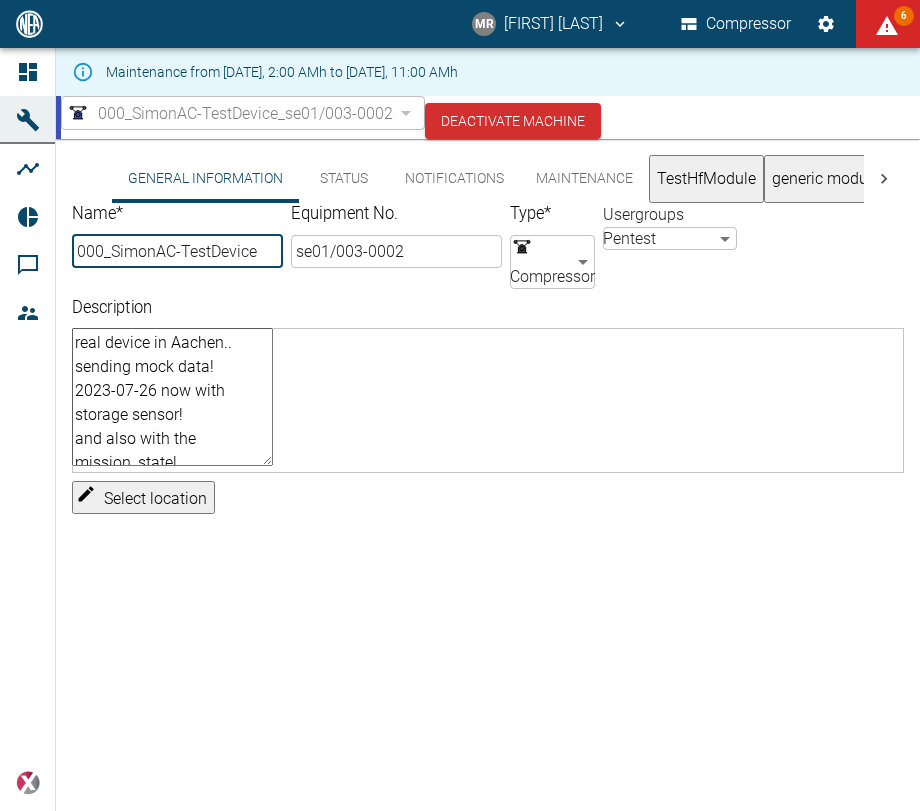 type on "se01/003-0002" 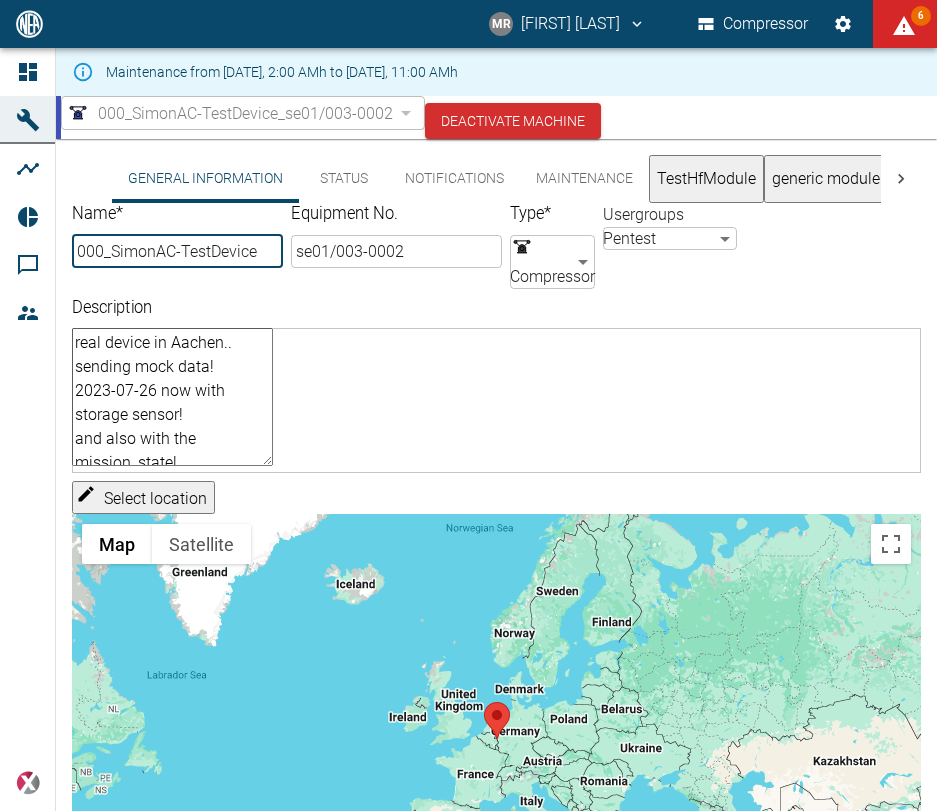 click on "real device in Aachen.. sending mock data!
2023-07-26 now with storage sensor!
and also with the mission_state!
2023-10-18 -- still worky?
2024-03-13!
2024-08-05 -- still going strong
2024-08-06 -- new?
2024-11-06 ping!
2024-11-14 -- yup. signal quality finally here?
2024-12-02 -- maybe now. the road to iam! -- edit: YES
2025-01-17 -- can I finally save again? -- edit: IT LOOKS LIKE IT
2025-03-21 -- holy moly we got 500 data diode sensors LET'S GOOOOOOOOOOOOOO
2025-03-24 -- okay that's enough. wow. so. much. data." at bounding box center [172, 397] 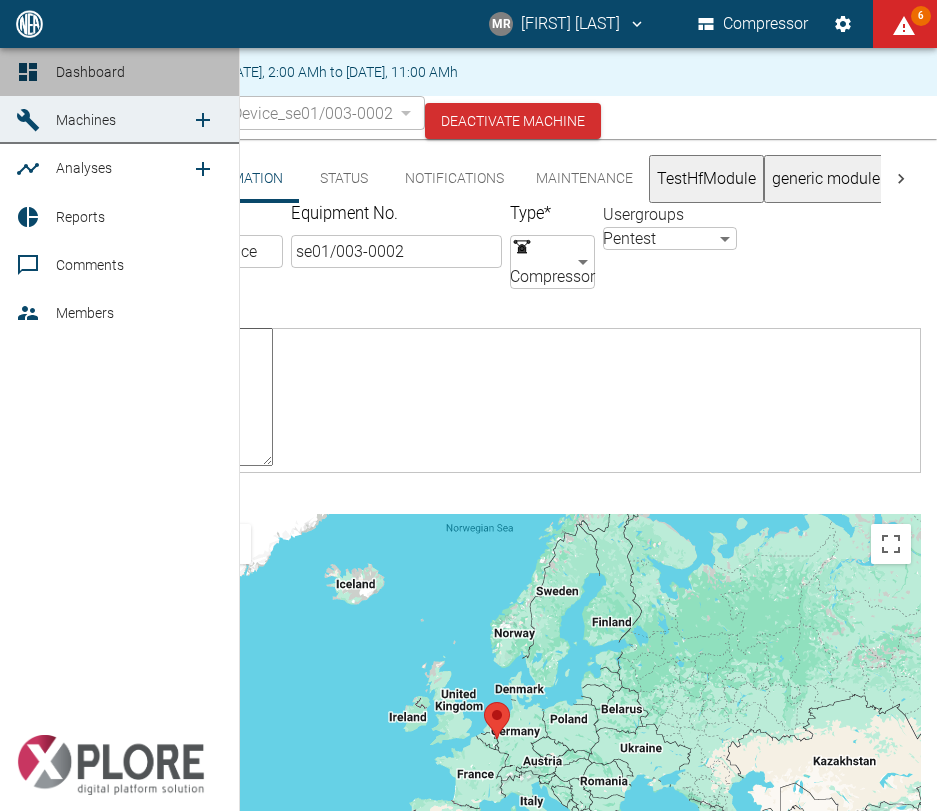 click 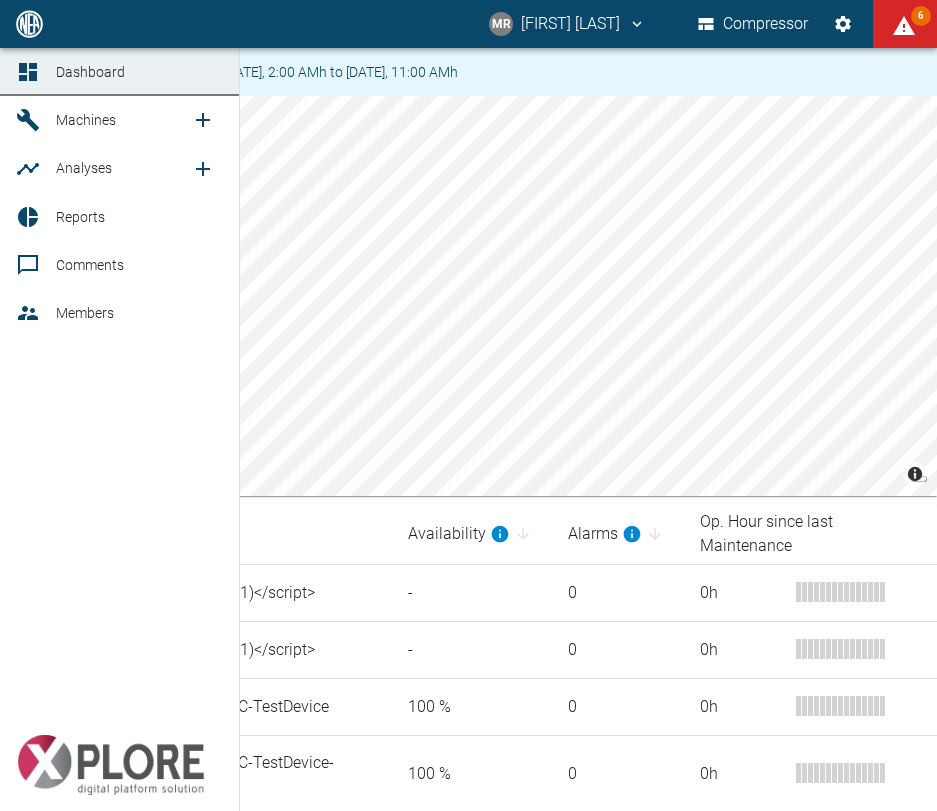 click at bounding box center [31, 120] 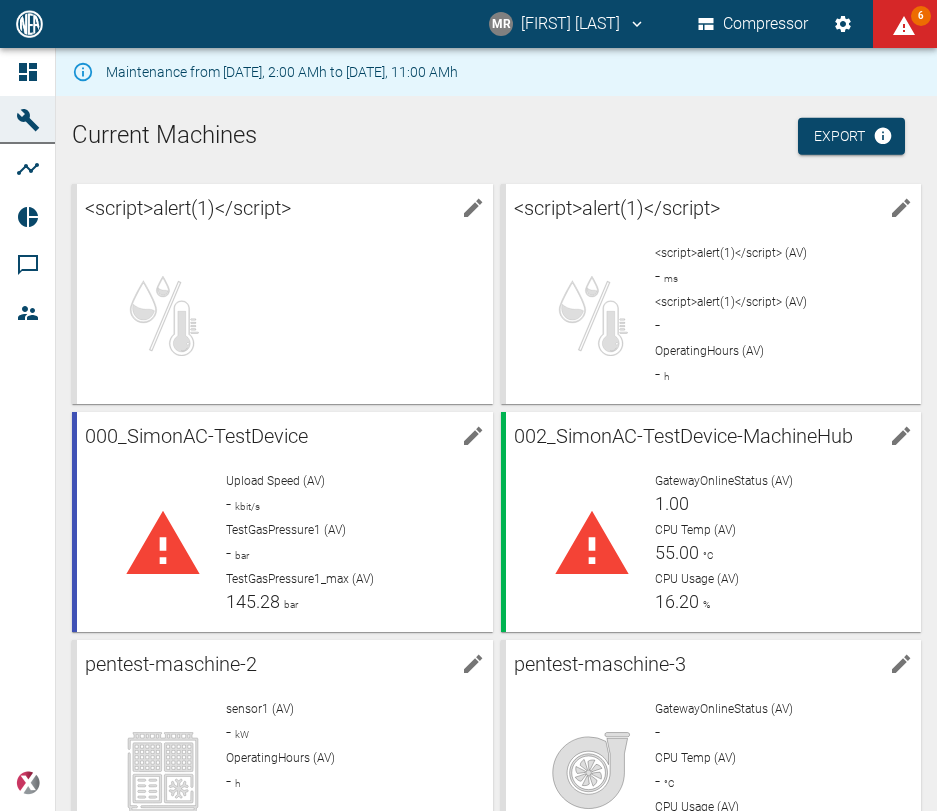 click on "Maintenance from 08/11/2025, 2:00 AMh to 08/12/2025, 11:00 AMh" at bounding box center (282, 72) 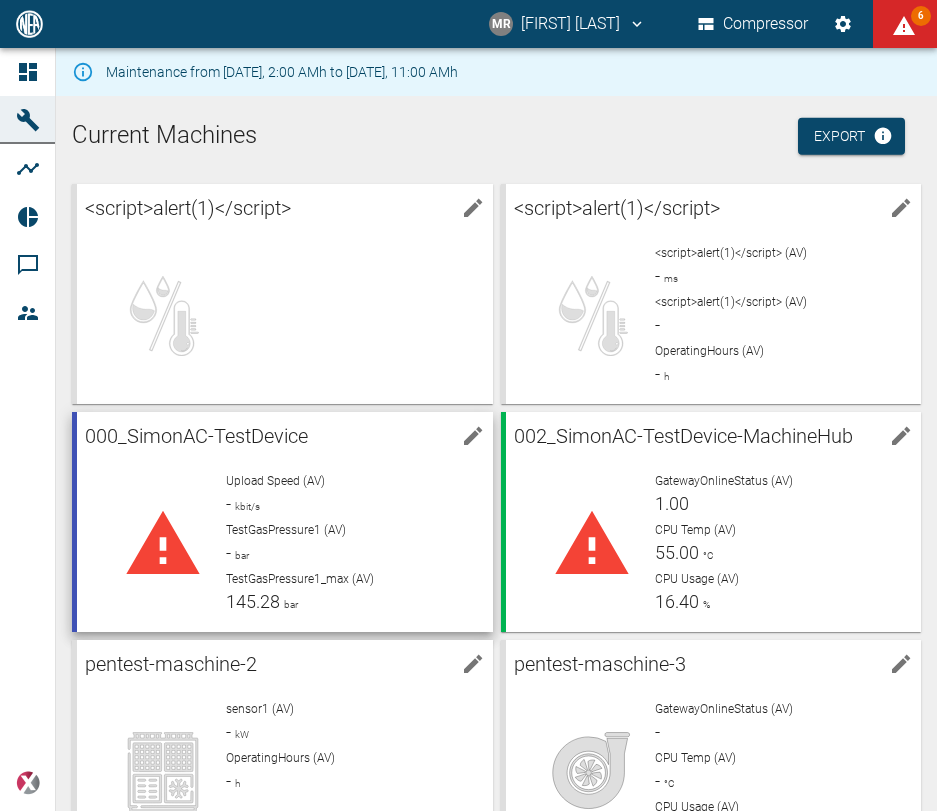 click on "Upload Speed (AV)" at bounding box center (351, 481) 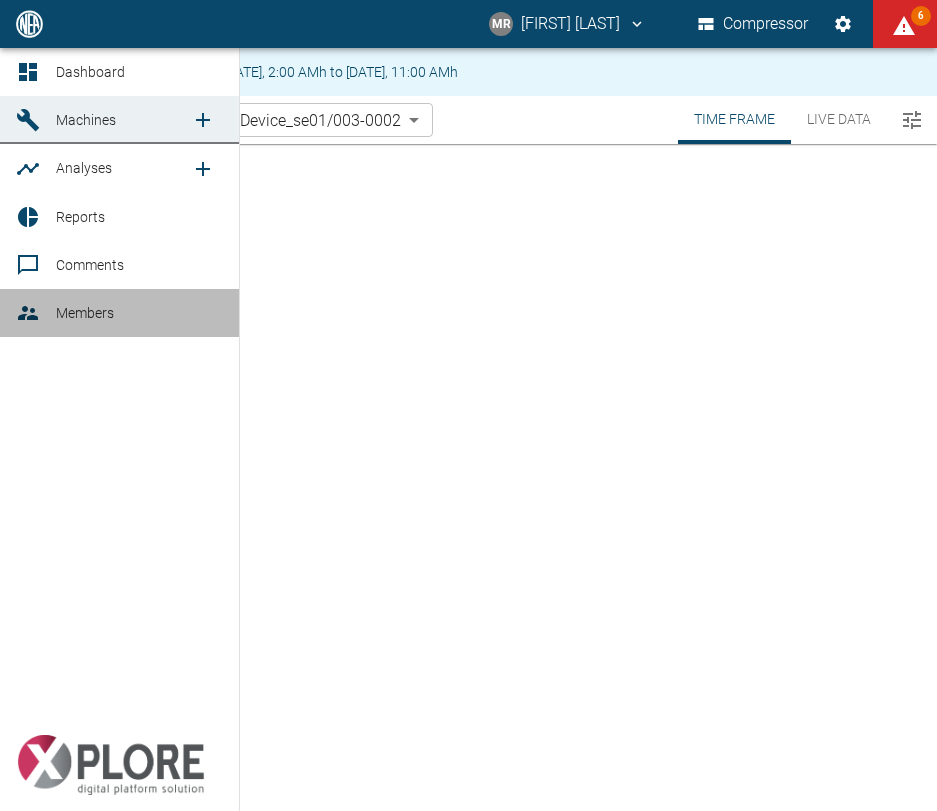 click 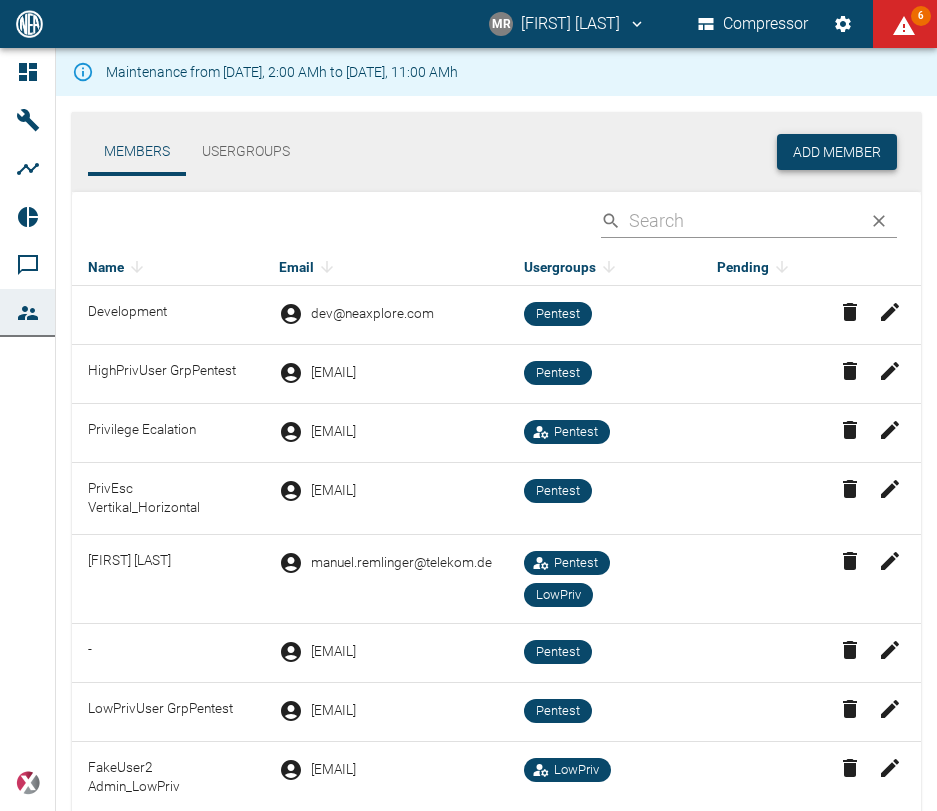 click on "Add Member" at bounding box center (837, 152) 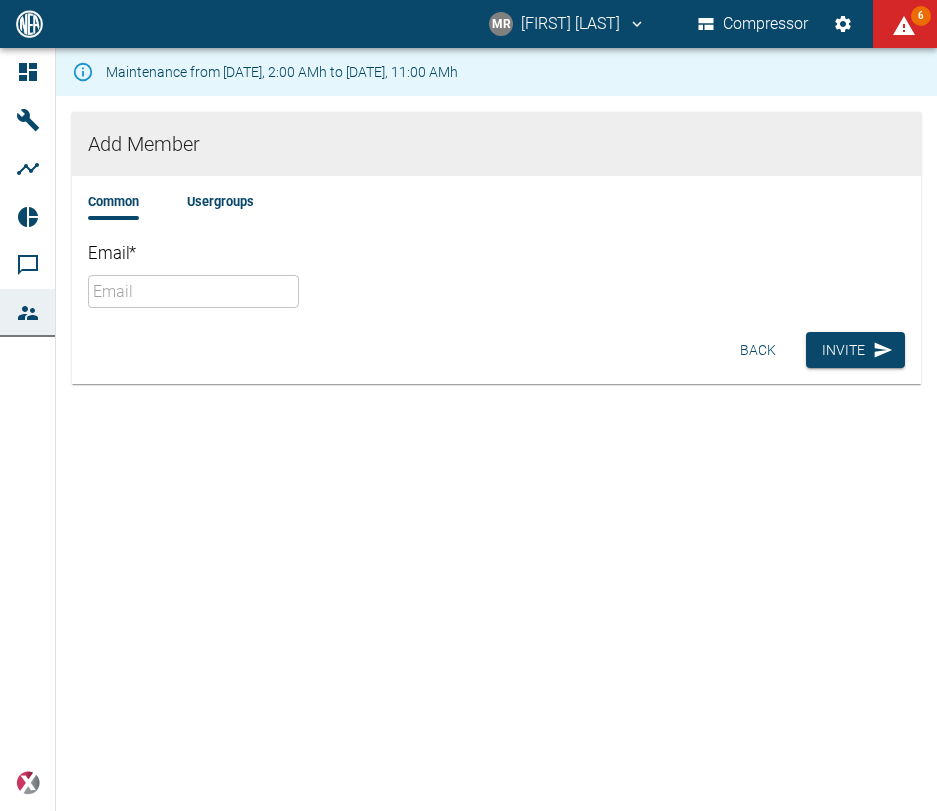 click on "Email *" at bounding box center [193, 291] 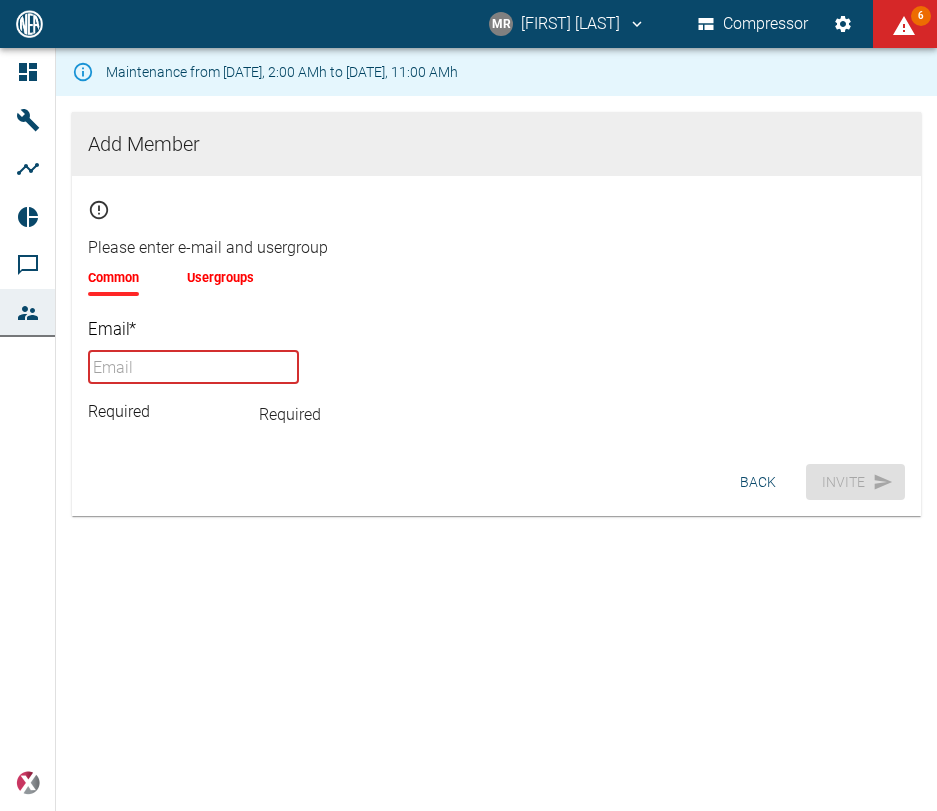 click on "Email *" at bounding box center [193, 367] 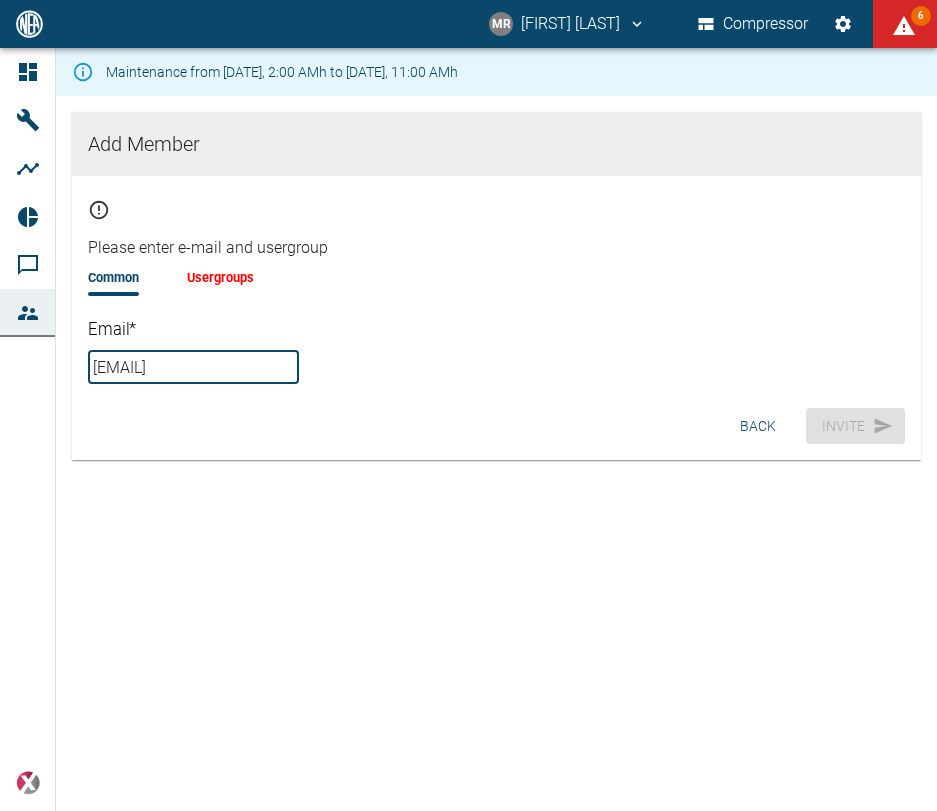 type on "gafix21360@bizmud.com" 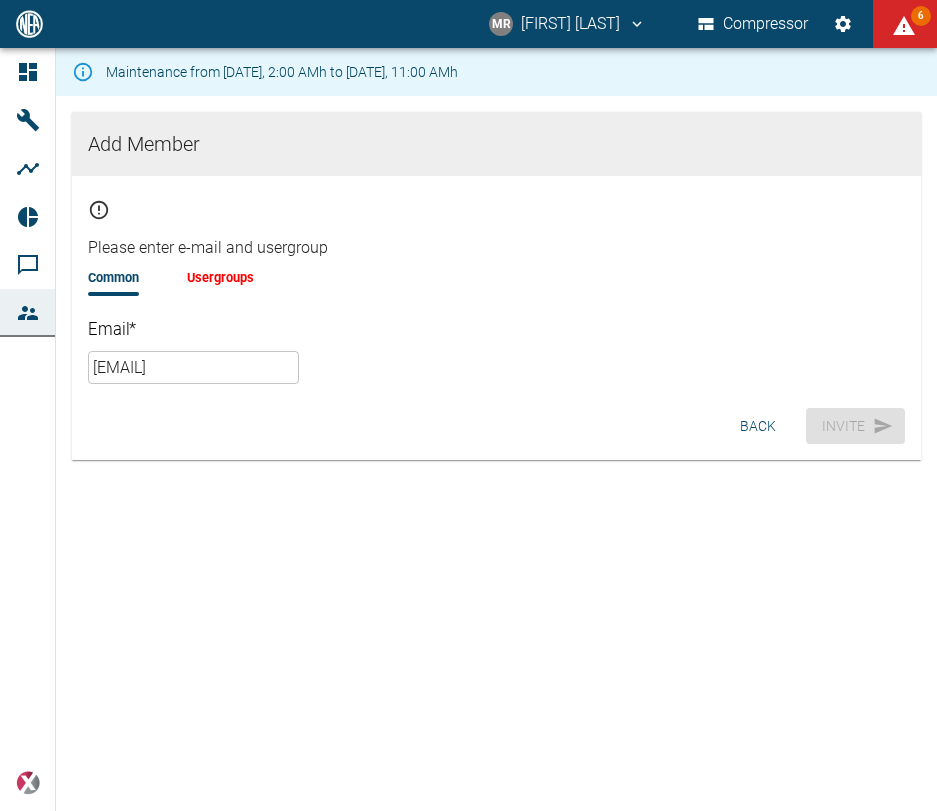 click on "Usergroups" at bounding box center [220, 277] 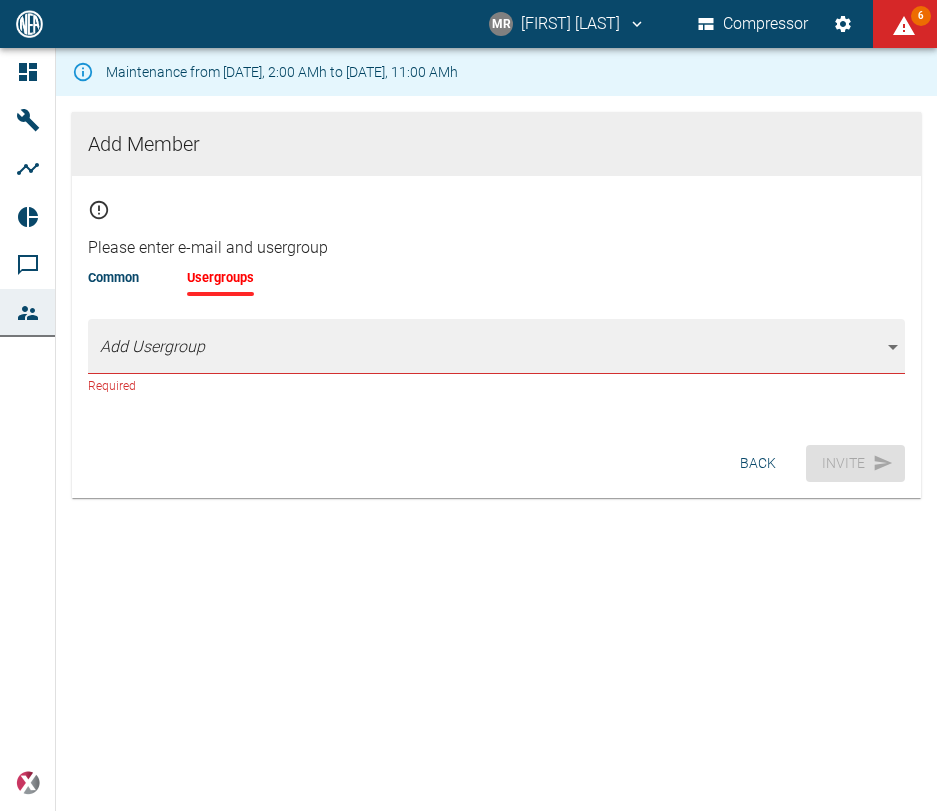 click on "MR Manuel Remlinger Compressor 6 Dashboard Machines Analyses Reports Comments Members powered by Maintenance from 08/11/2025, 2:00 AMh to 08/12/2025, 11:00 AMh Add Member Please enter e-mail and usergroup Common Usergroups Add Usergroup Required Back Invite" at bounding box center (468, 405) 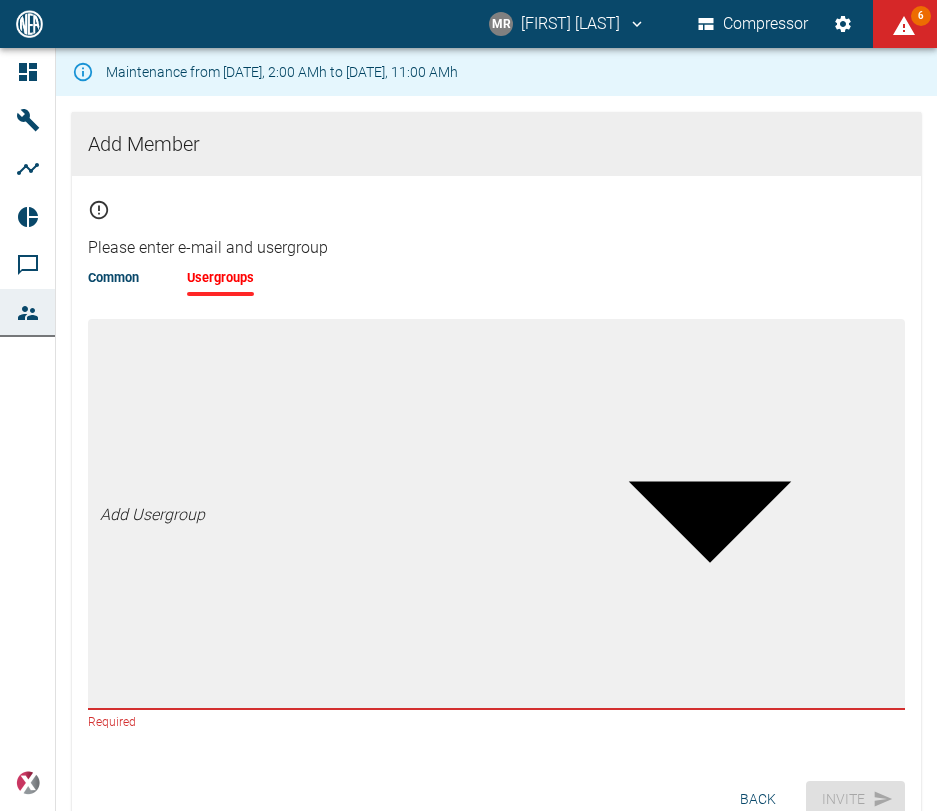 click on "Pentest" at bounding box center (488, 863) 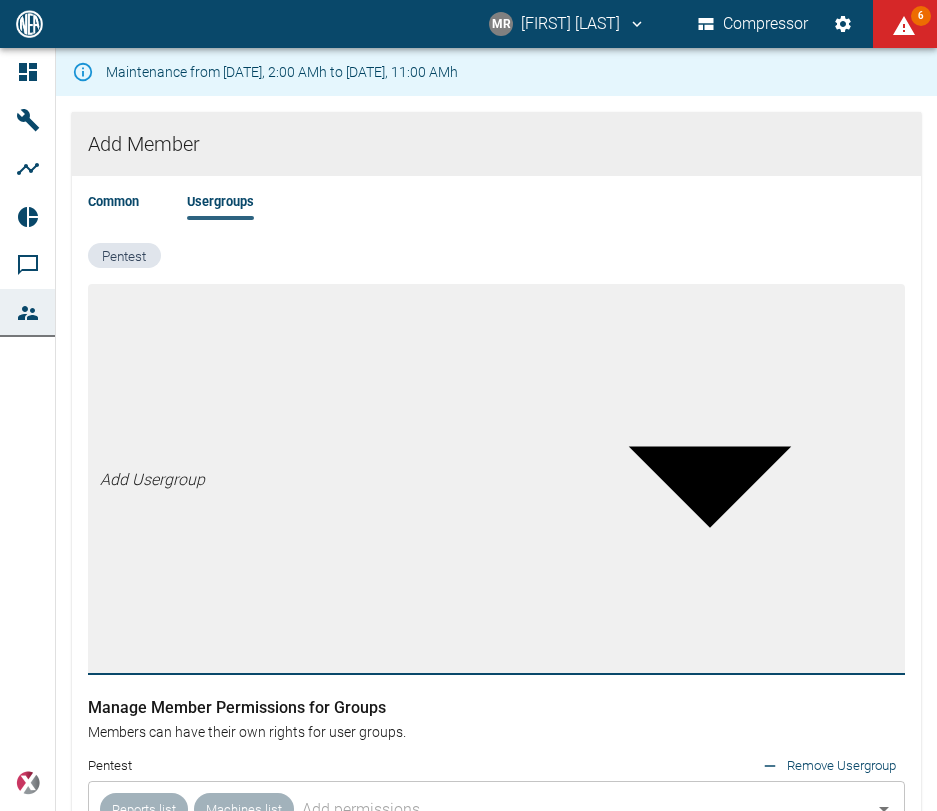 click at bounding box center (468, 827) 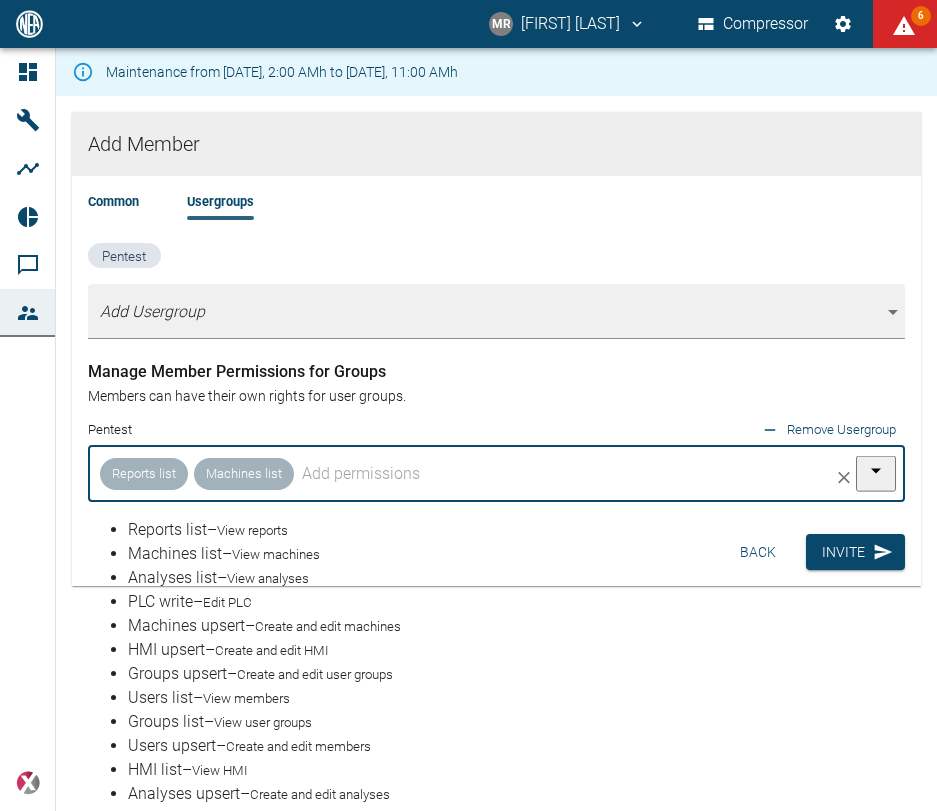 click at bounding box center [568, 474] 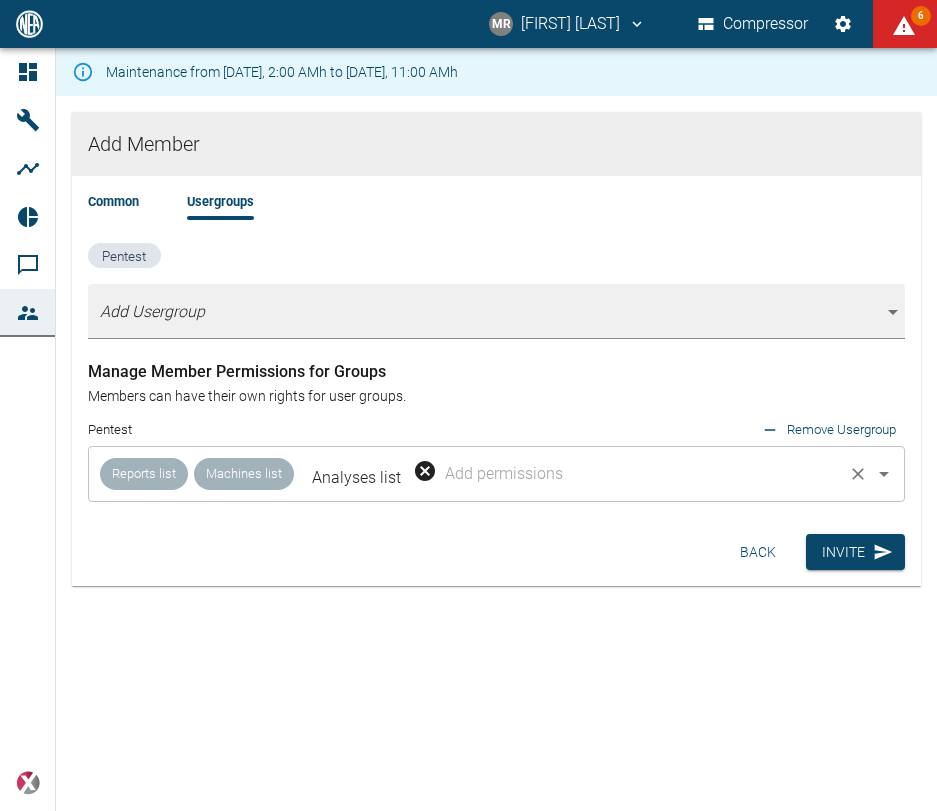 click at bounding box center [640, 474] 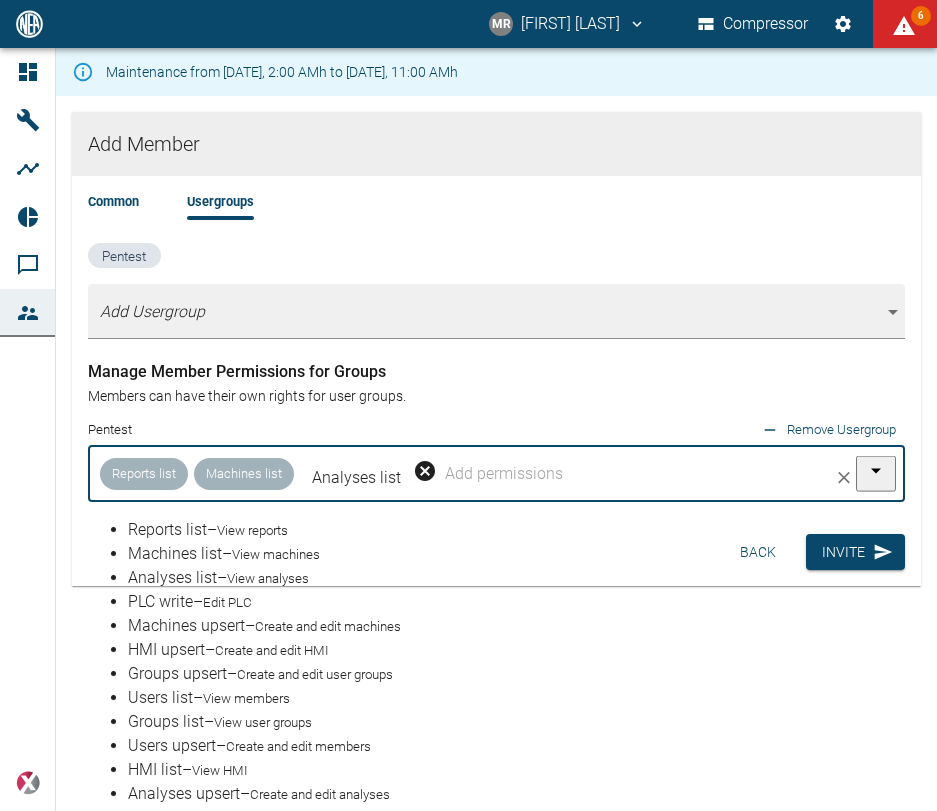 click on "PLC write  –  Edit PLC" at bounding box center (516, 602) 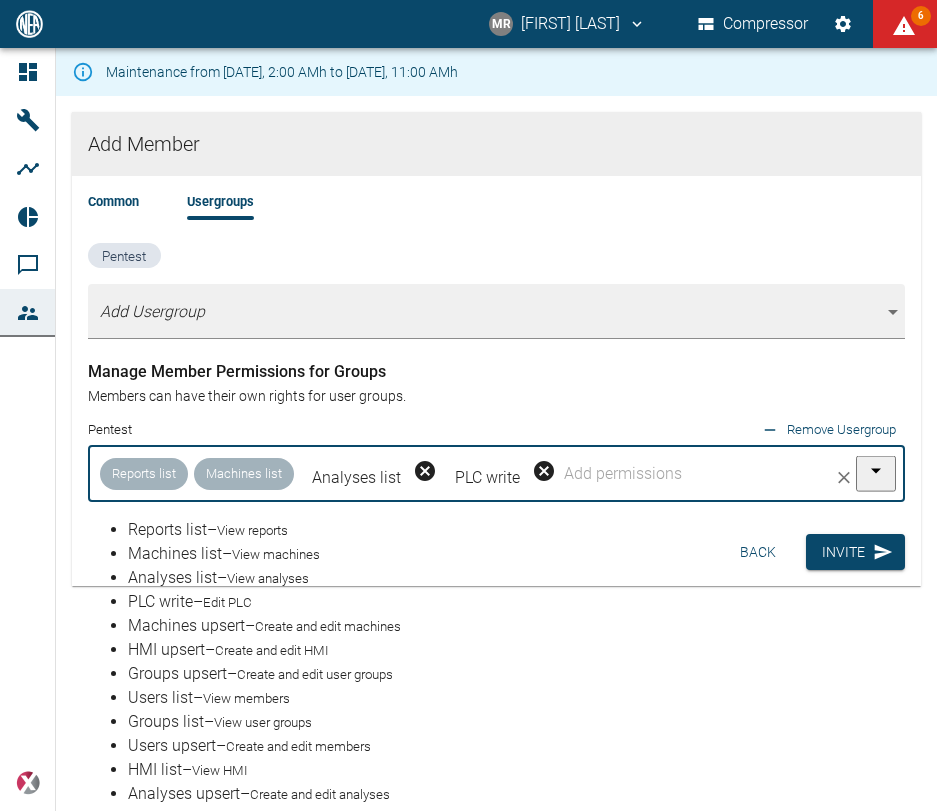 click at bounding box center [699, 474] 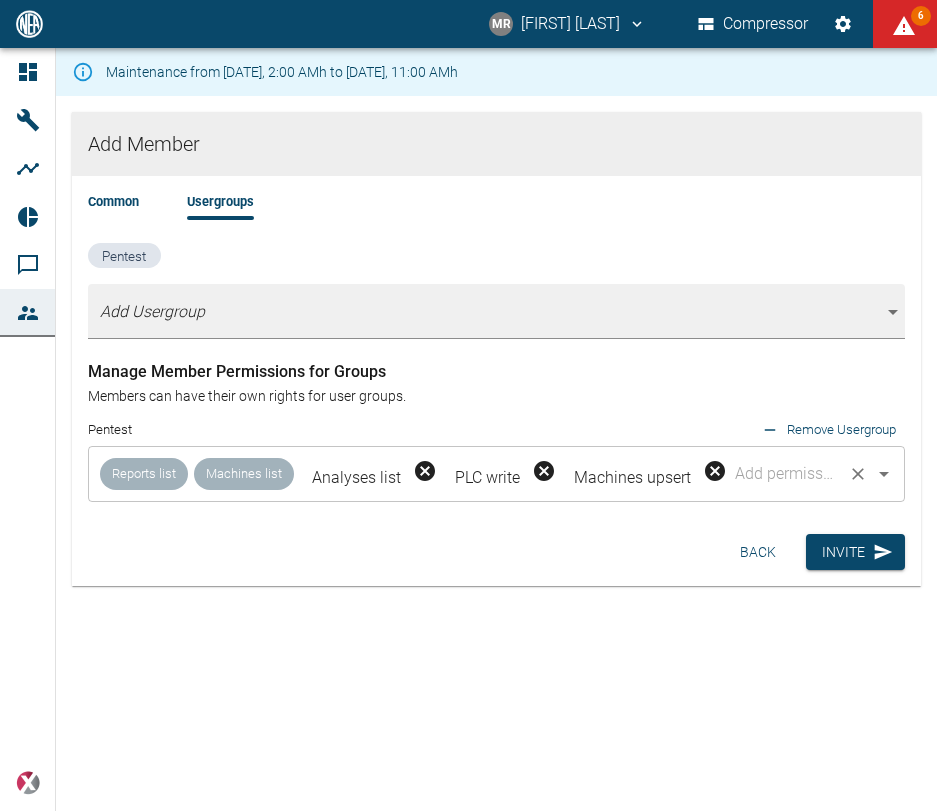 click at bounding box center [785, 474] 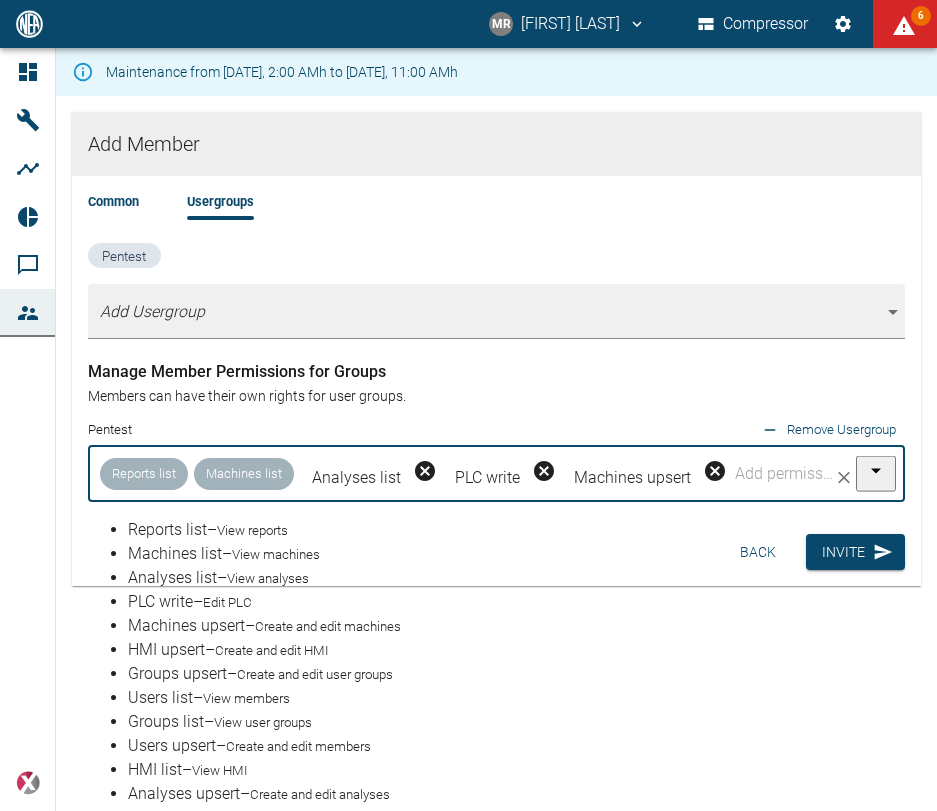scroll, scrollTop: 114, scrollLeft: 0, axis: vertical 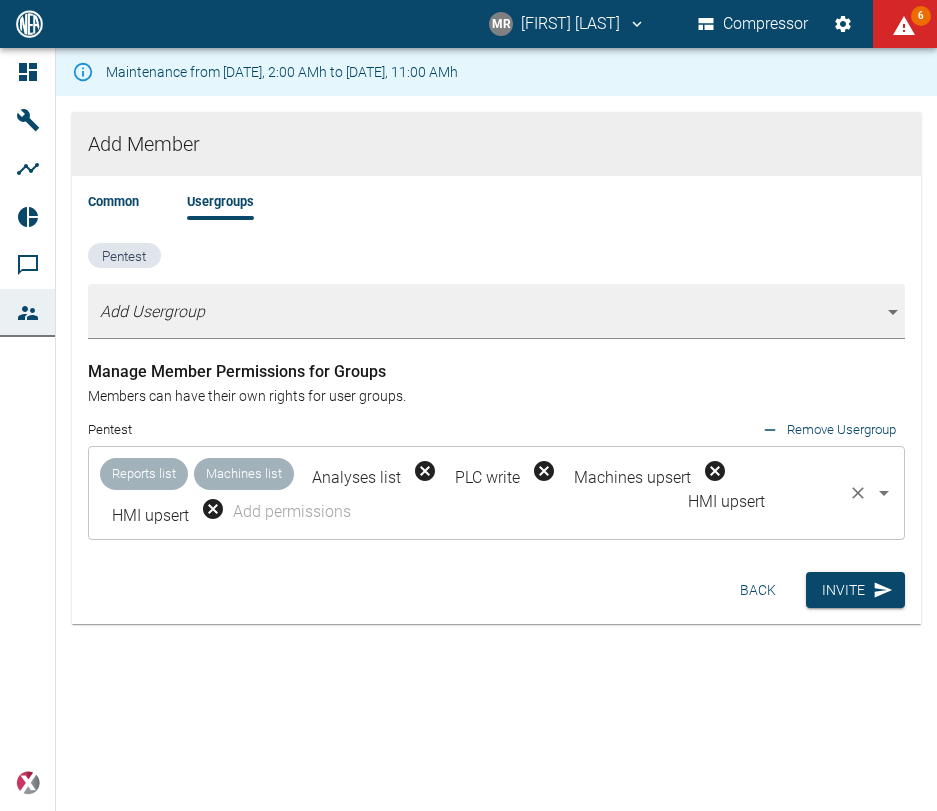 click at bounding box center [534, 512] 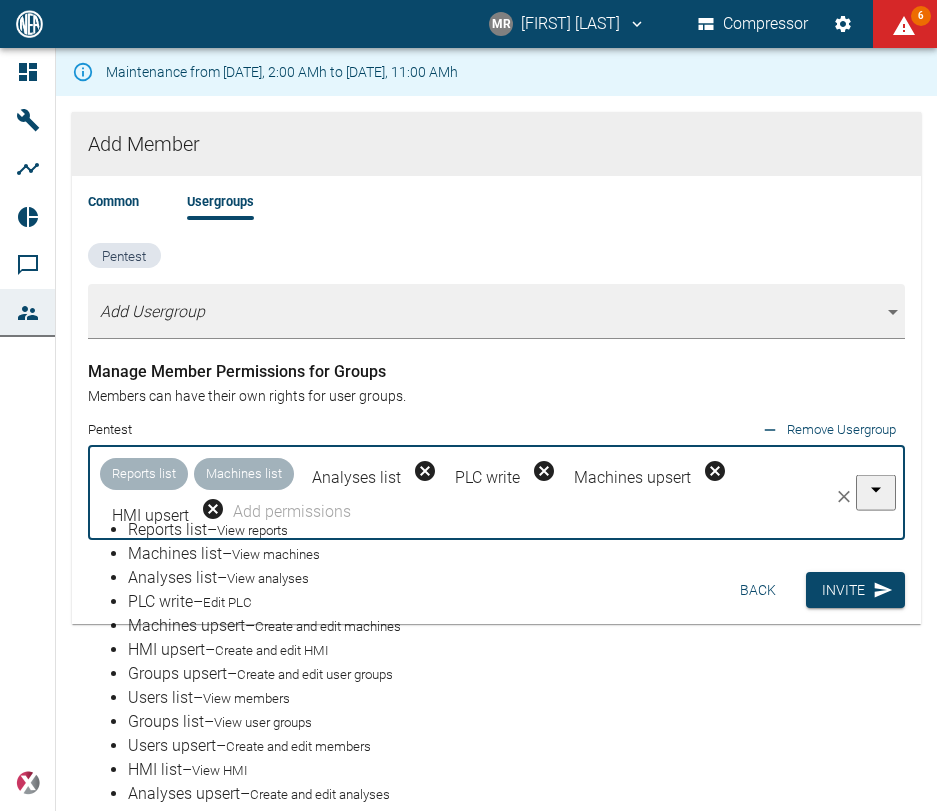 scroll, scrollTop: 114, scrollLeft: 0, axis: vertical 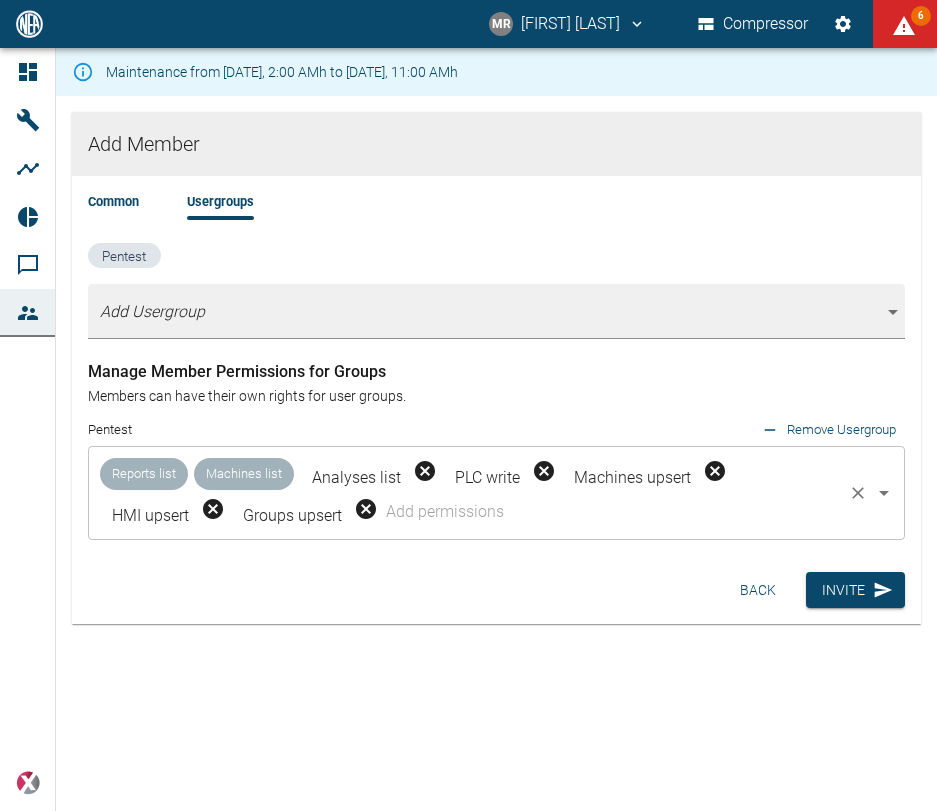click at bounding box center [610, 512] 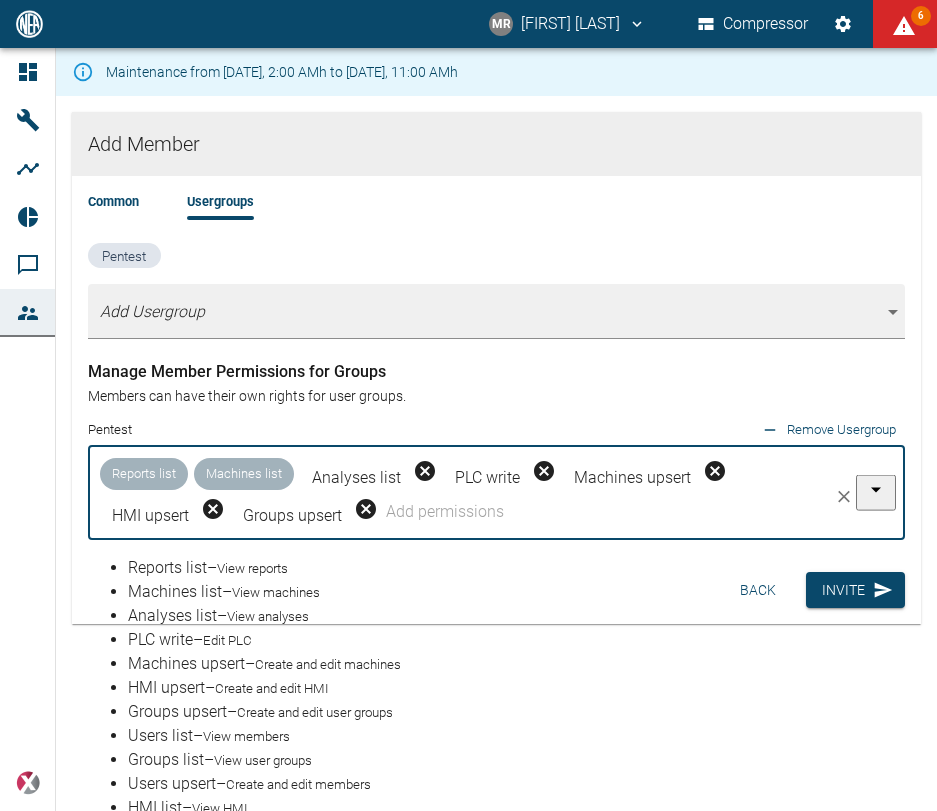 scroll, scrollTop: 228, scrollLeft: 0, axis: vertical 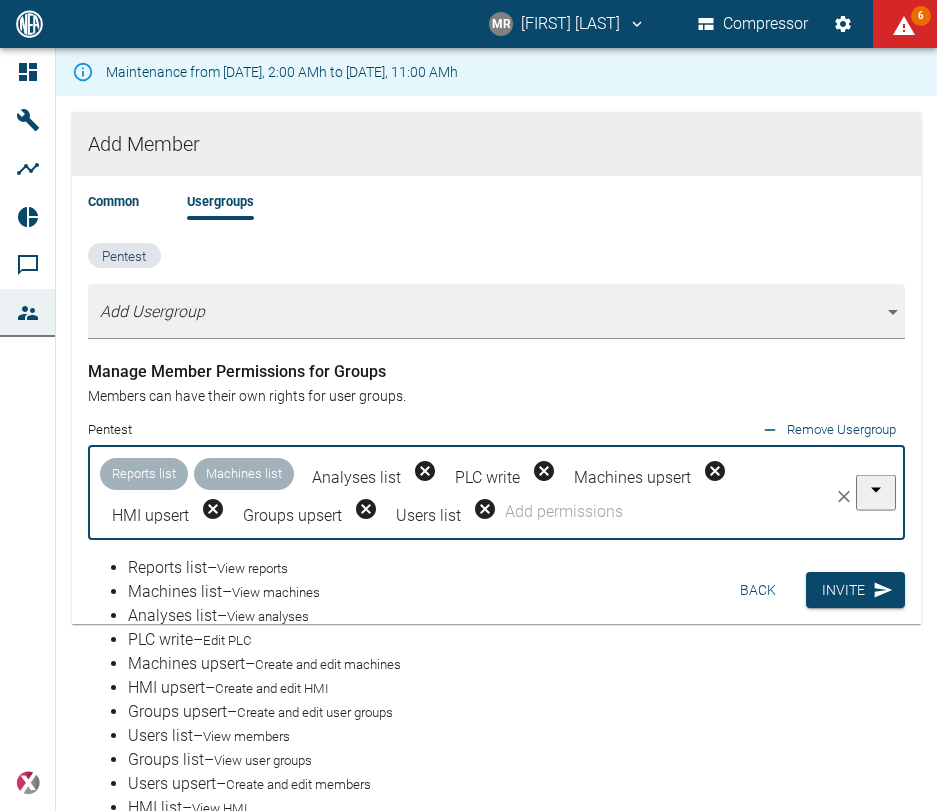click at bounding box center (670, 512) 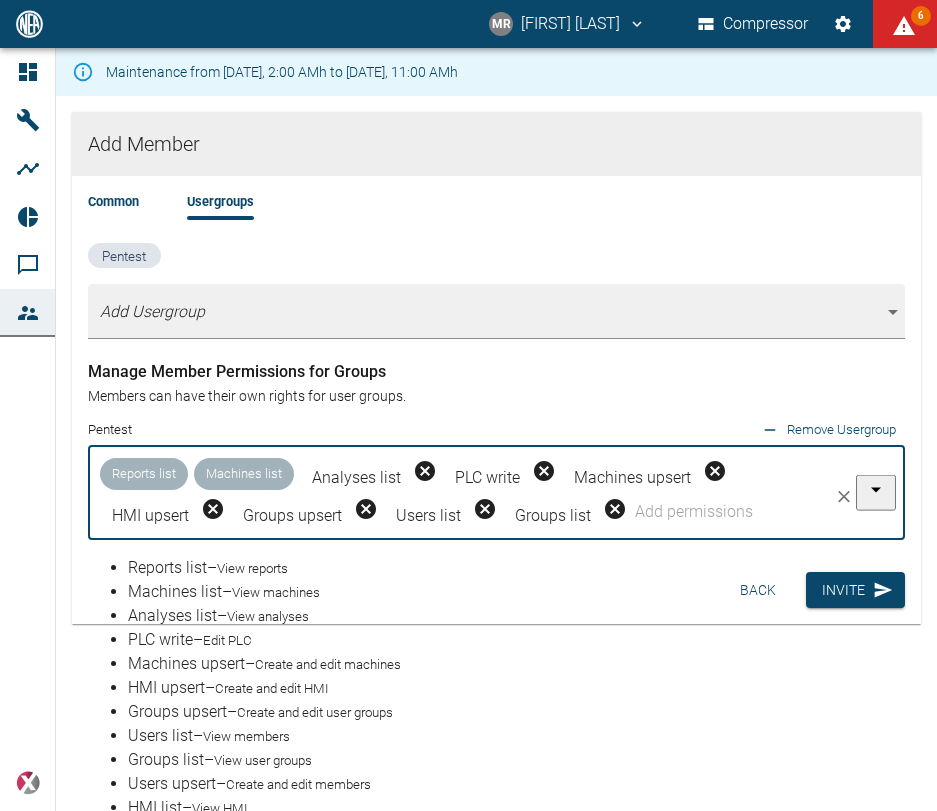 click at bounding box center [735, 512] 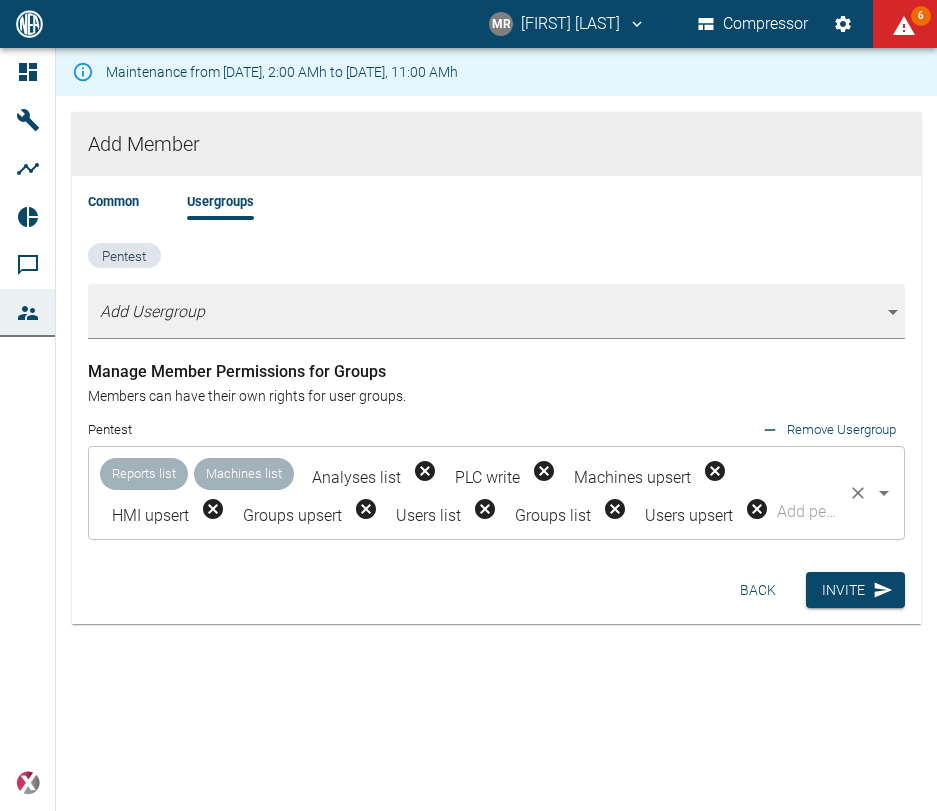 click at bounding box center (806, 512) 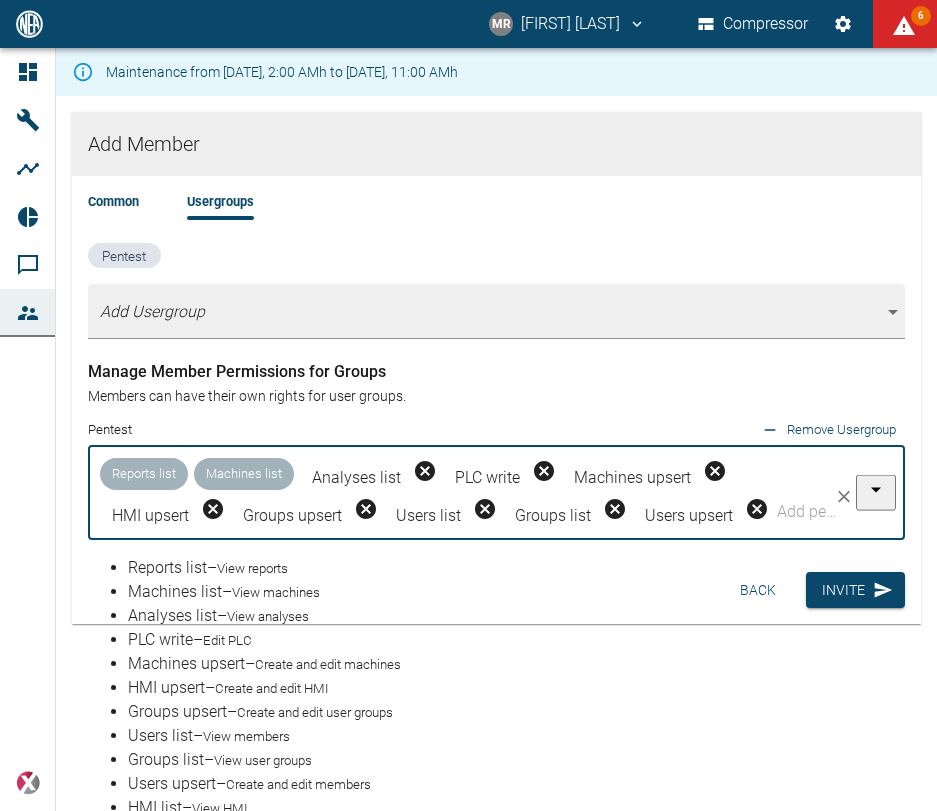 scroll, scrollTop: 228, scrollLeft: 0, axis: vertical 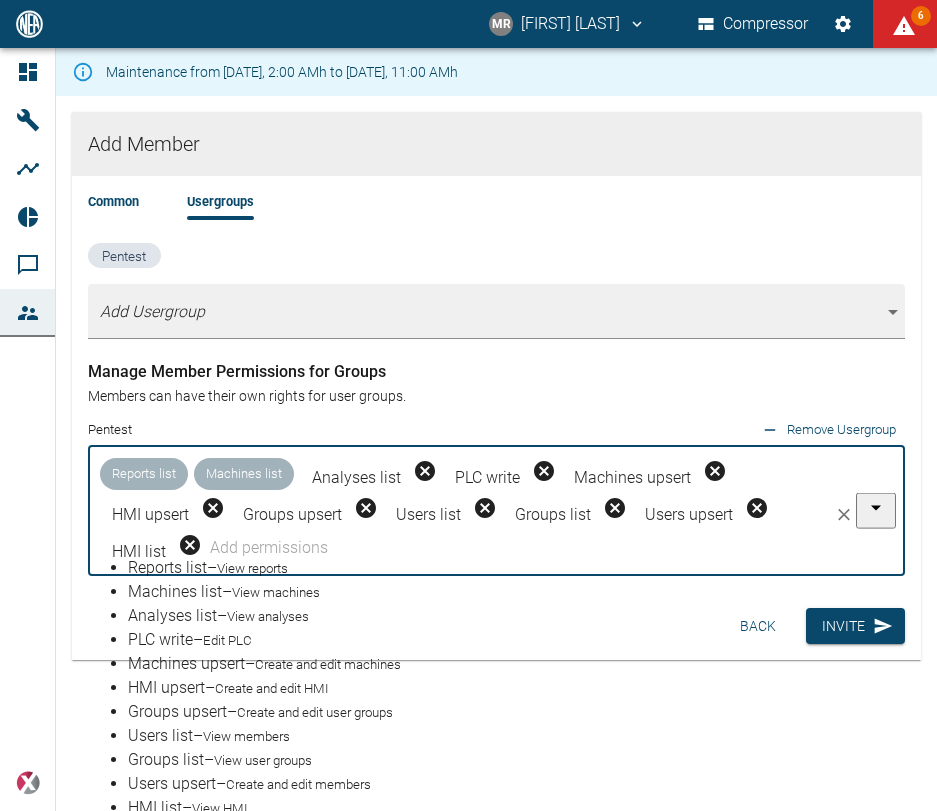 click at bounding box center [522, 548] 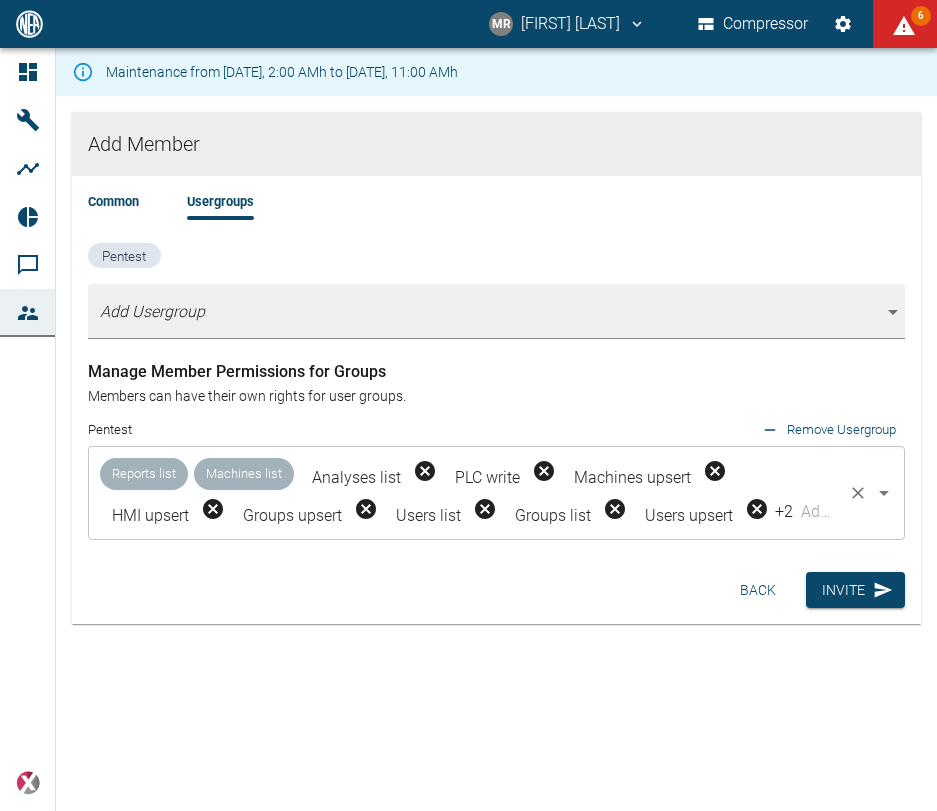 click at bounding box center [818, 512] 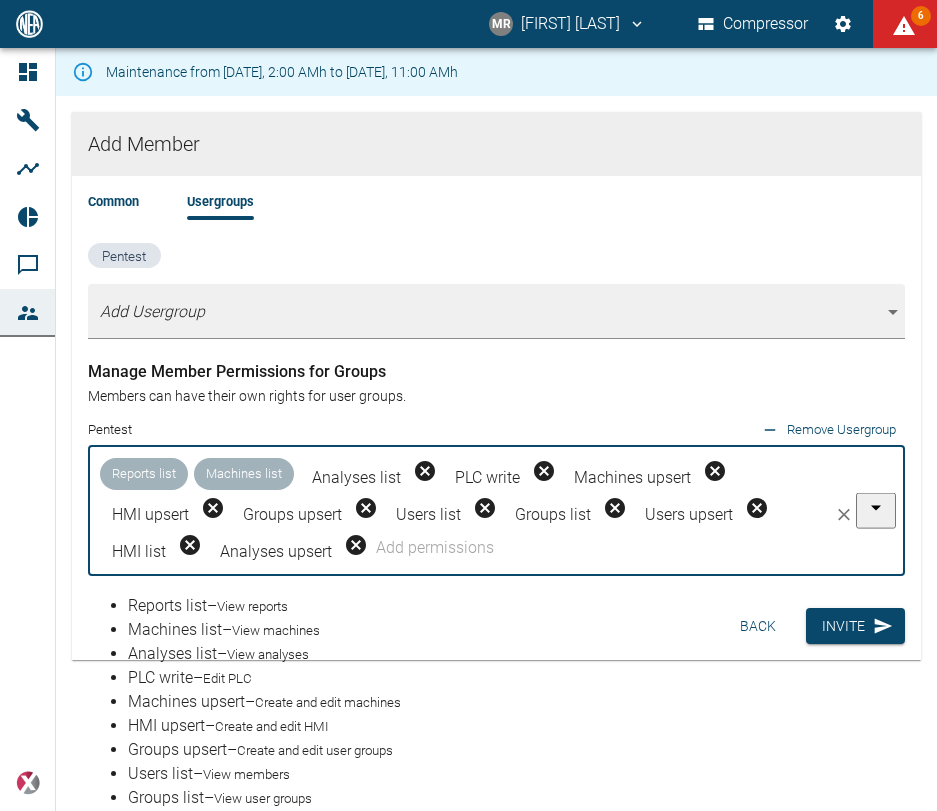scroll, scrollTop: 248, scrollLeft: 0, axis: vertical 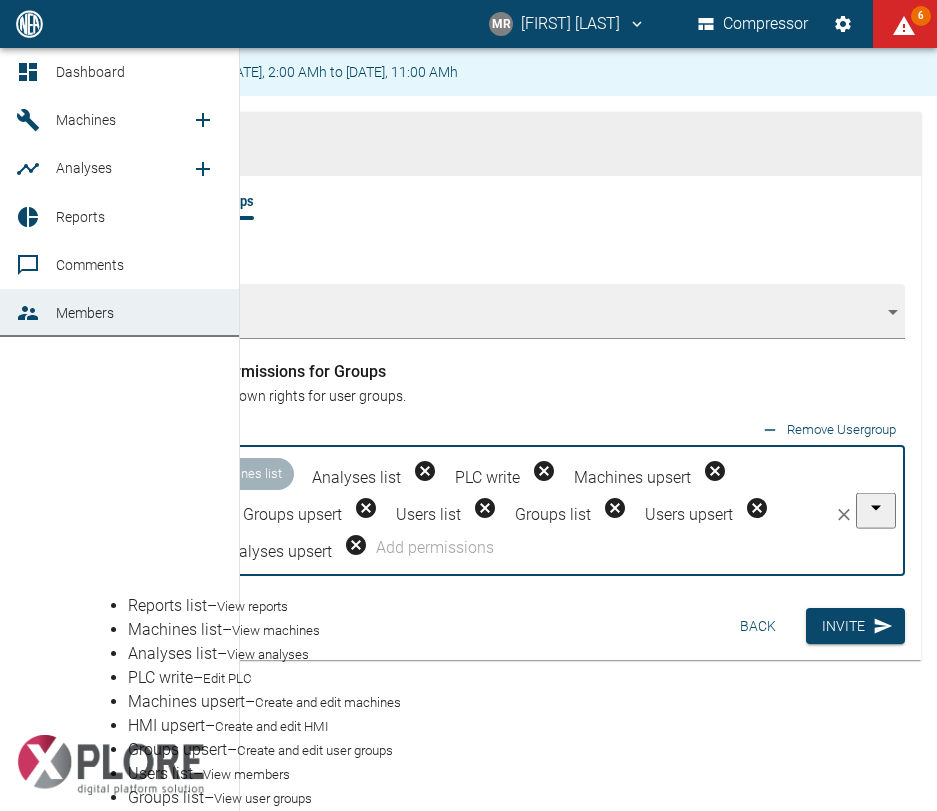 click on "Dashboard Machines Analyses Reports Comments Members powered by" at bounding box center [120, 429] 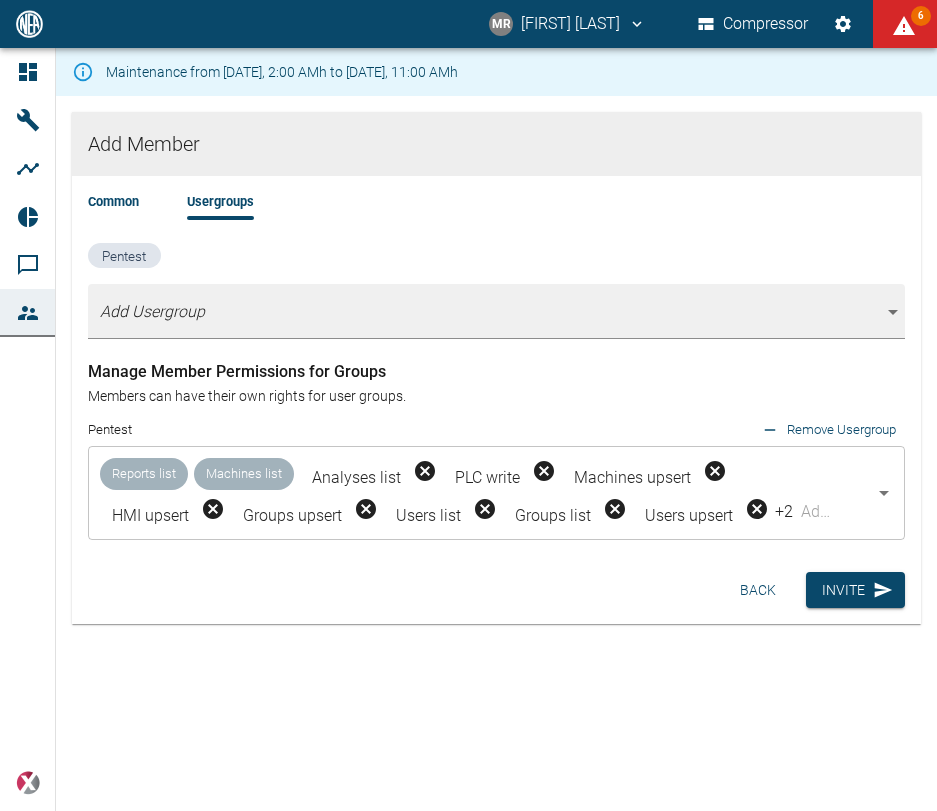 click on "Add Member Common Usergroups Pentest Add Usergroup [object Object] Manage Member Permissions for Groups Members can have their own rights for user groups. Pentest Remove Usergroup Reports list Machines list Analyses list PLC write Machines upsert HMI upsert Groups upsert Users list Groups list Users upsert +2 ​ Back Invite" at bounding box center [496, 388] 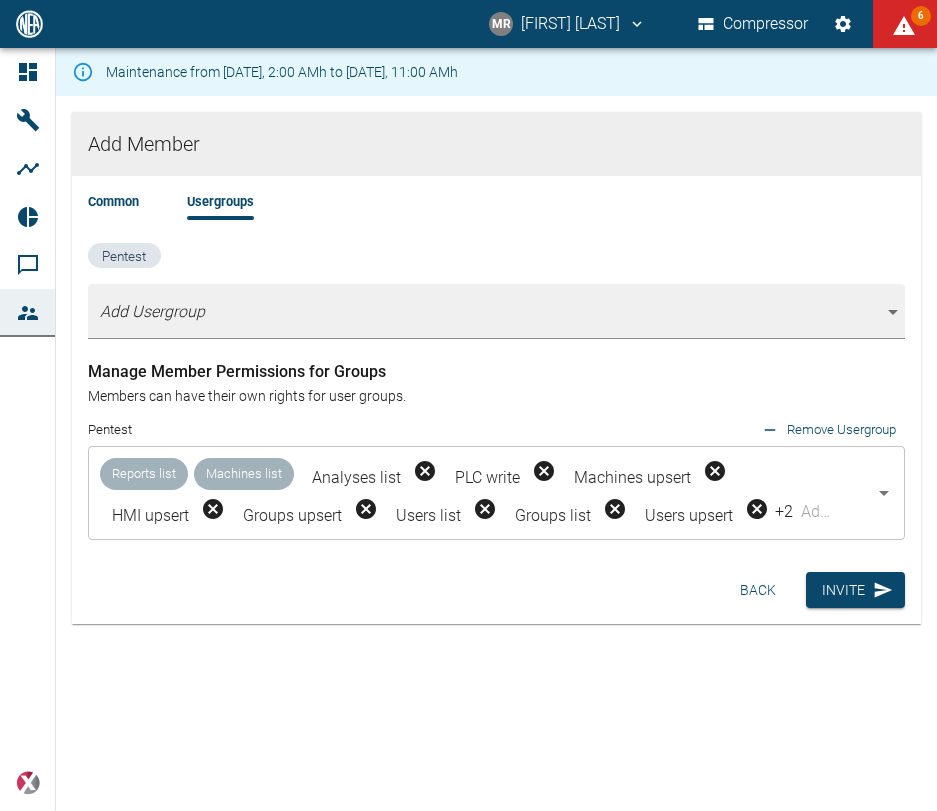 click on "Common" at bounding box center (113, 201) 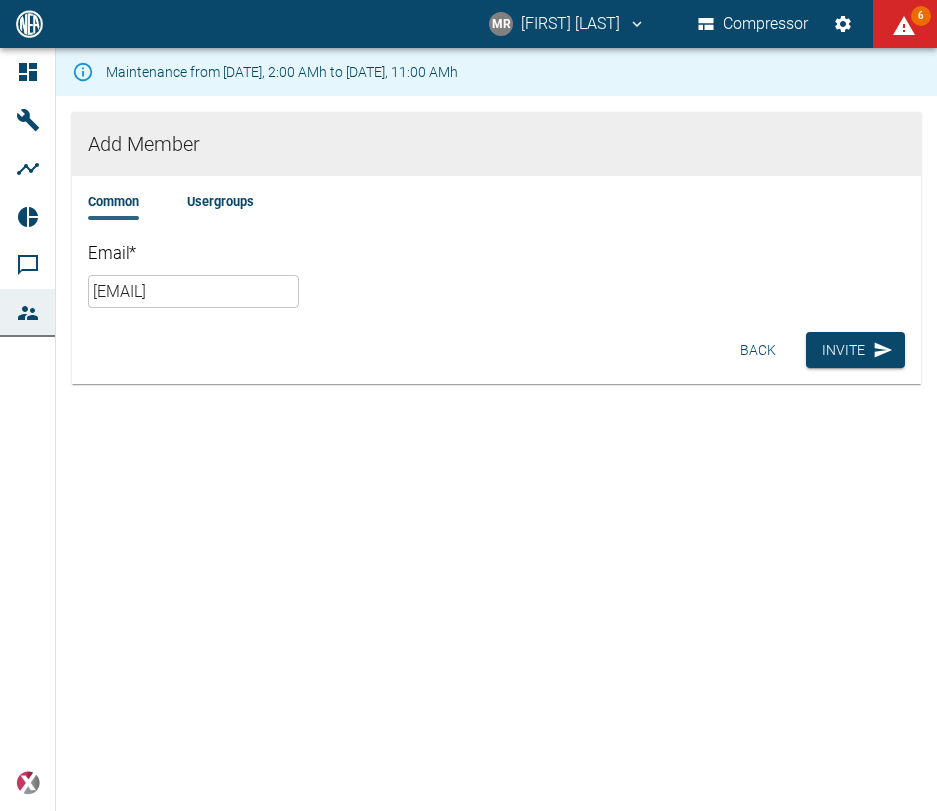 click on "Usergroups" at bounding box center [220, 201] 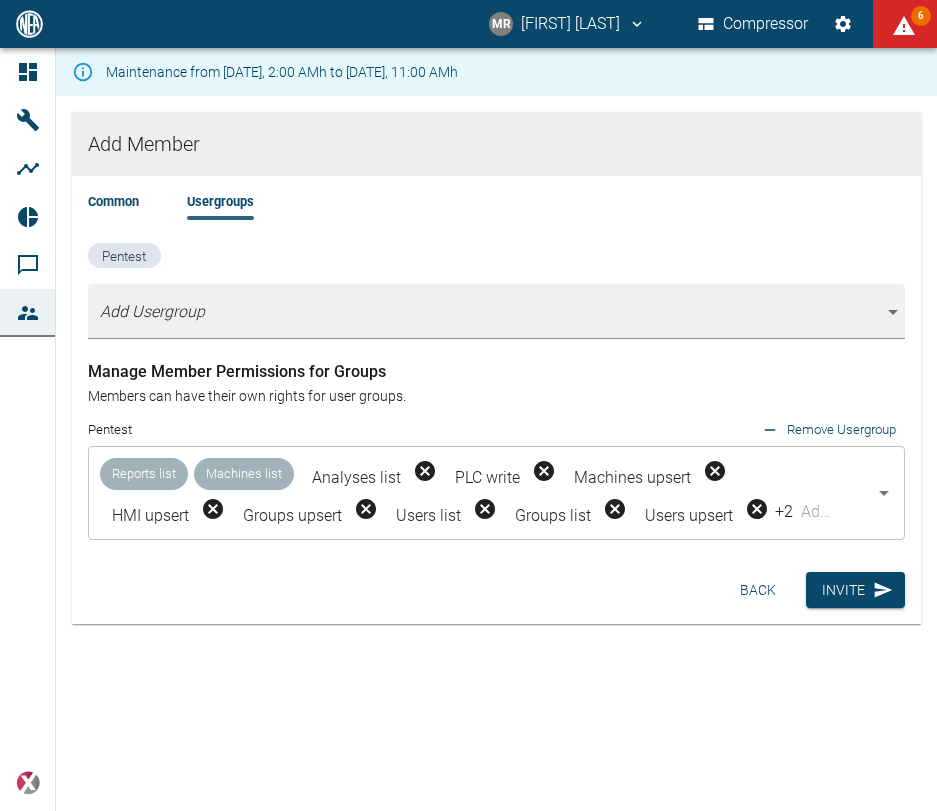 click on "Back Invite" at bounding box center (496, 590) 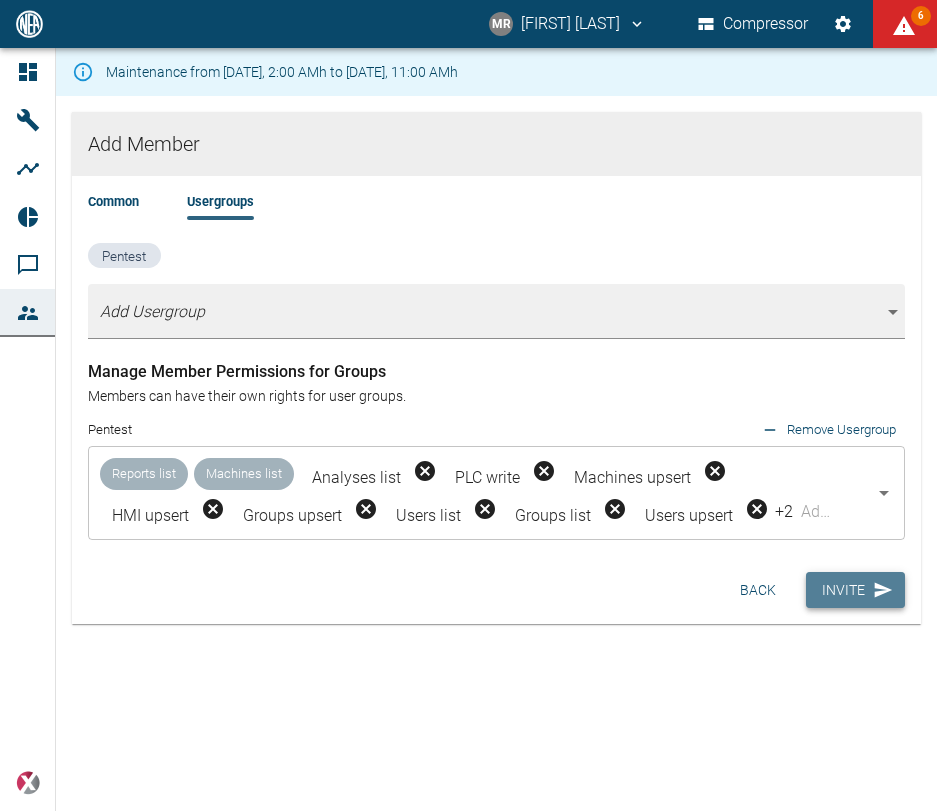 click on "Invite" at bounding box center [855, 590] 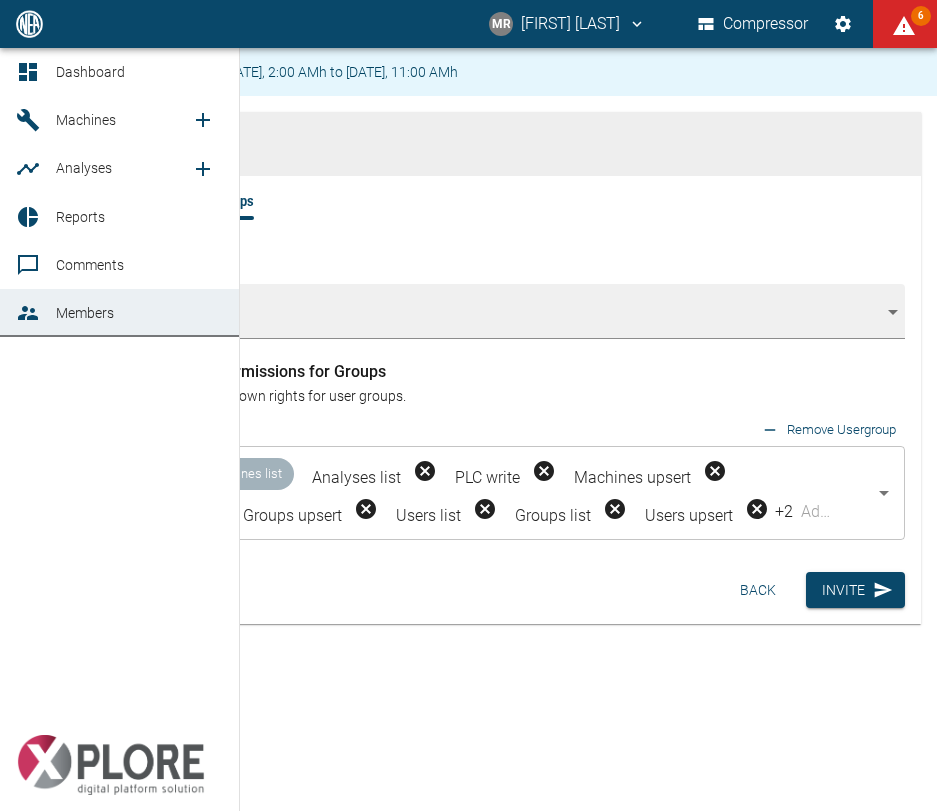 click 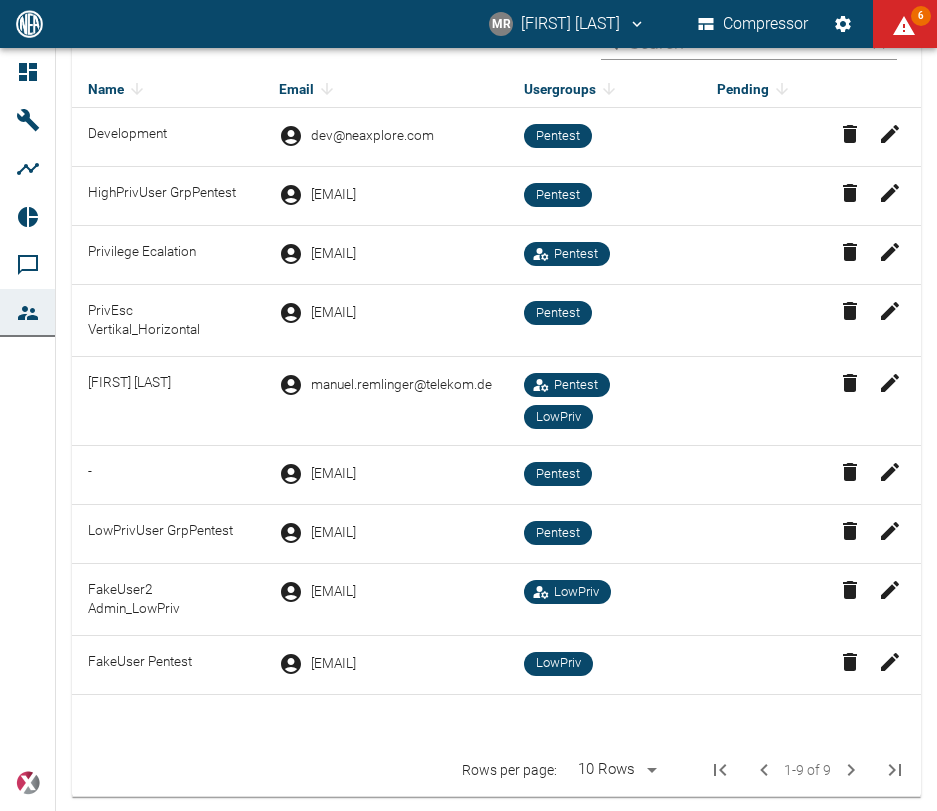 scroll, scrollTop: 183, scrollLeft: 0, axis: vertical 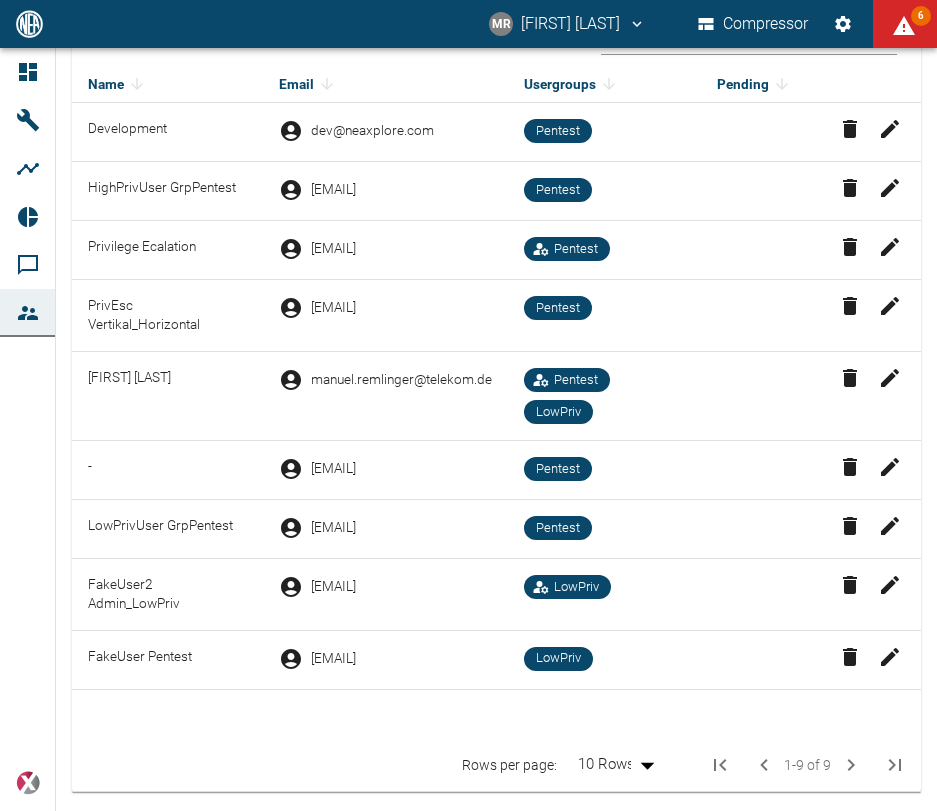 click on "MR Manuel Remlinger Compressor 6 Dashboard Machines Analyses Reports Comments Members powered by Maintenance from 08/11/2025, 2:00 AMh to 08/12/2025, 11:00 AMh Members Usergroups Add Member ​ Name Email Usergroups Pending Development dev@neaxplore.com Pentest HighPrivUser GrpPentest wopom17404@percyfx.com Pentest Privilege Ecalation mexec96694@percyfx.com Pentest PrivEsc Vertikal_Horizontal fahokom267@nicext.com Pentest Manuel Remlinger manuel.remlinger@telekom.de Pentest LowPriv  -  abc@dtsec.dedyn.io Pentest LowPrivUser GrpPentest kimine2253@hostbyt.com Pentest FakeUser2 Admin_LowPriv rejaci1821@im5z.com LowPriv FakeUser Pentest locewek453@foboxs.com LowPriv Rows per page: 10 Rows  10 1–9 of 9 1-9 of 9
Press space bar to start a drag.
When dragging you can use the arrow keys to move the item around and escape to cancel.
Some screen readers may require you to be in focus mode or to use your pass through key
5 10 20" at bounding box center [468, 405] 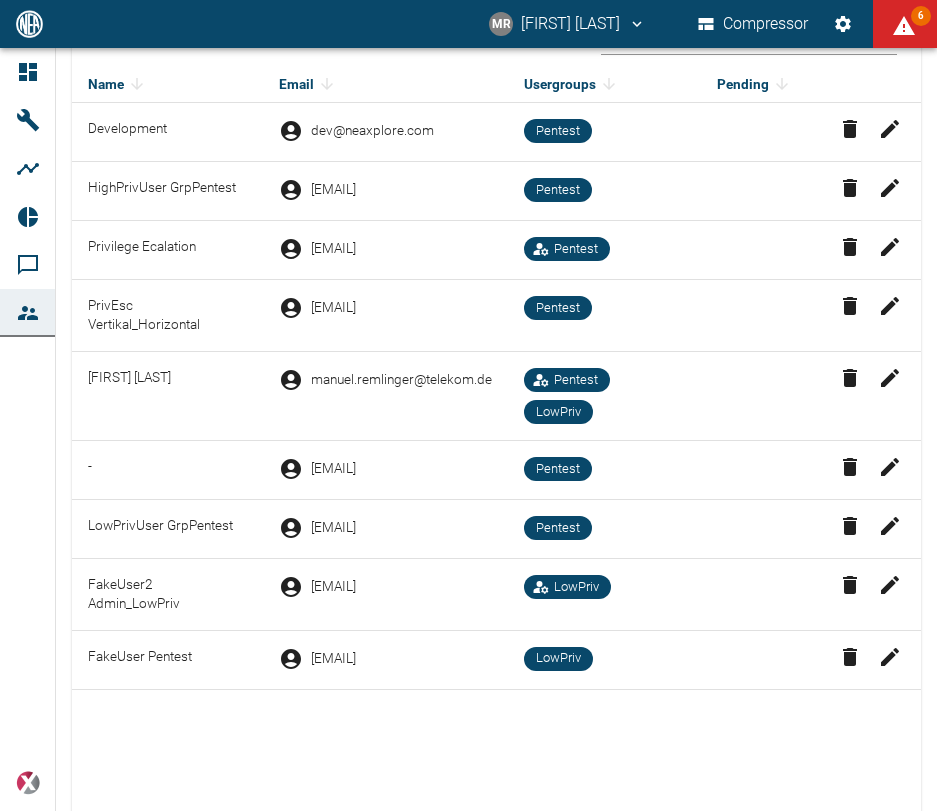 type on "20" 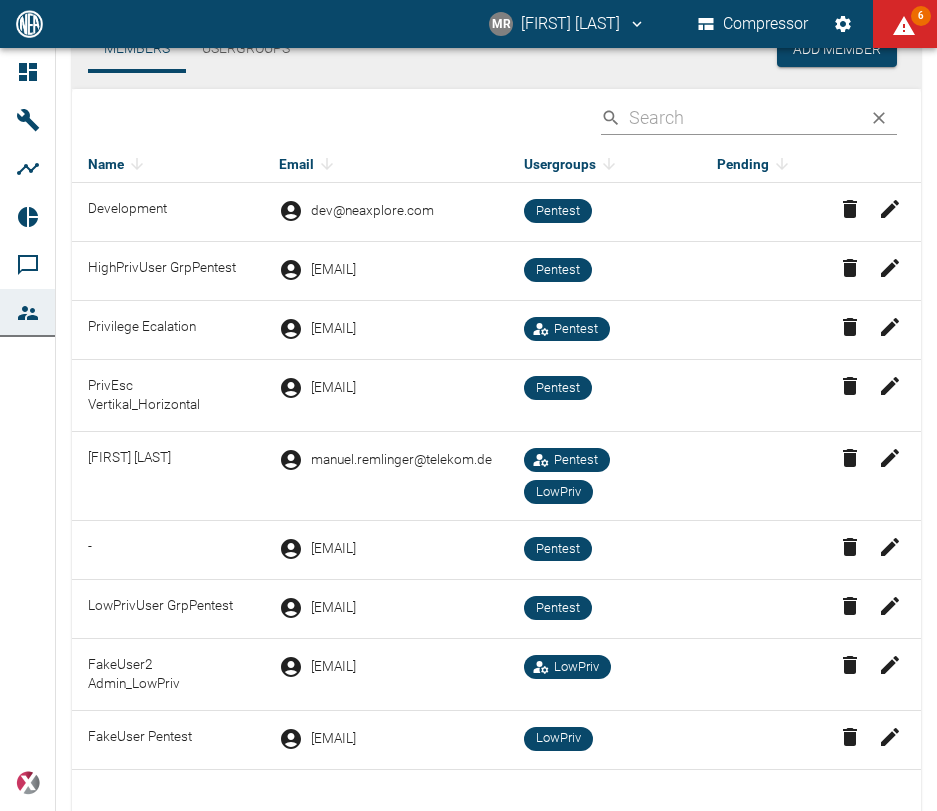 scroll, scrollTop: 0, scrollLeft: 0, axis: both 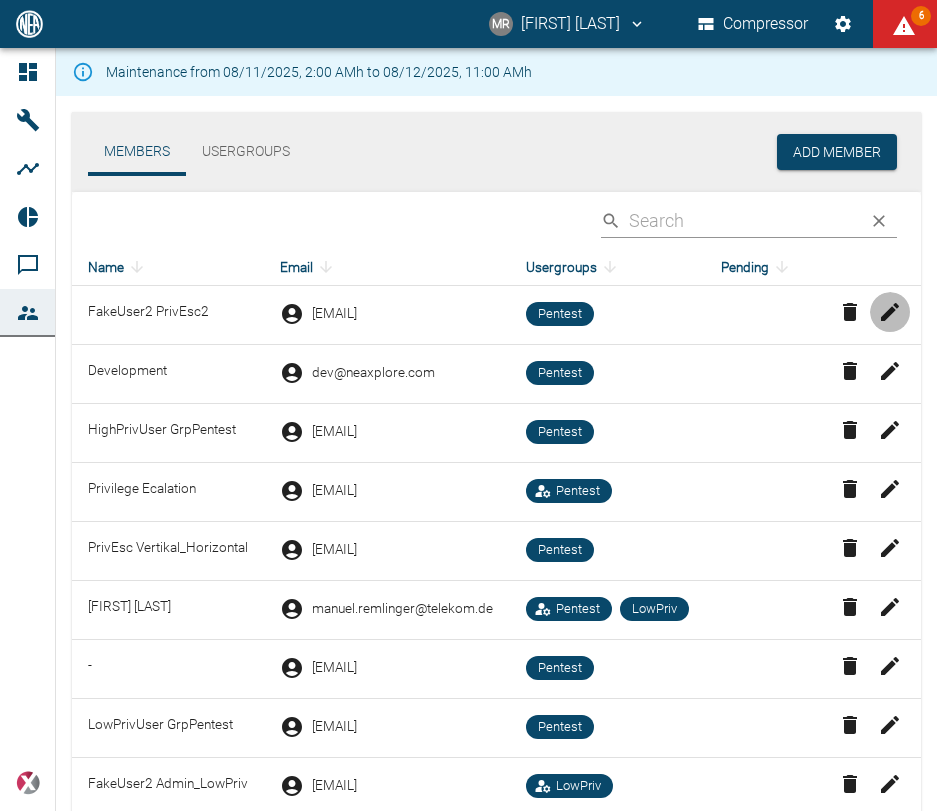 click 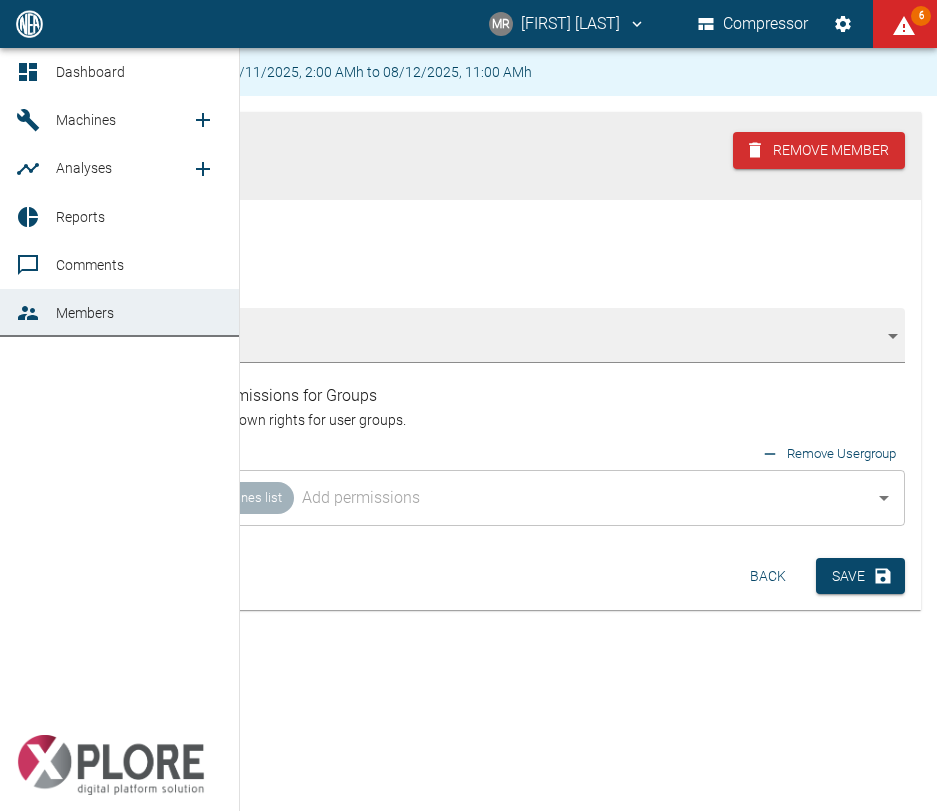 click 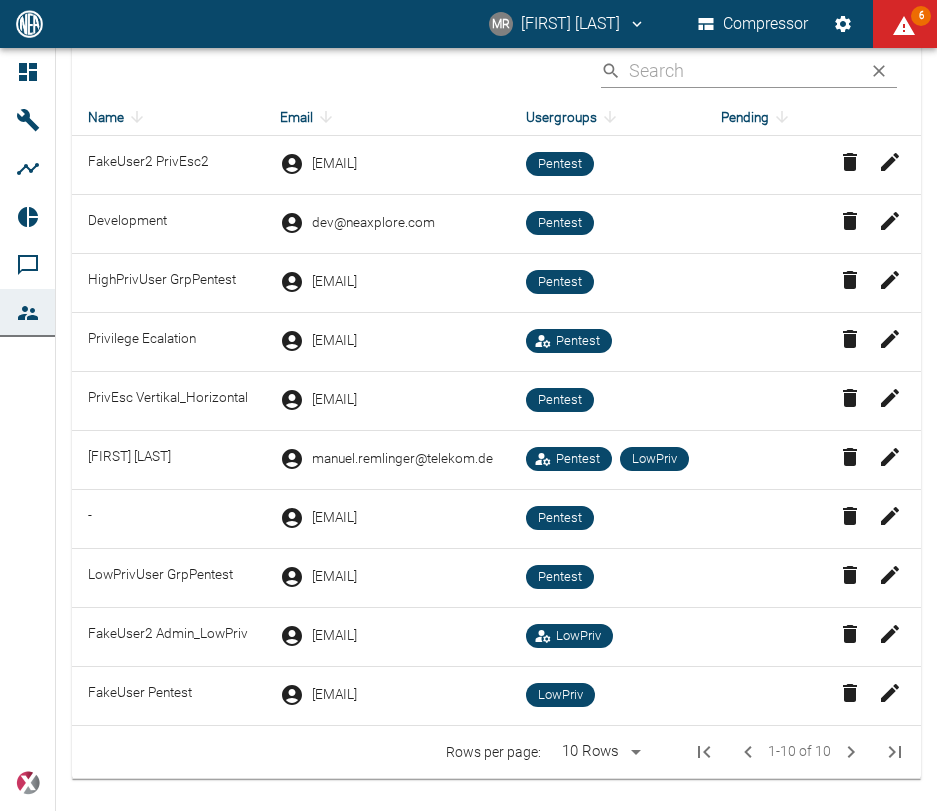 scroll, scrollTop: 193, scrollLeft: 0, axis: vertical 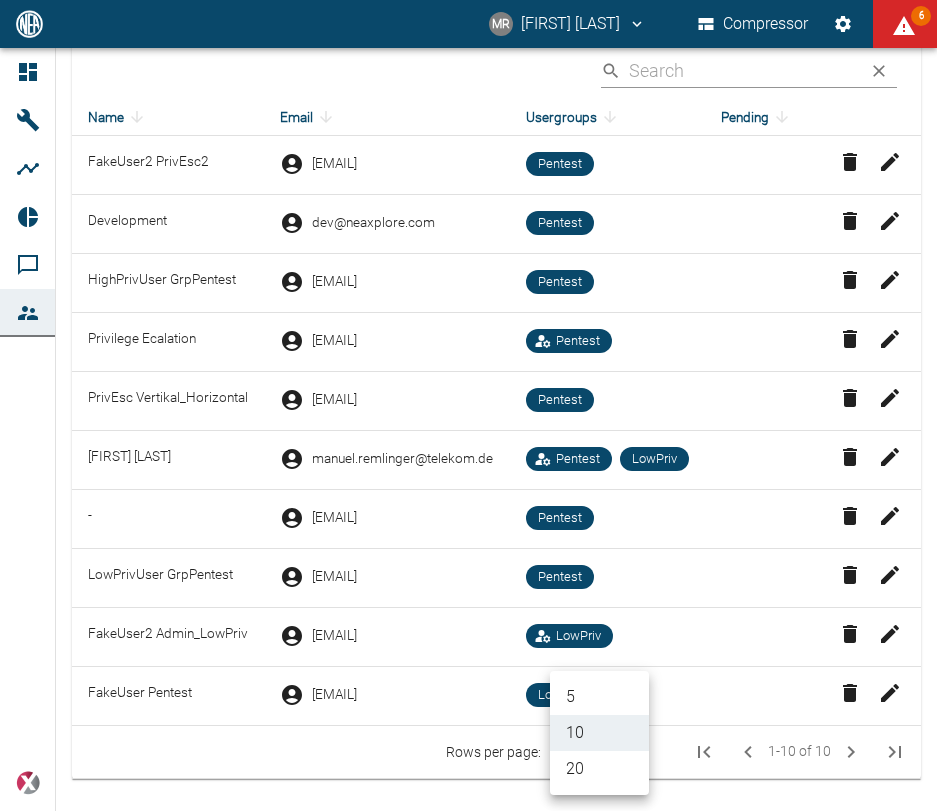 click on "20" at bounding box center [599, 769] 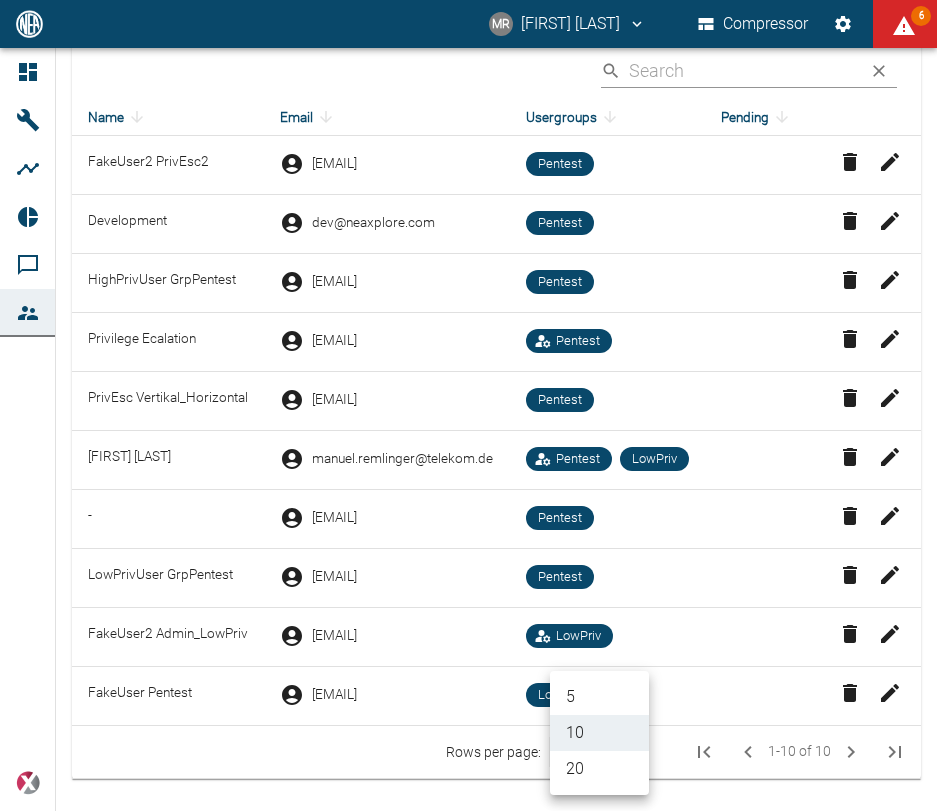 type on "20" 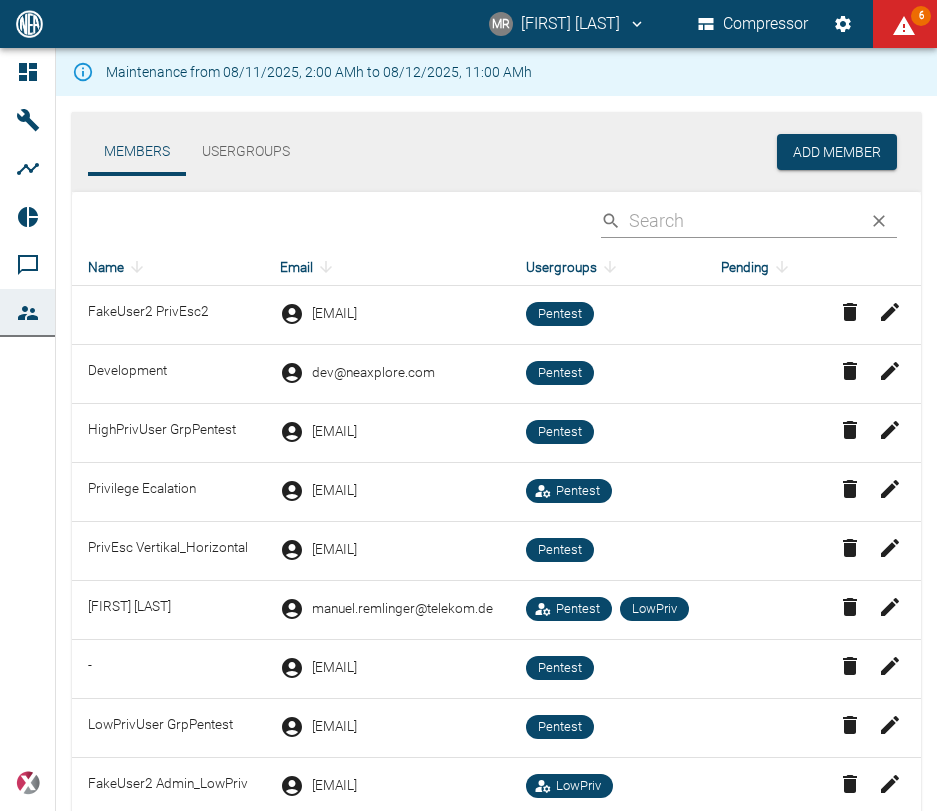 scroll, scrollTop: 114, scrollLeft: 0, axis: vertical 